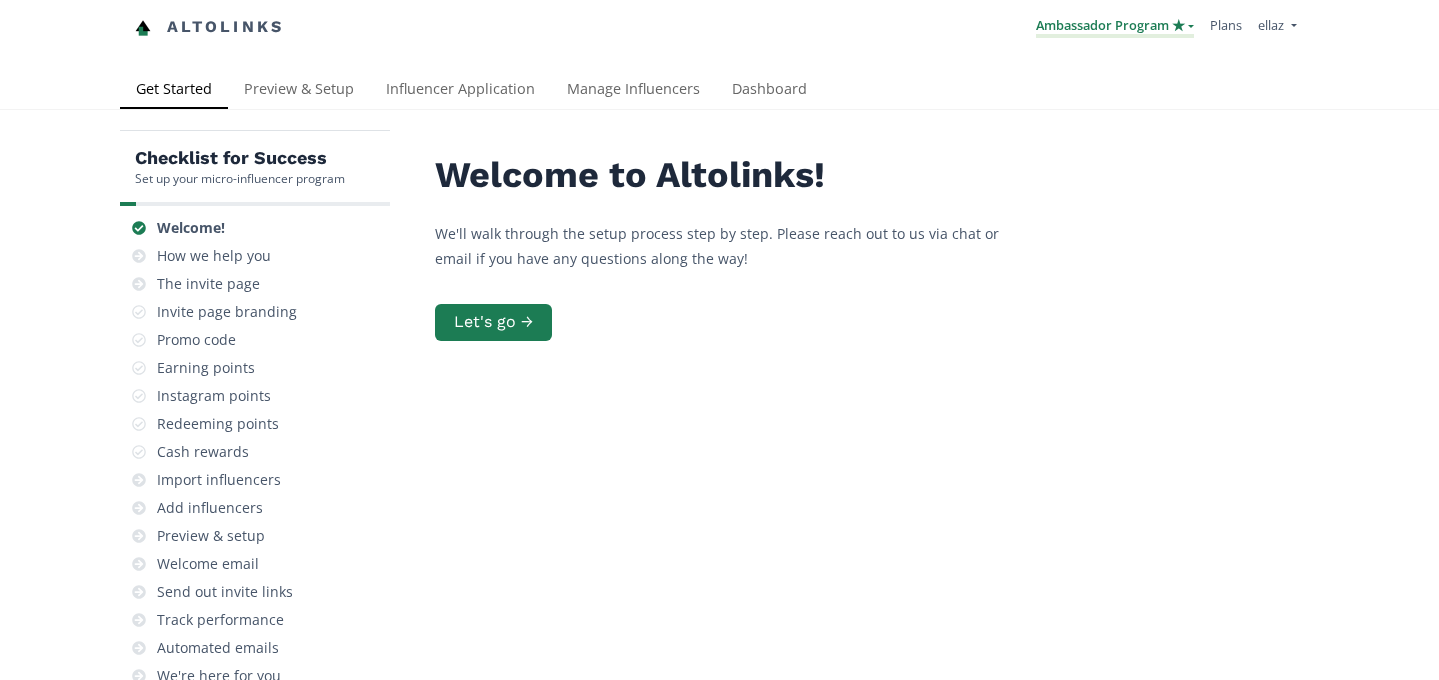 scroll, scrollTop: 0, scrollLeft: 0, axis: both 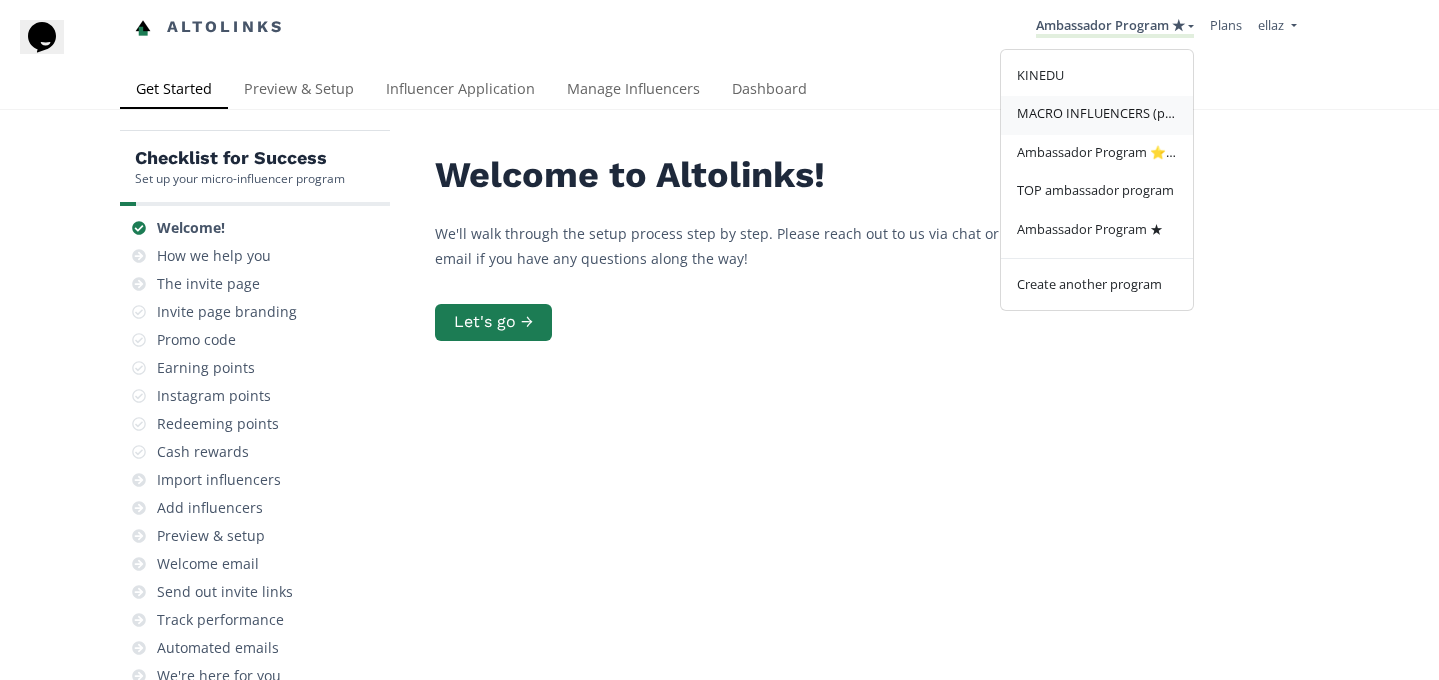 click on "MACRO INFLUENCERS (prog ventas)" at bounding box center (1097, 113) 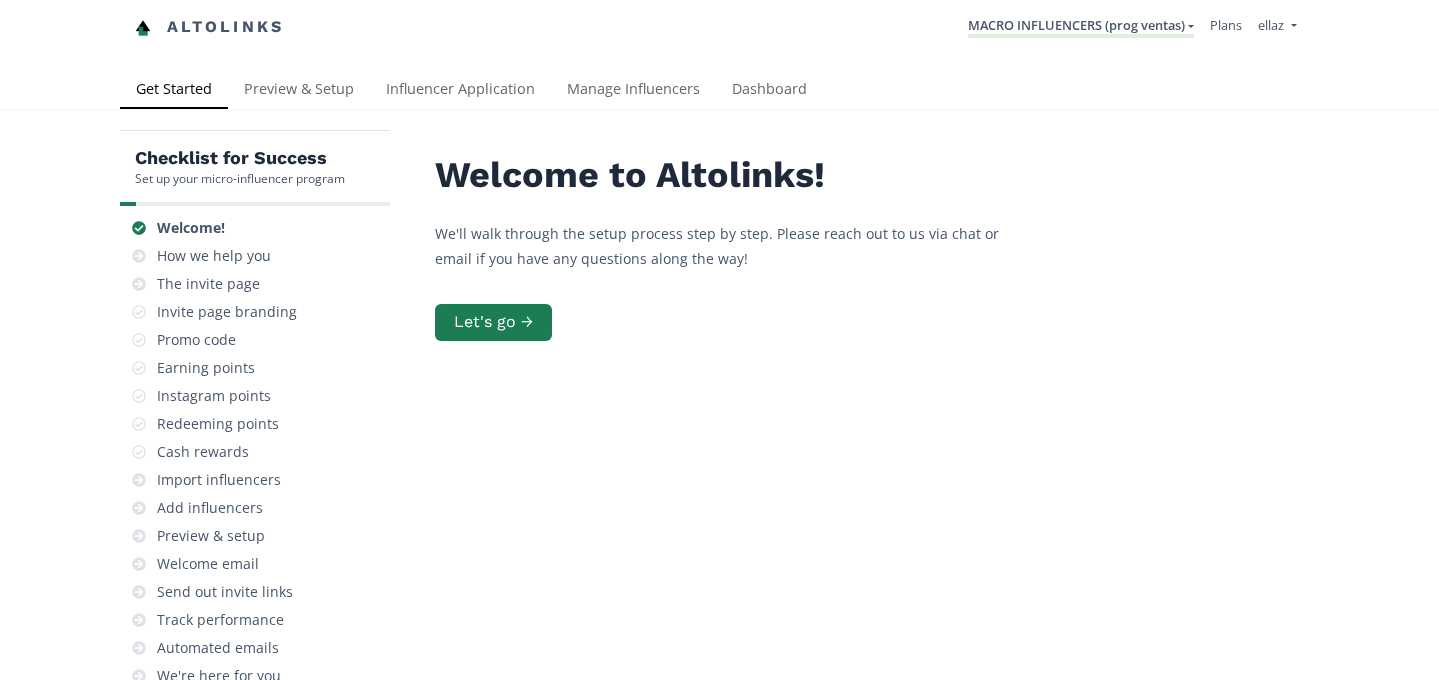 scroll, scrollTop: 0, scrollLeft: 0, axis: both 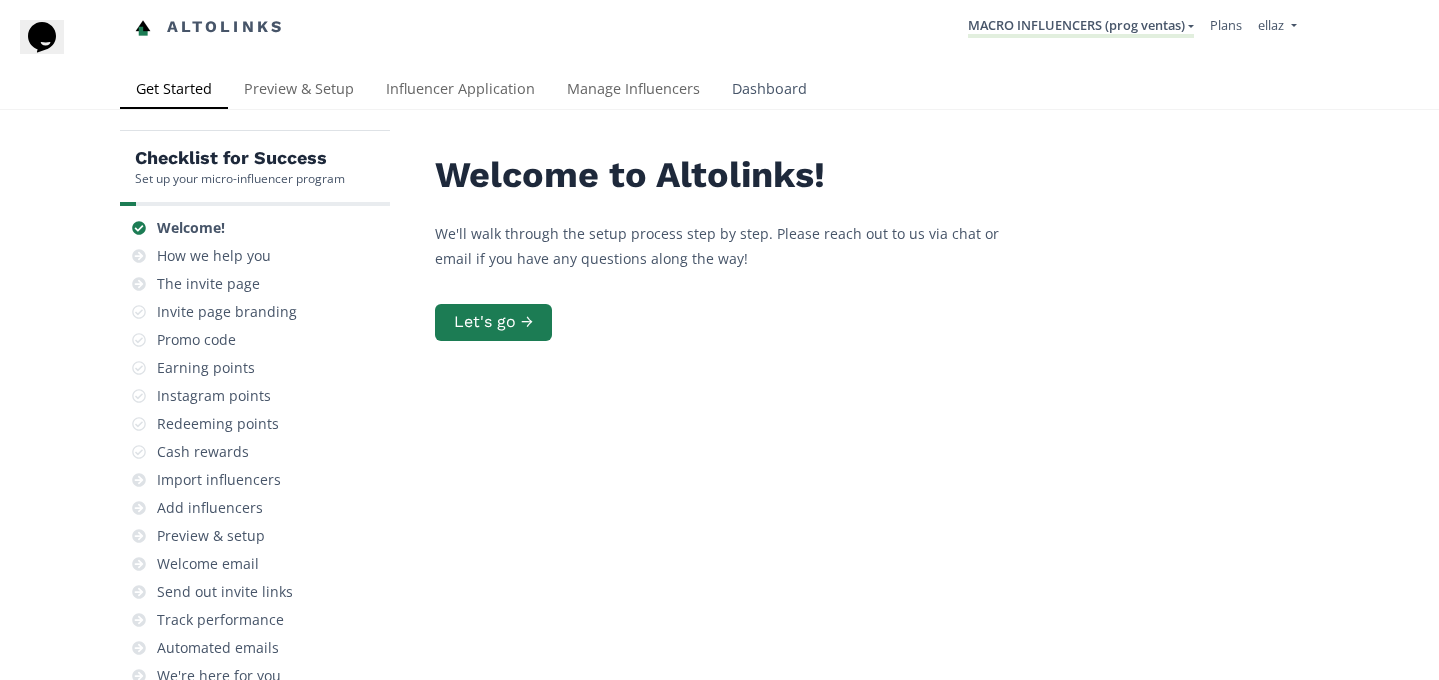 click on "Dashboard" at bounding box center [769, 91] 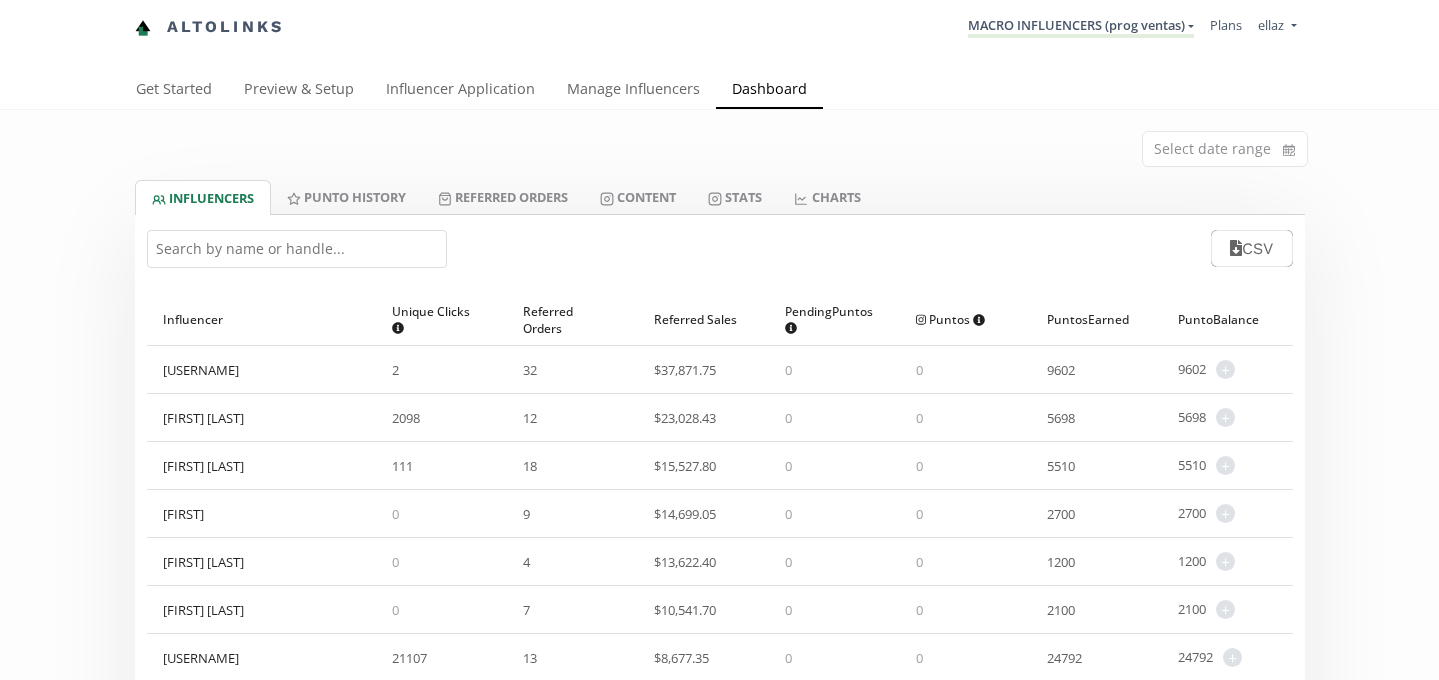 scroll, scrollTop: 0, scrollLeft: 0, axis: both 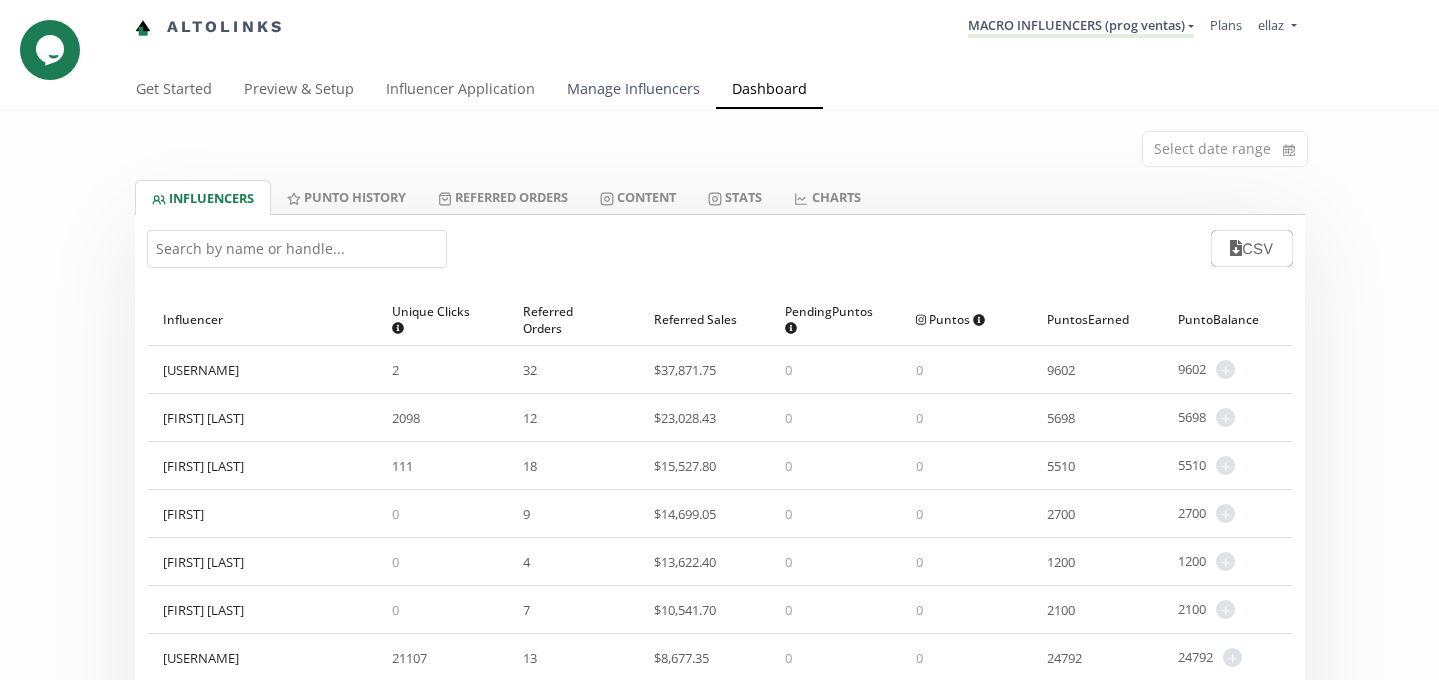 click on "Manage Influencers" at bounding box center [633, 91] 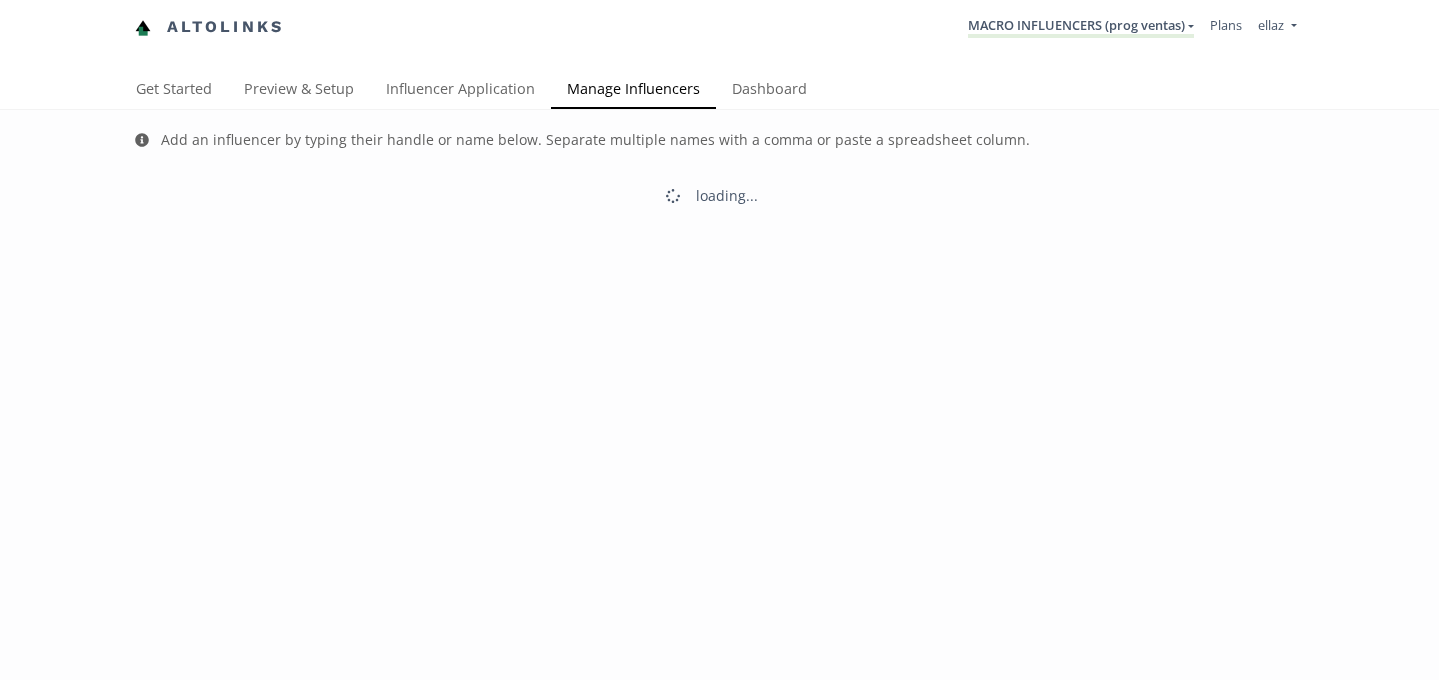 scroll, scrollTop: 0, scrollLeft: 0, axis: both 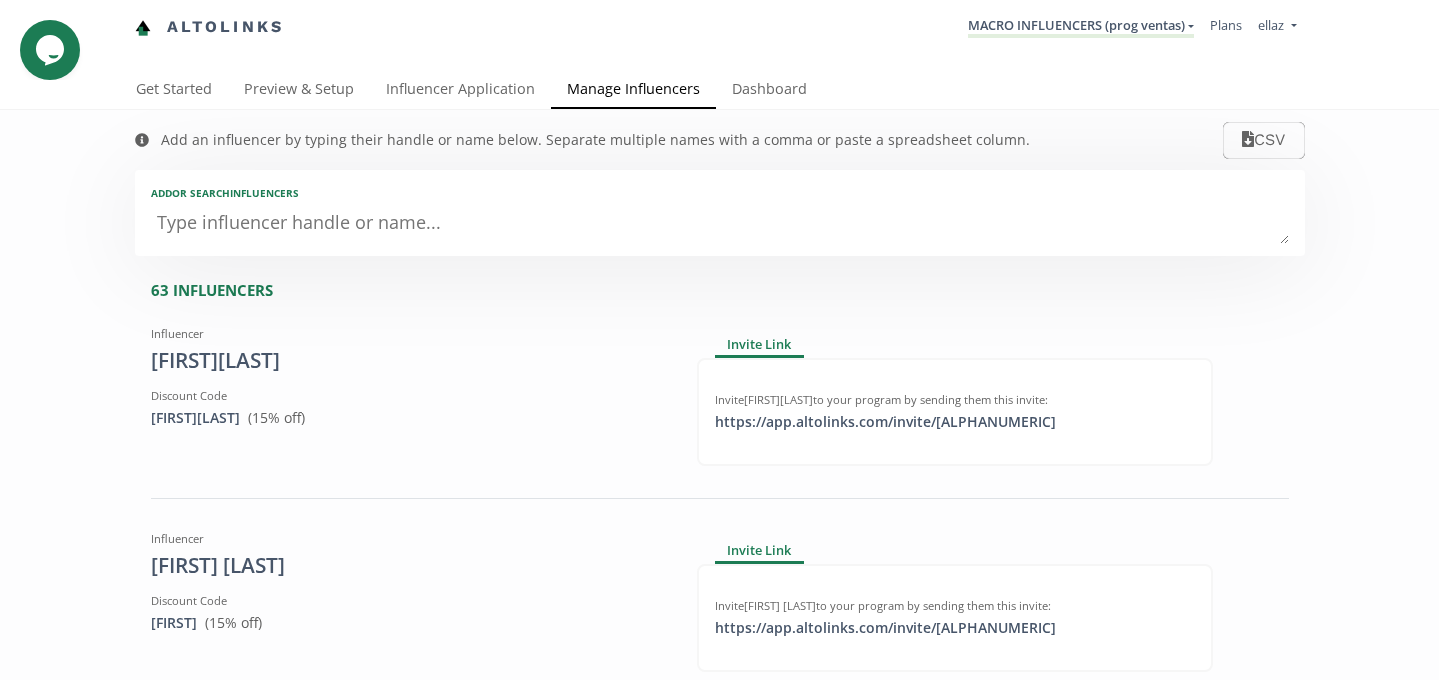 click at bounding box center [720, 224] 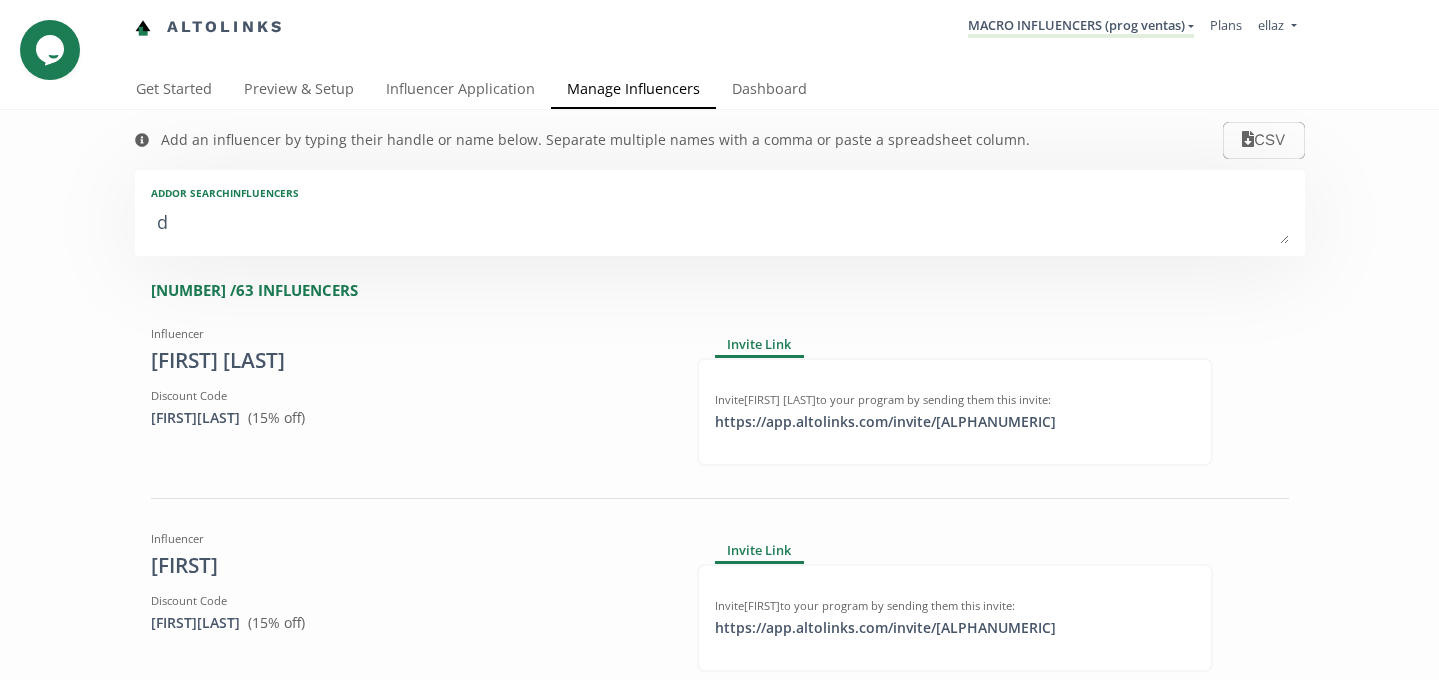 type on "da" 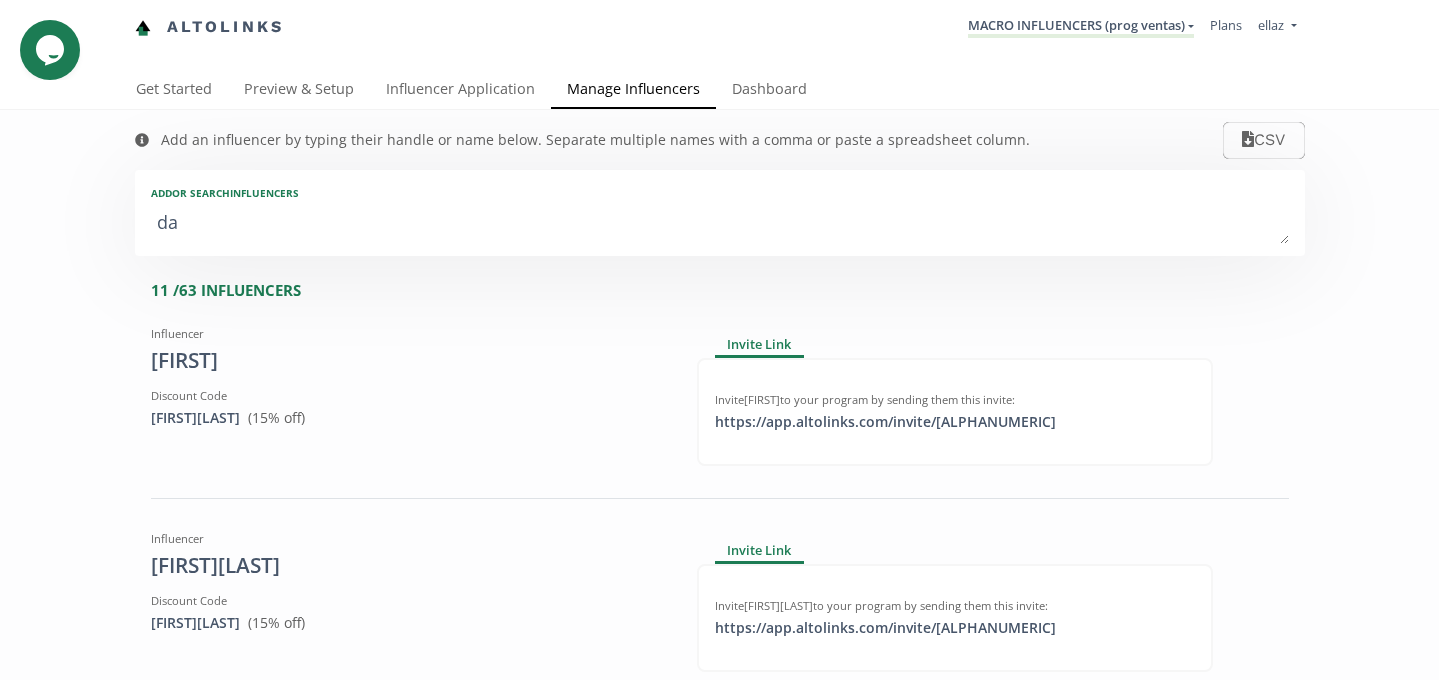 type on "daf" 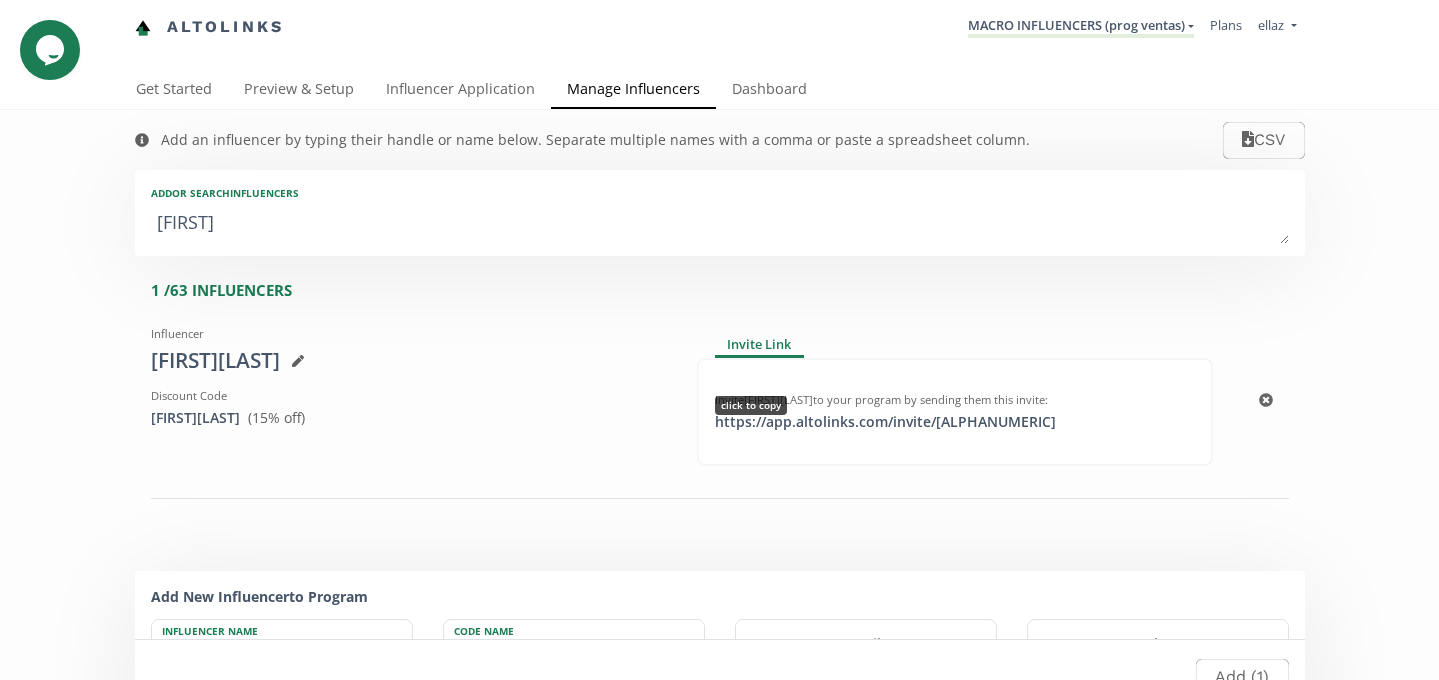 type on "[FIRST]" 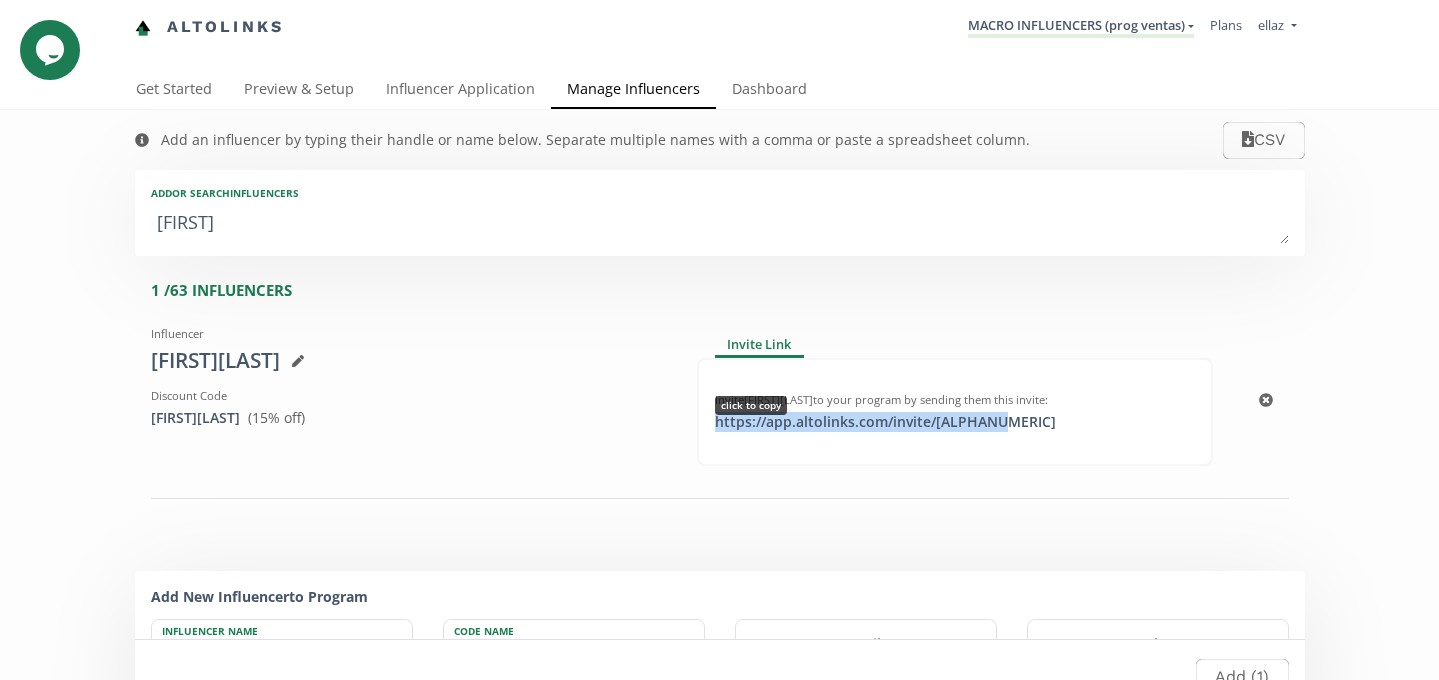 click on "https://app.altolinks.com/invite/ KNEK4GNF click to copy" at bounding box center (885, 422) 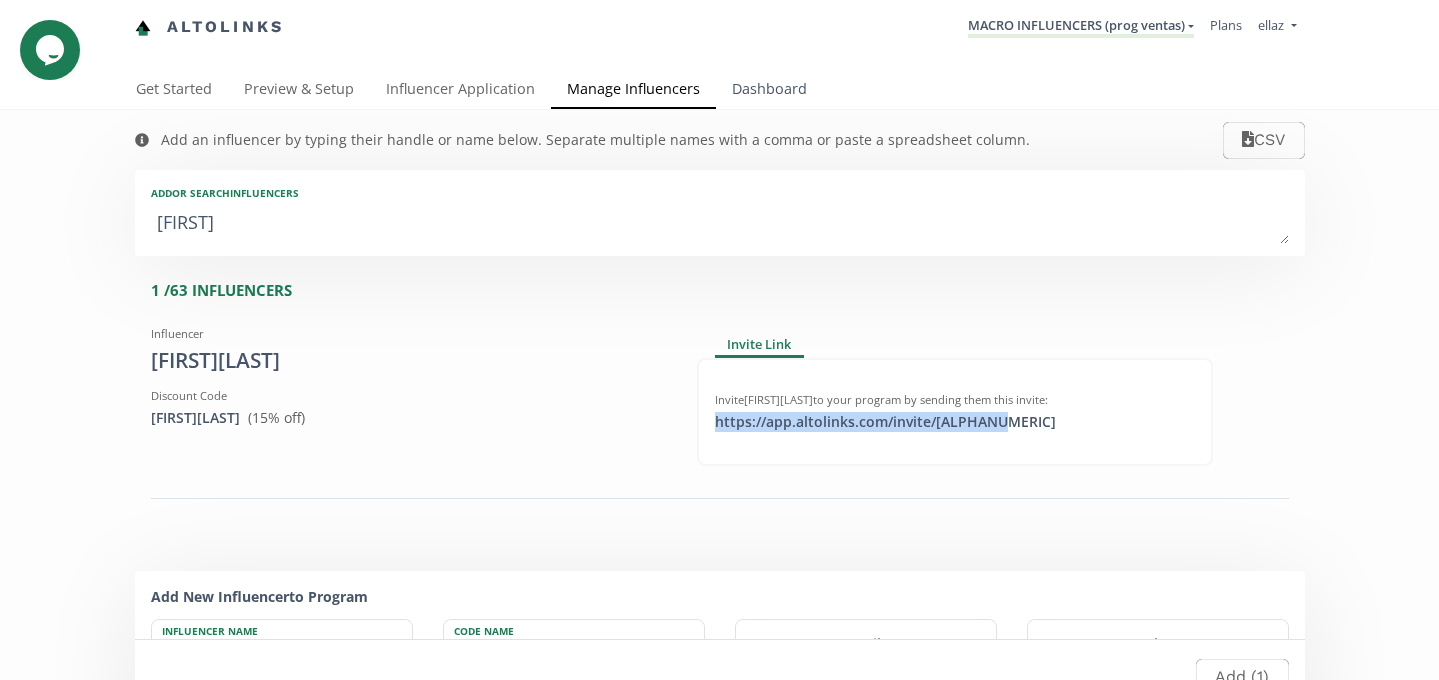 click on "Dashboard" at bounding box center [769, 91] 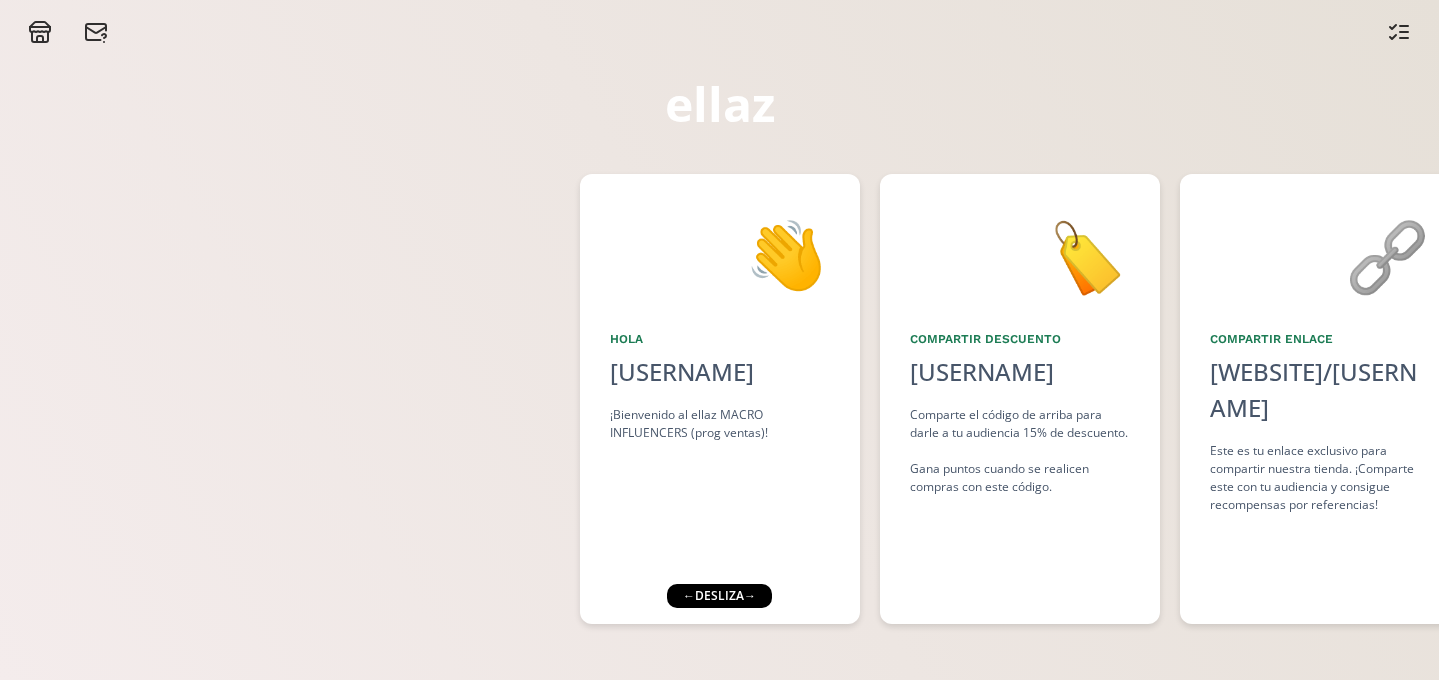 scroll, scrollTop: 0, scrollLeft: 0, axis: both 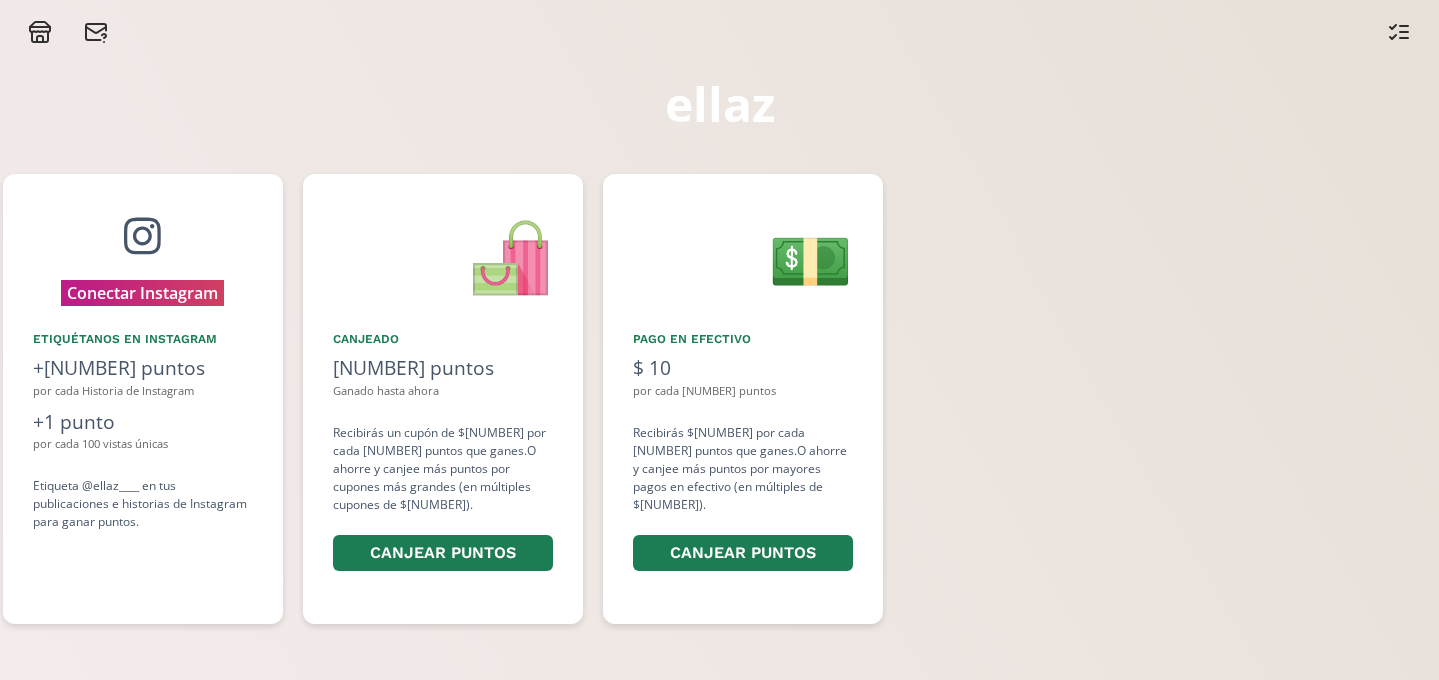 click 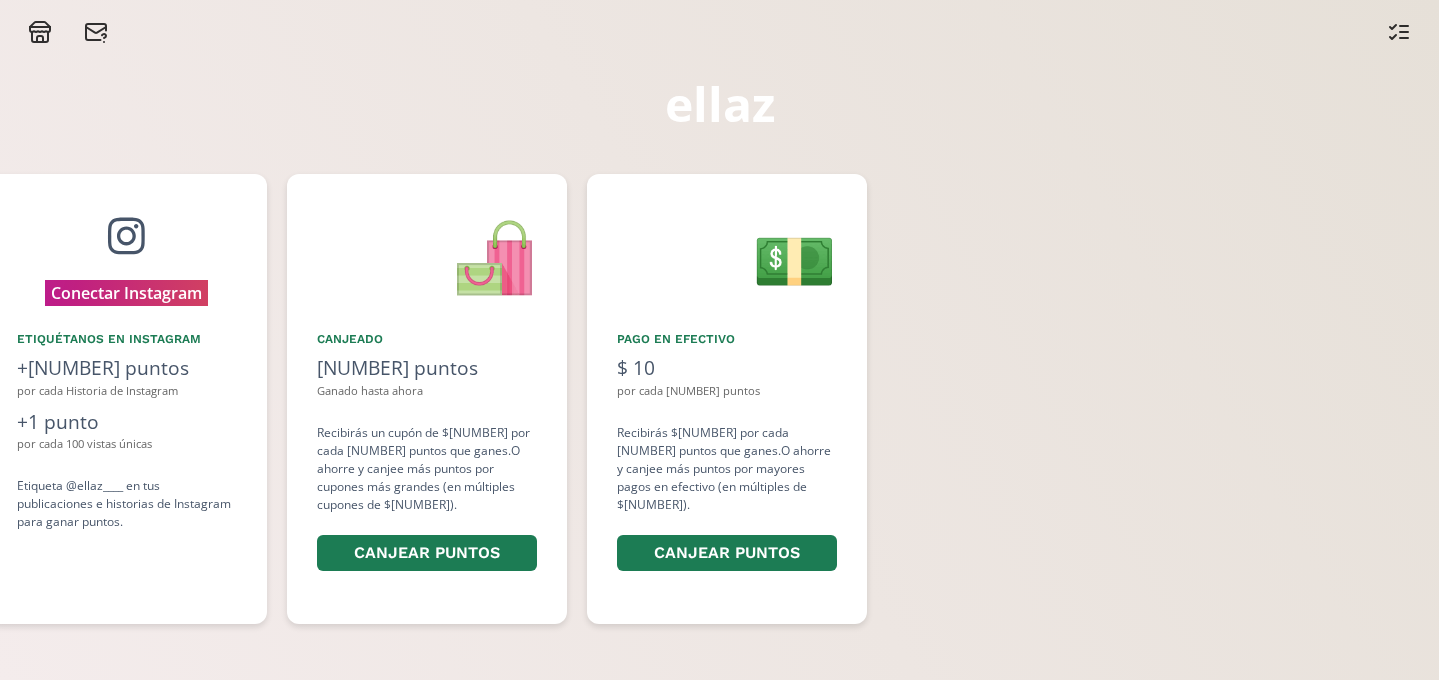 scroll, scrollTop: 0, scrollLeft: 1800, axis: horizontal 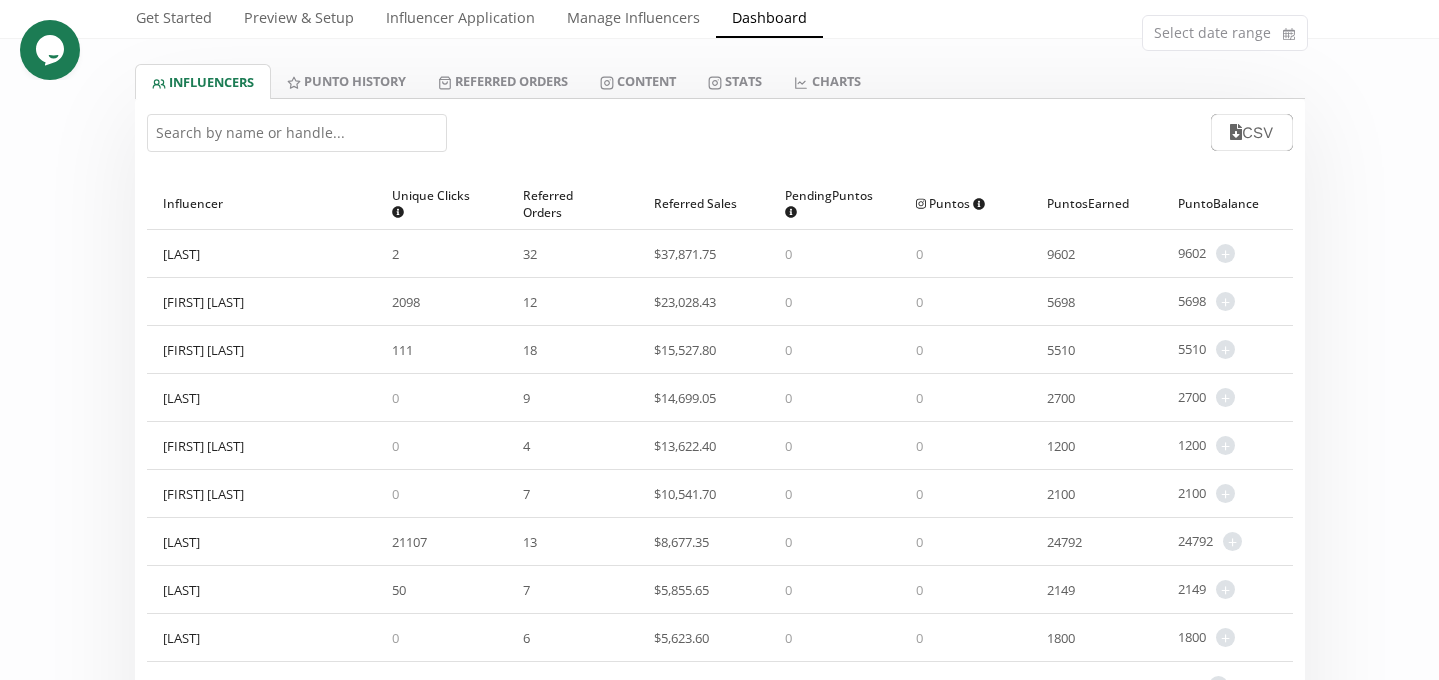 drag, startPoint x: 390, startPoint y: 543, endPoint x: 445, endPoint y: 543, distance: 55 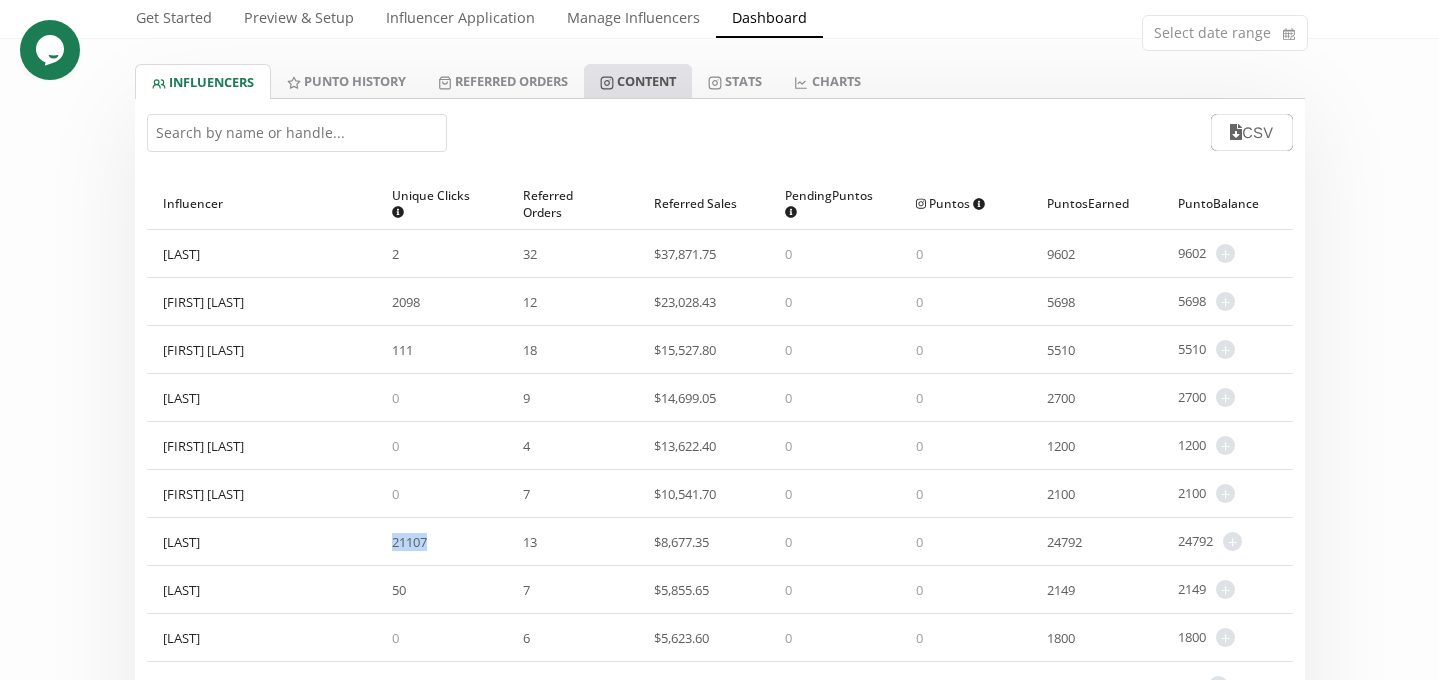 click on "Content" at bounding box center (638, 81) 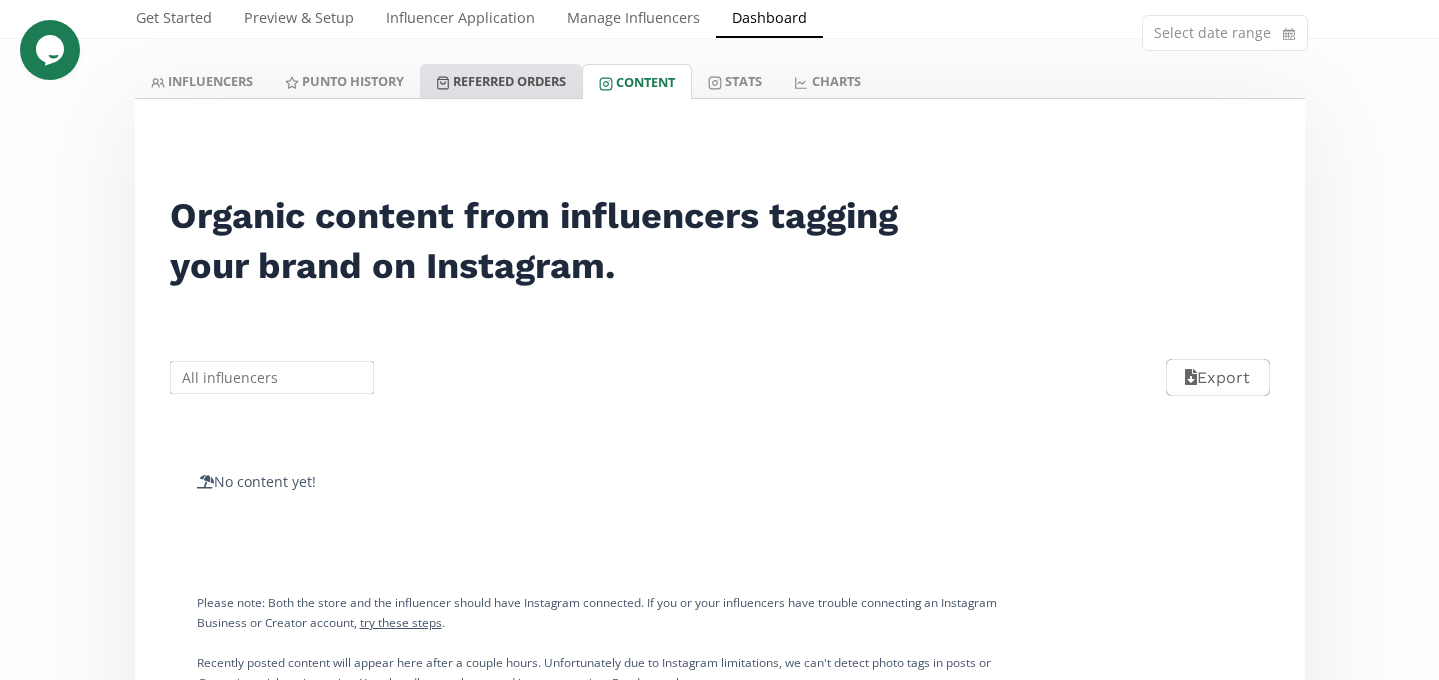 click on "Referred Orders" at bounding box center (501, 81) 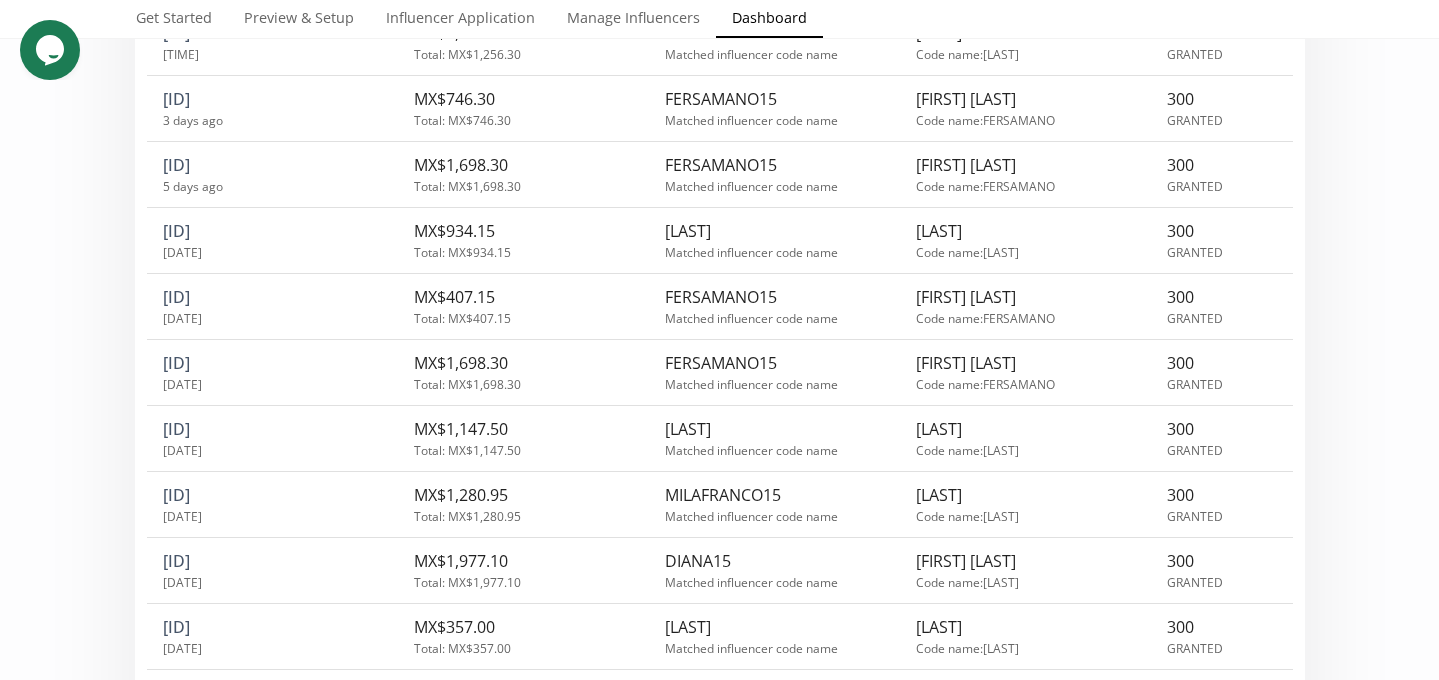 scroll, scrollTop: 474, scrollLeft: 0, axis: vertical 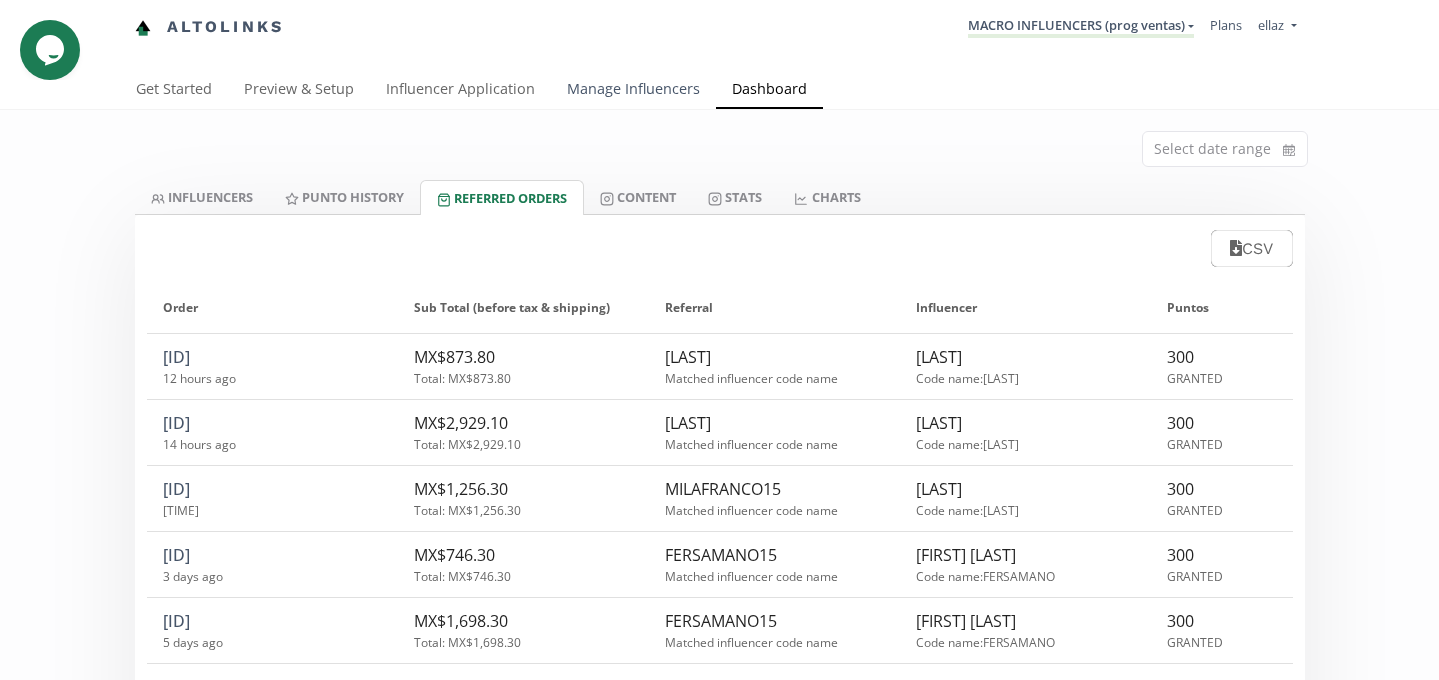 click on "Manage Influencers" at bounding box center [633, 91] 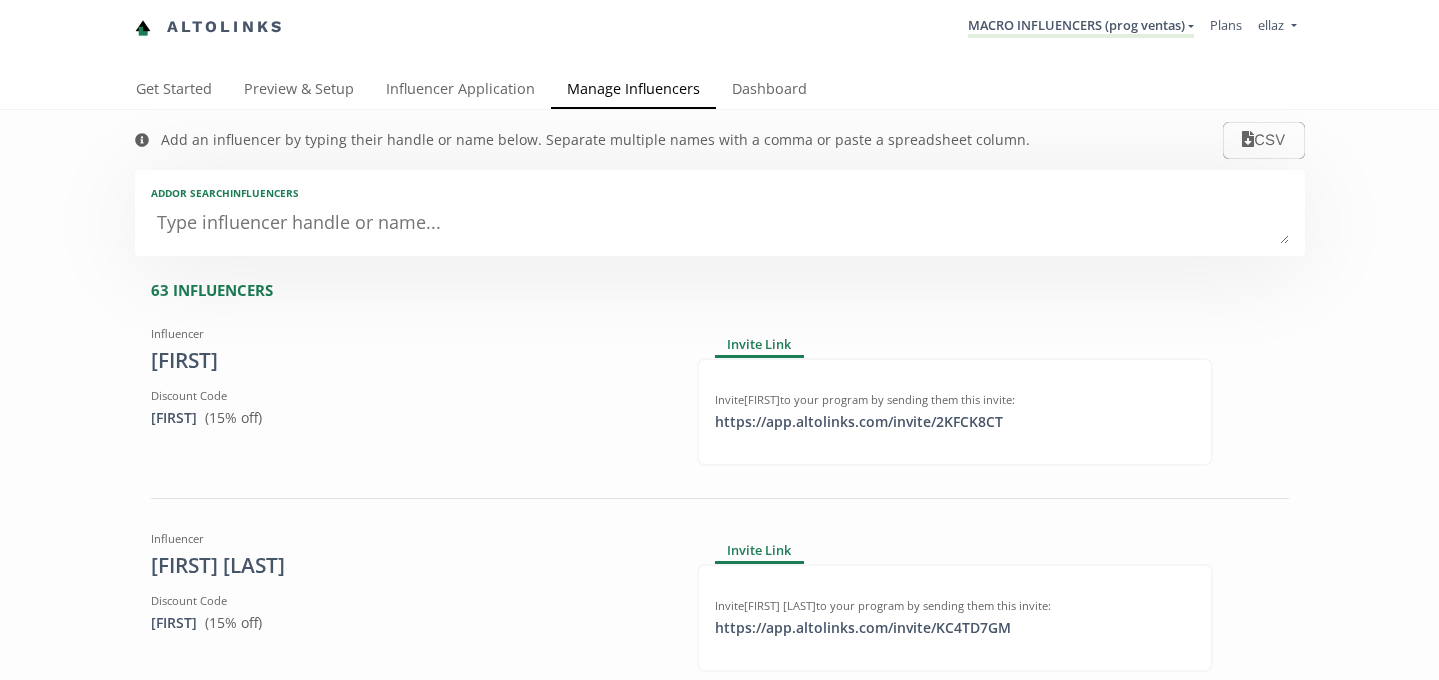 scroll, scrollTop: 0, scrollLeft: 0, axis: both 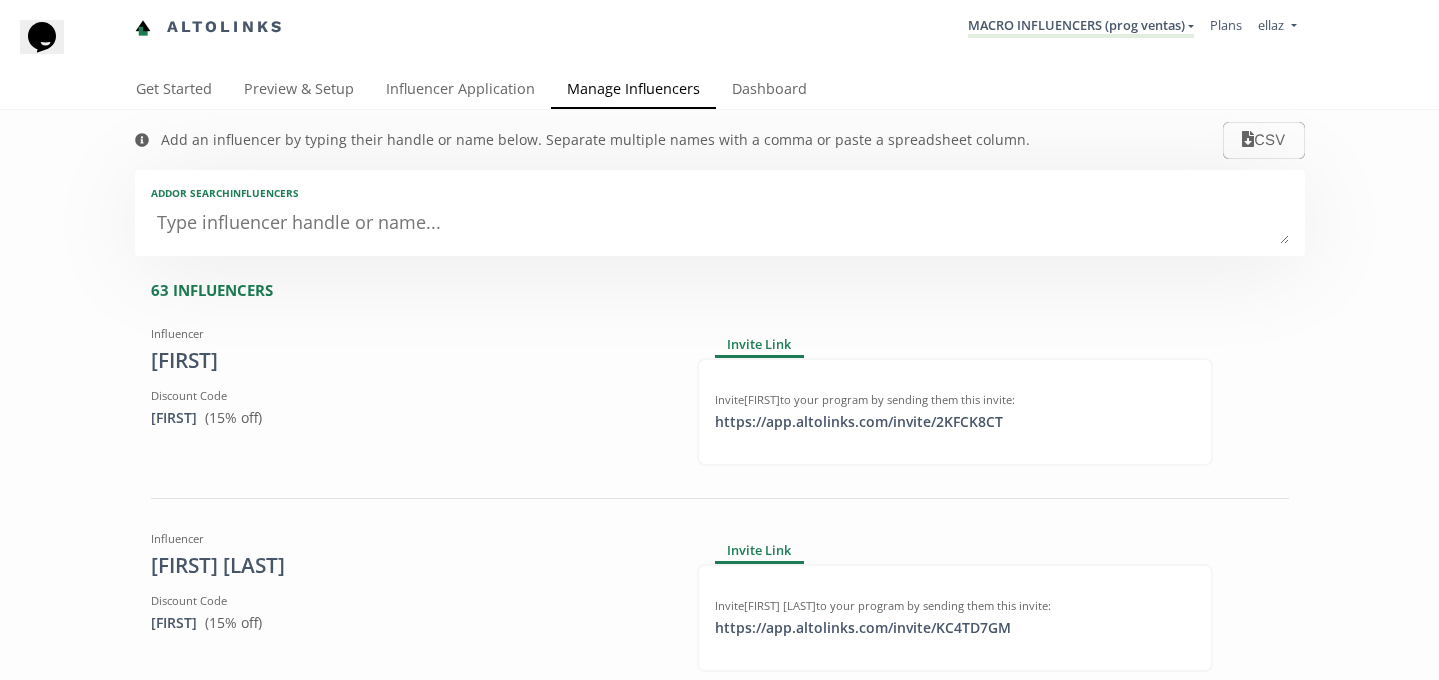 click at bounding box center (720, 224) 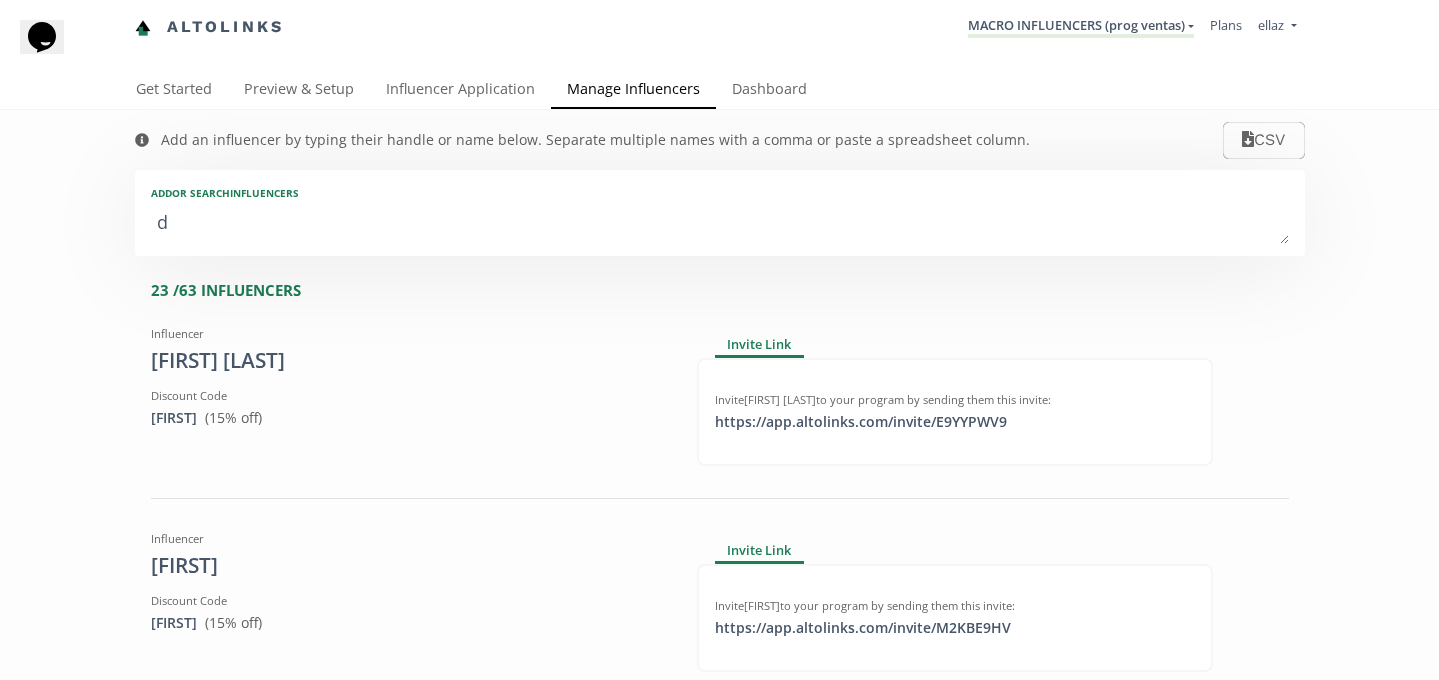 type on "da" 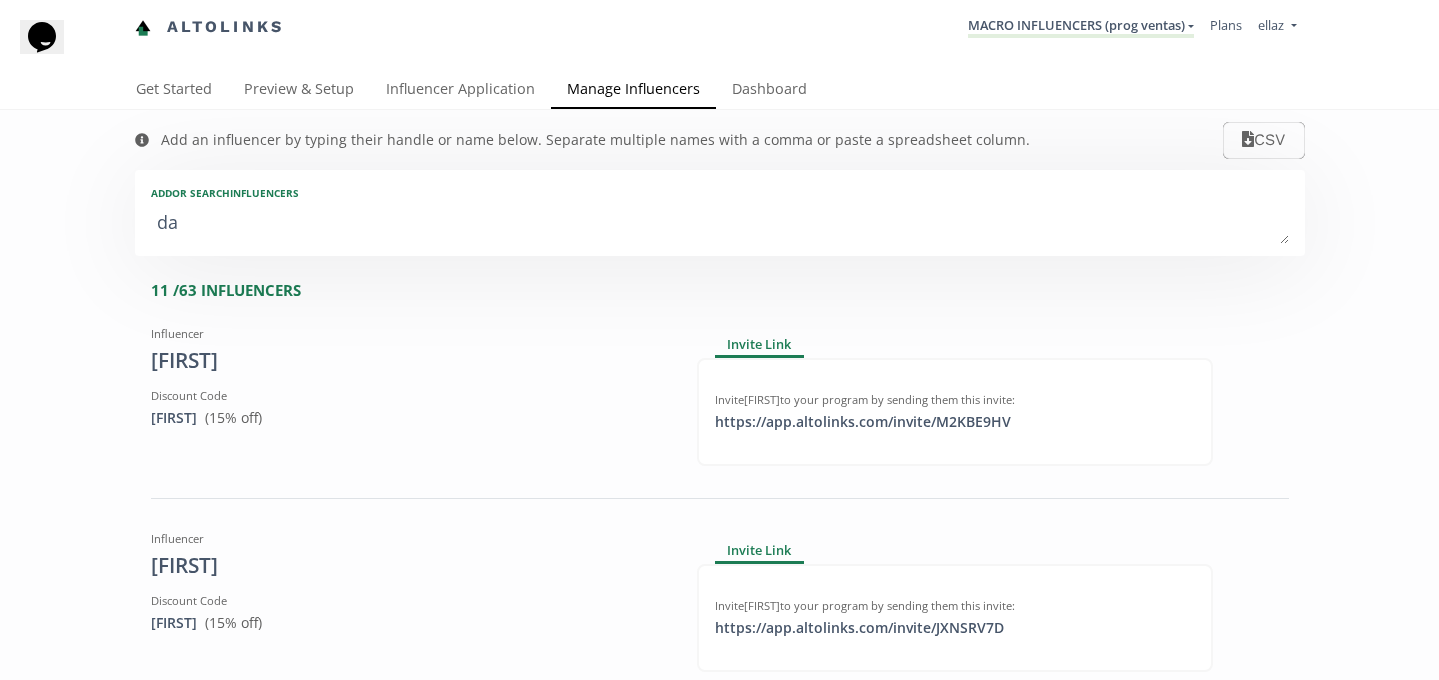 type on "[FIRST]" 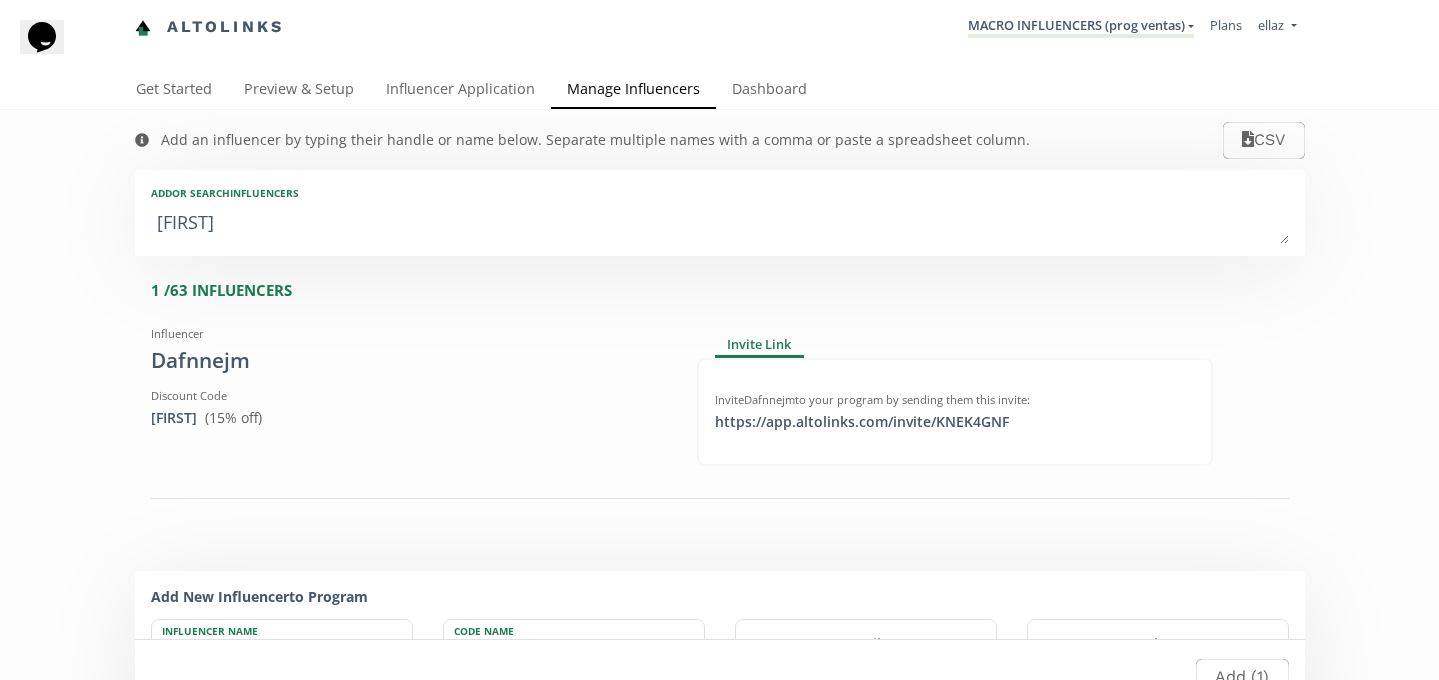 type on "da" 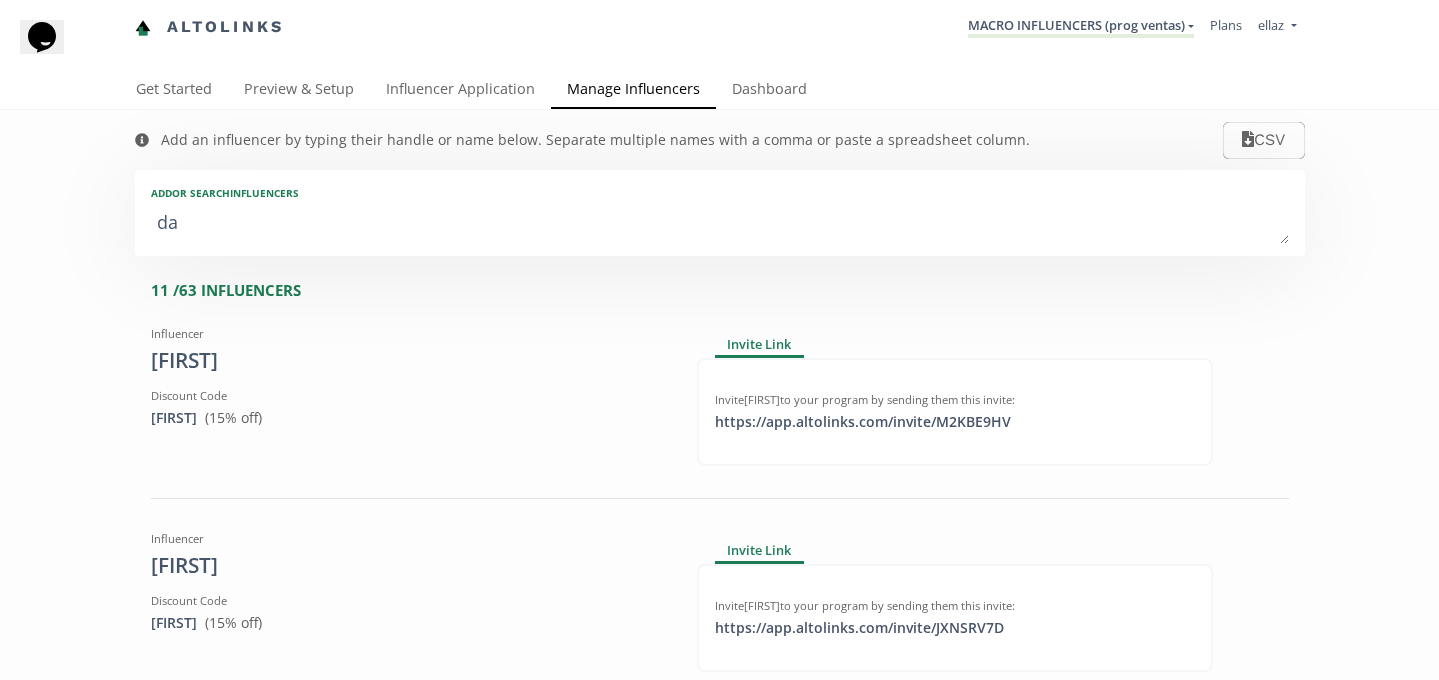 type on "d" 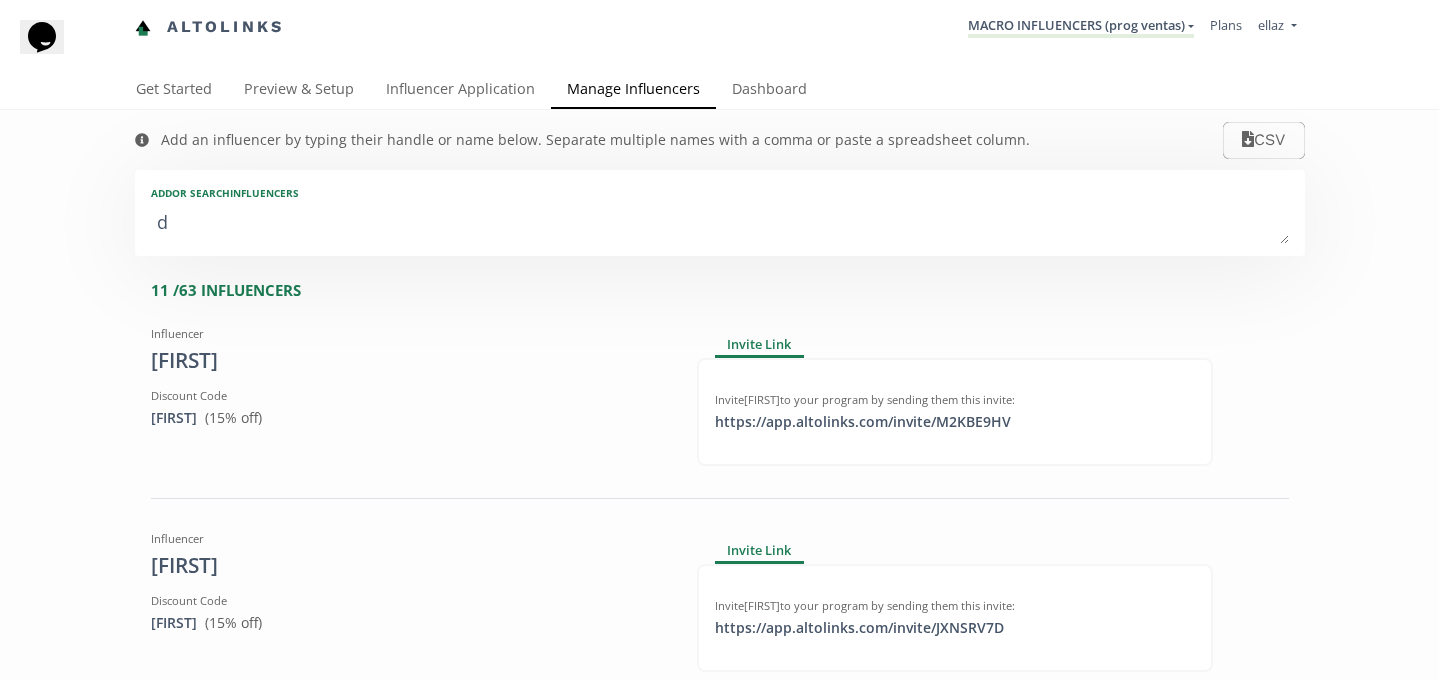 type on "d" 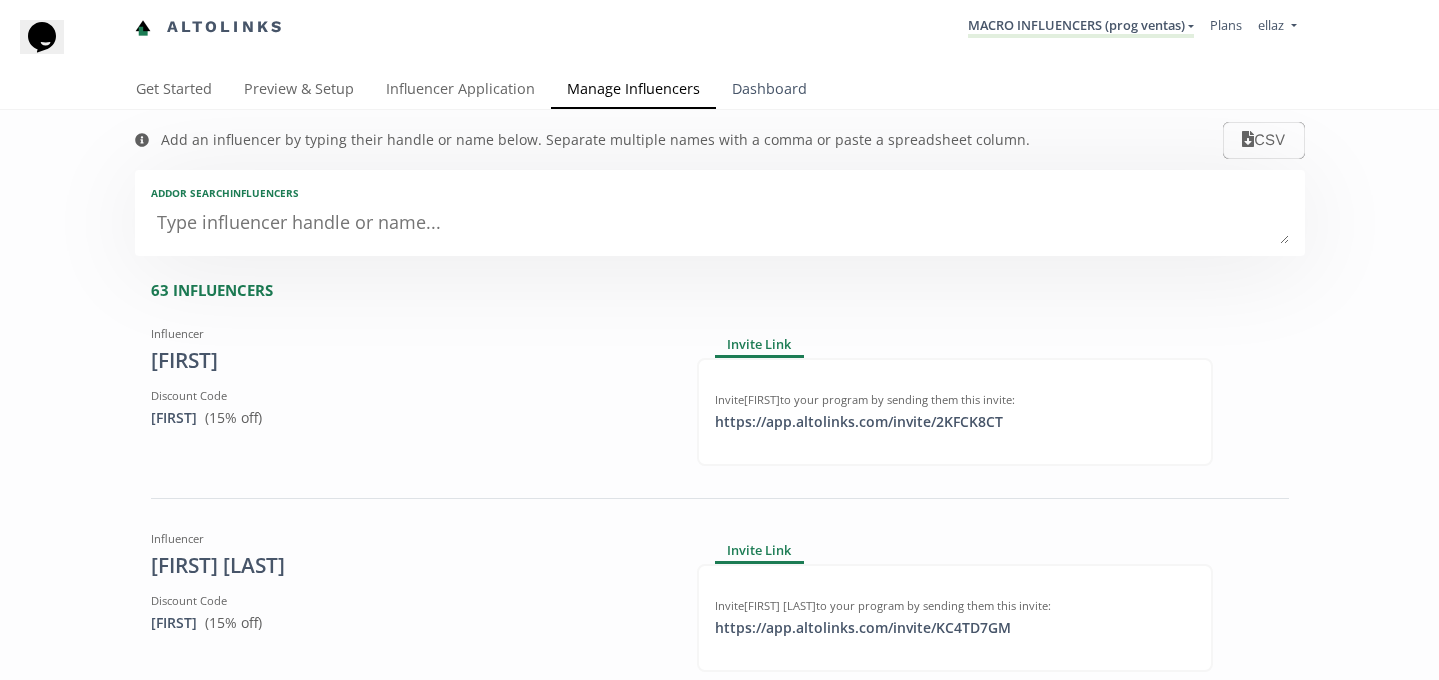 click on "Dashboard" at bounding box center [769, 91] 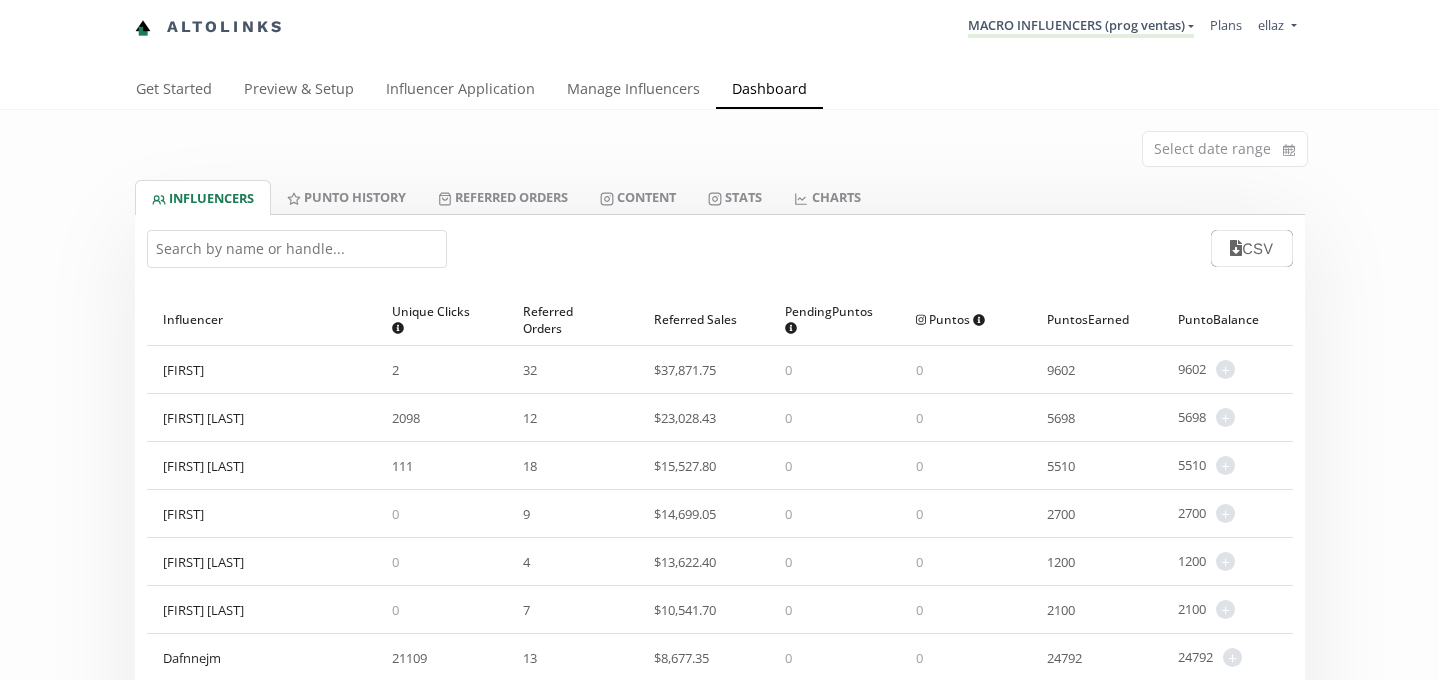 scroll, scrollTop: 0, scrollLeft: 0, axis: both 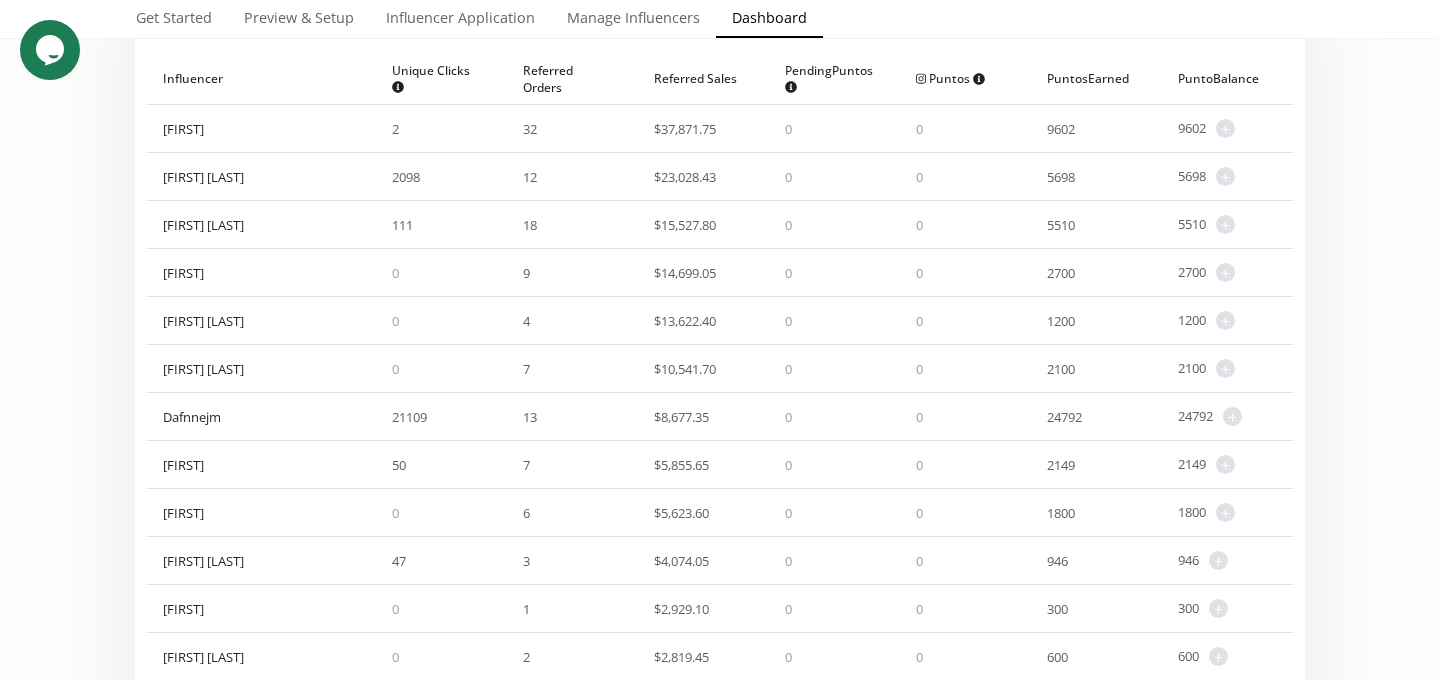 click on "21109" at bounding box center (409, 417) 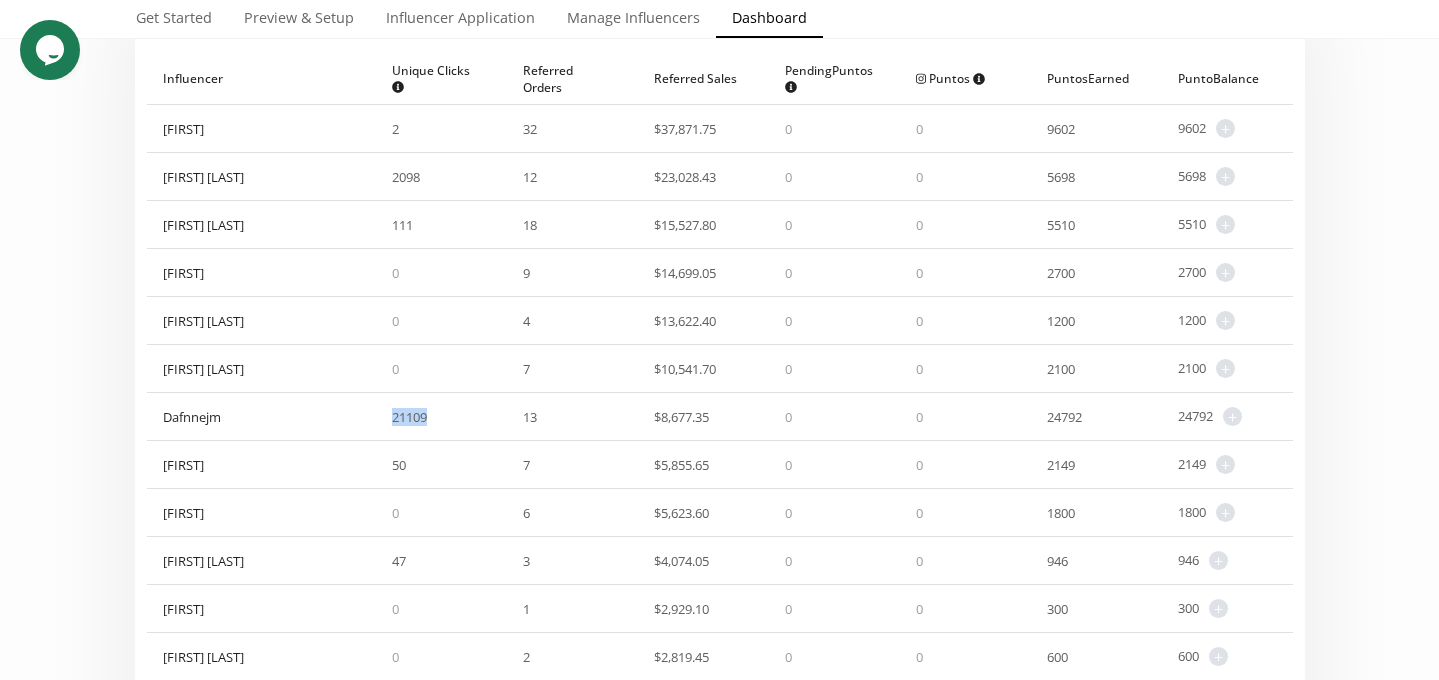 click on "21109" at bounding box center [409, 417] 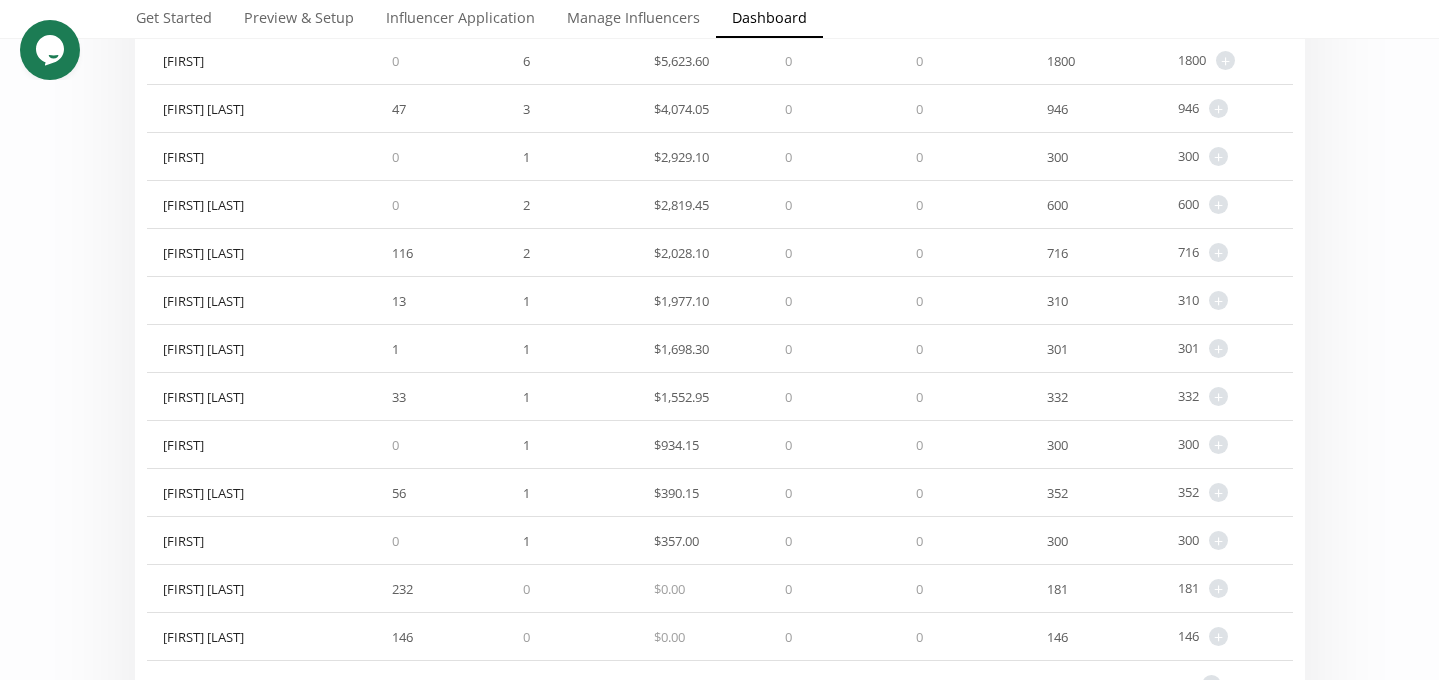 scroll, scrollTop: 0, scrollLeft: 0, axis: both 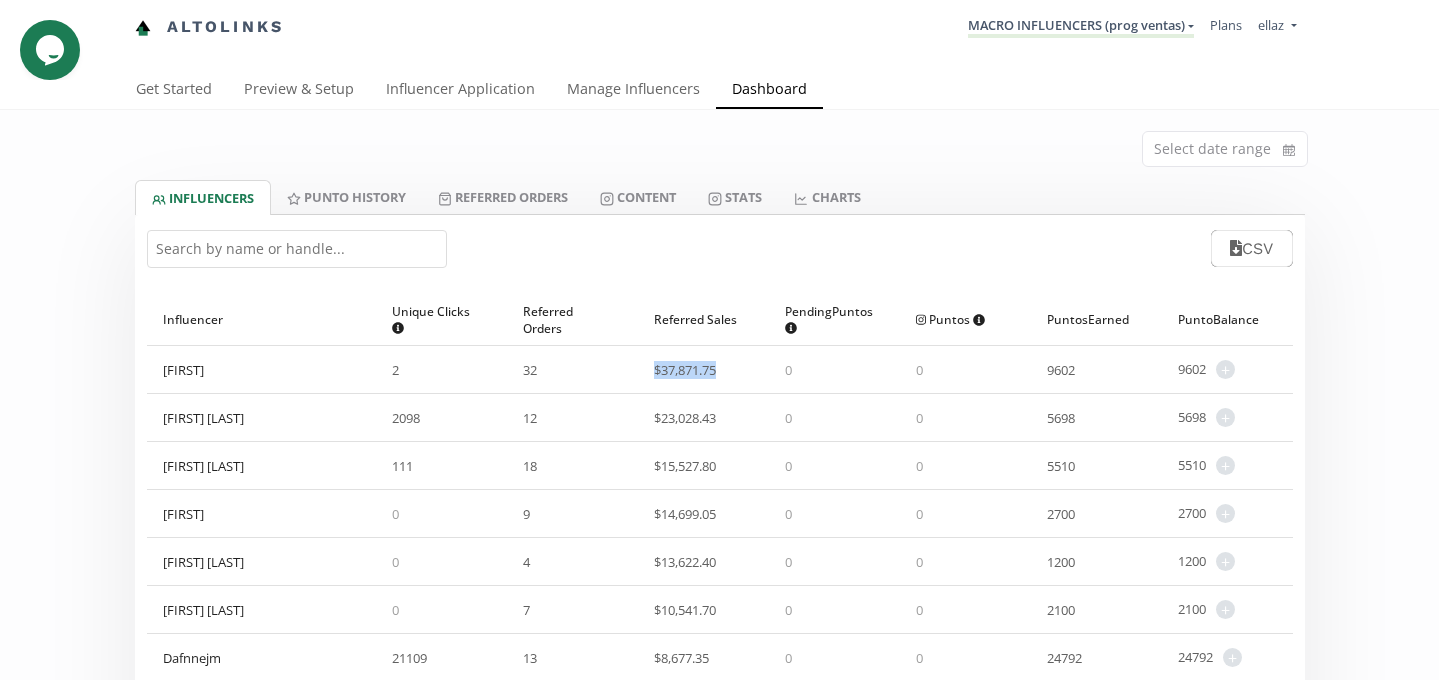 drag, startPoint x: 646, startPoint y: 367, endPoint x: 727, endPoint y: 367, distance: 81 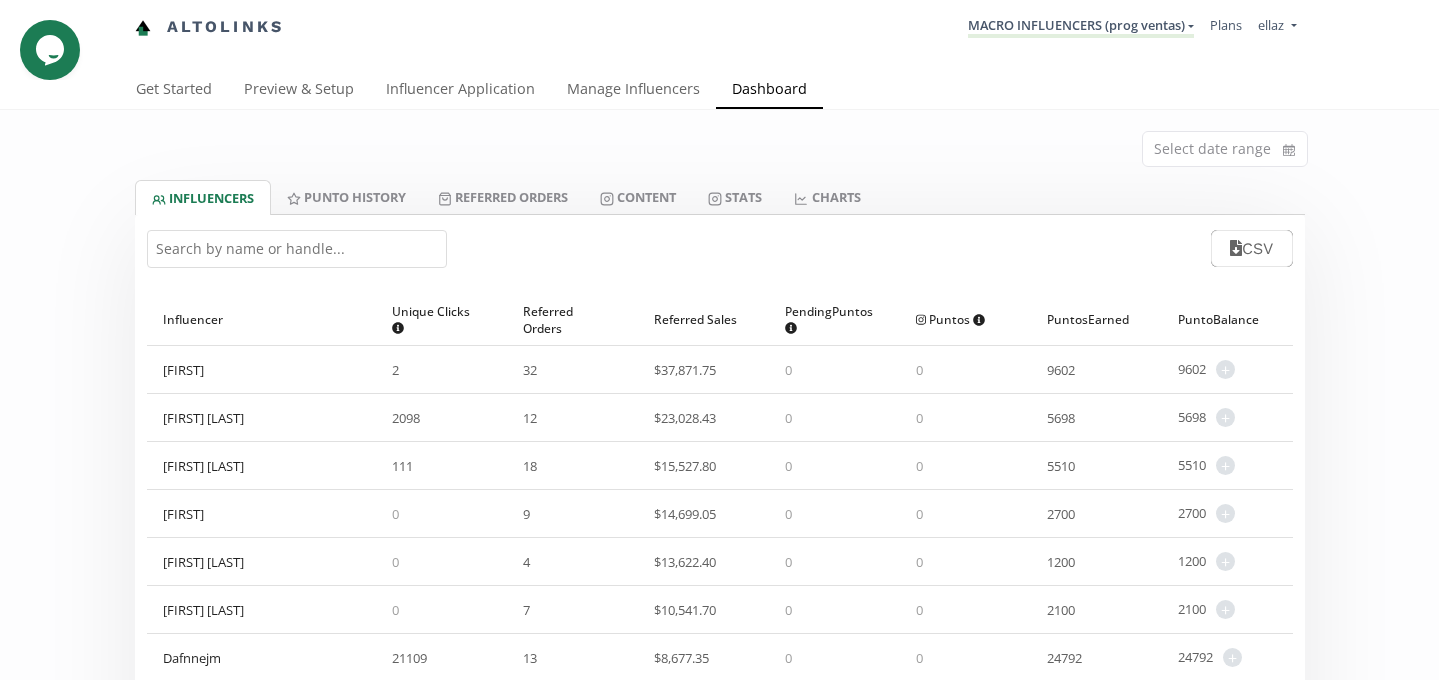 click on "MACRO INFLUENCERS (prog ventas)
KINEDU
MACRO INFLUENCERS (prog ventas)
Ambassador Program ⭐️⭐️
TOP ambassador program
Ambassador Program ★
Create another program" at bounding box center [1081, 27] 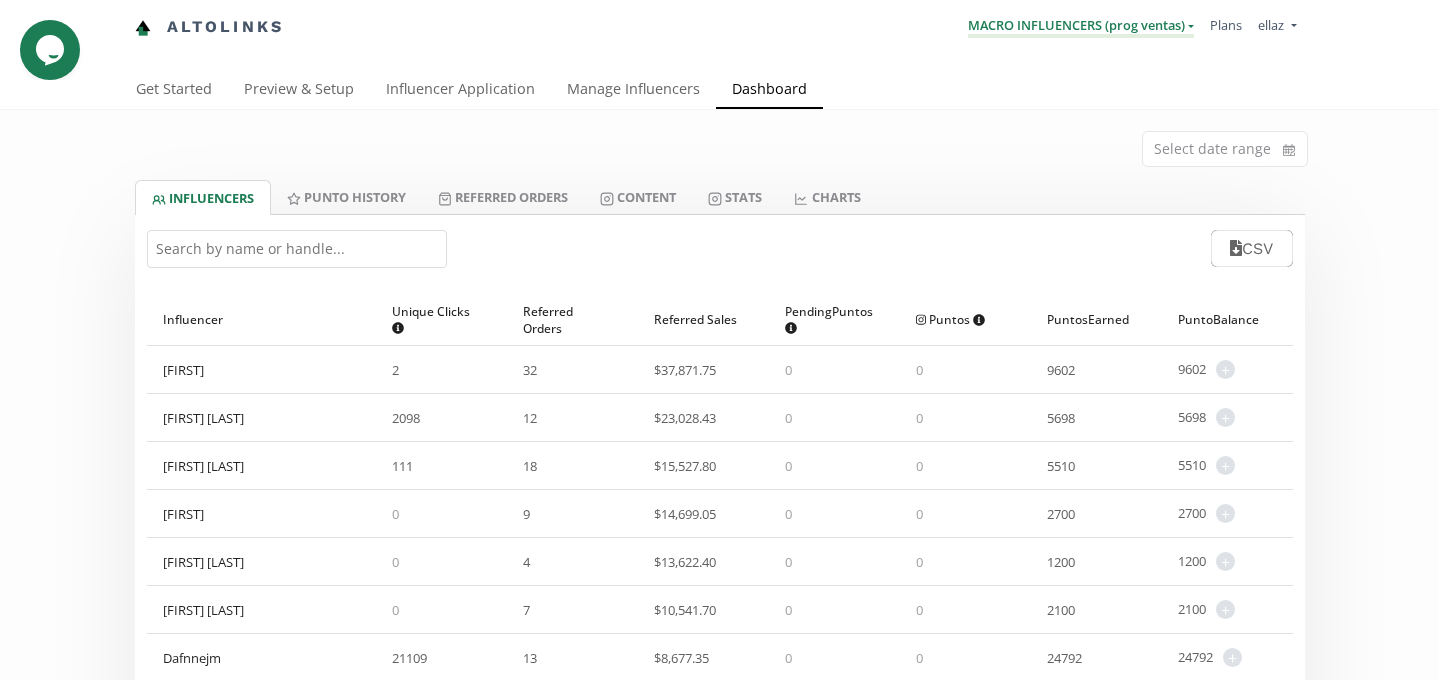click on "MACRO INFLUENCERS (prog ventas)" at bounding box center [1081, 27] 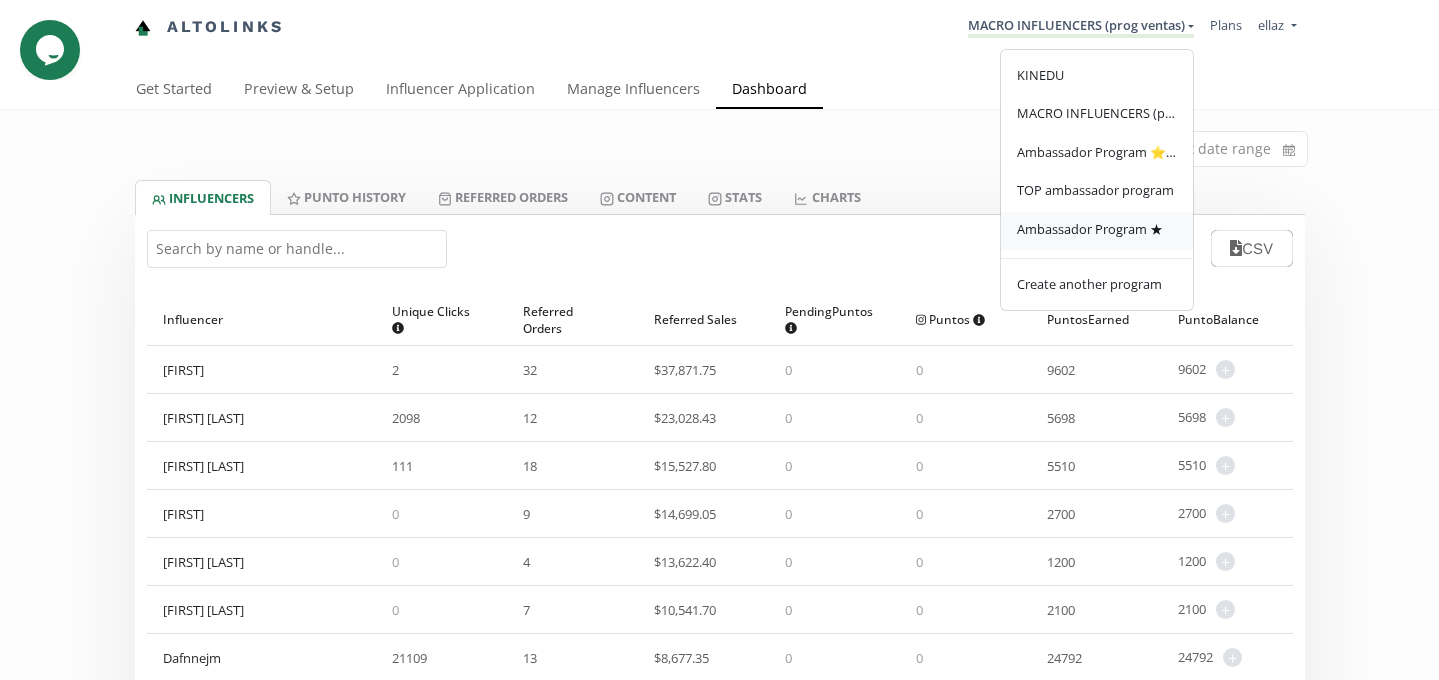 click on "Ambassador Program ★" at bounding box center (1090, 229) 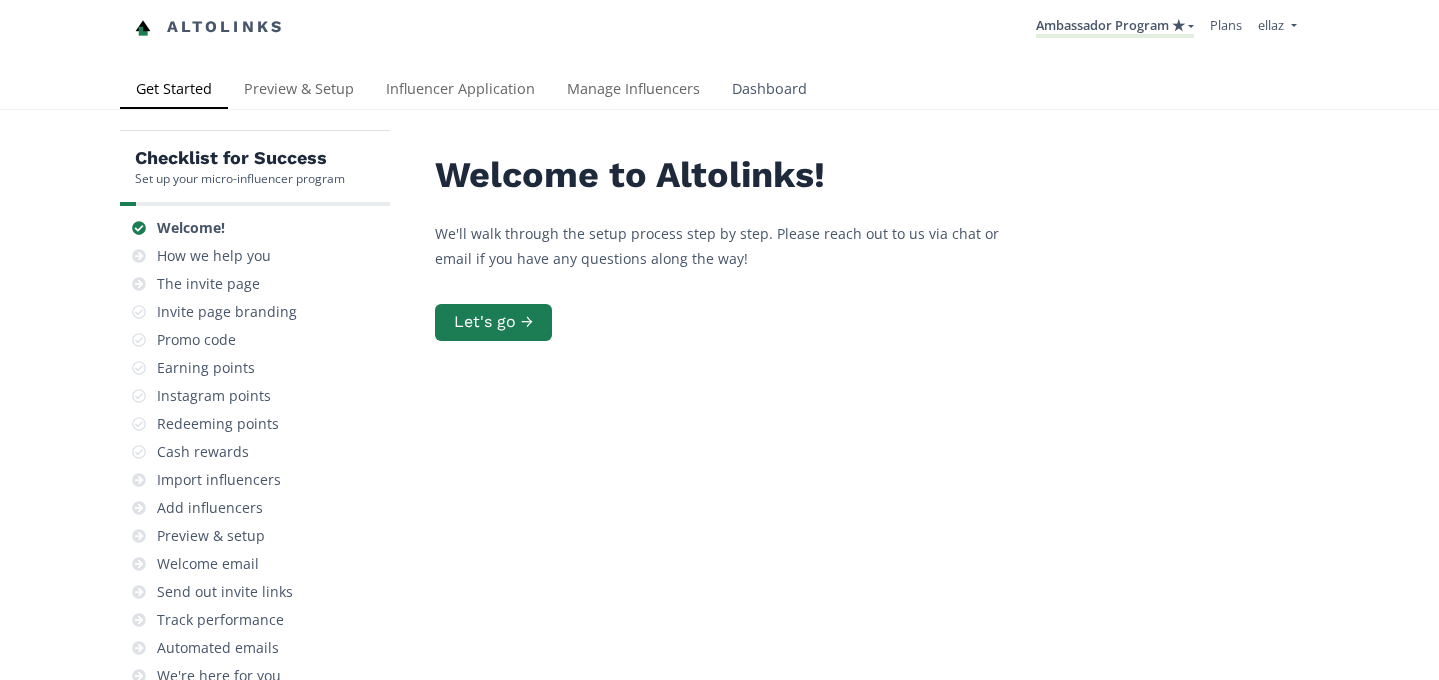 scroll, scrollTop: 0, scrollLeft: 0, axis: both 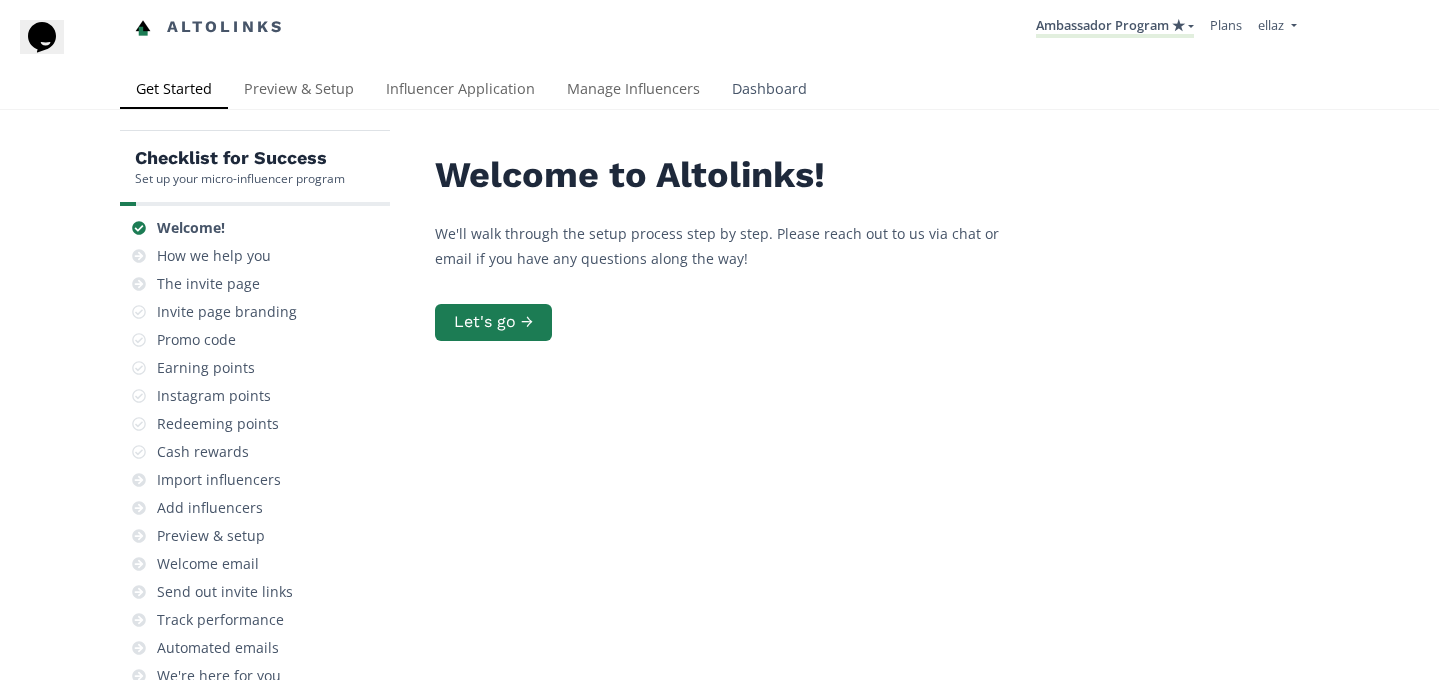 click on "Dashboard" at bounding box center [769, 91] 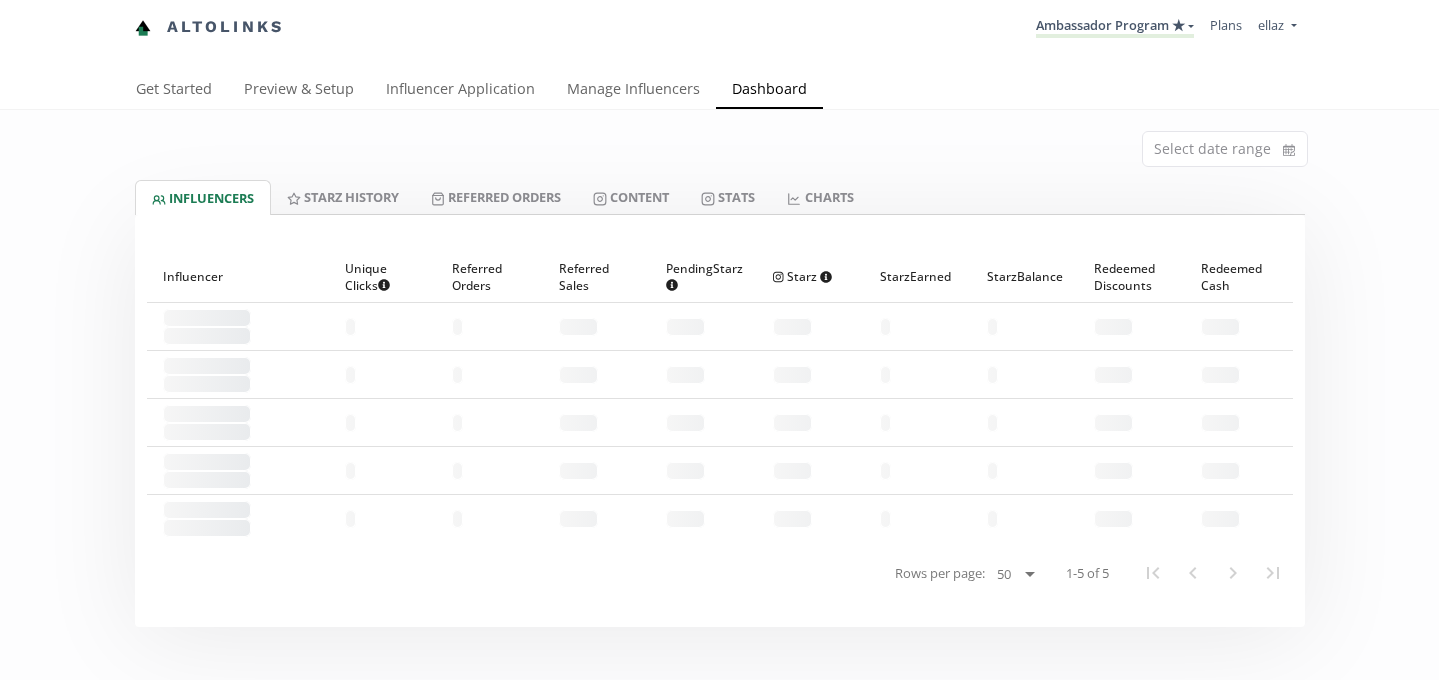 scroll, scrollTop: 0, scrollLeft: 0, axis: both 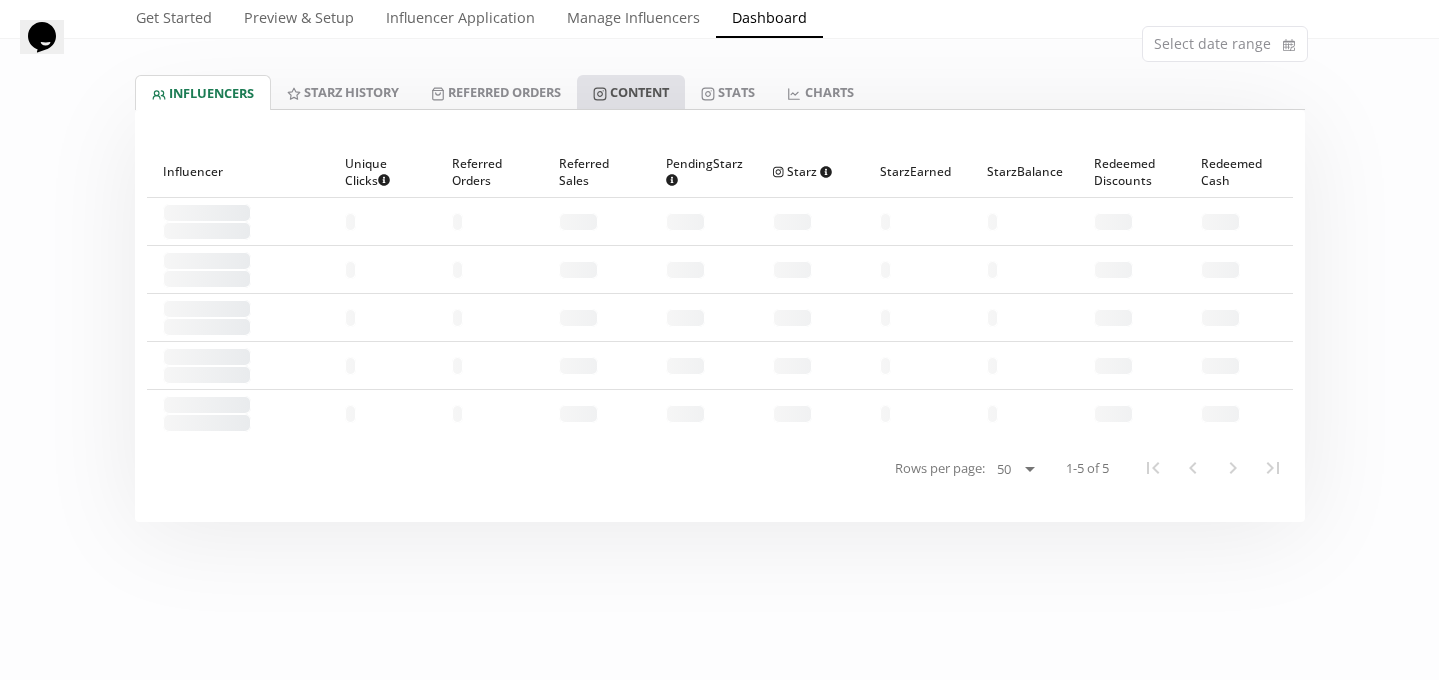 click on "Content" at bounding box center [631, 92] 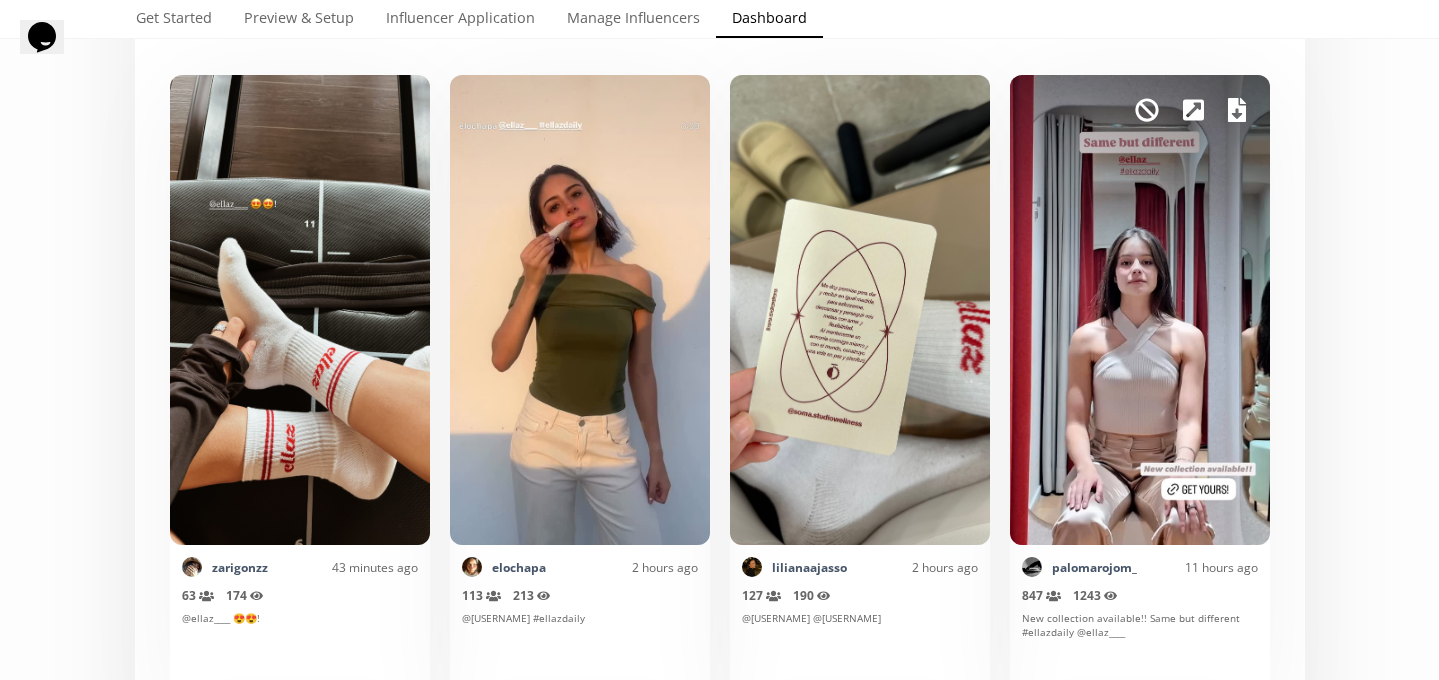 scroll, scrollTop: 494, scrollLeft: 0, axis: vertical 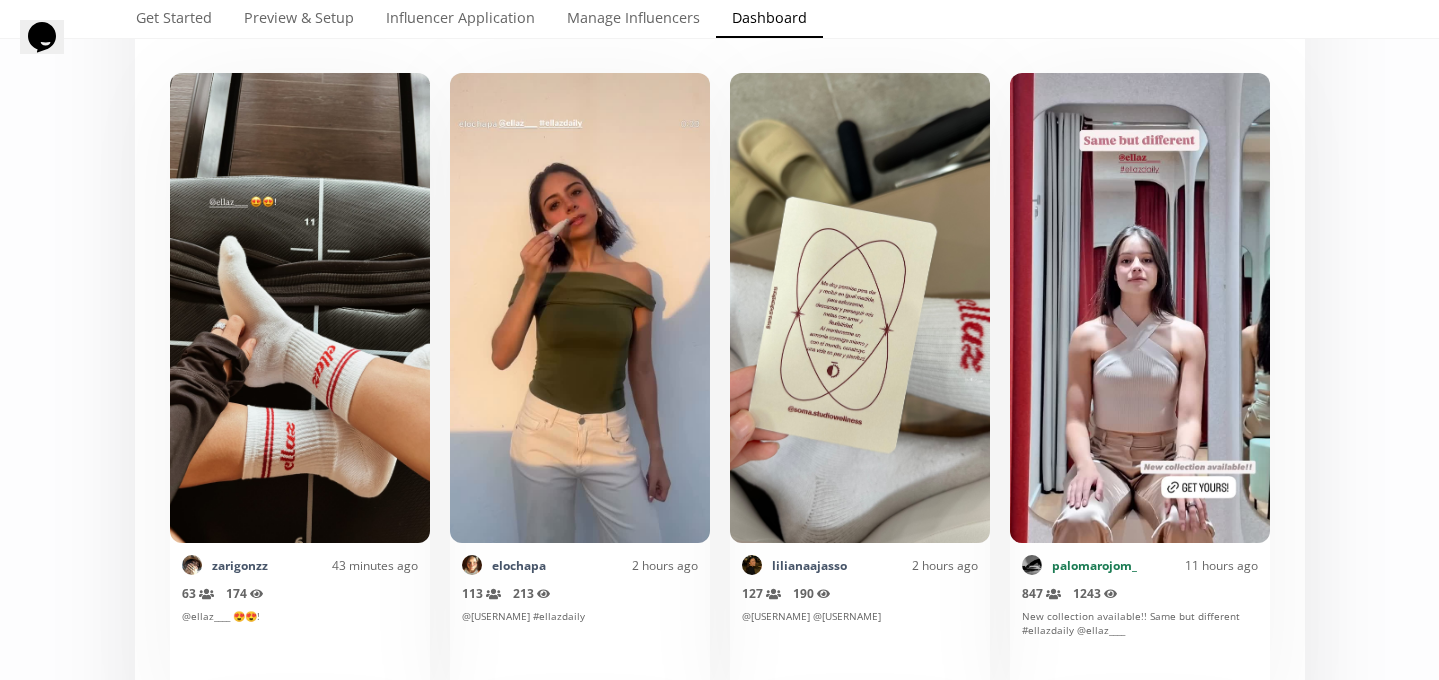 click on "palomarojom_" at bounding box center [1094, 565] 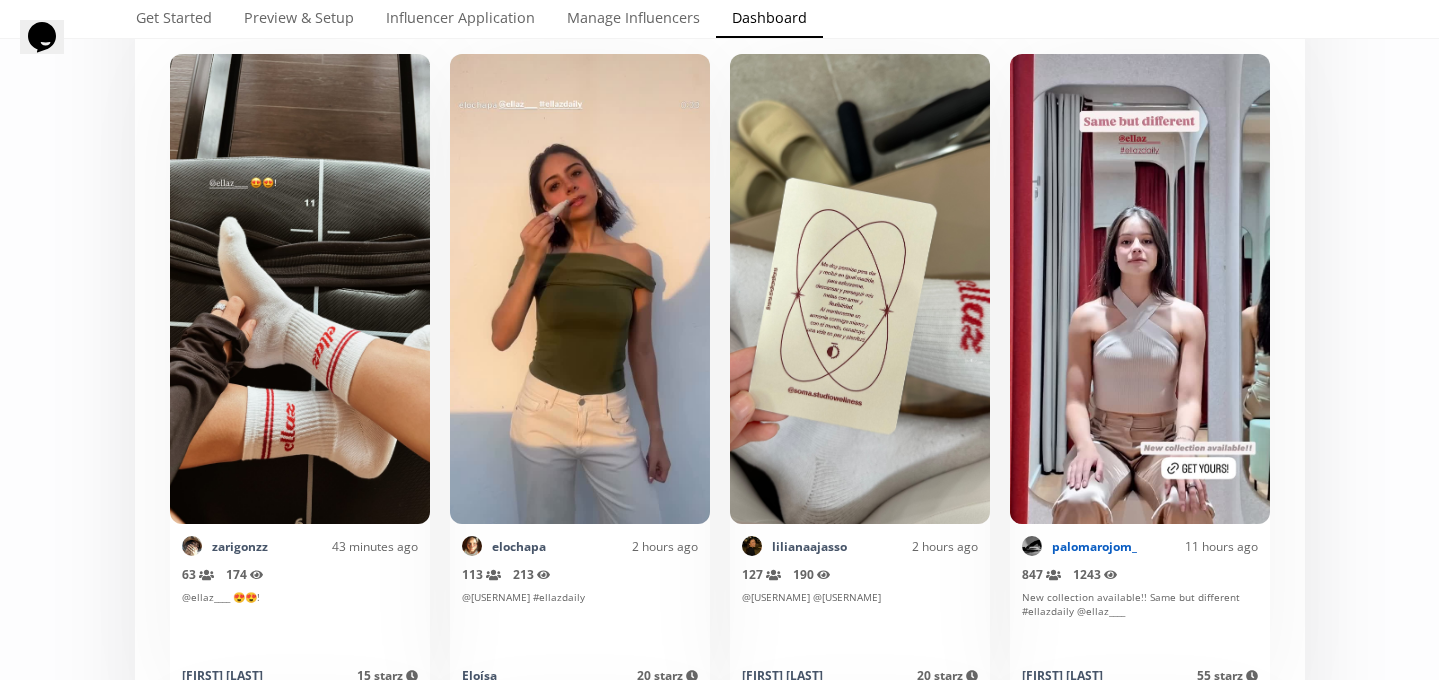 scroll, scrollTop: 0, scrollLeft: 0, axis: both 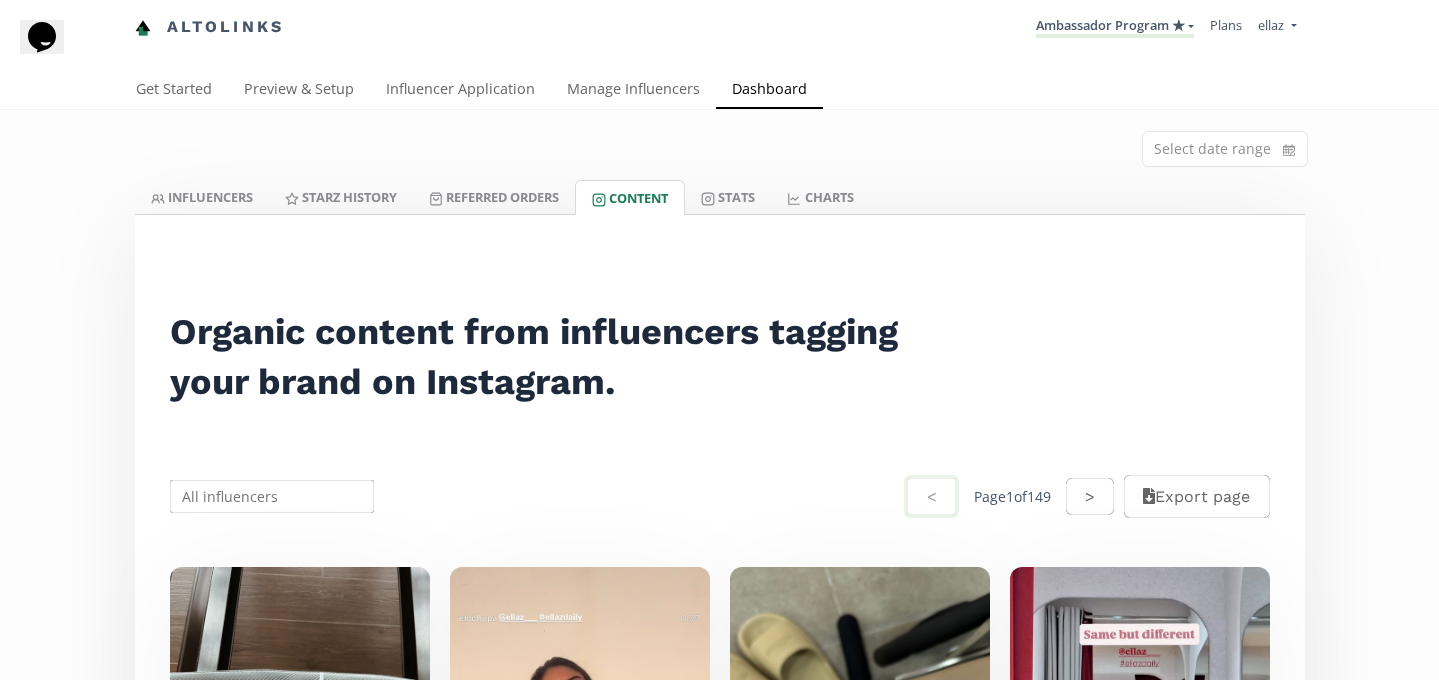 click on "Ambassador Program ★
KINEDU
MACRO INFLUENCERS (prog ventas)
Ambassador Program ⭐️⭐️
TOP ambassador program
Ambassador Program ★
Create another program" at bounding box center (1115, 27) 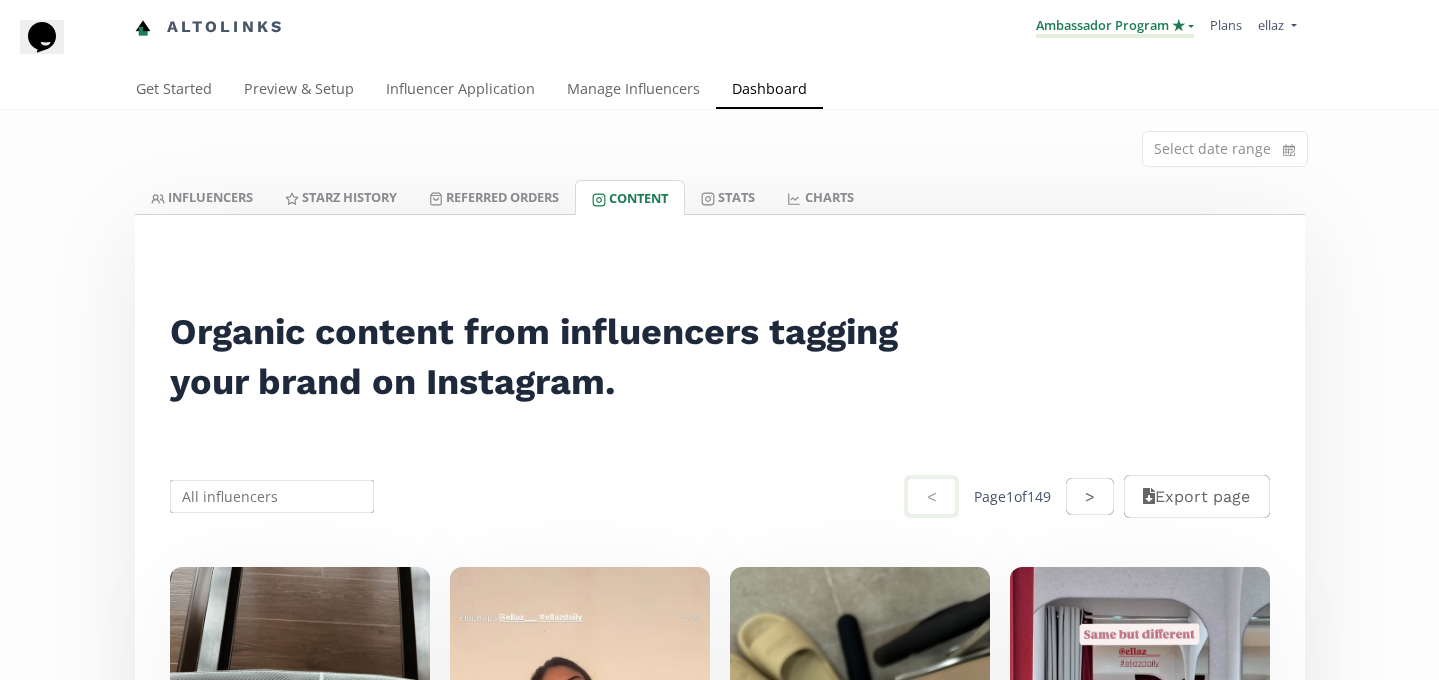 click on "Ambassador Program ★" at bounding box center [1115, 27] 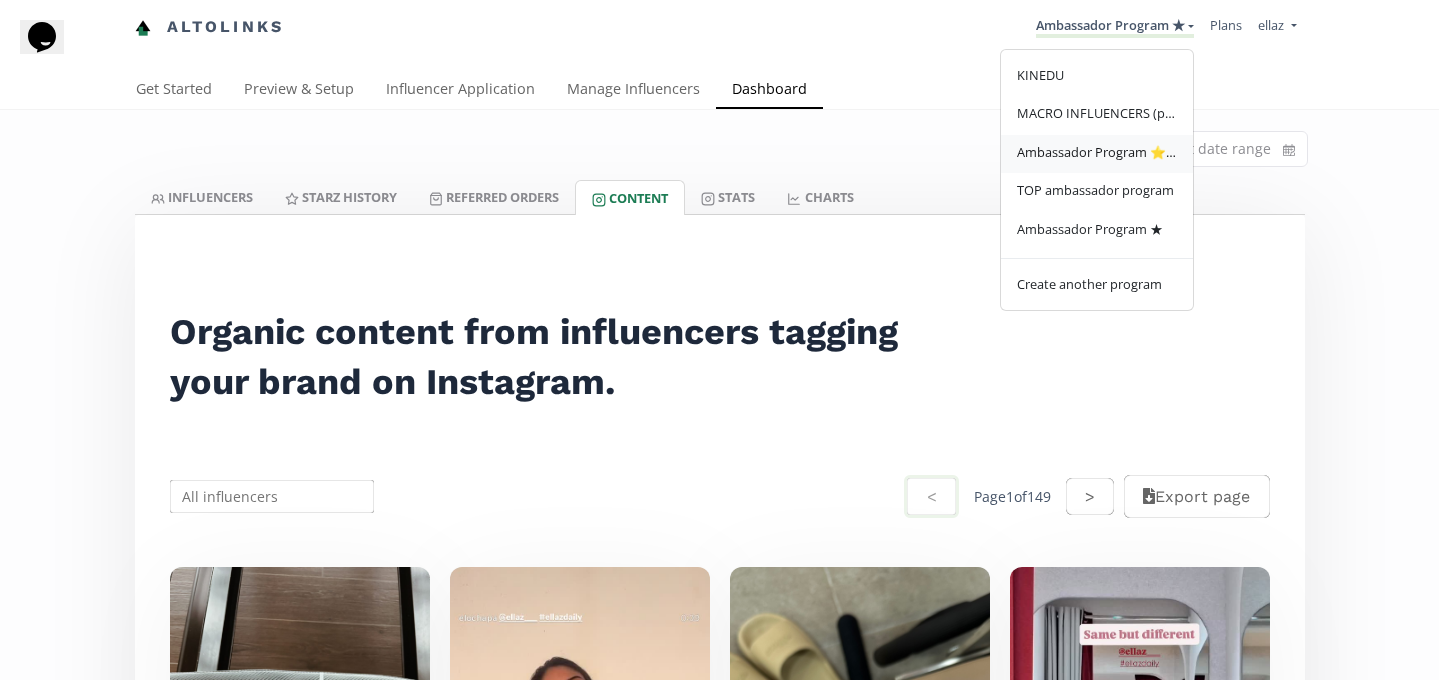 click on "Ambassador Program ⭐️⭐️" at bounding box center [1097, 152] 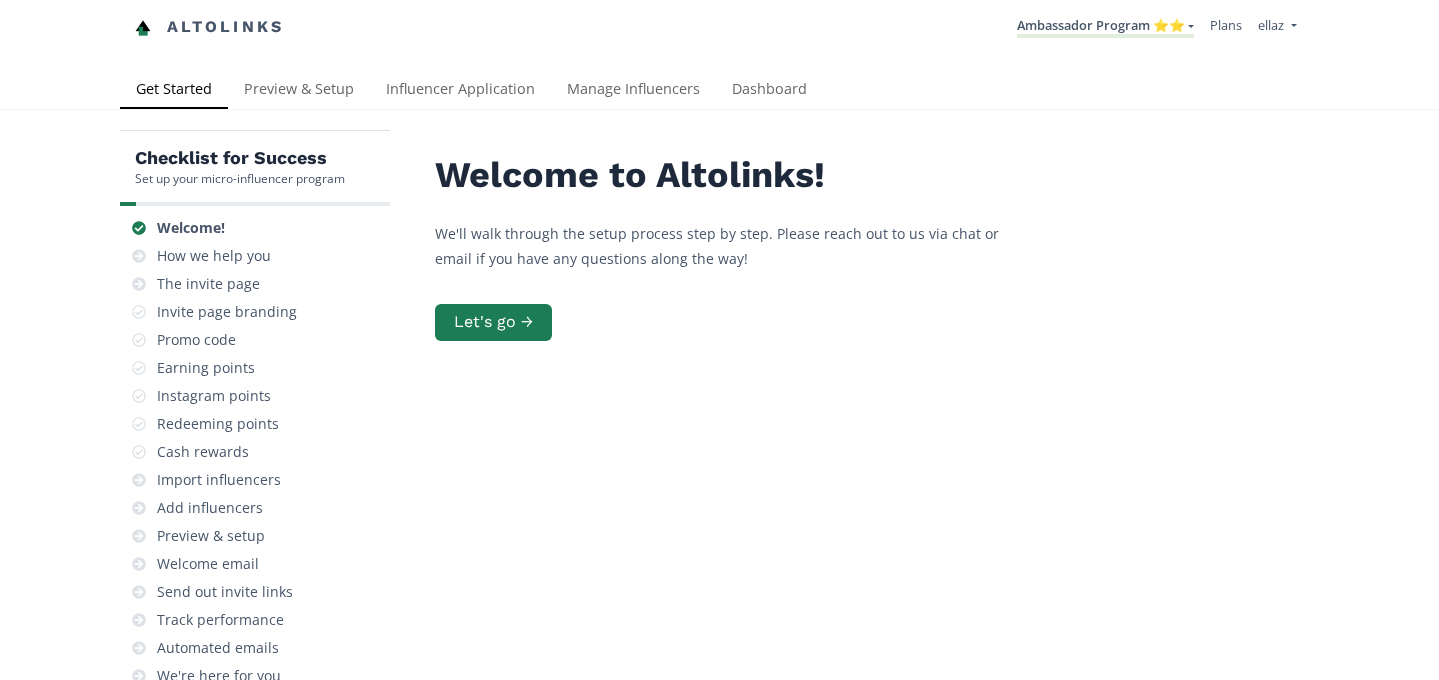 scroll, scrollTop: 0, scrollLeft: 0, axis: both 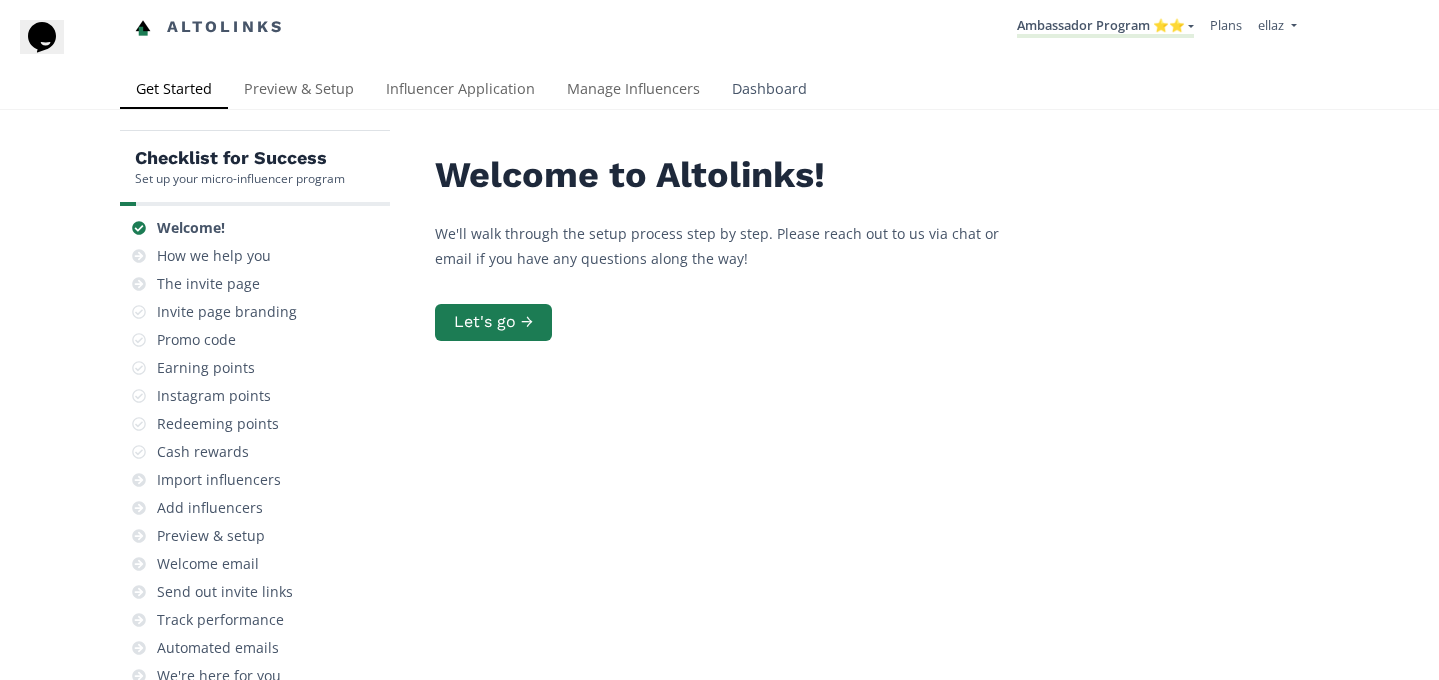 click on "Dashboard" at bounding box center [769, 91] 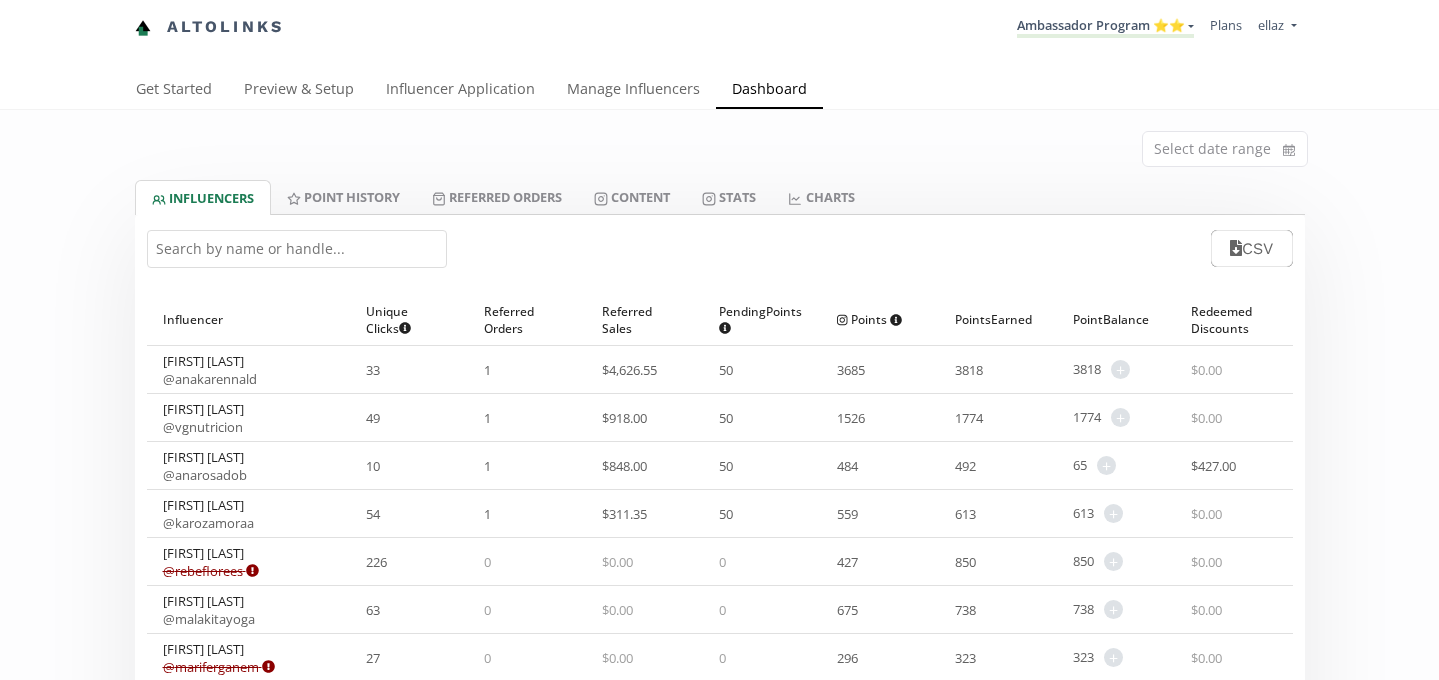 scroll, scrollTop: 0, scrollLeft: 0, axis: both 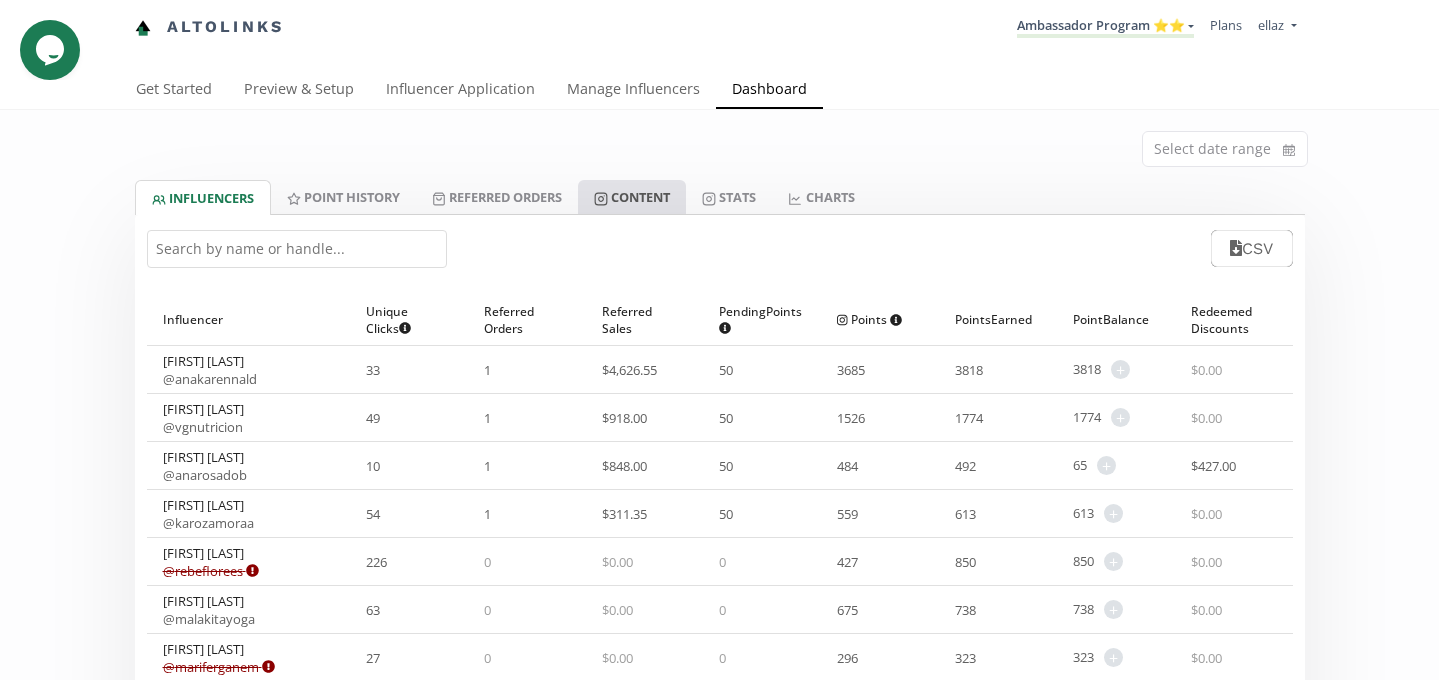 click on "Content" at bounding box center (632, 197) 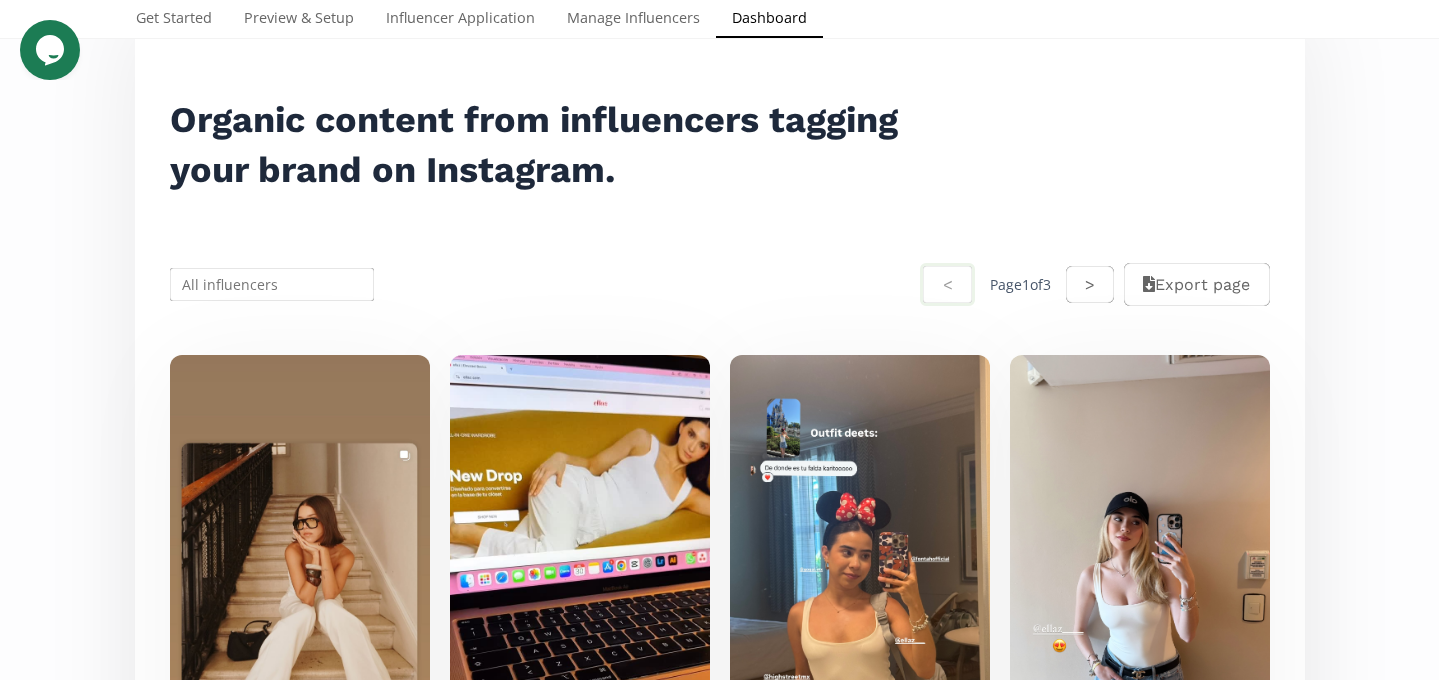 scroll, scrollTop: 0, scrollLeft: 0, axis: both 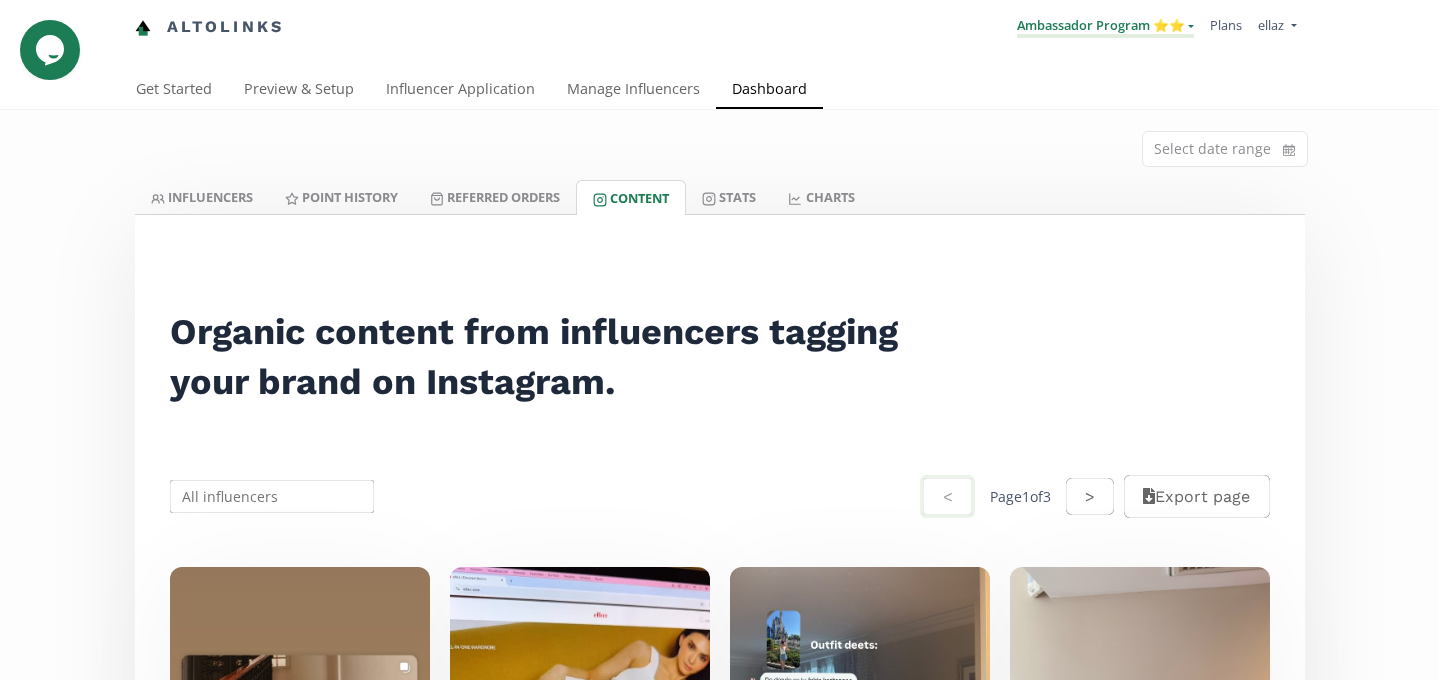 click on "Ambassador Program ⭐️⭐️" at bounding box center (1105, 27) 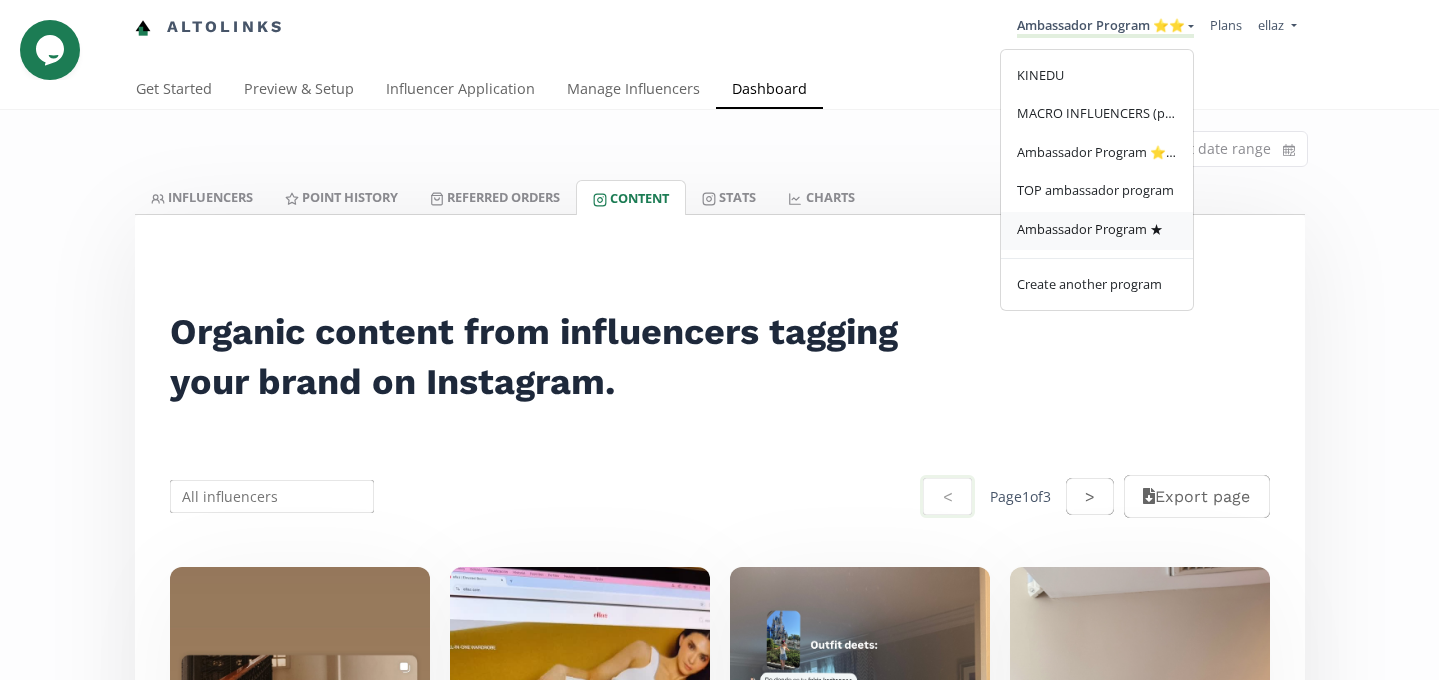 click on "Ambassador Program ★" at bounding box center (1097, 231) 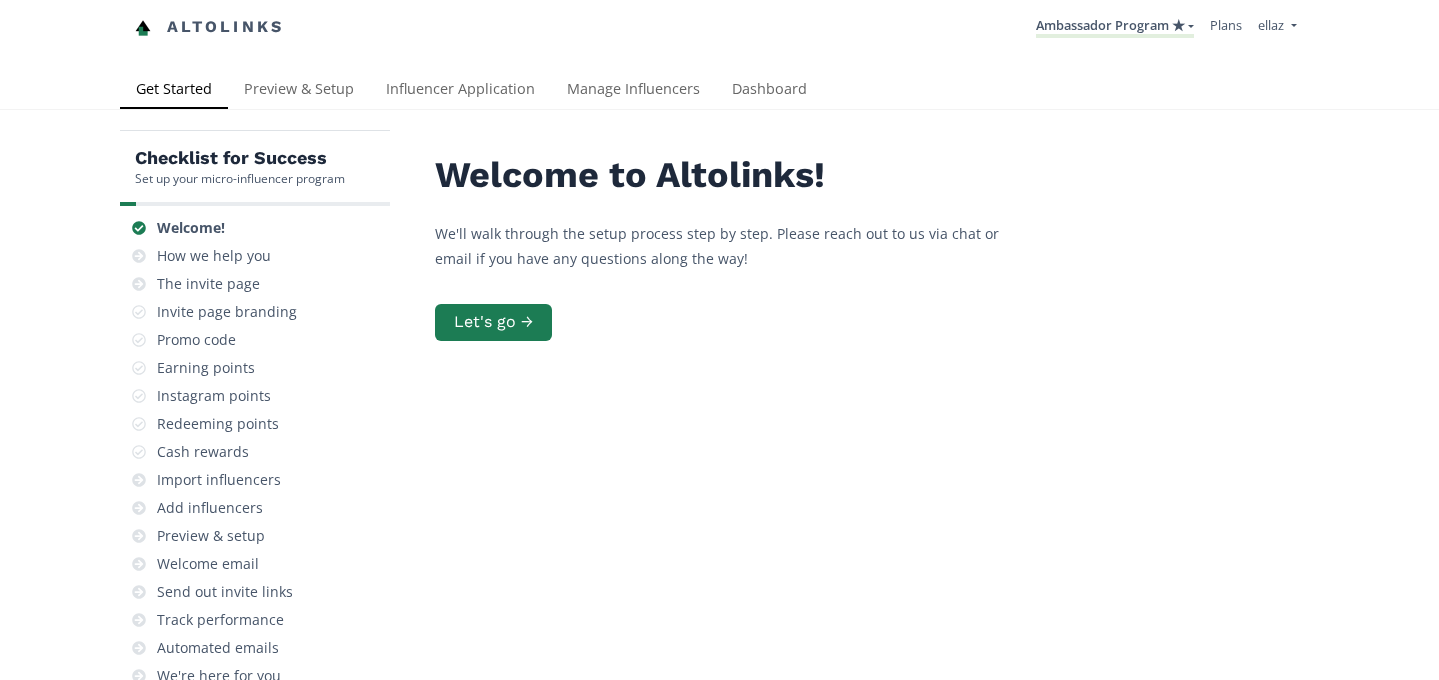 scroll, scrollTop: 0, scrollLeft: 0, axis: both 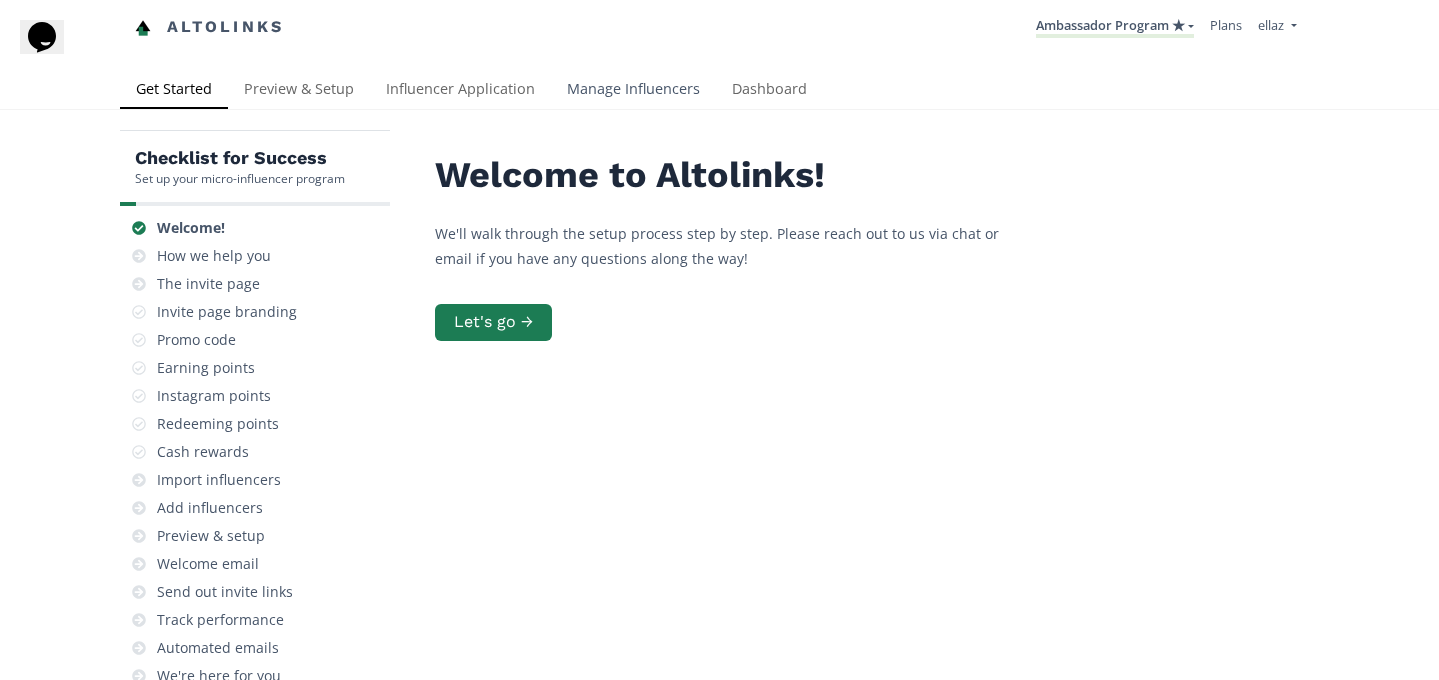 click on "Manage Influencers" at bounding box center [633, 91] 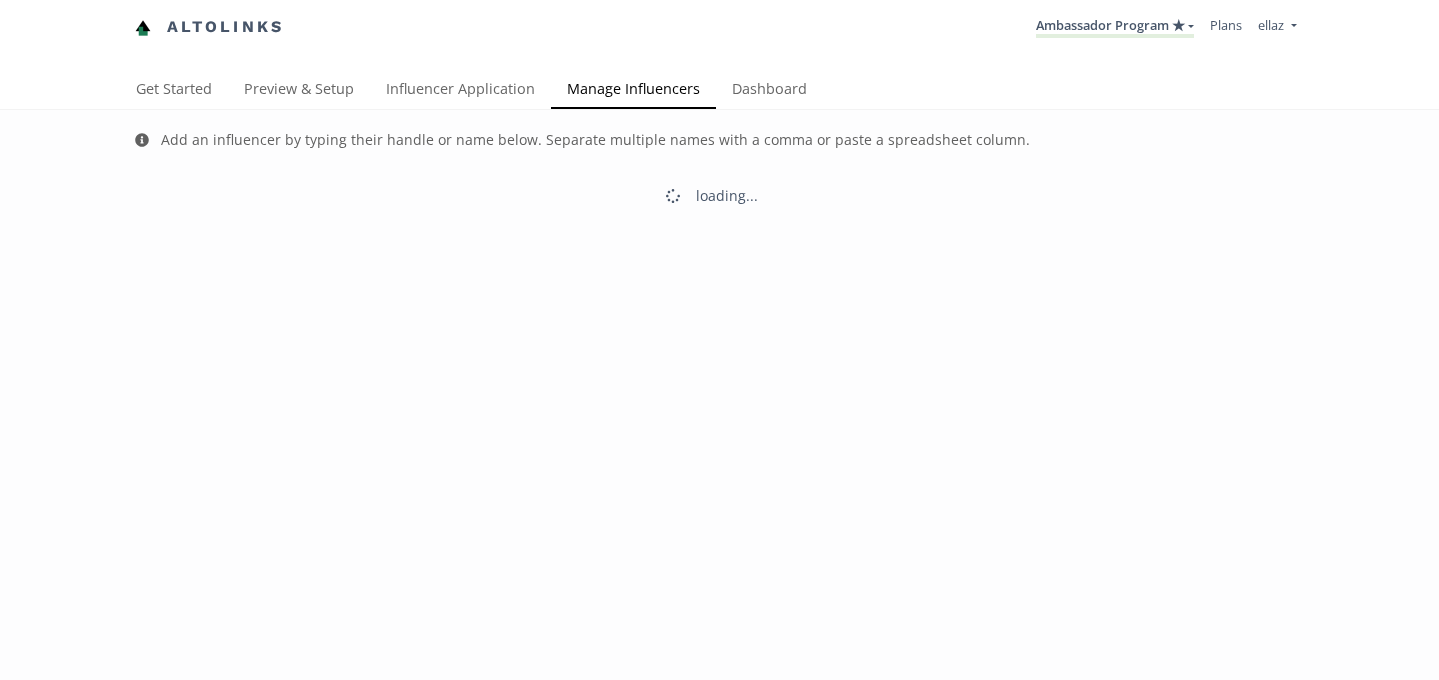 scroll, scrollTop: 0, scrollLeft: 0, axis: both 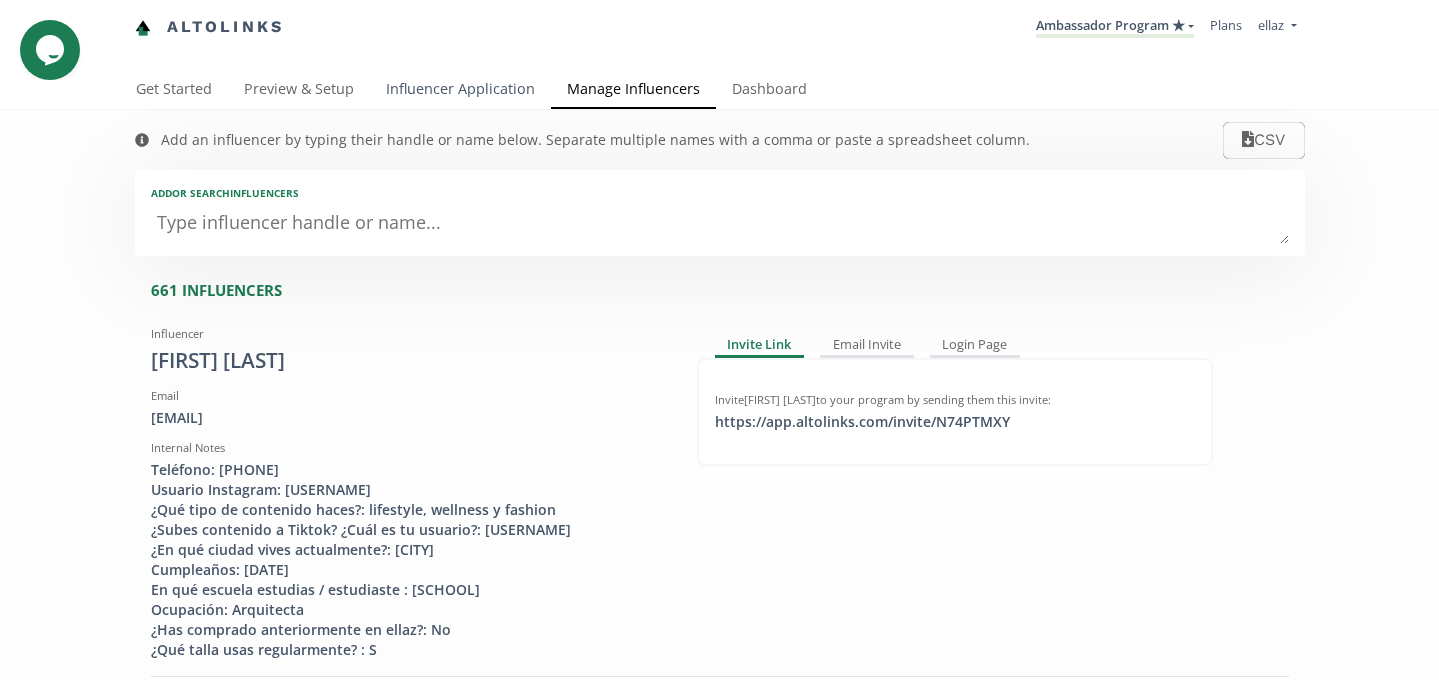 click on "Influencer Application" at bounding box center (460, 91) 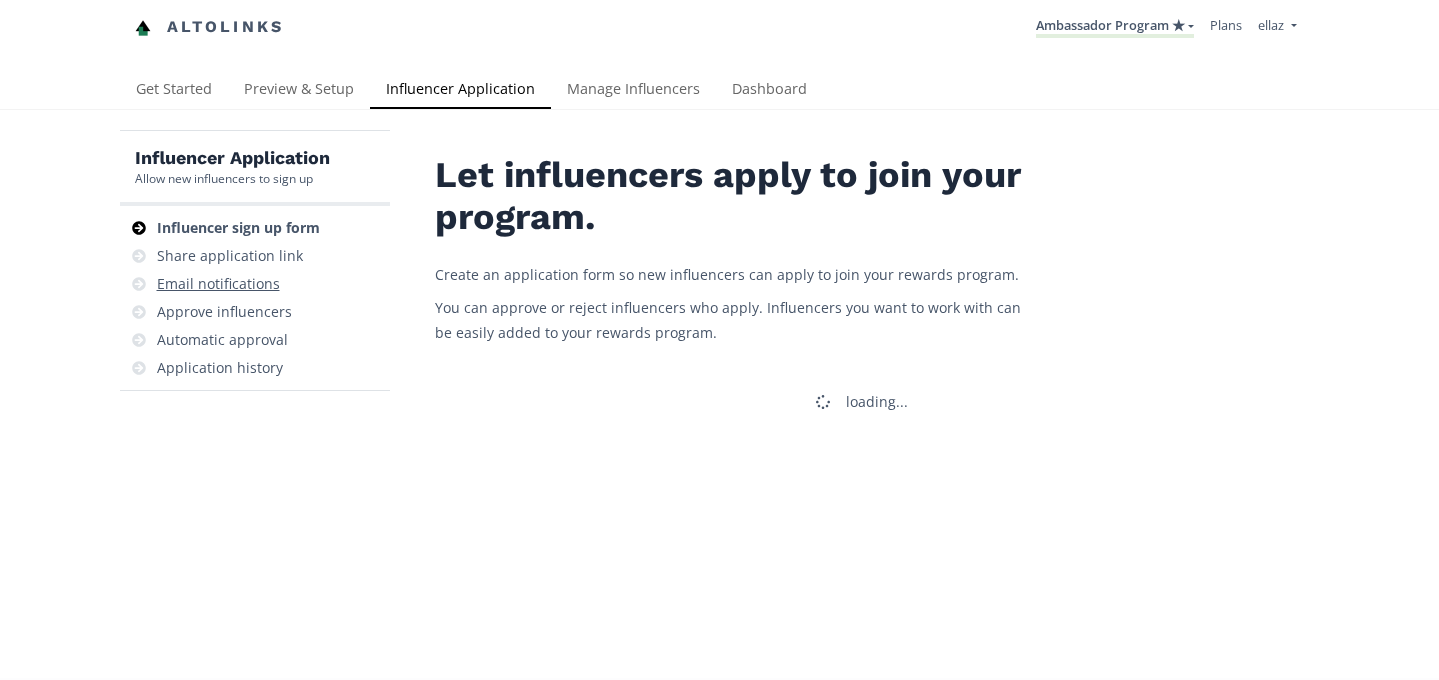 scroll, scrollTop: 0, scrollLeft: 0, axis: both 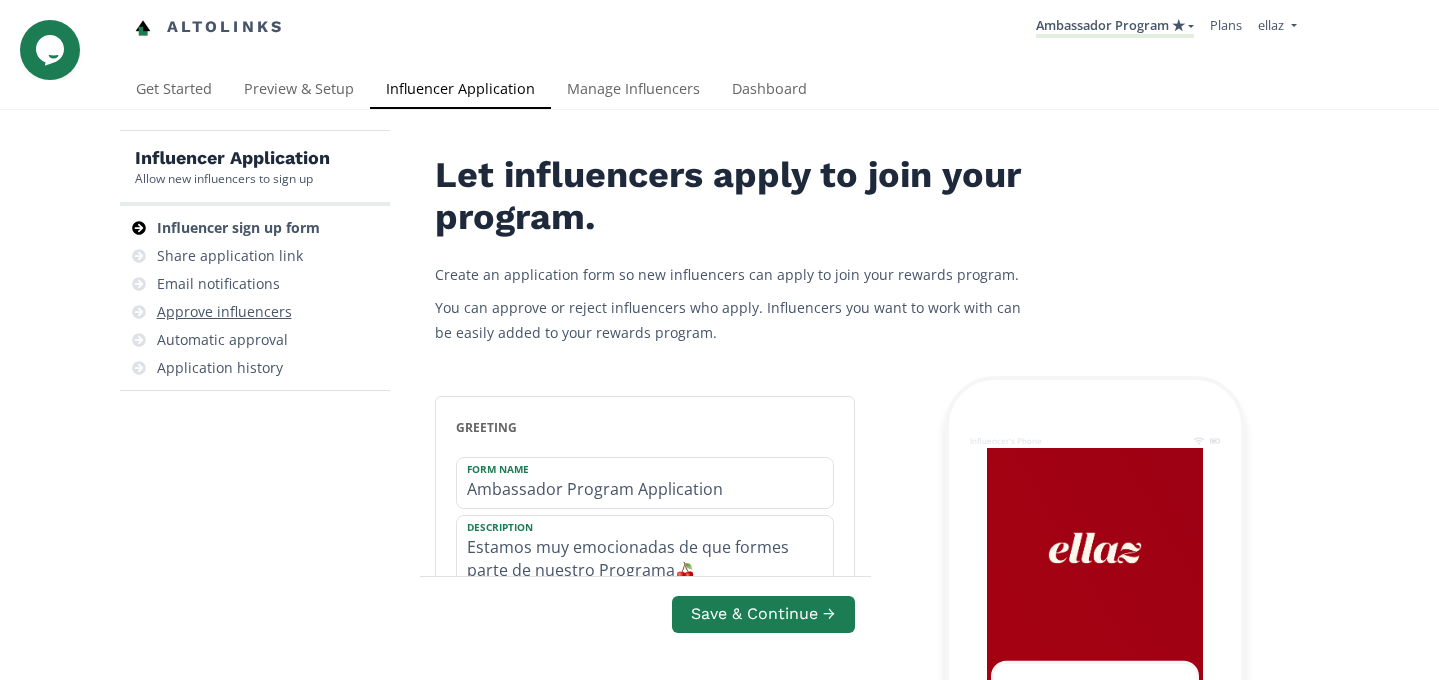 click on "Approve influencers" at bounding box center [224, 312] 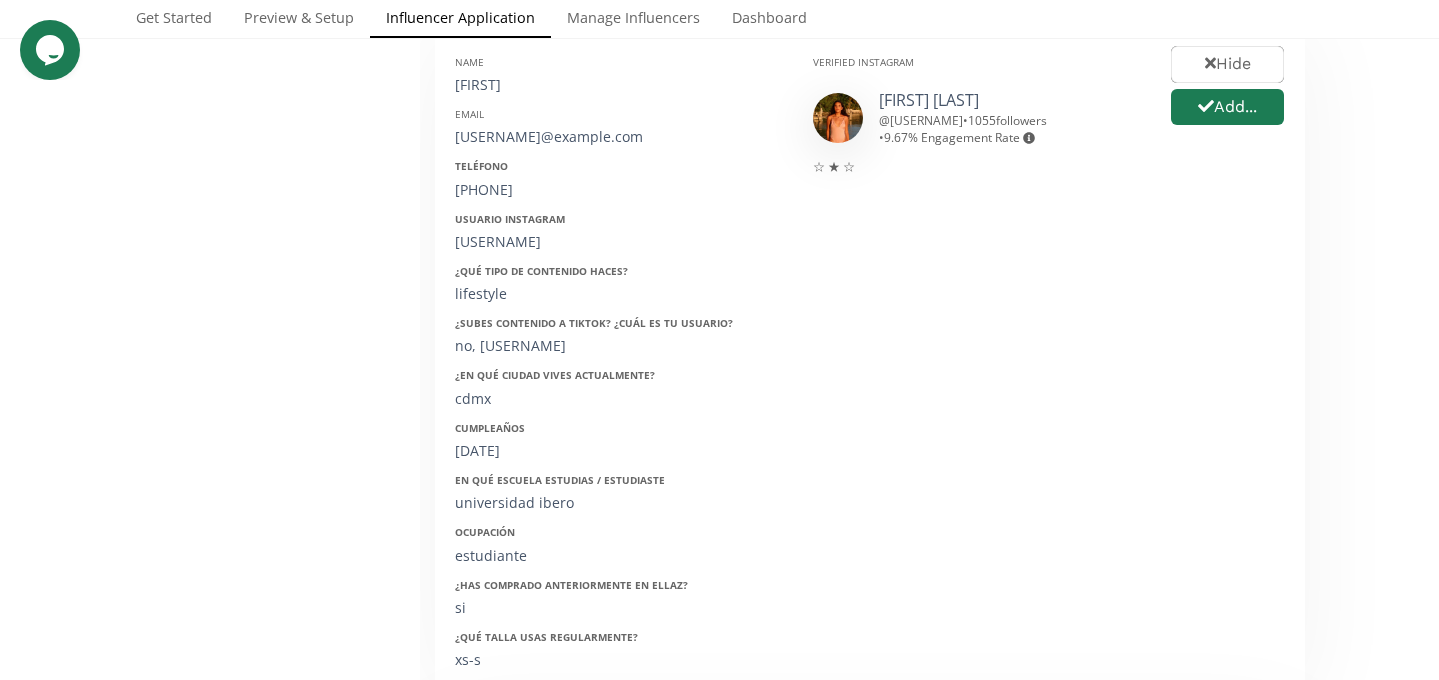 scroll, scrollTop: 0, scrollLeft: 0, axis: both 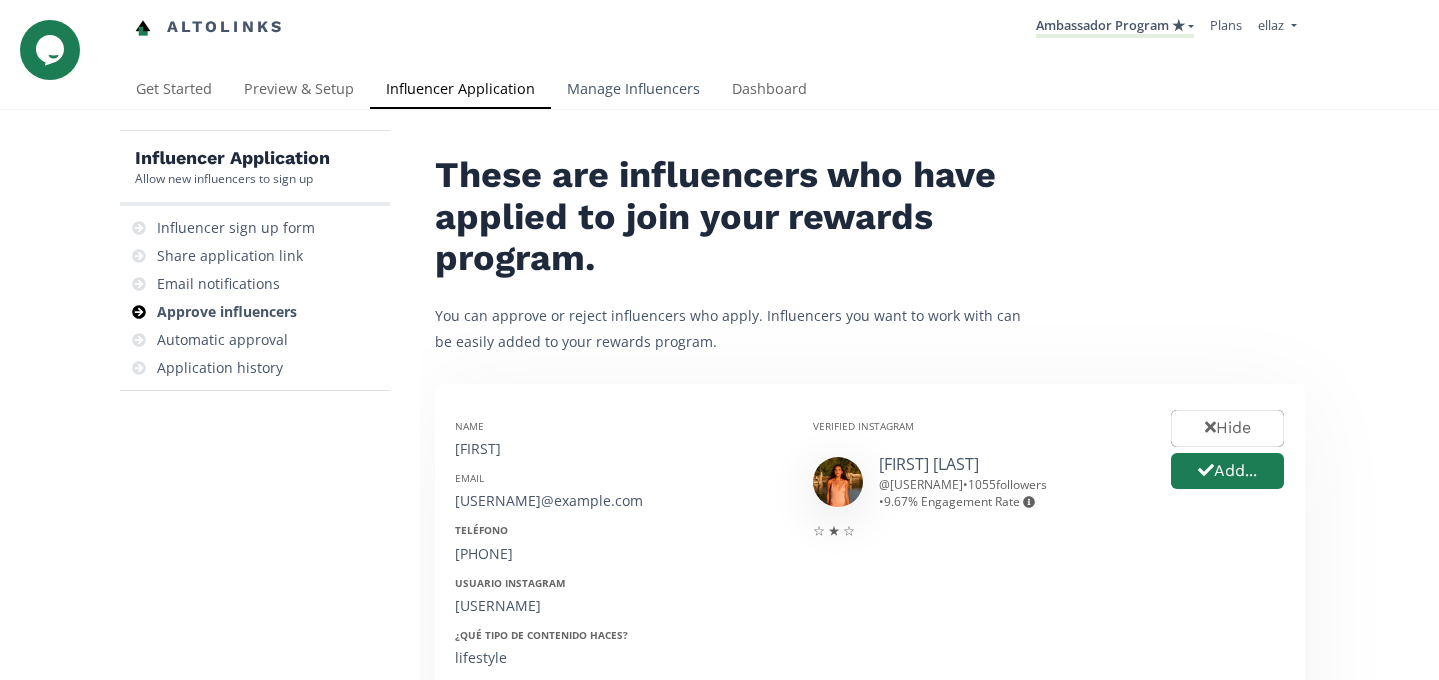 click on "Manage Influencers" at bounding box center (633, 91) 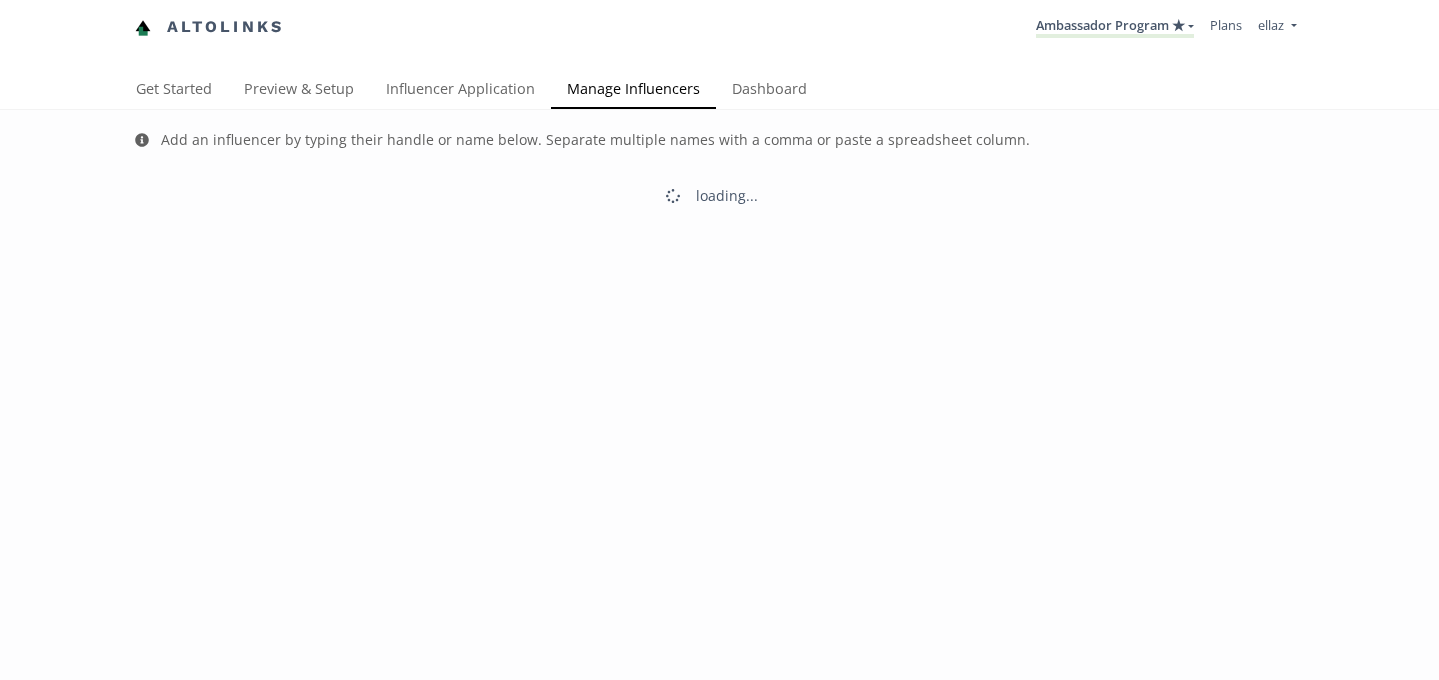 scroll, scrollTop: 0, scrollLeft: 0, axis: both 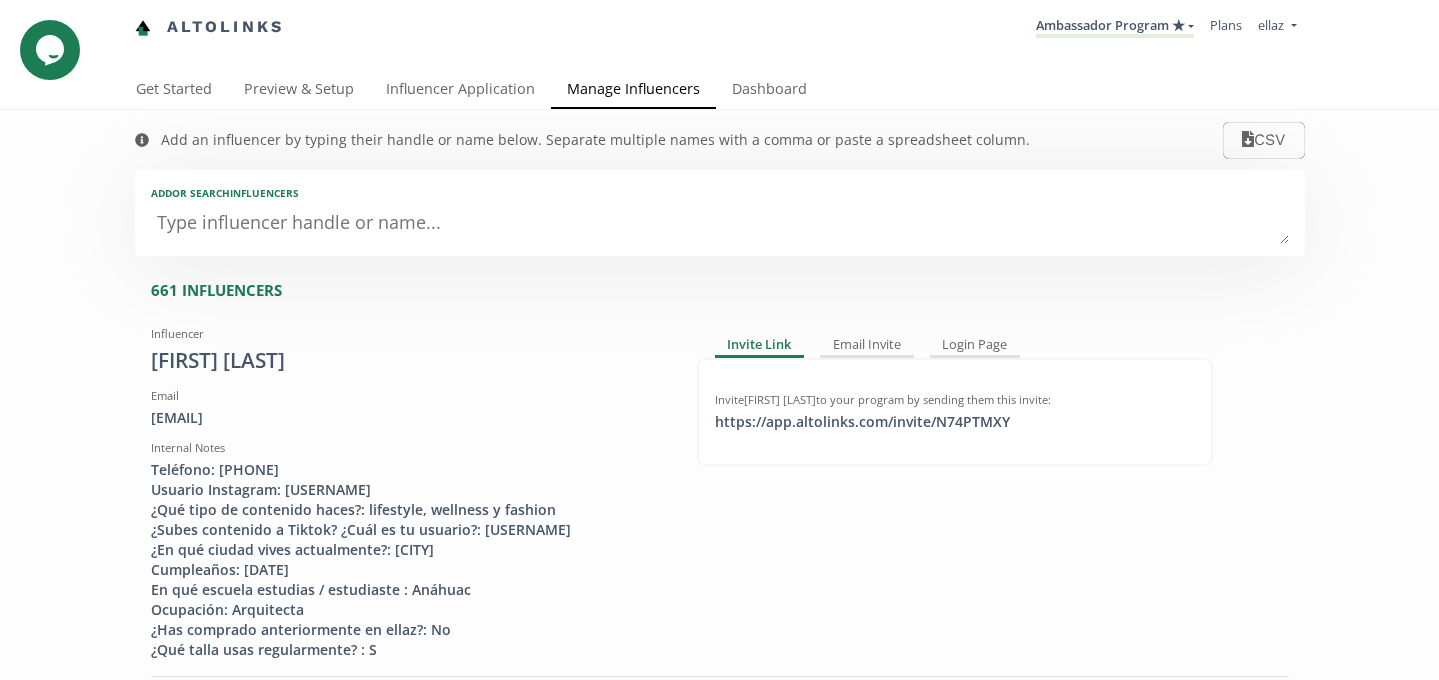 click at bounding box center (720, 224) 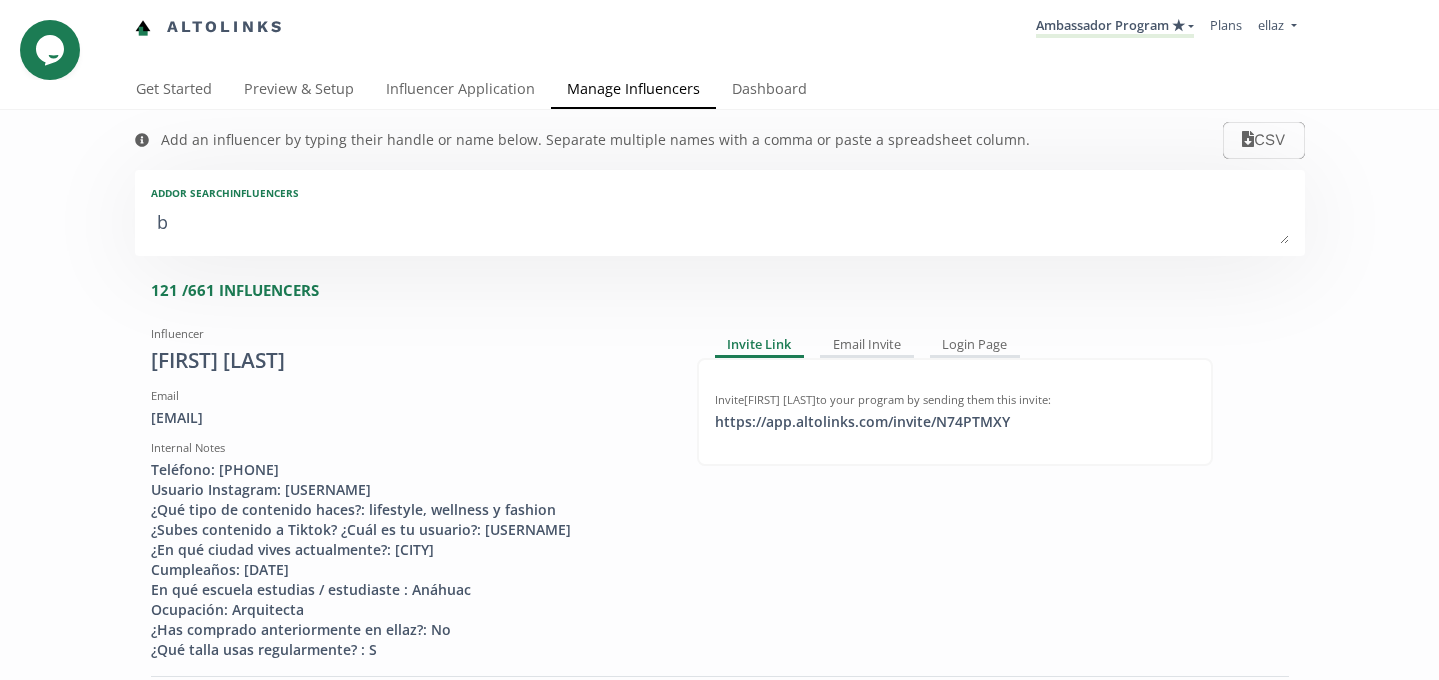 type on "be" 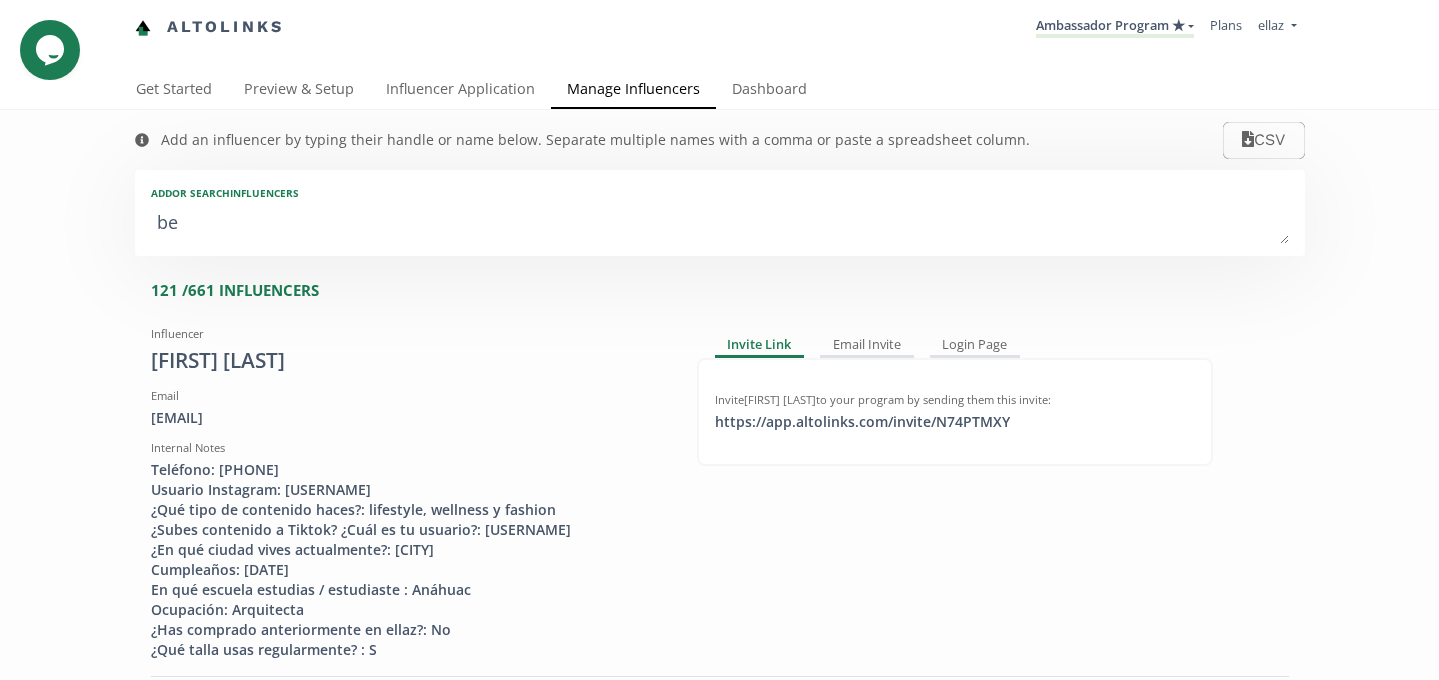 type on "ber" 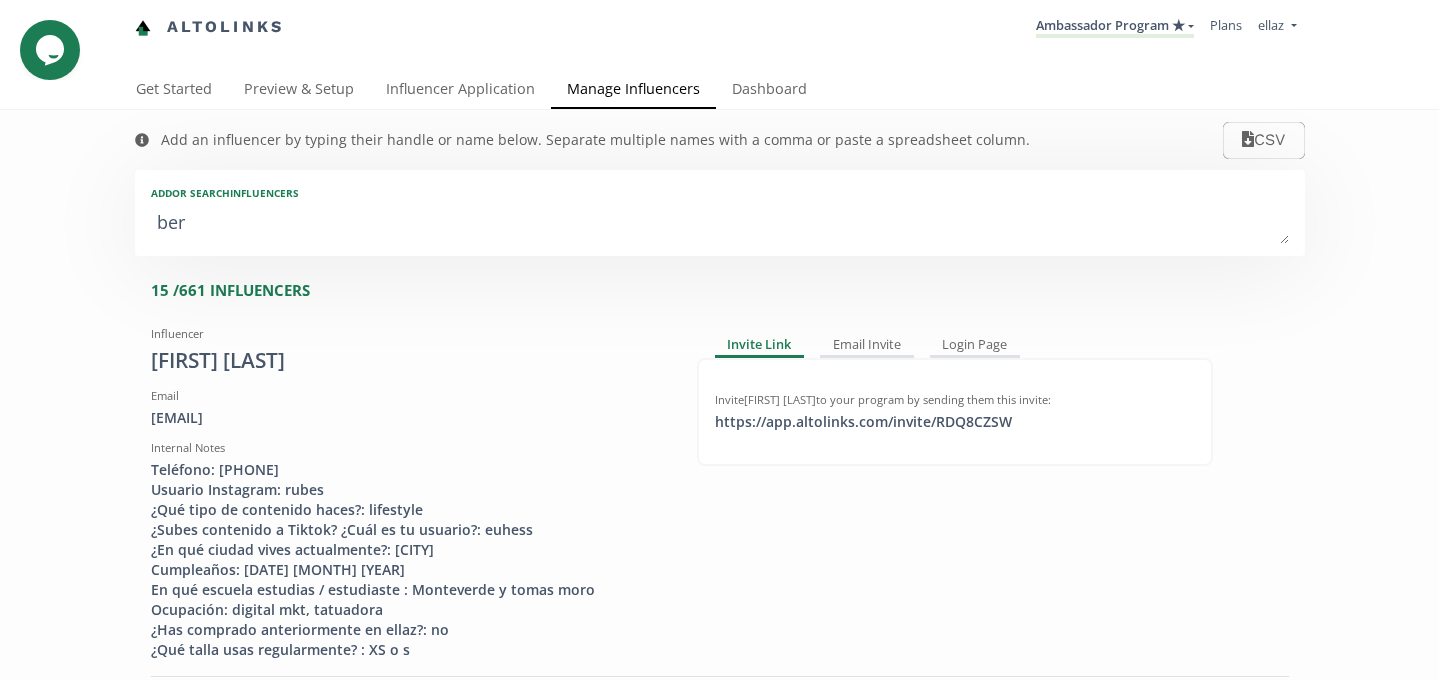 type on "bere" 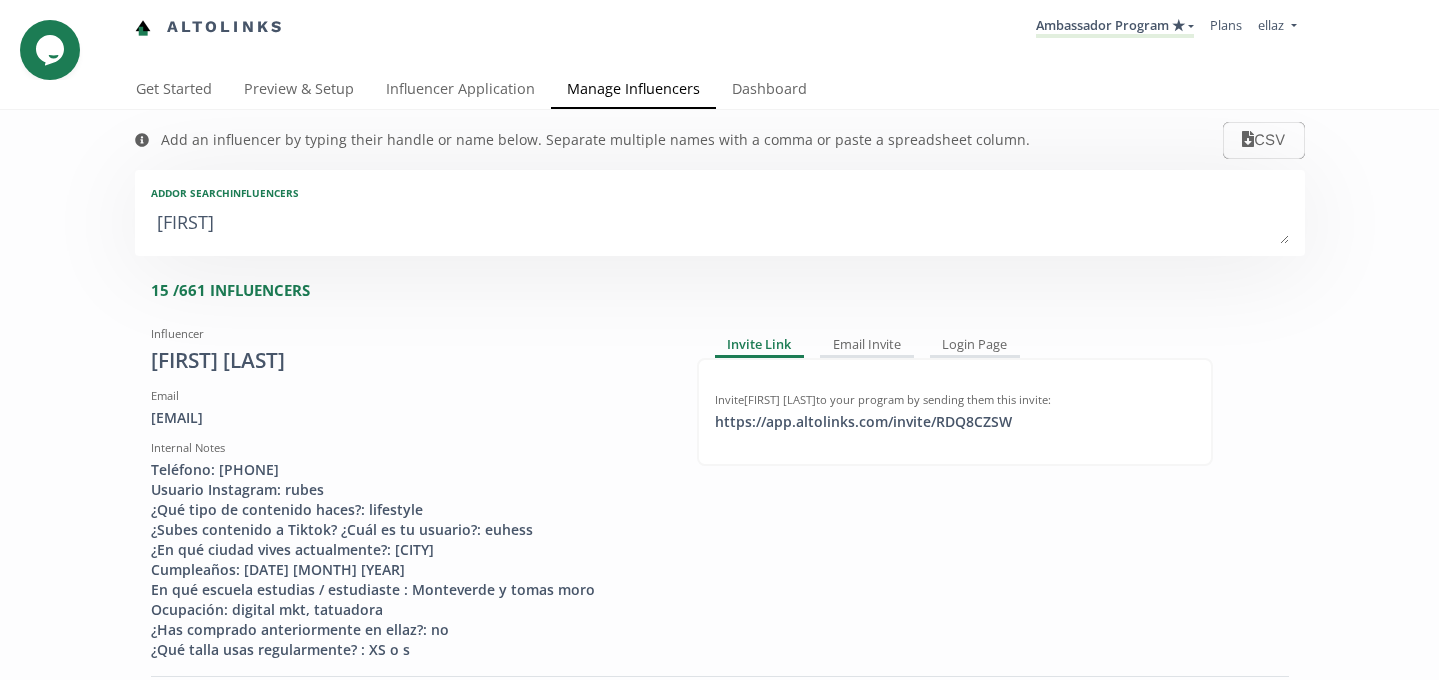 type on "beren" 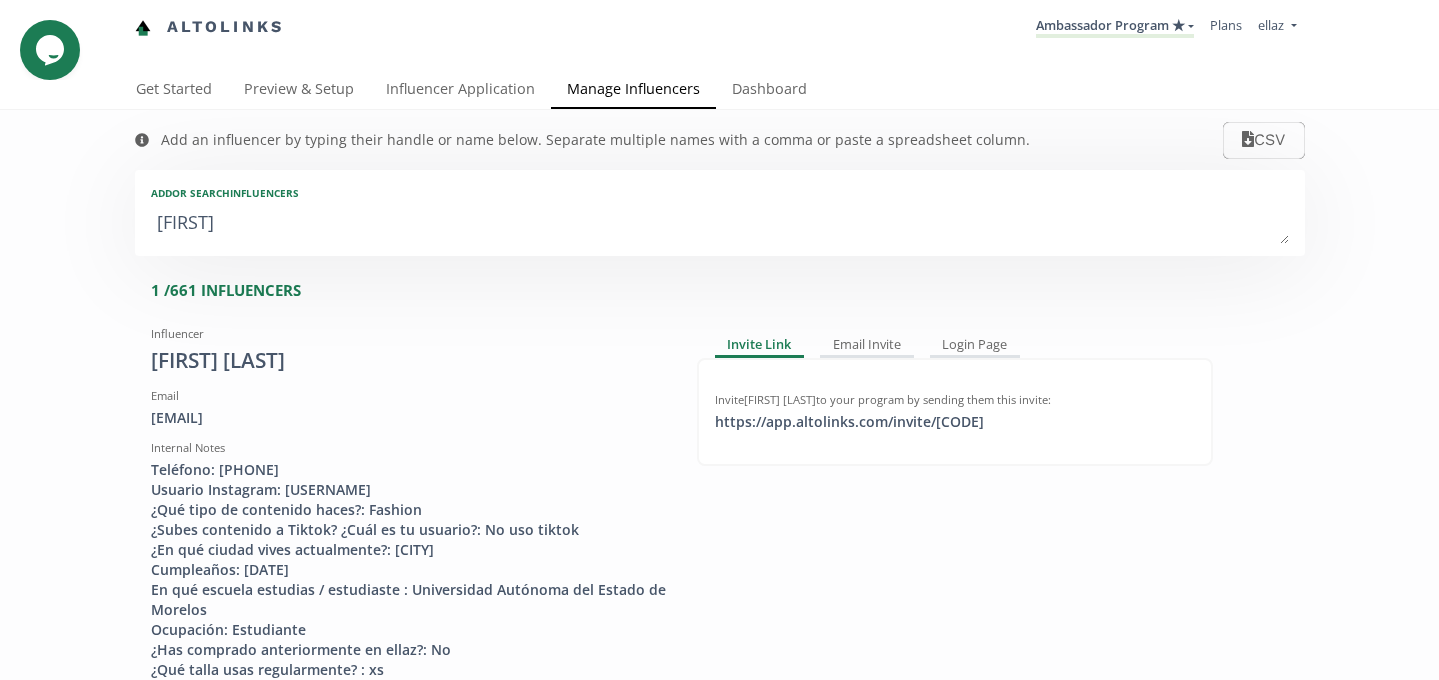type on "bereni" 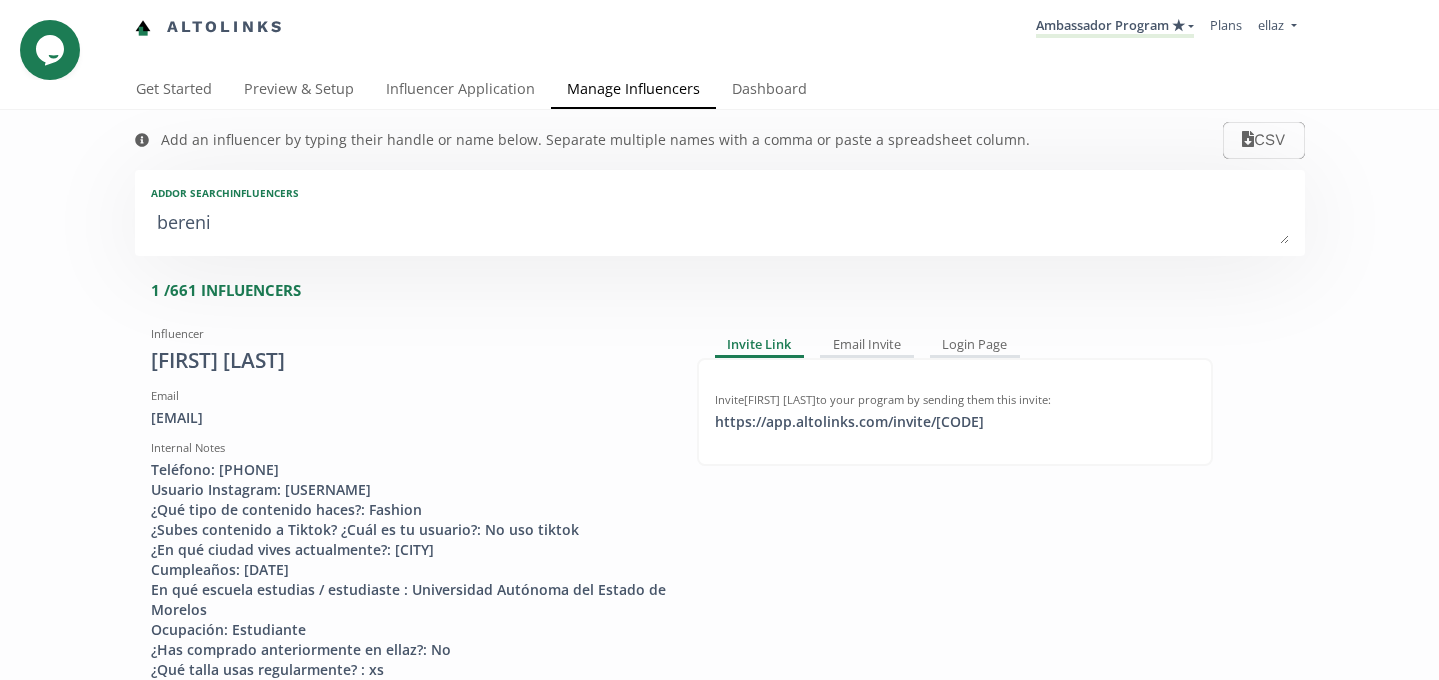 type on "berenic" 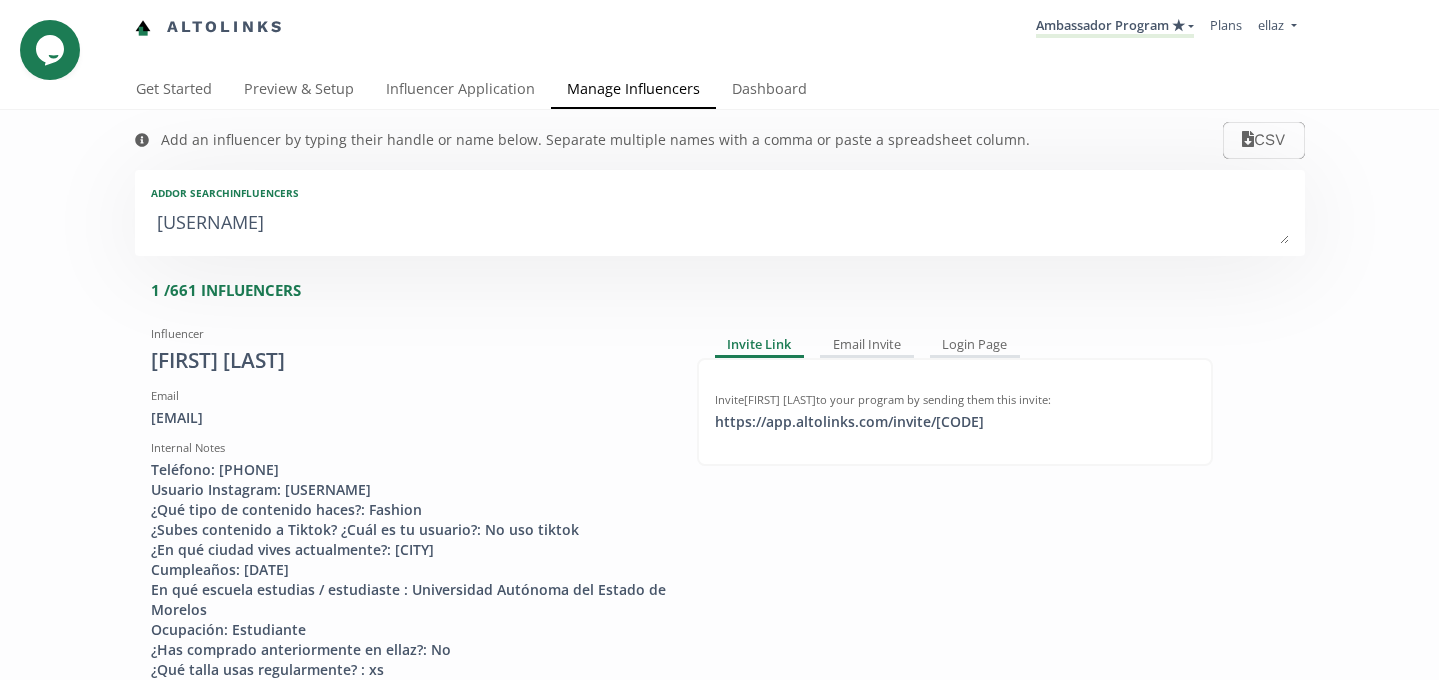 type on "berenic" 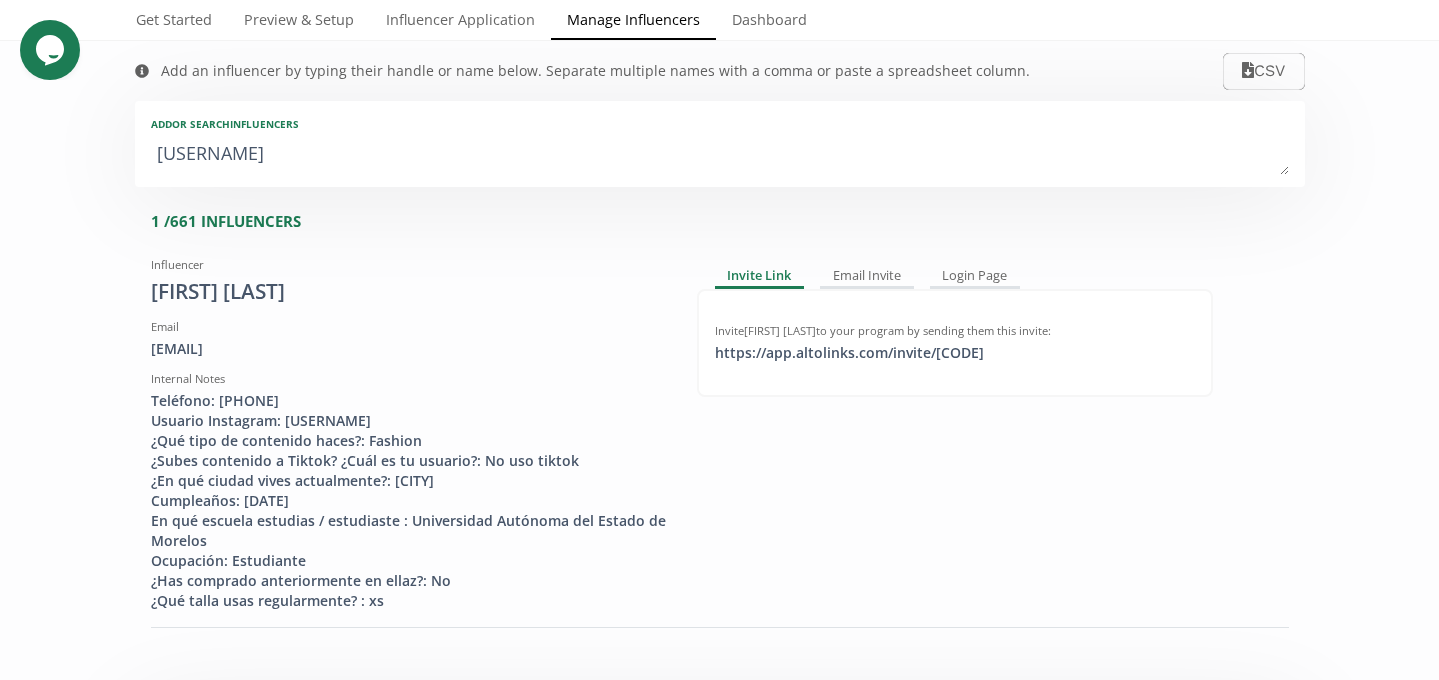 scroll, scrollTop: 72, scrollLeft: 0, axis: vertical 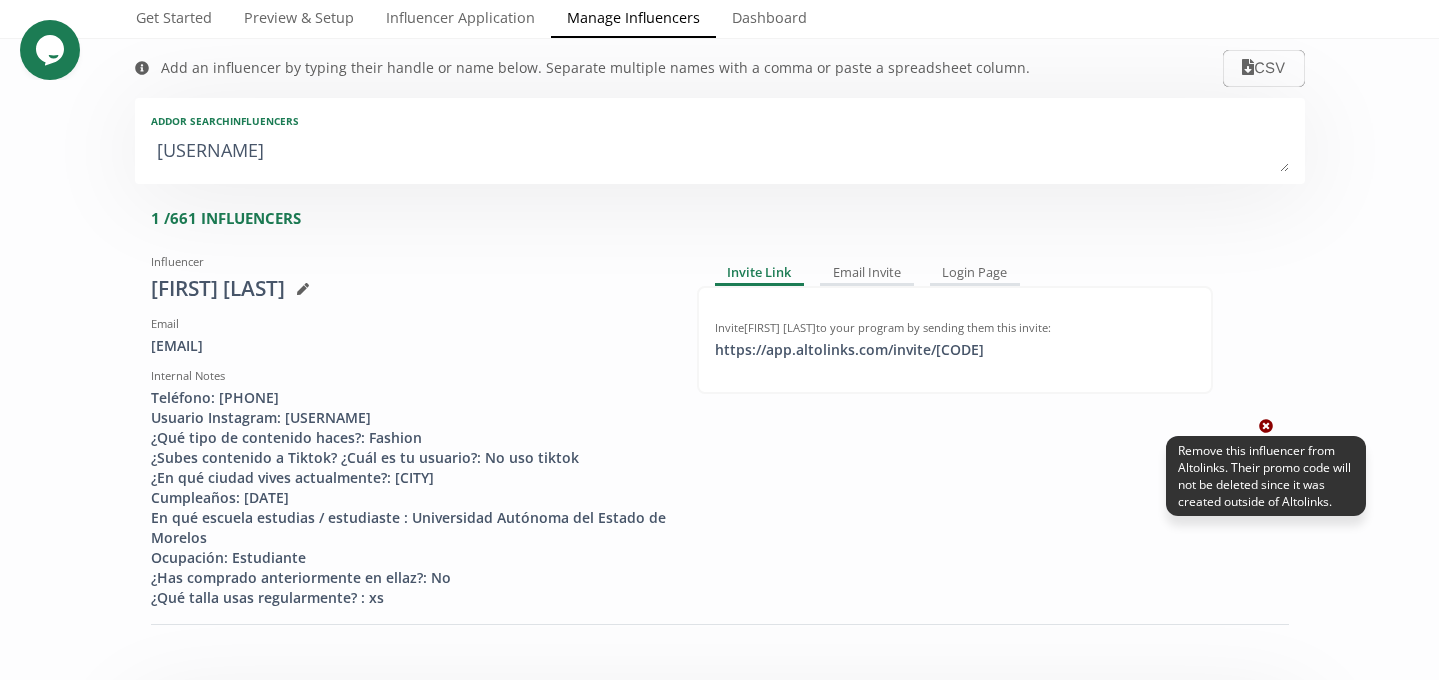 click 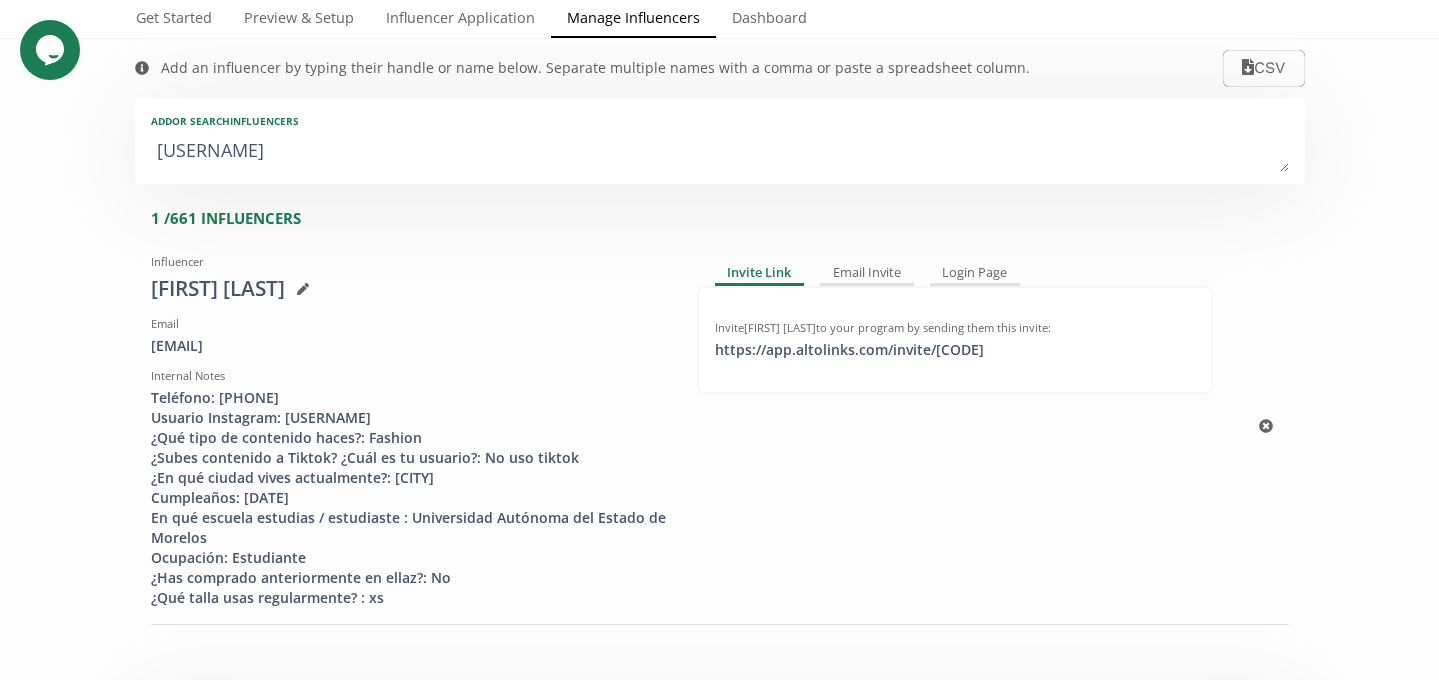 click on "Berenice González" at bounding box center [409, 289] 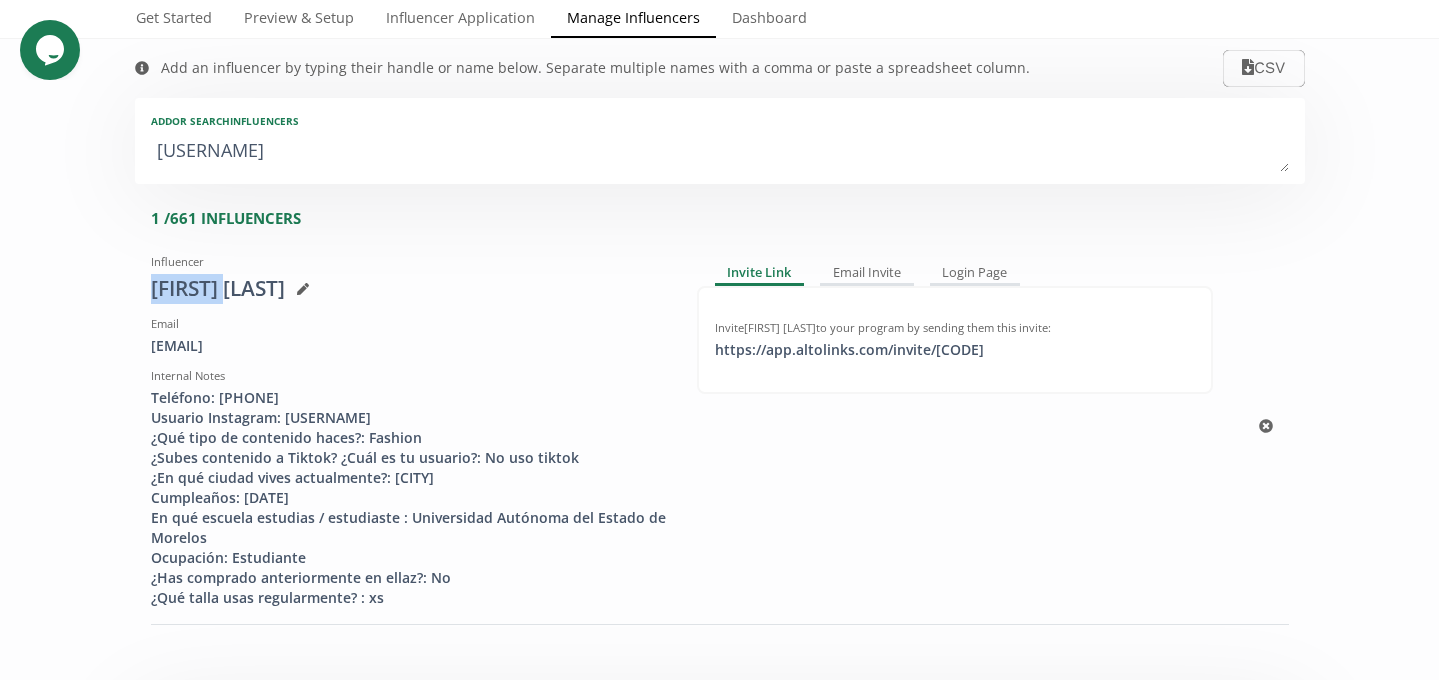 click on "Berenice González" at bounding box center (409, 289) 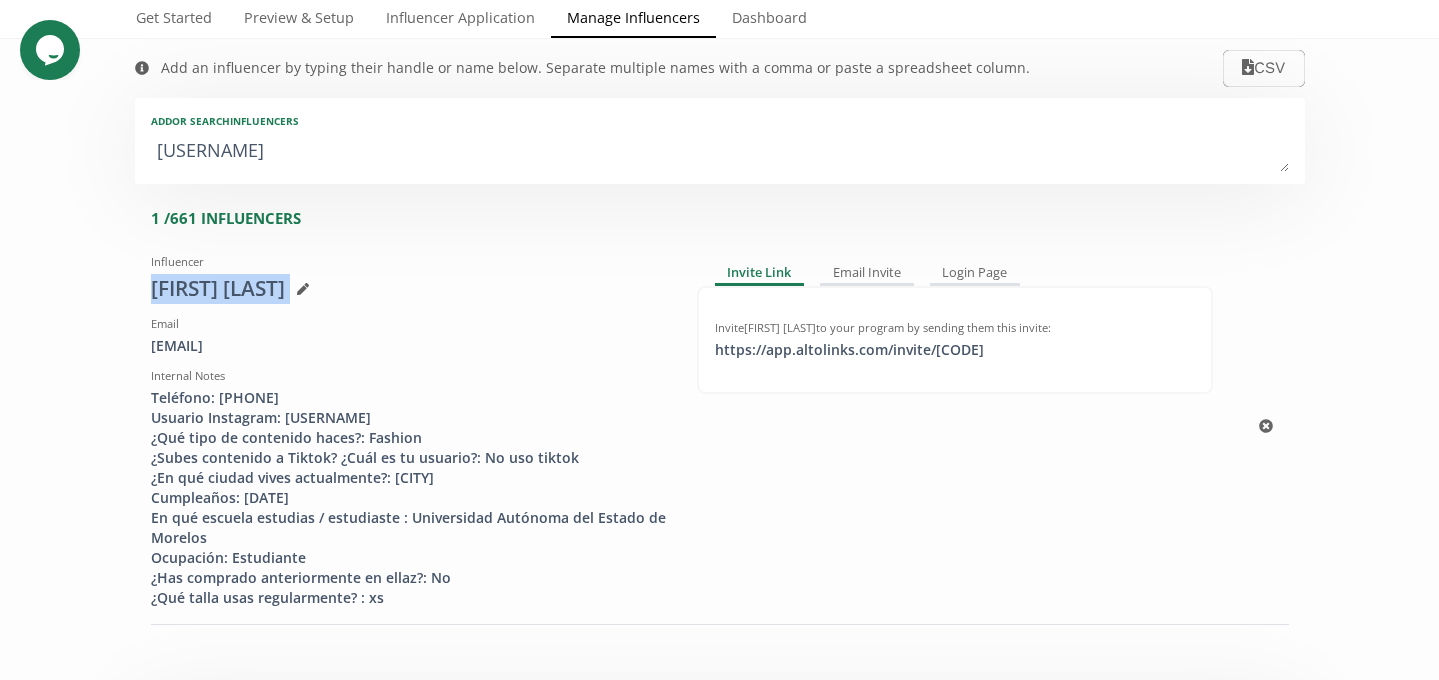 click on "Berenice González" at bounding box center [409, 289] 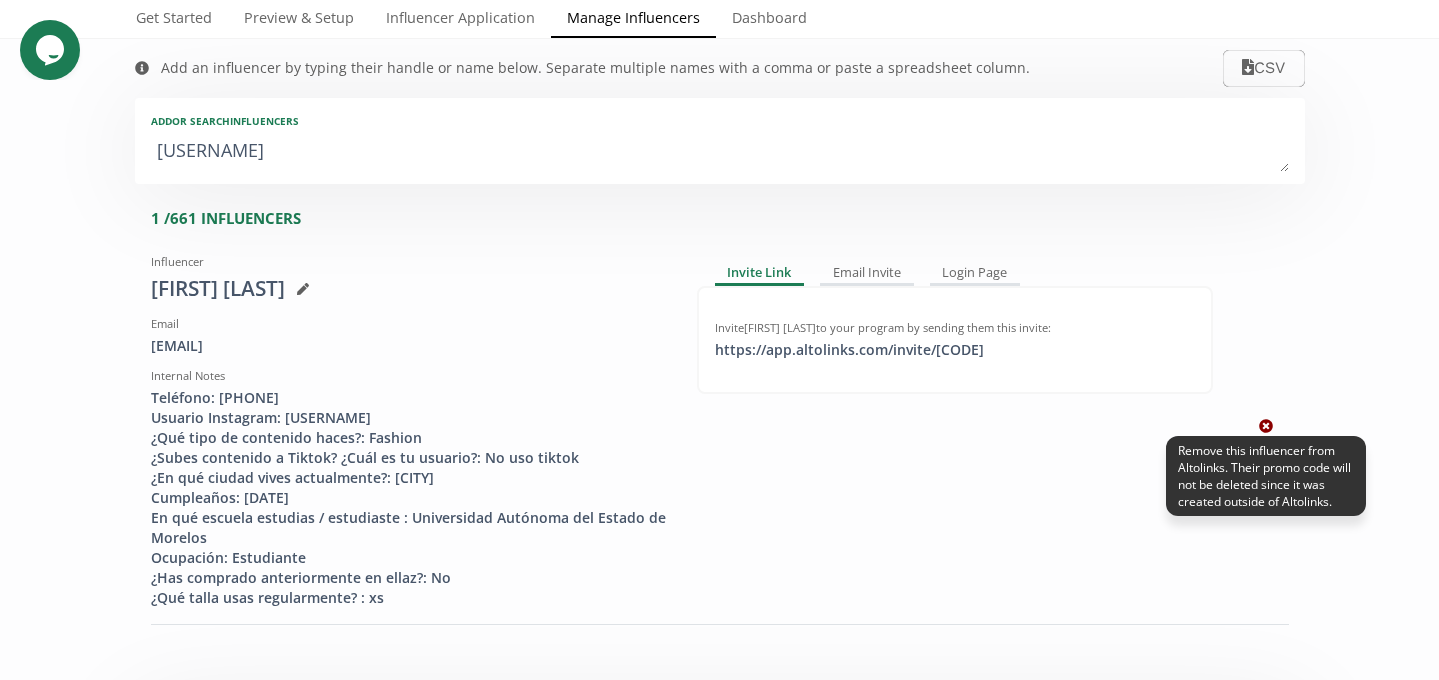 click at bounding box center [1266, 426] 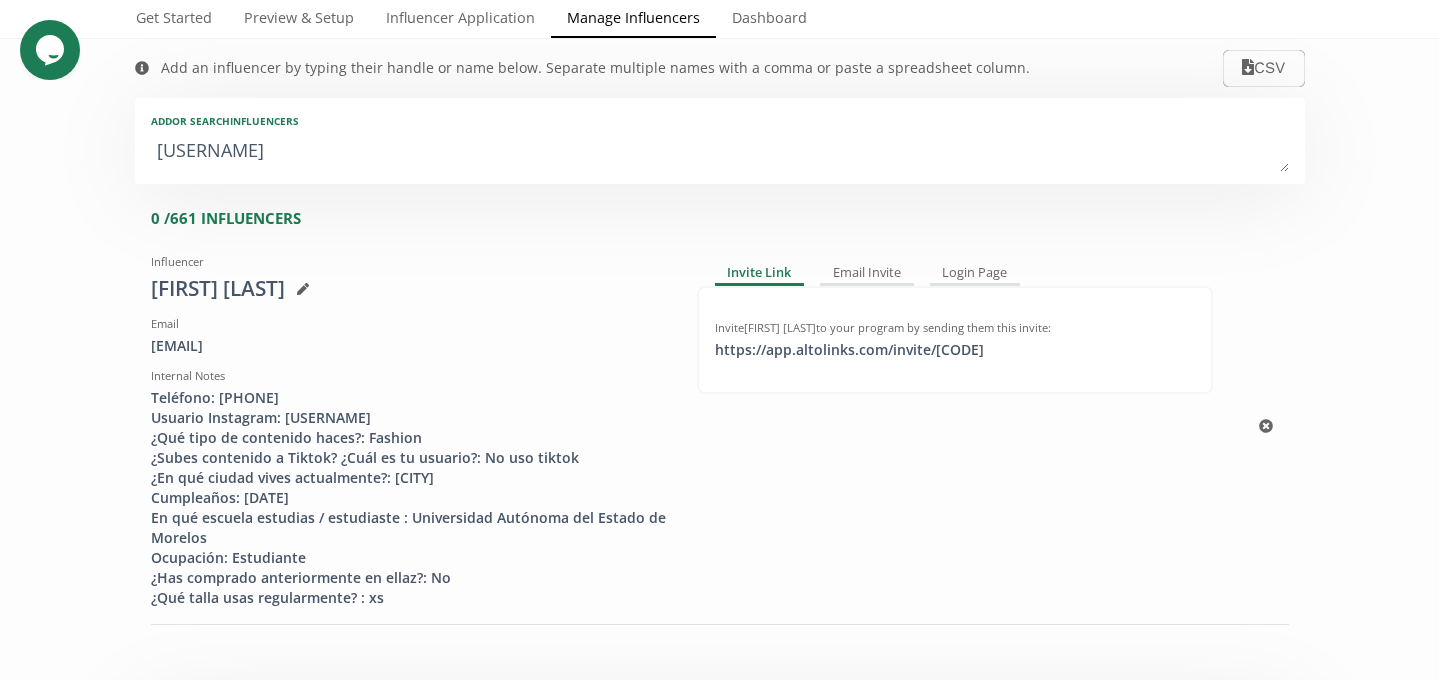 scroll, scrollTop: 0, scrollLeft: 0, axis: both 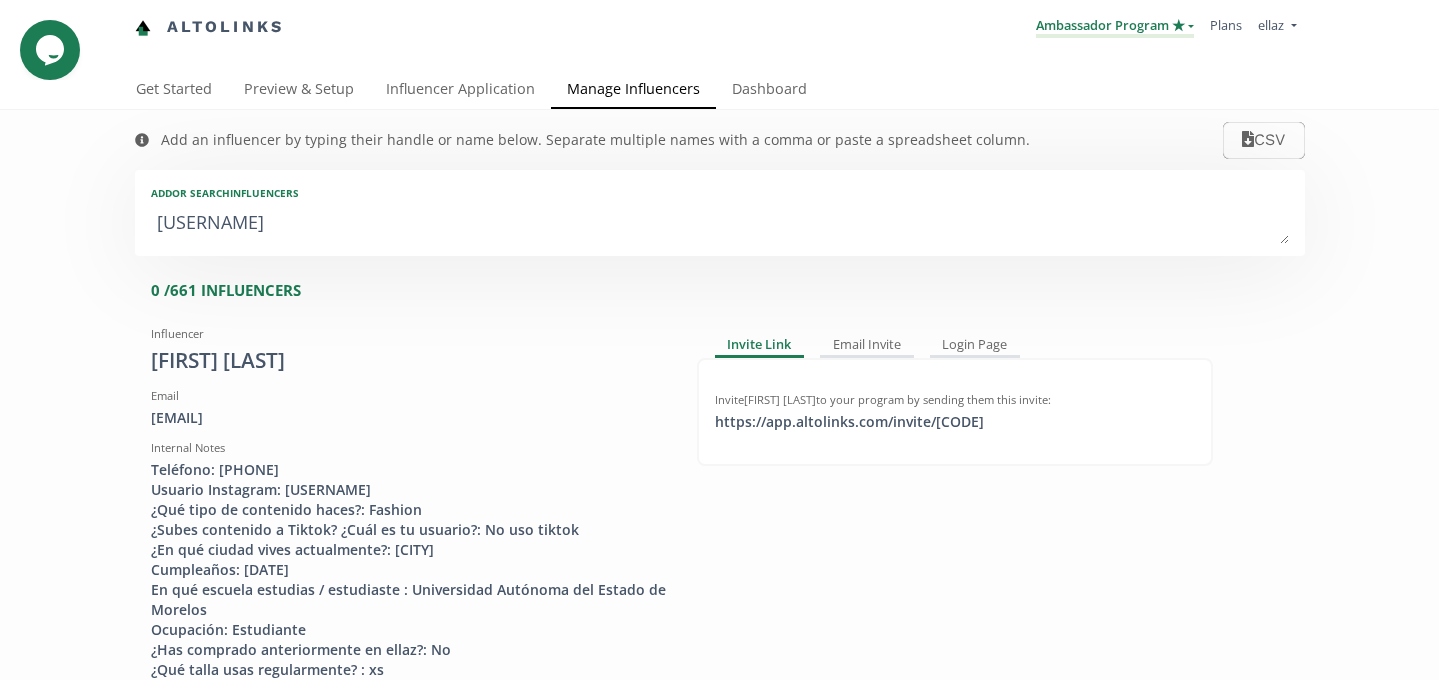 click on "Ambassador Program ★" at bounding box center [1115, 27] 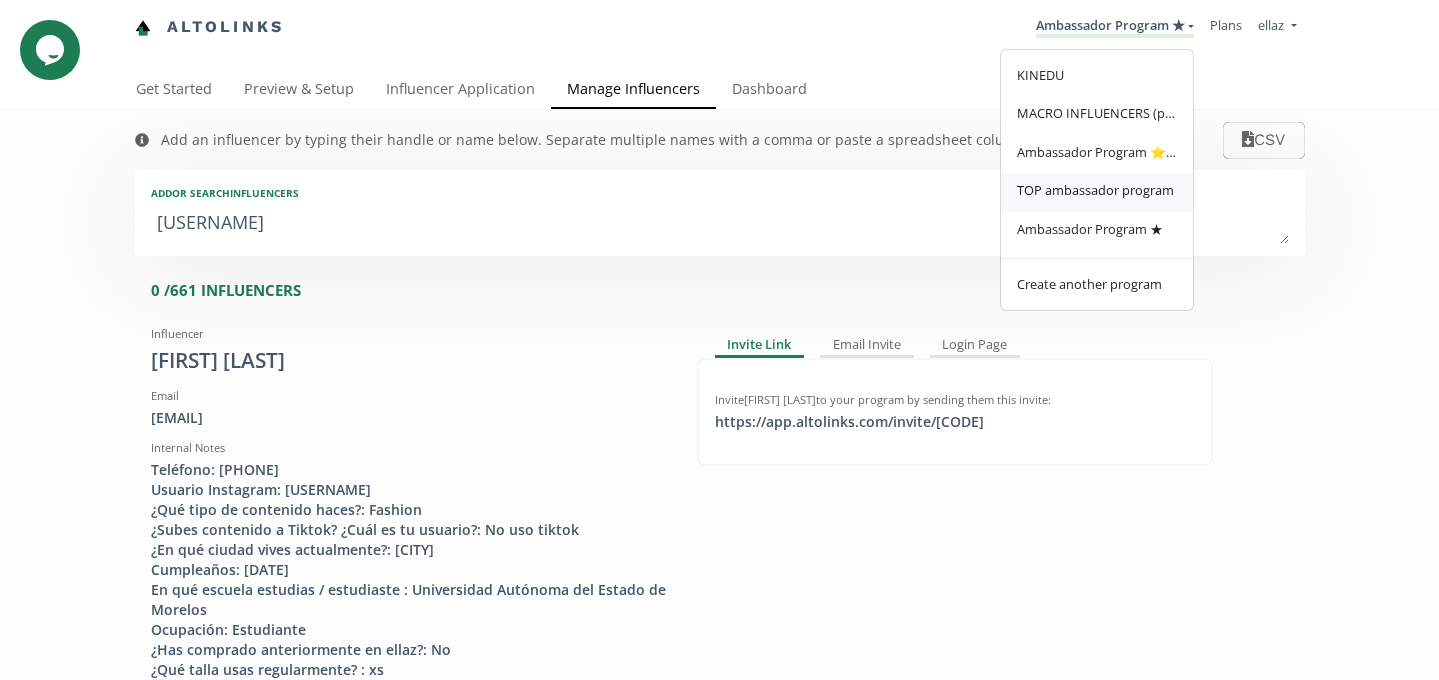 click on "TOP ambassador program" at bounding box center [1095, 190] 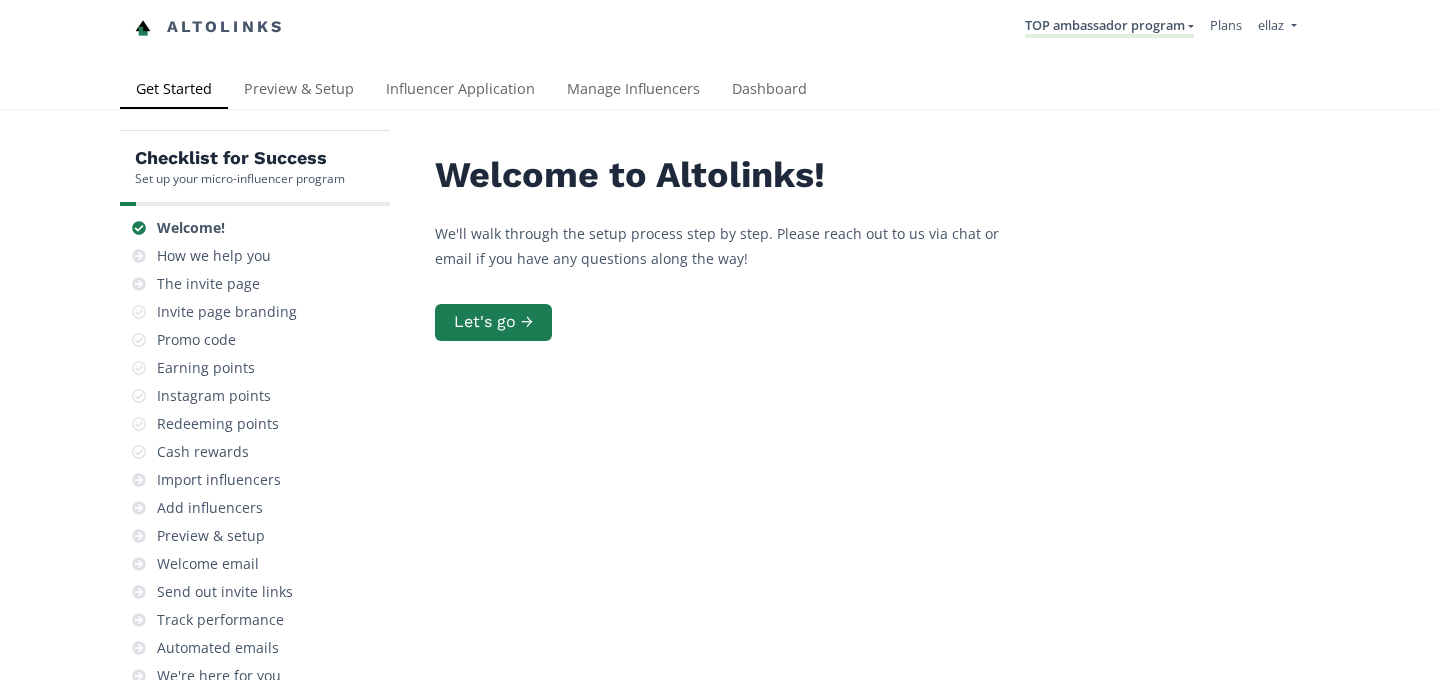 scroll, scrollTop: 0, scrollLeft: 0, axis: both 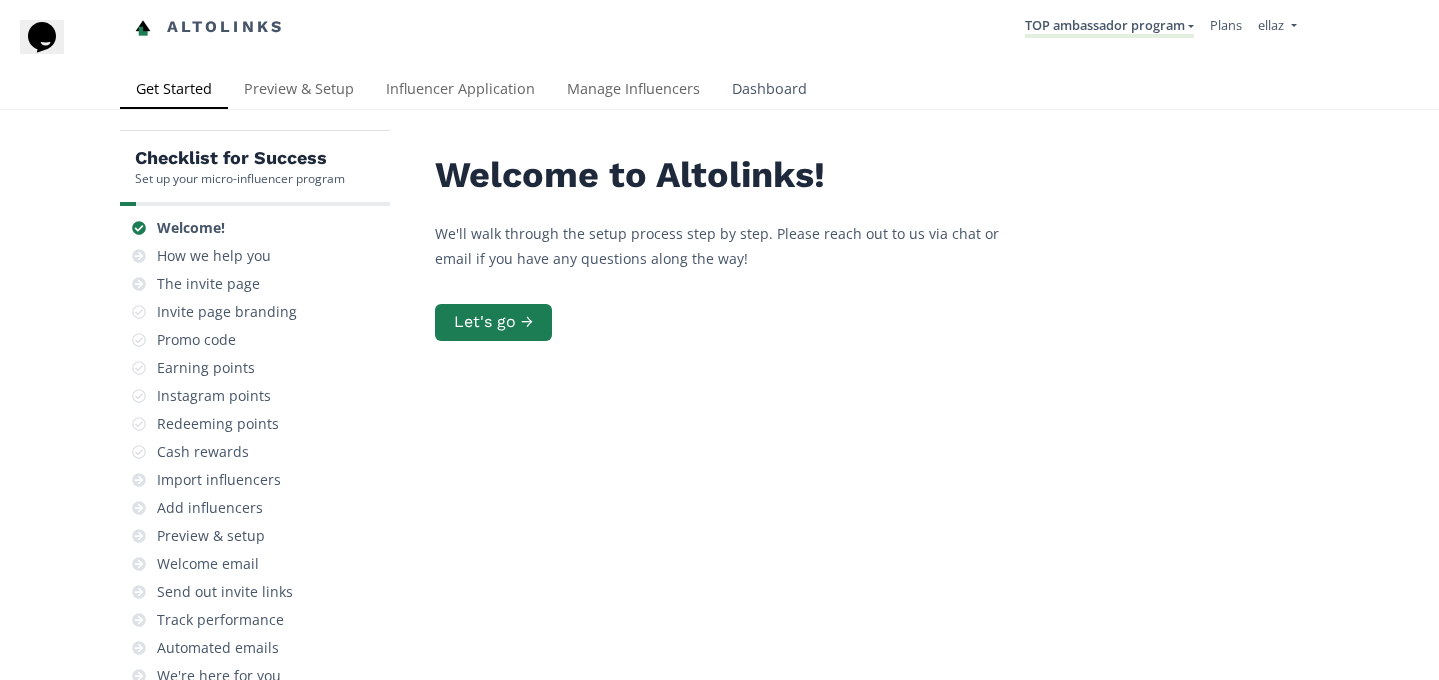 click on "Dashboard" at bounding box center [769, 91] 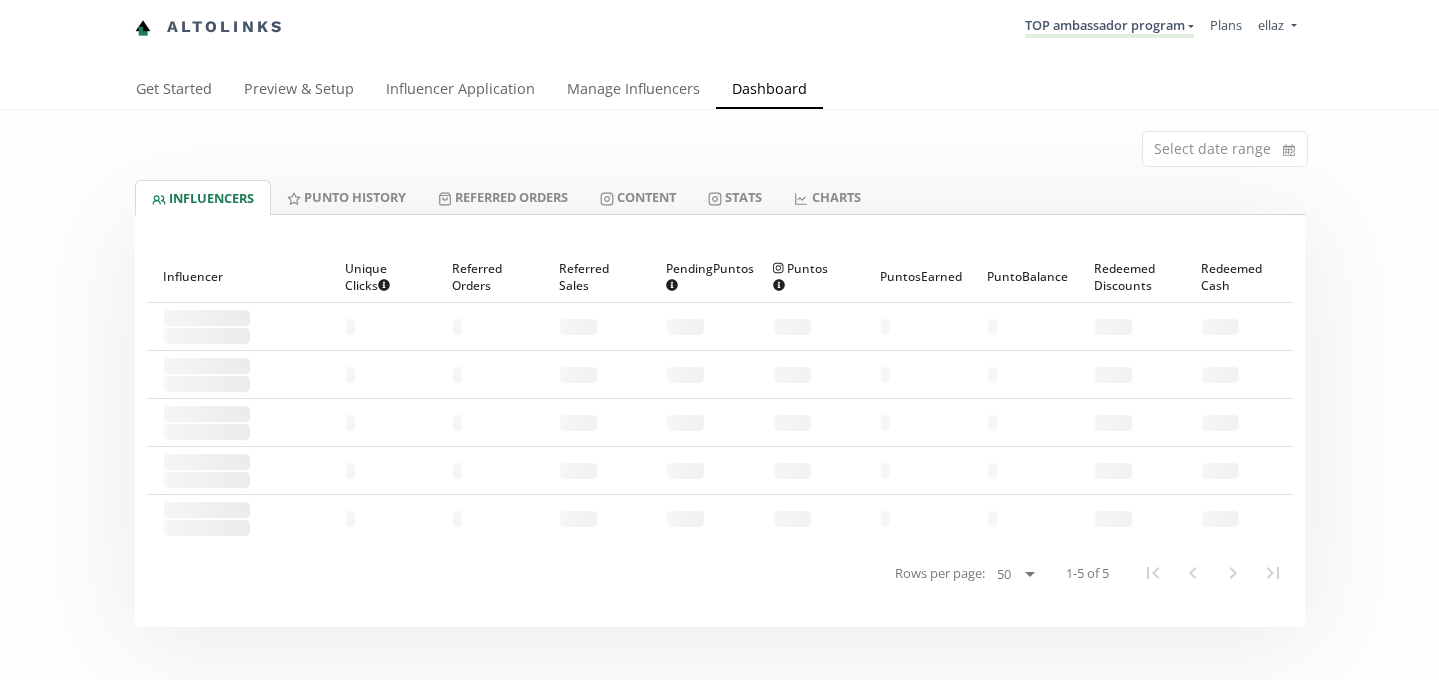scroll, scrollTop: 0, scrollLeft: 0, axis: both 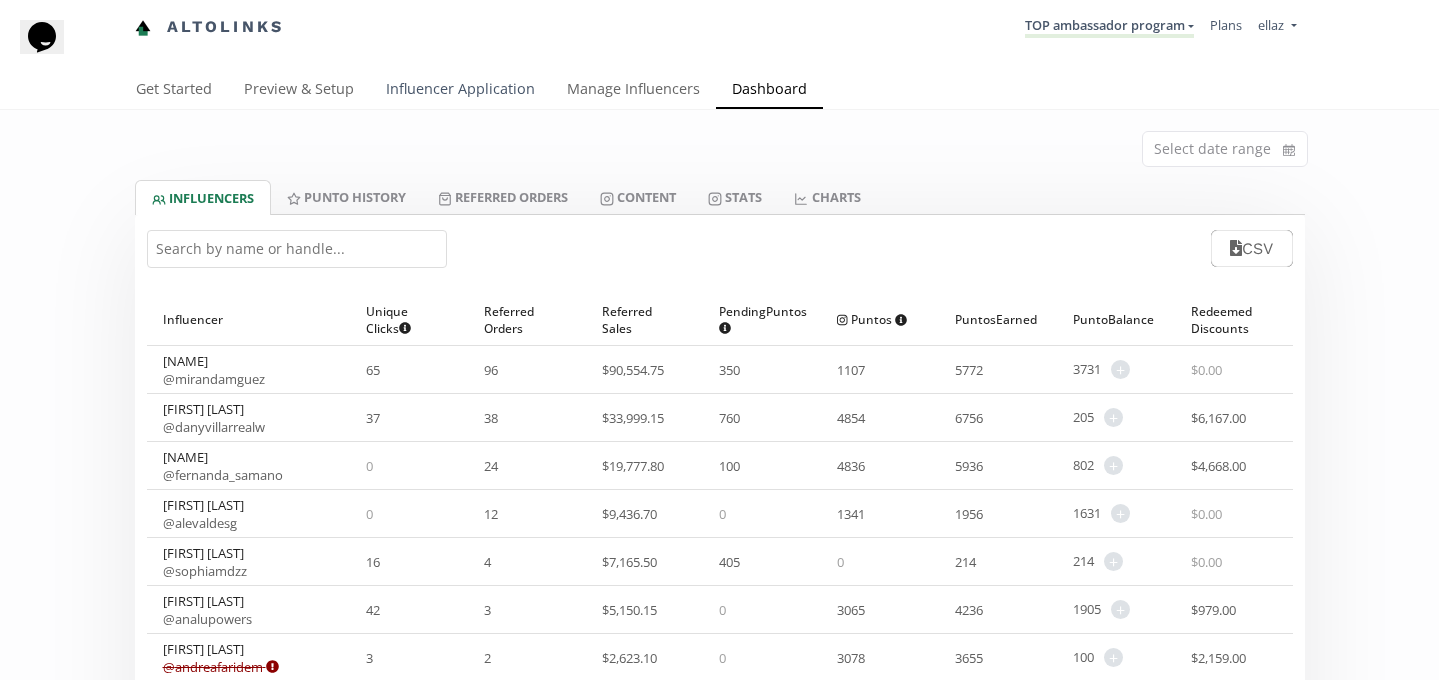 click on "Influencer Application" at bounding box center [460, 91] 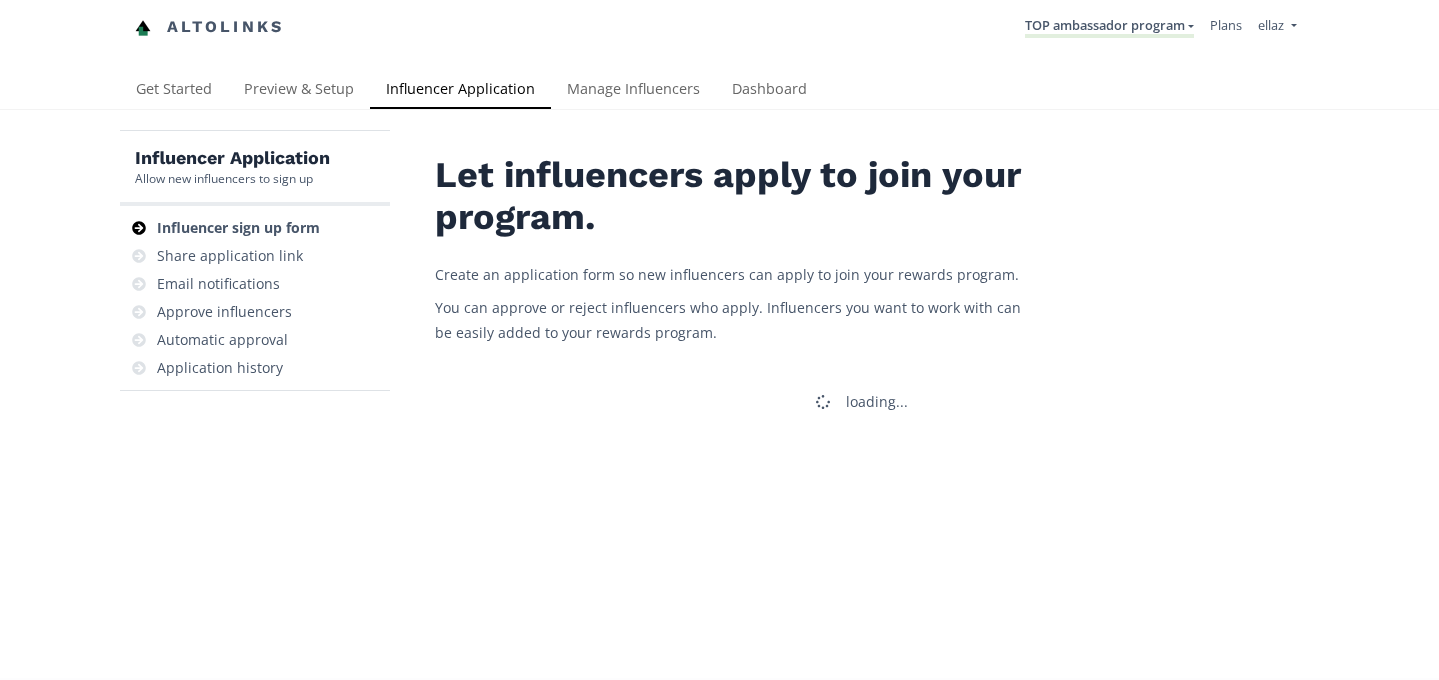 scroll, scrollTop: 0, scrollLeft: 0, axis: both 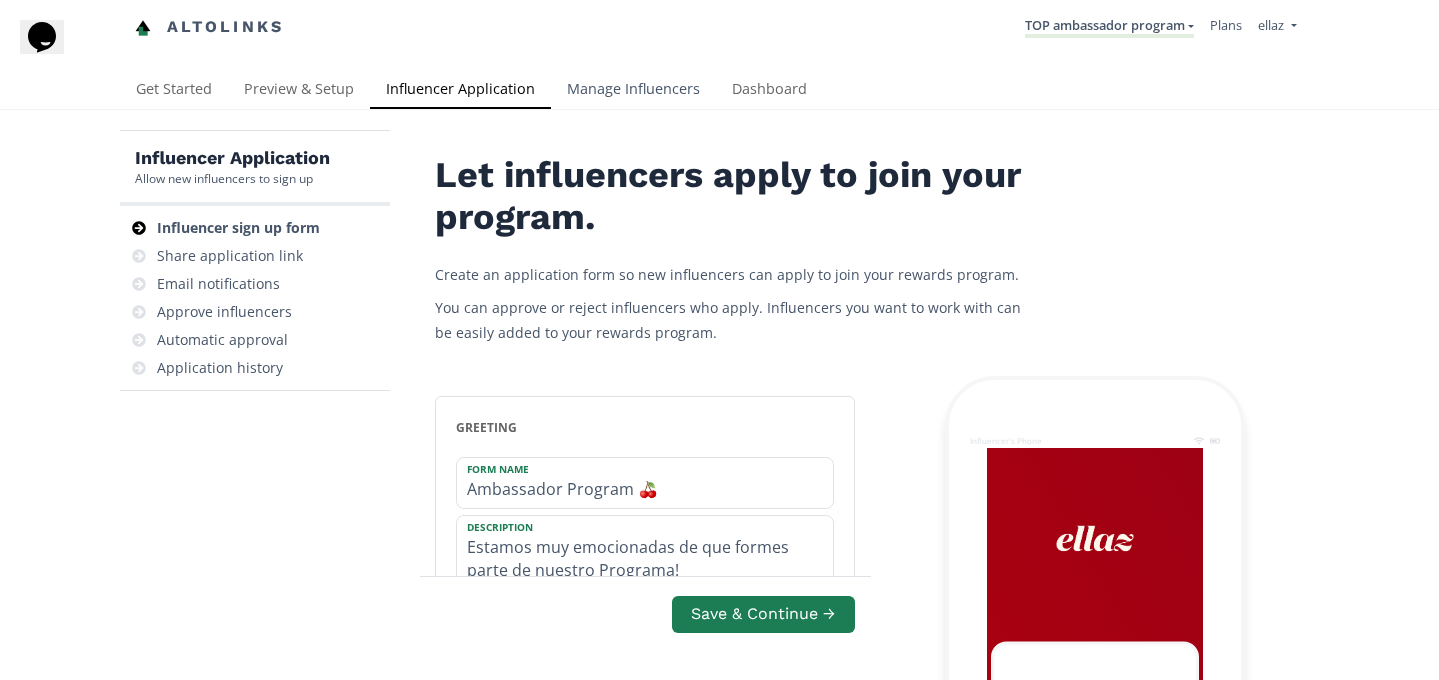 click on "Manage Influencers" at bounding box center [633, 91] 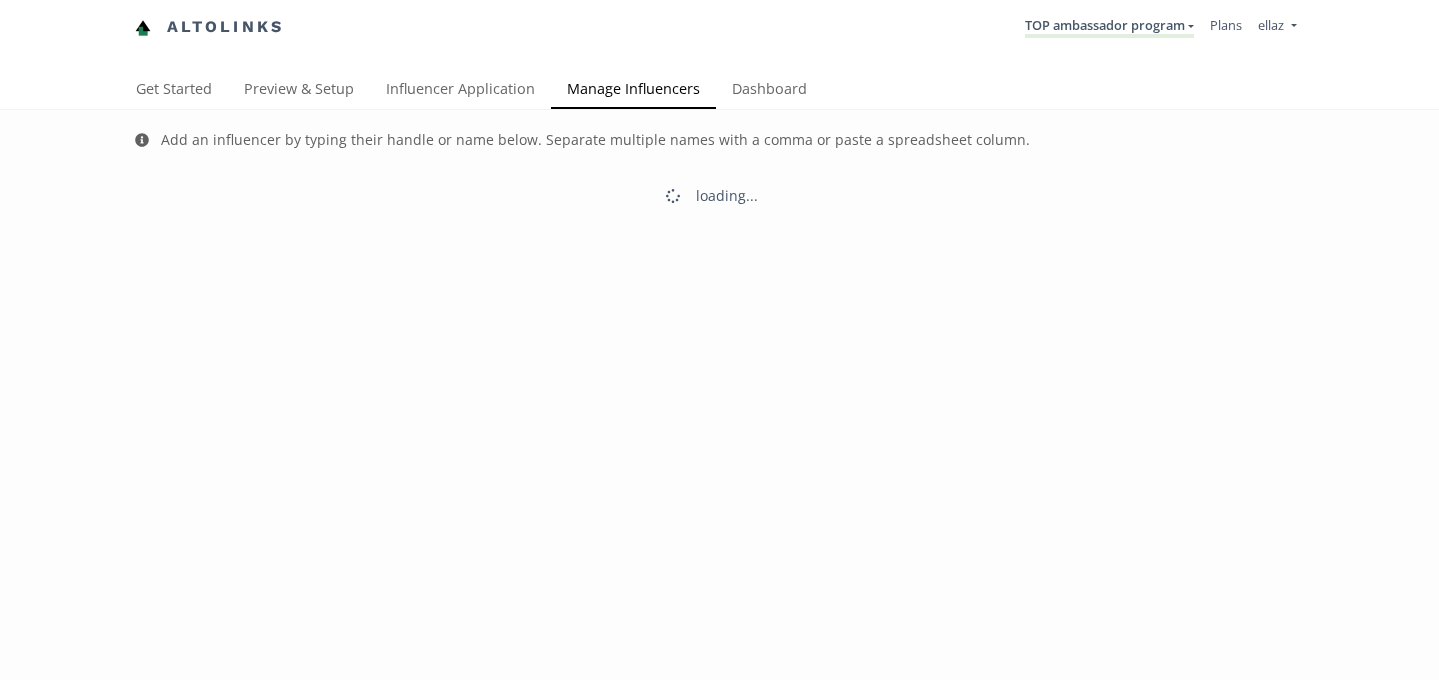scroll, scrollTop: 0, scrollLeft: 0, axis: both 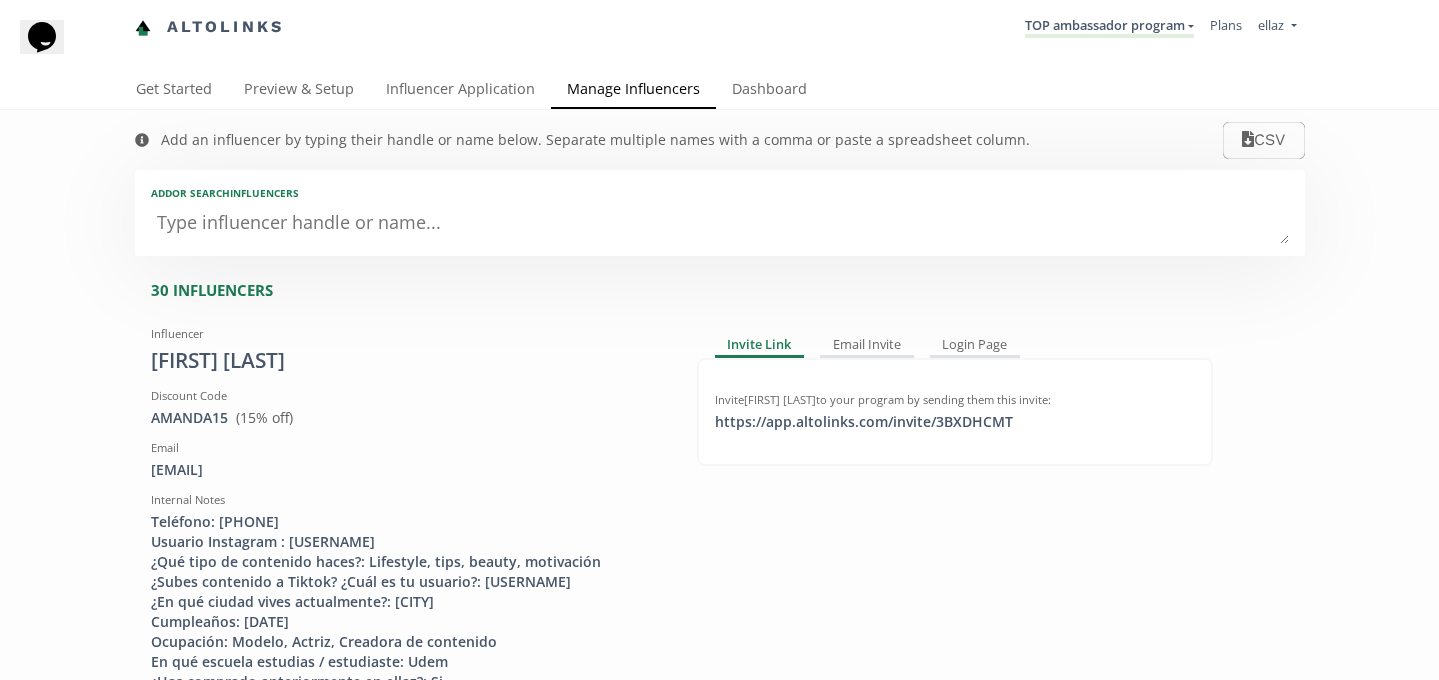 click at bounding box center [720, 224] 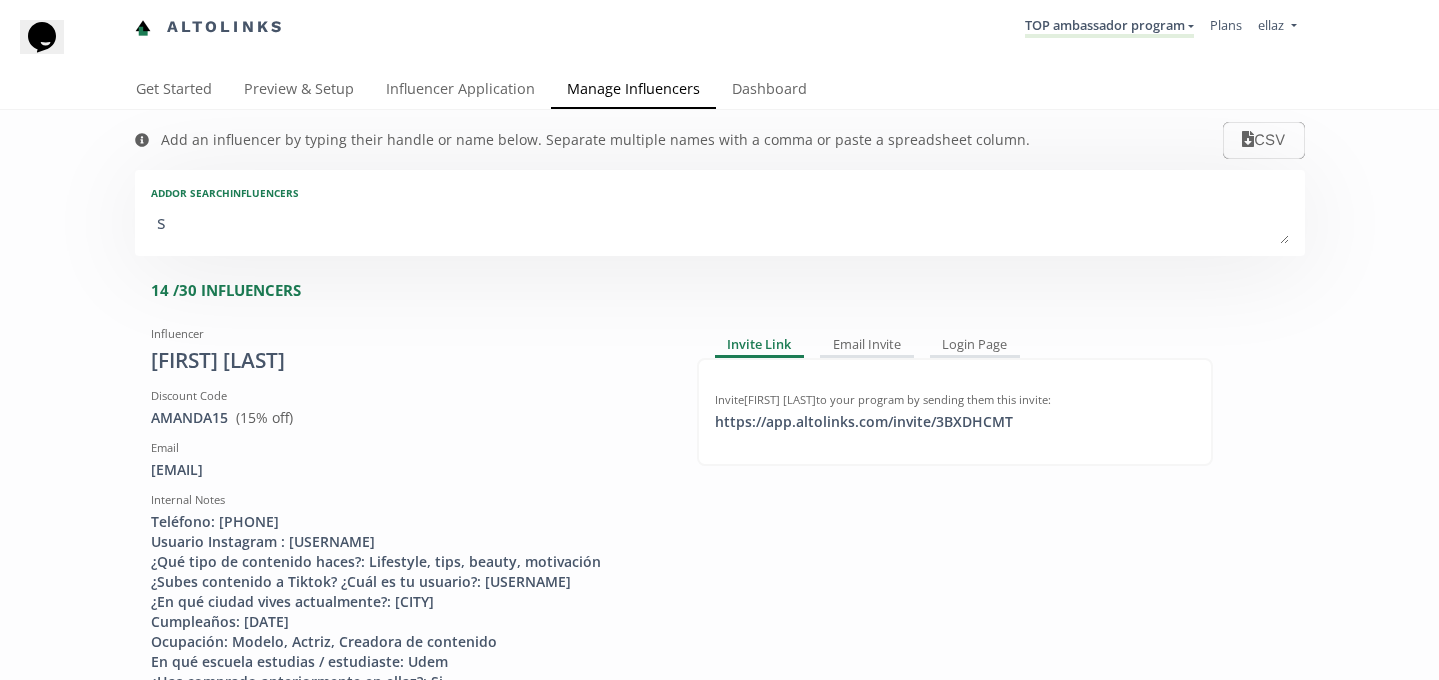 type on "[INITIAL]" 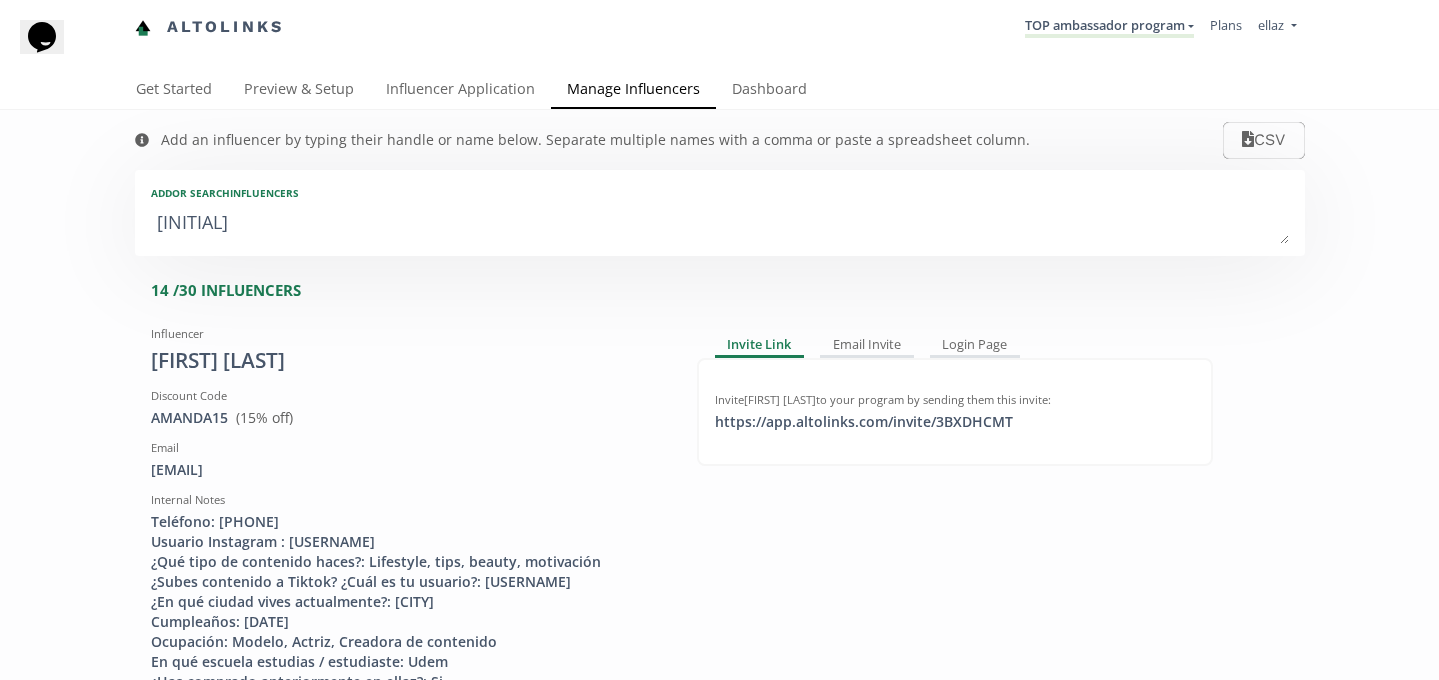 type on "san" 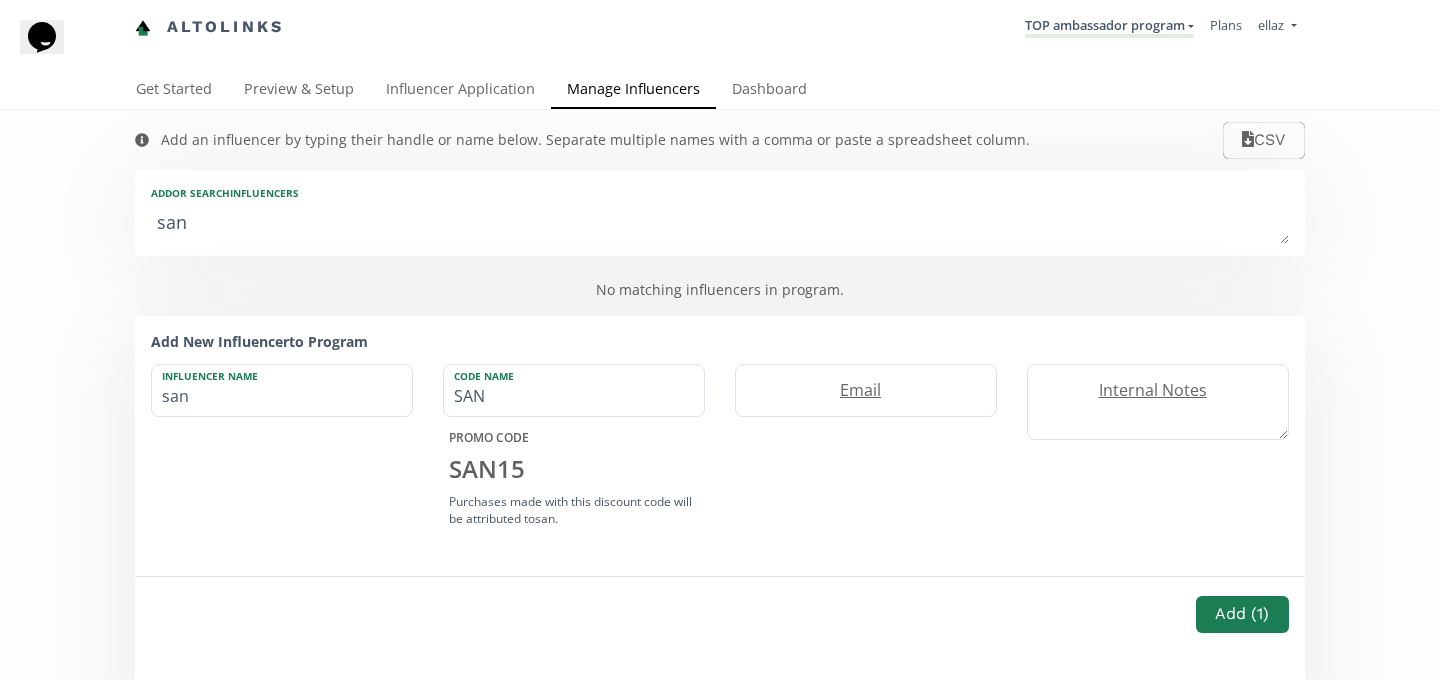 type on "sant" 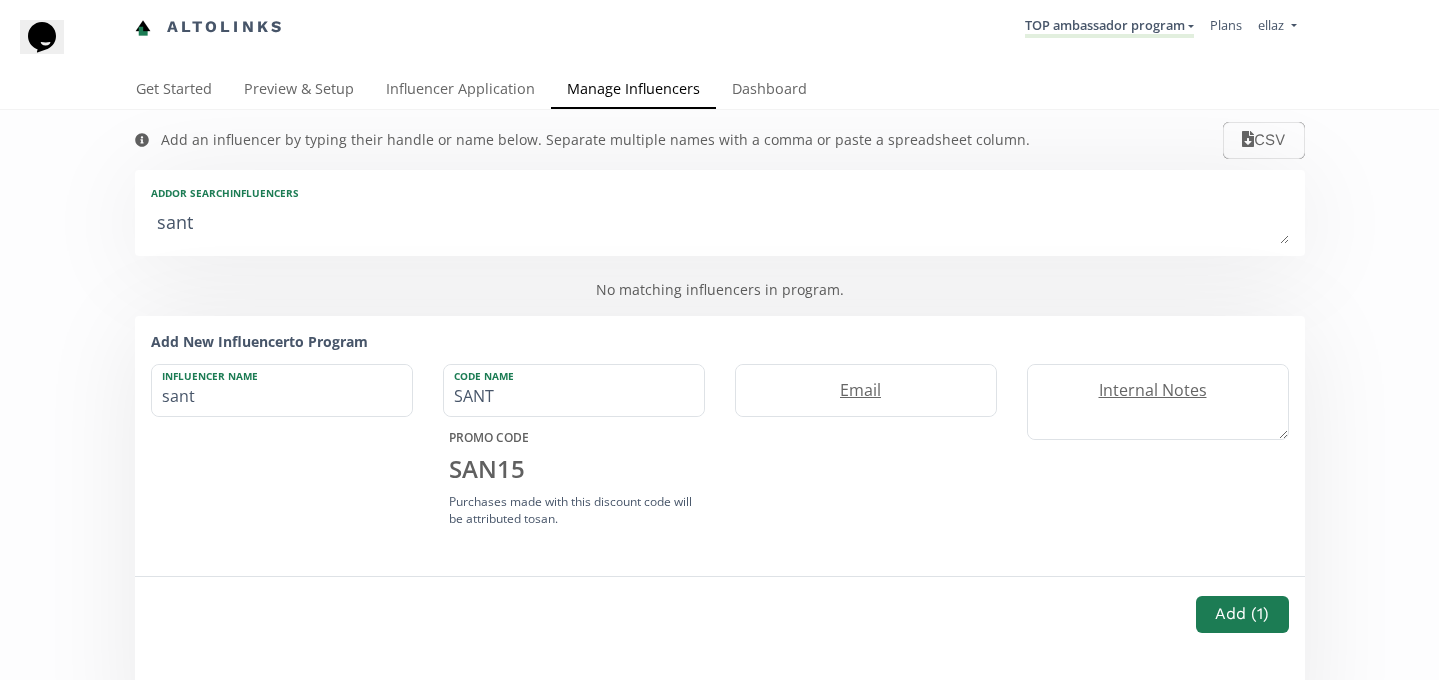 type on "santa" 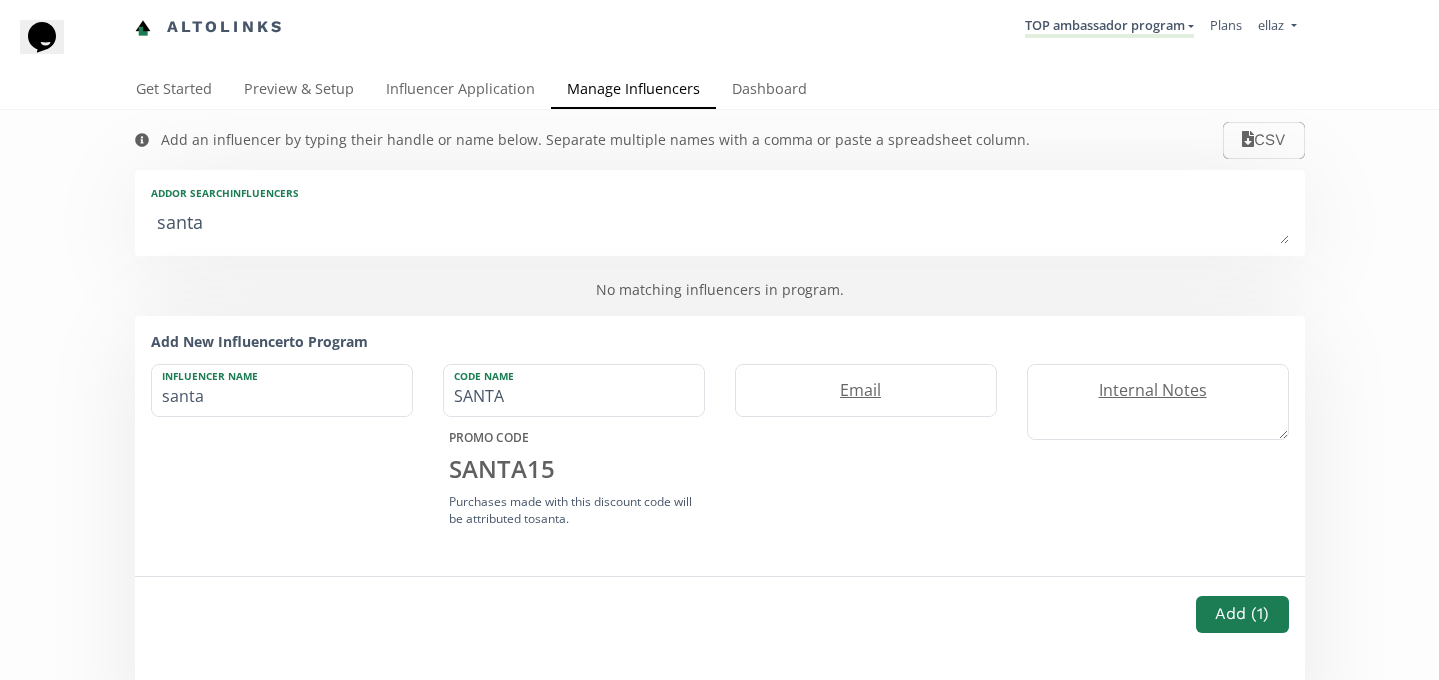 type on "santa" 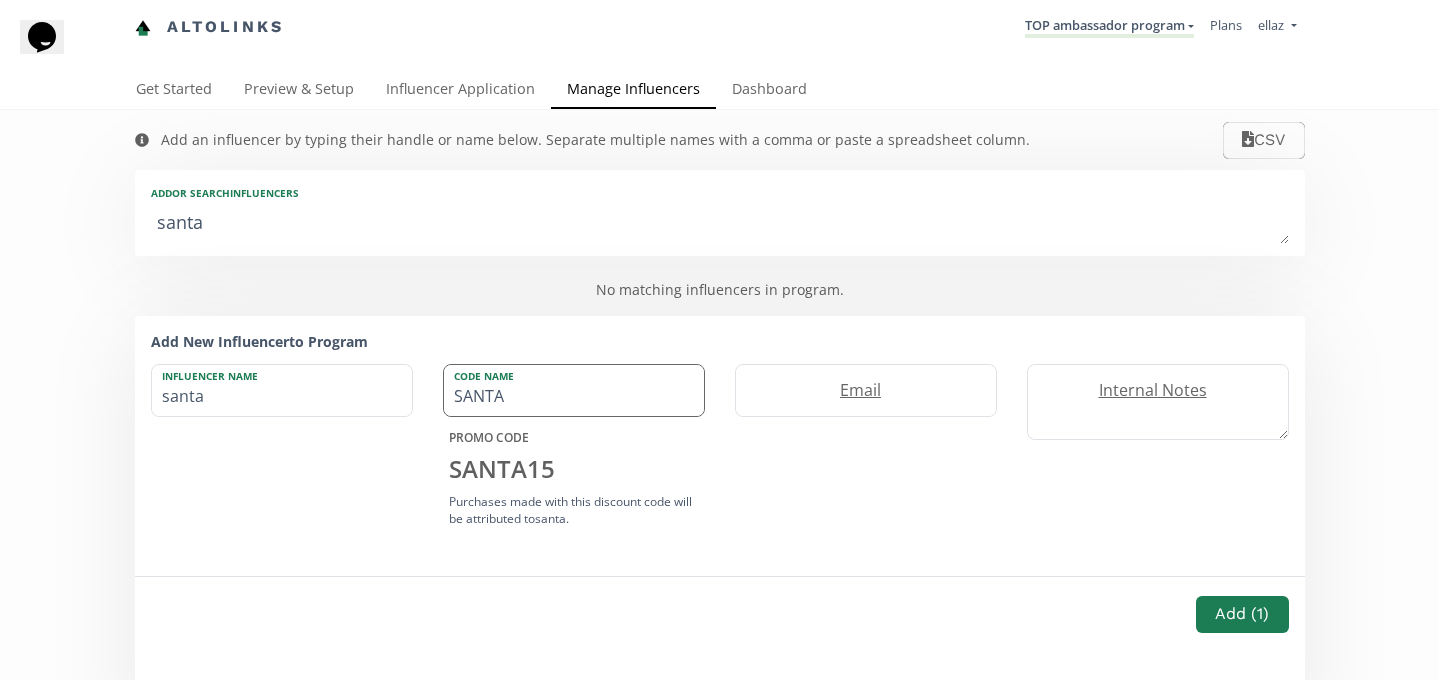 click on "SANTA" at bounding box center (574, 390) 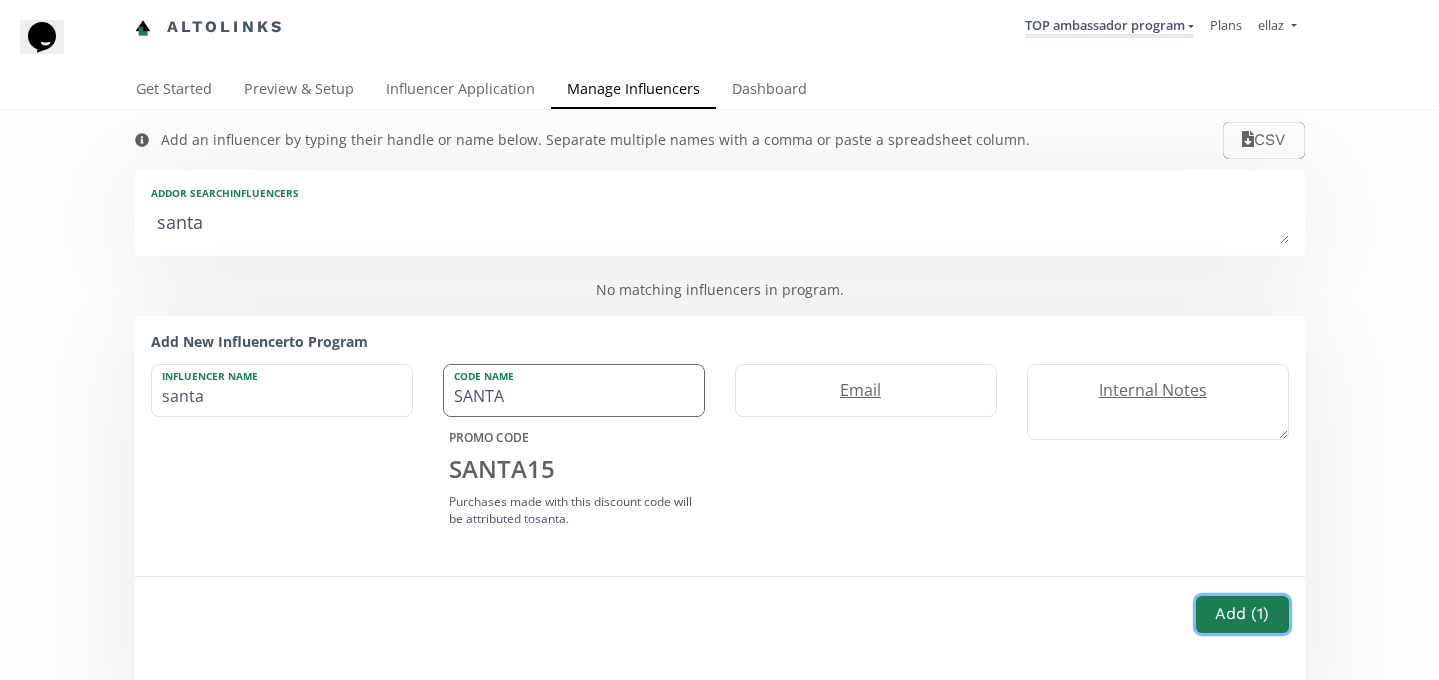 drag, startPoint x: 1238, startPoint y: 617, endPoint x: 496, endPoint y: 416, distance: 768.7425 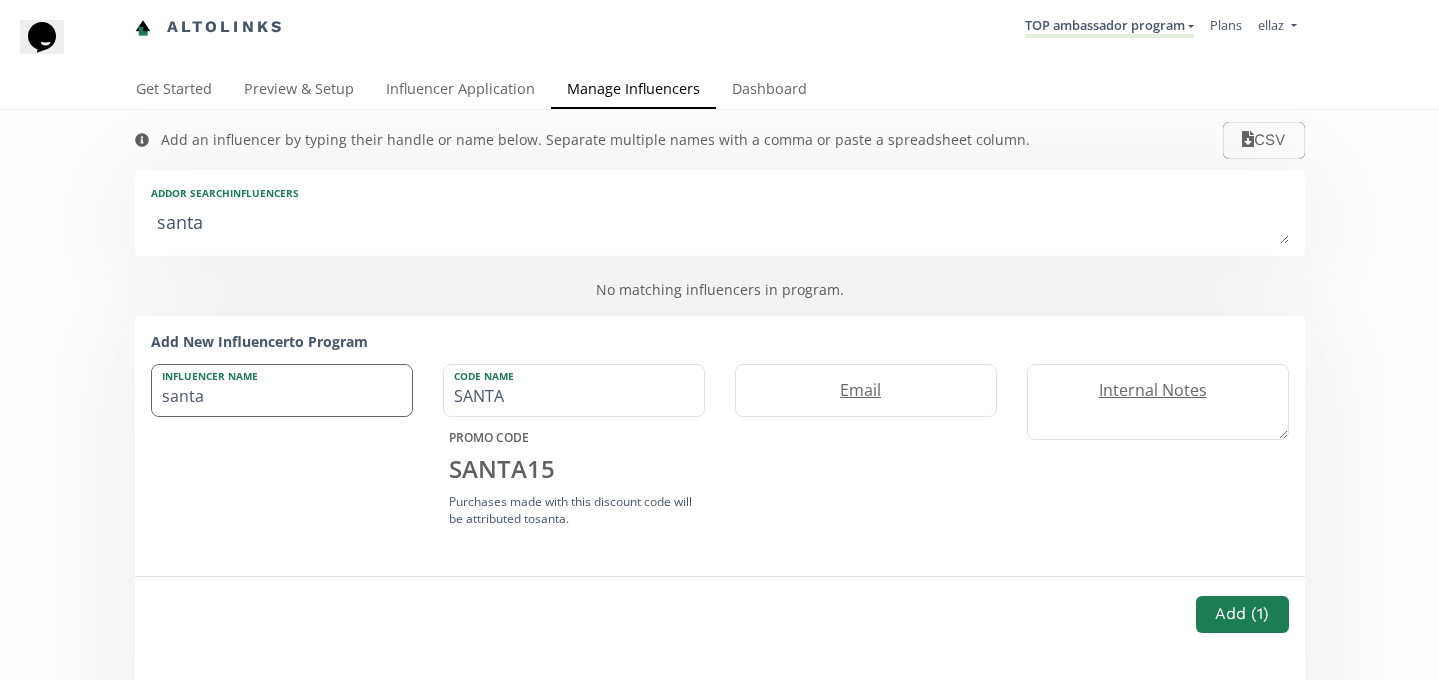 click on "santa" at bounding box center (282, 390) 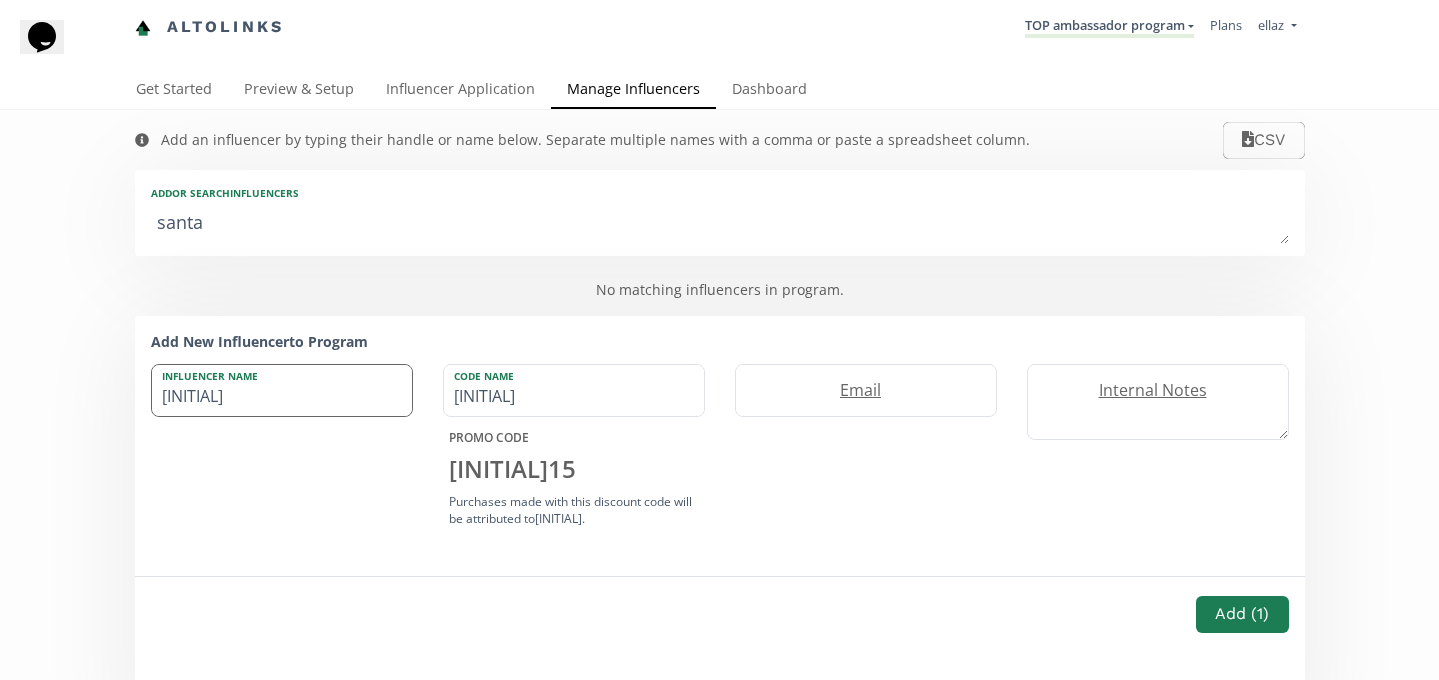 type on "Santa" 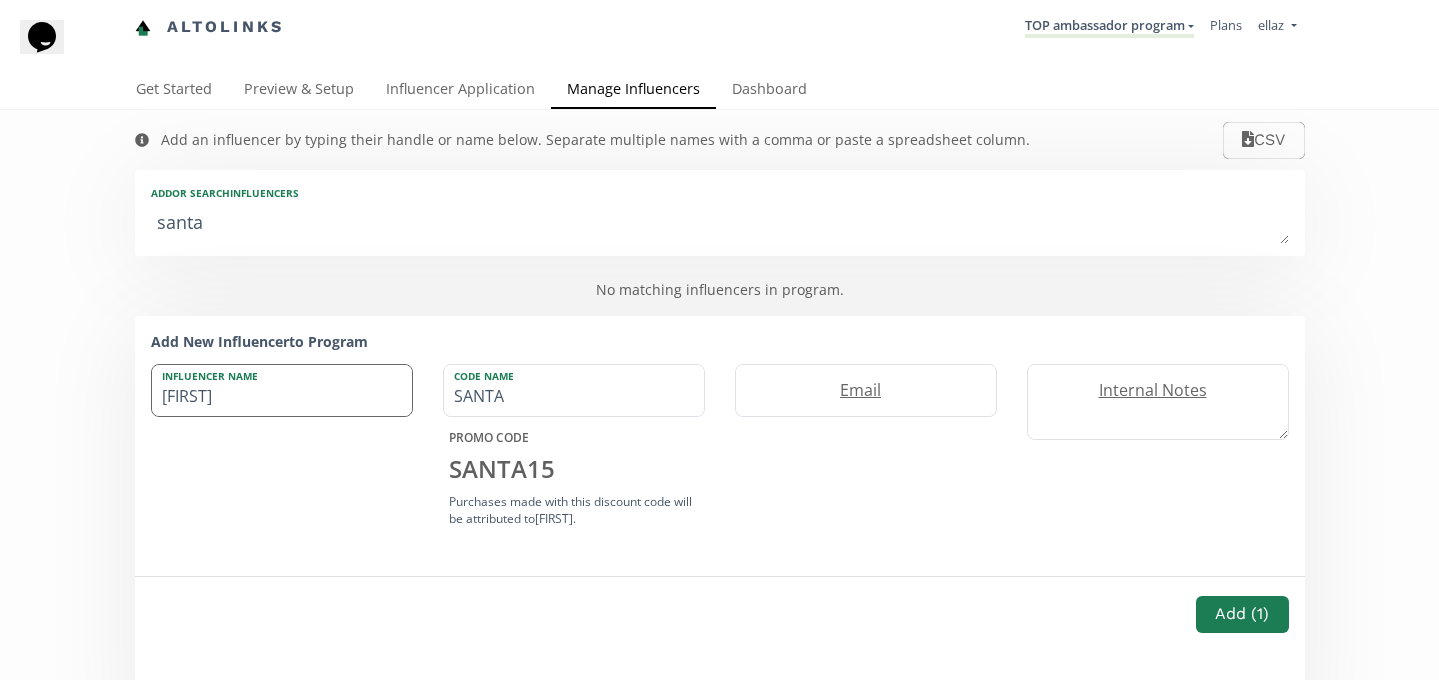 click on "Santa" at bounding box center (282, 390) 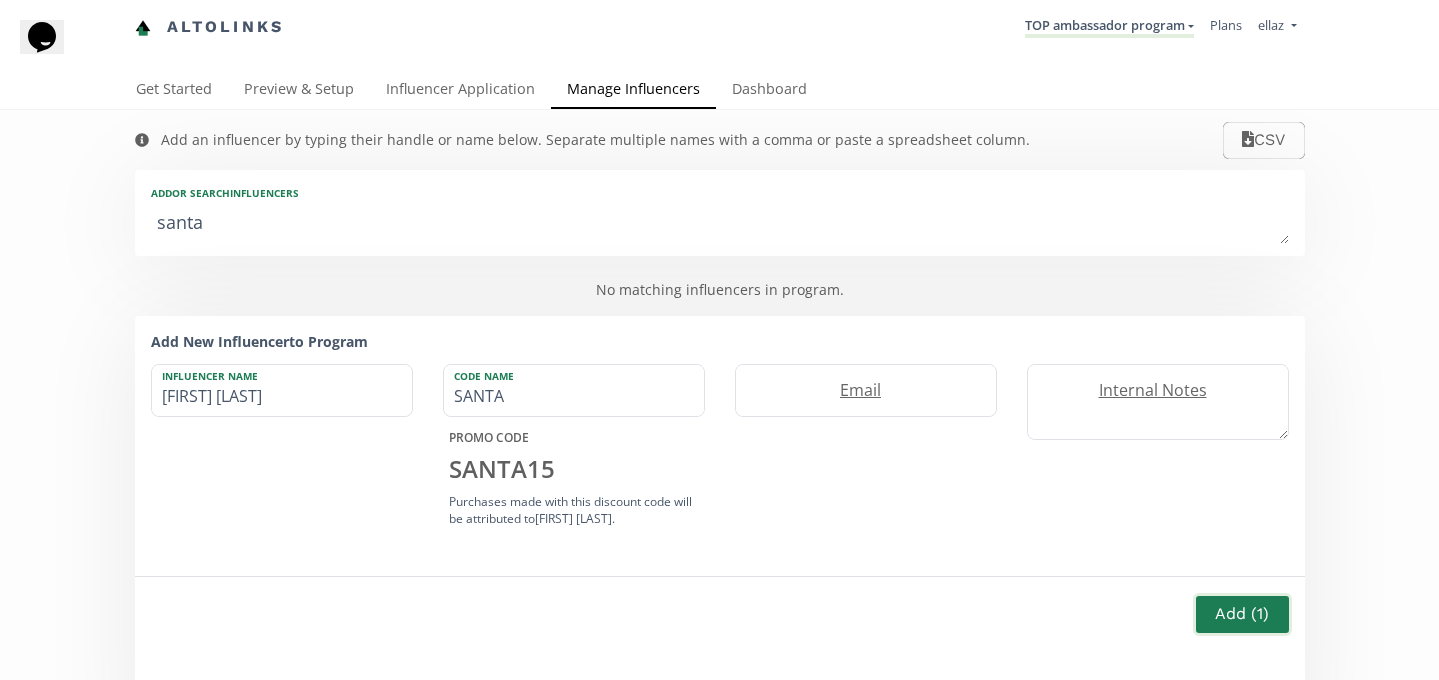 type on "Santa Robles" 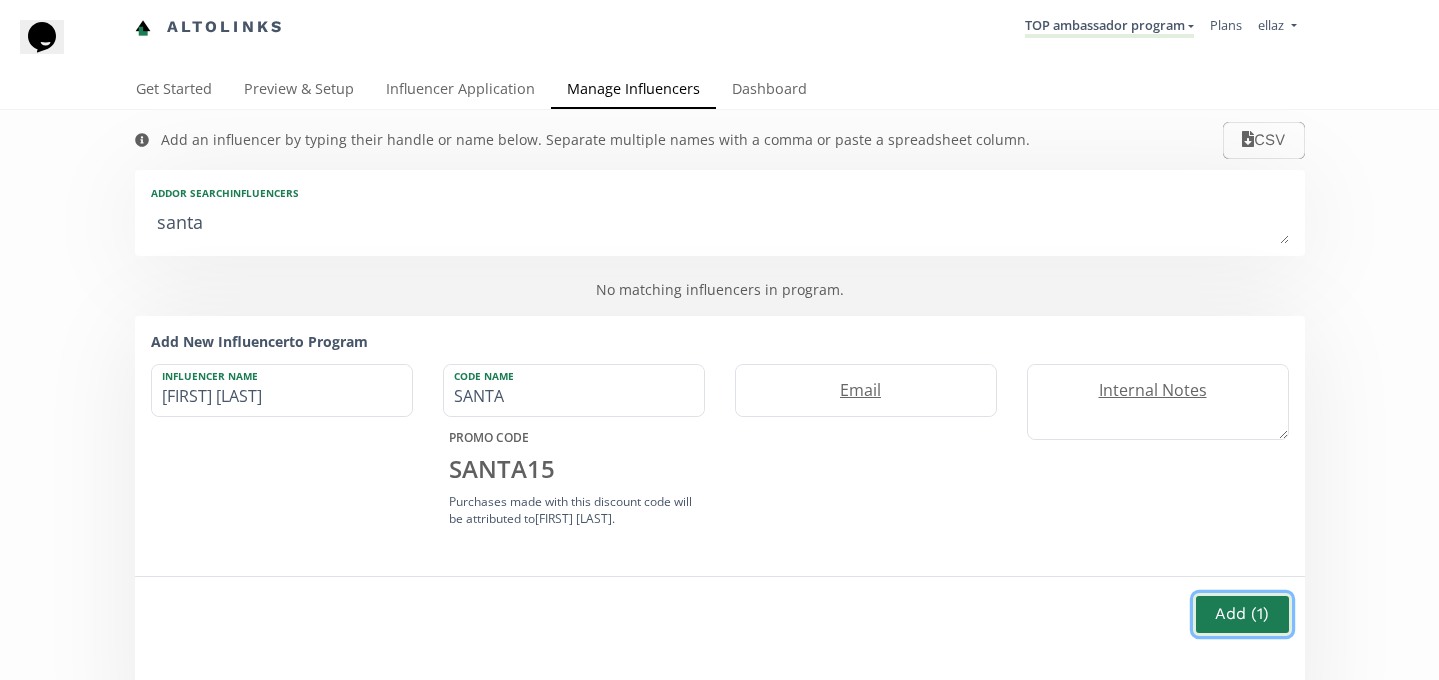 click on "Add ( 1 )" at bounding box center [1242, 614] 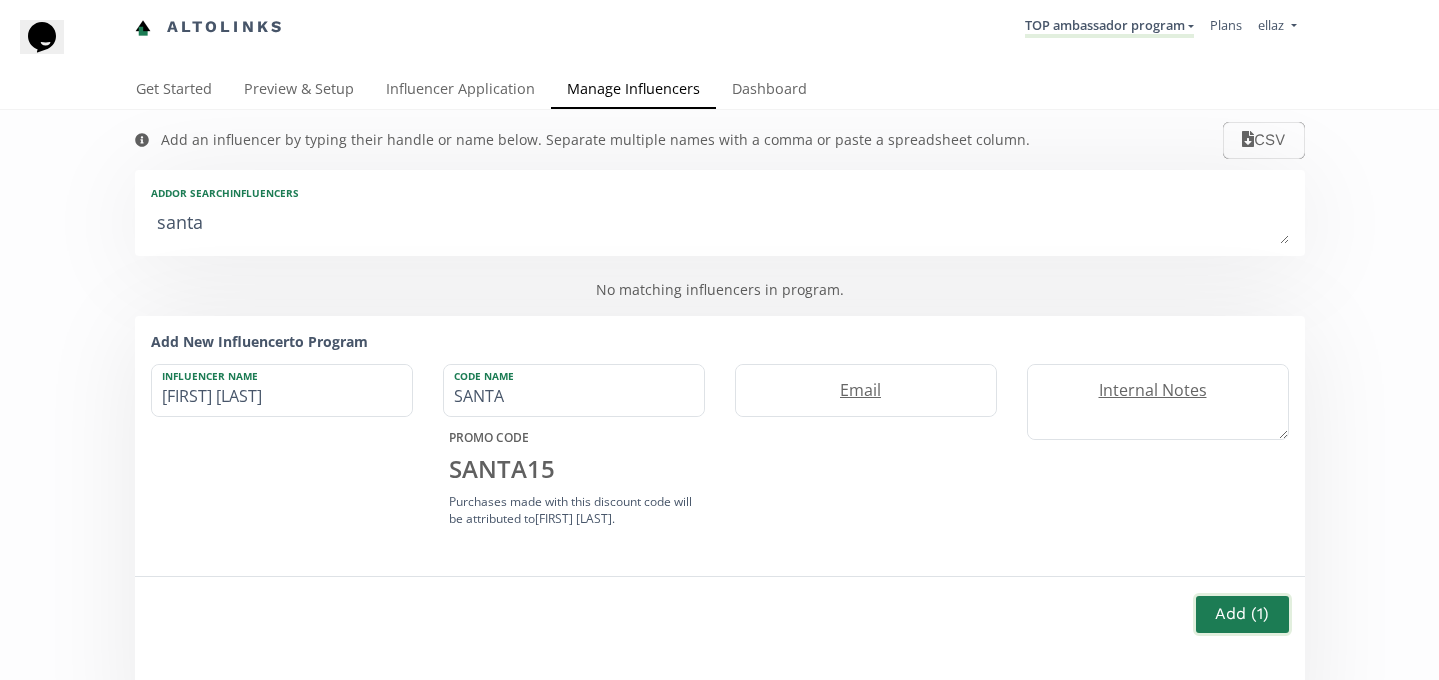 type 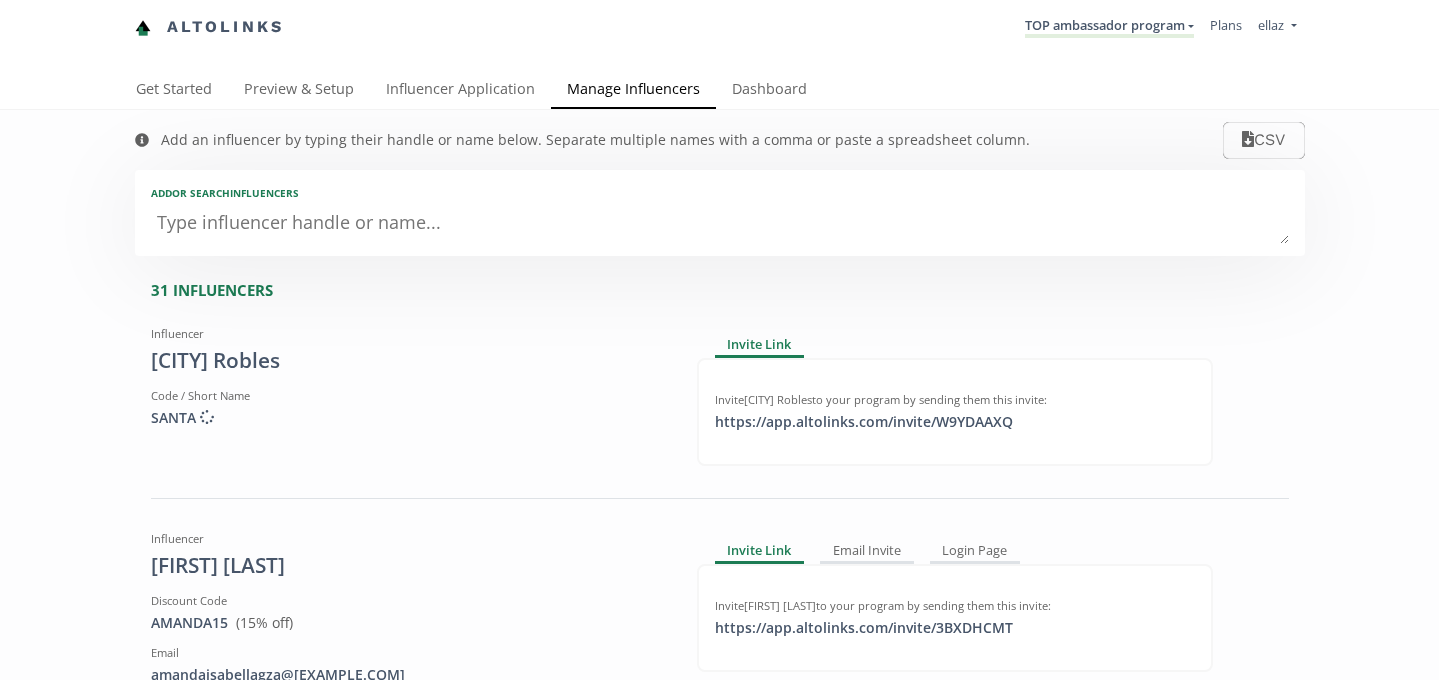 scroll, scrollTop: 0, scrollLeft: 0, axis: both 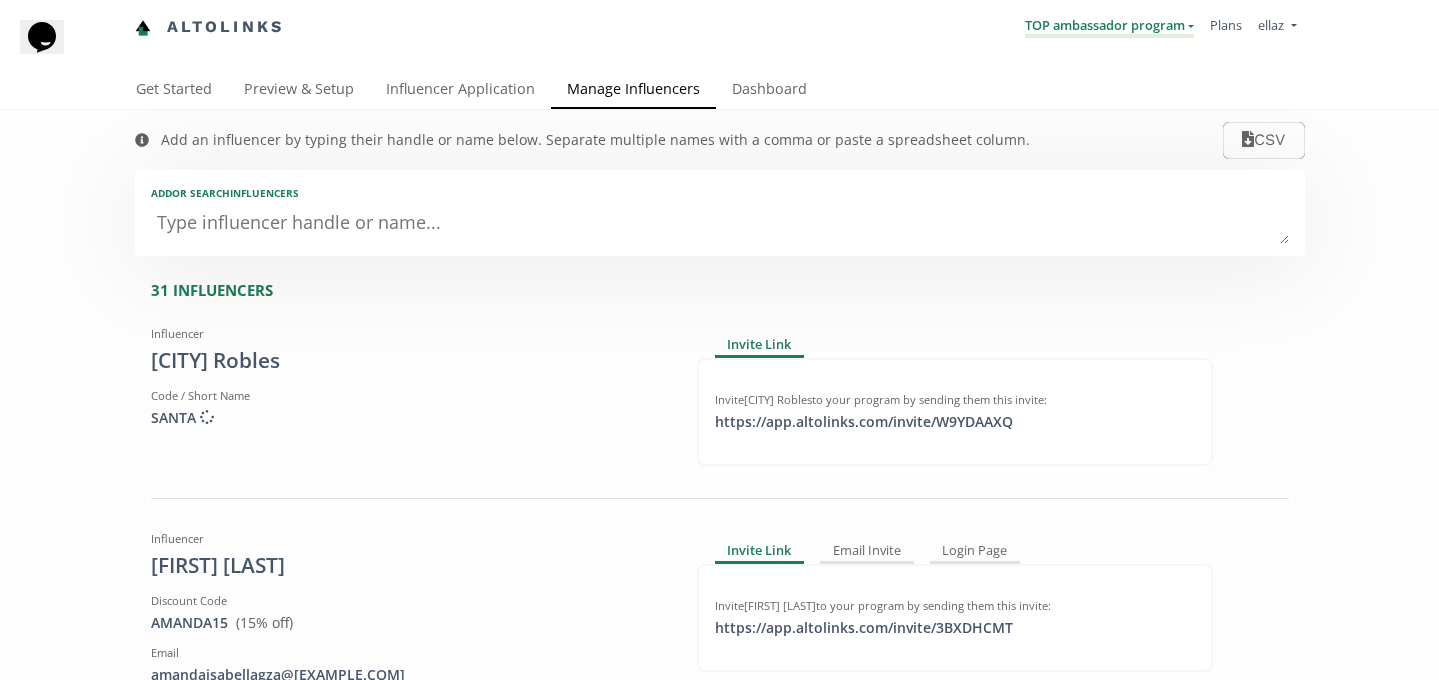 click on "TOP ambassador program" at bounding box center [1109, 27] 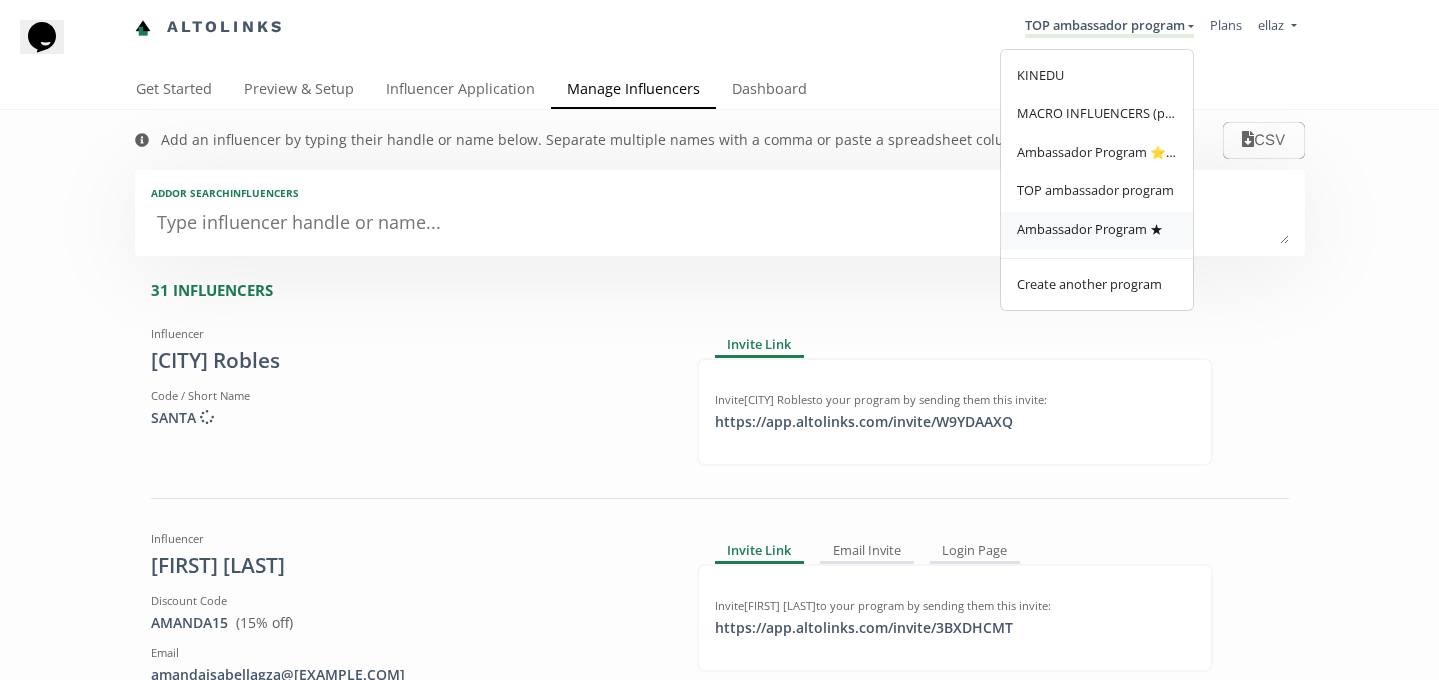click on "Ambassador Program ★" at bounding box center (1090, 229) 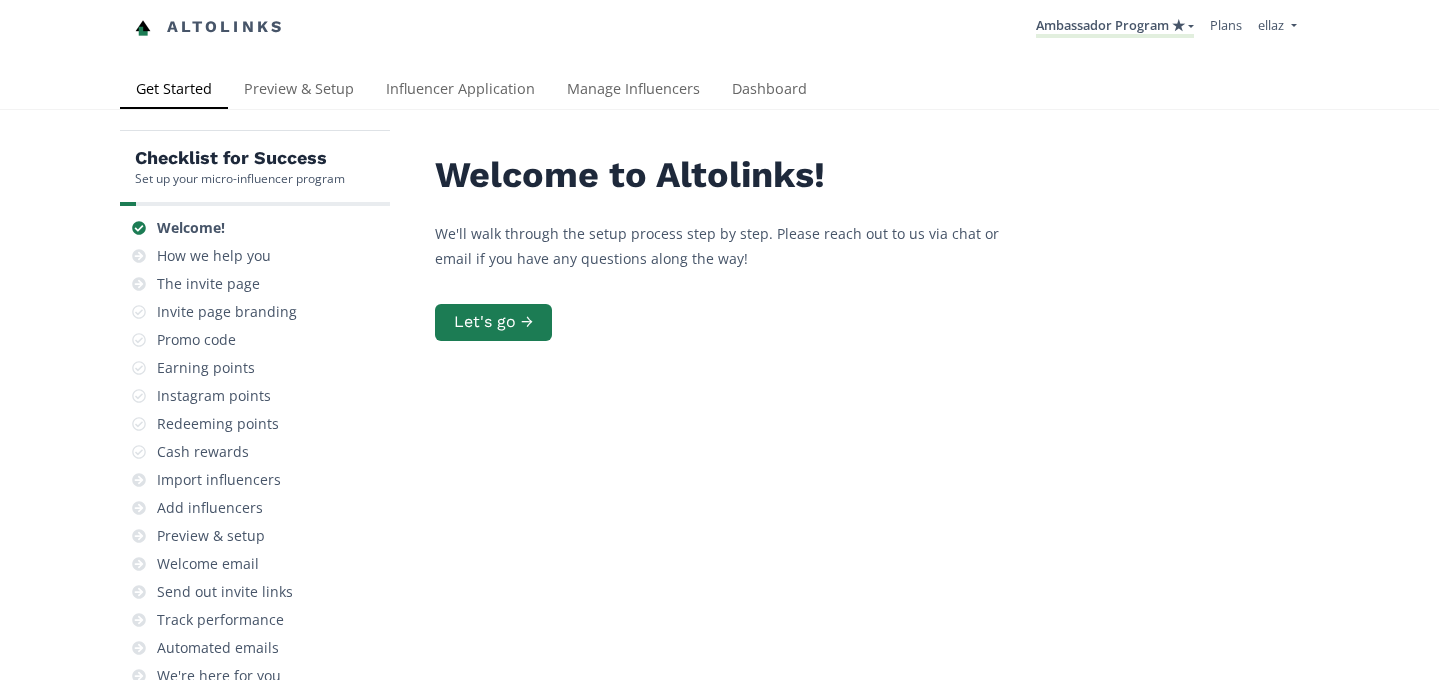 scroll, scrollTop: 0, scrollLeft: 0, axis: both 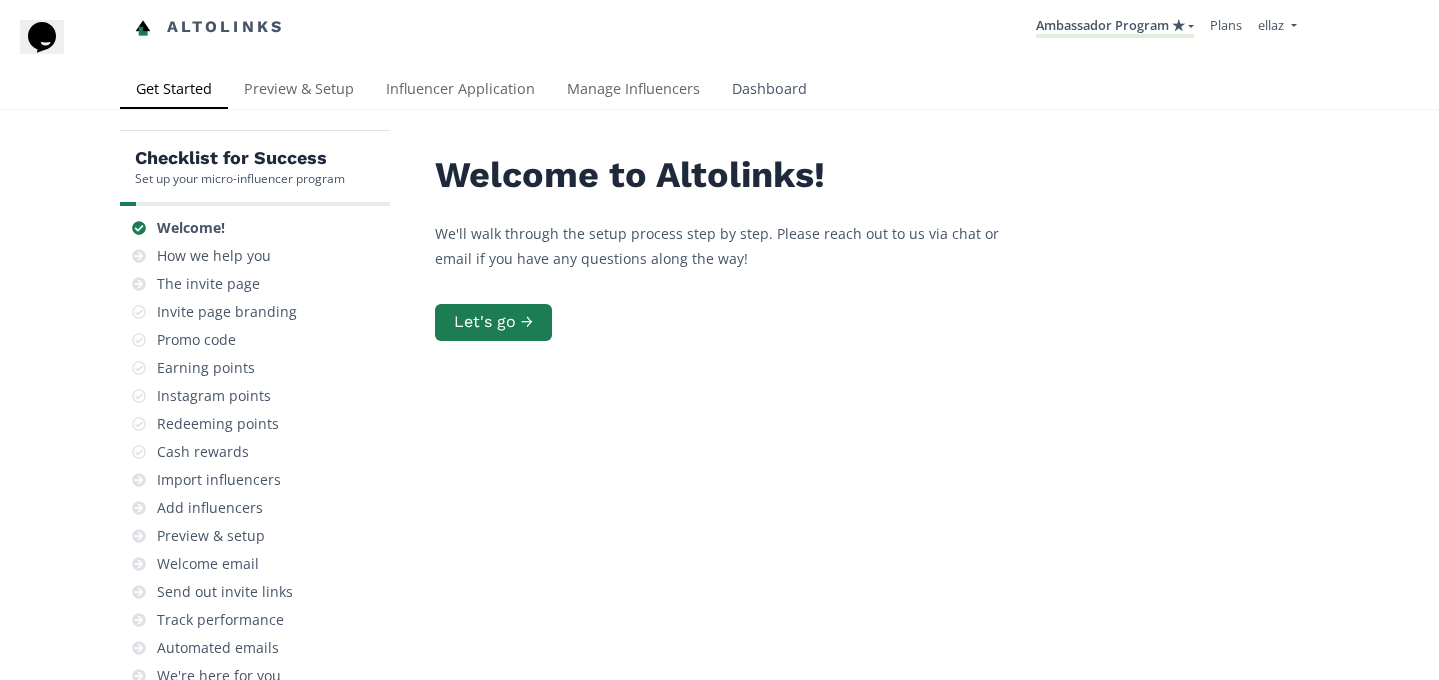 click on "Dashboard" at bounding box center (769, 91) 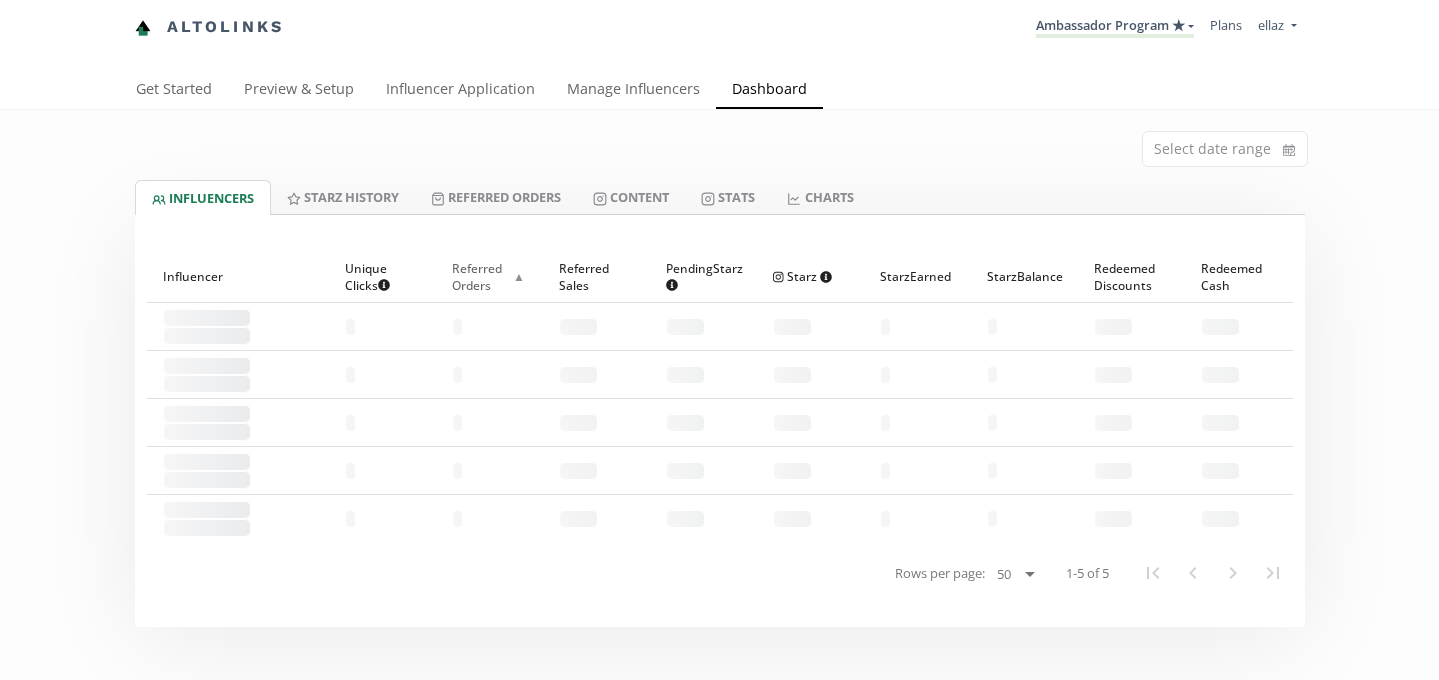 scroll, scrollTop: 0, scrollLeft: 0, axis: both 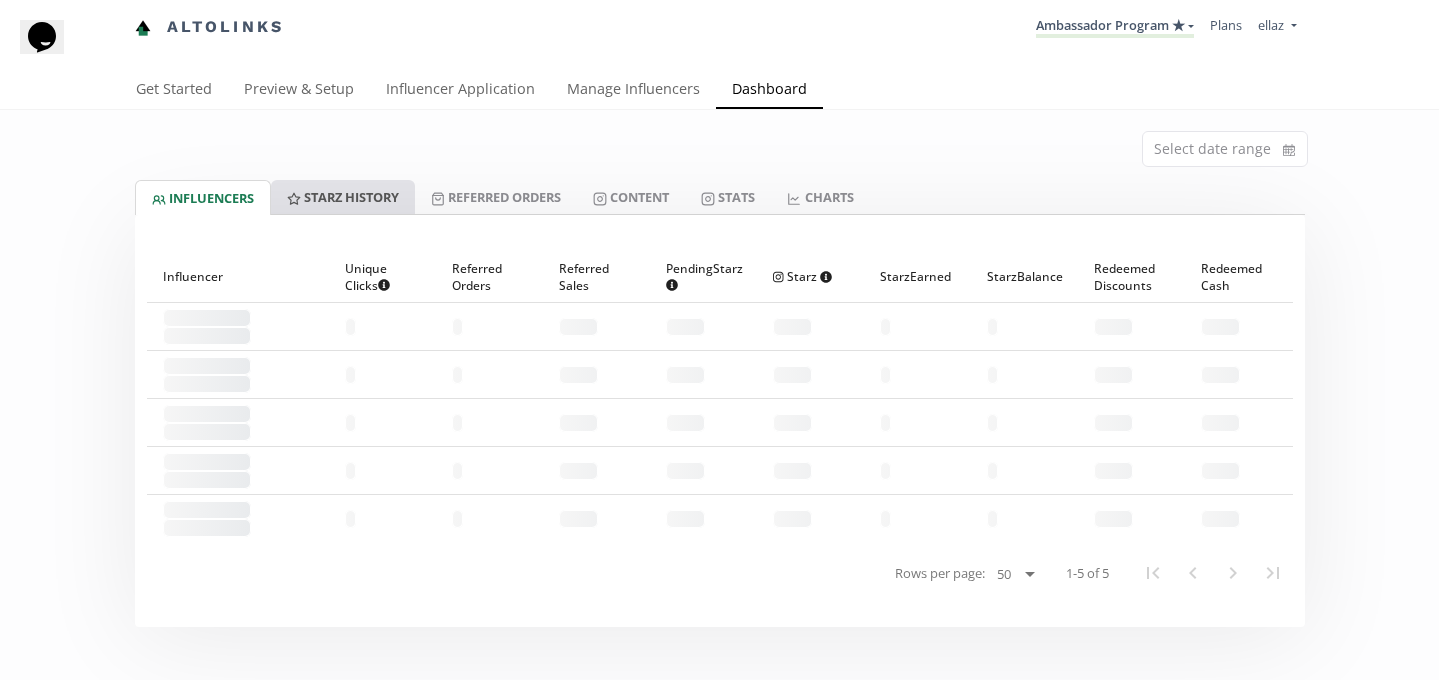 click on "Starz HISTORY" at bounding box center (343, 197) 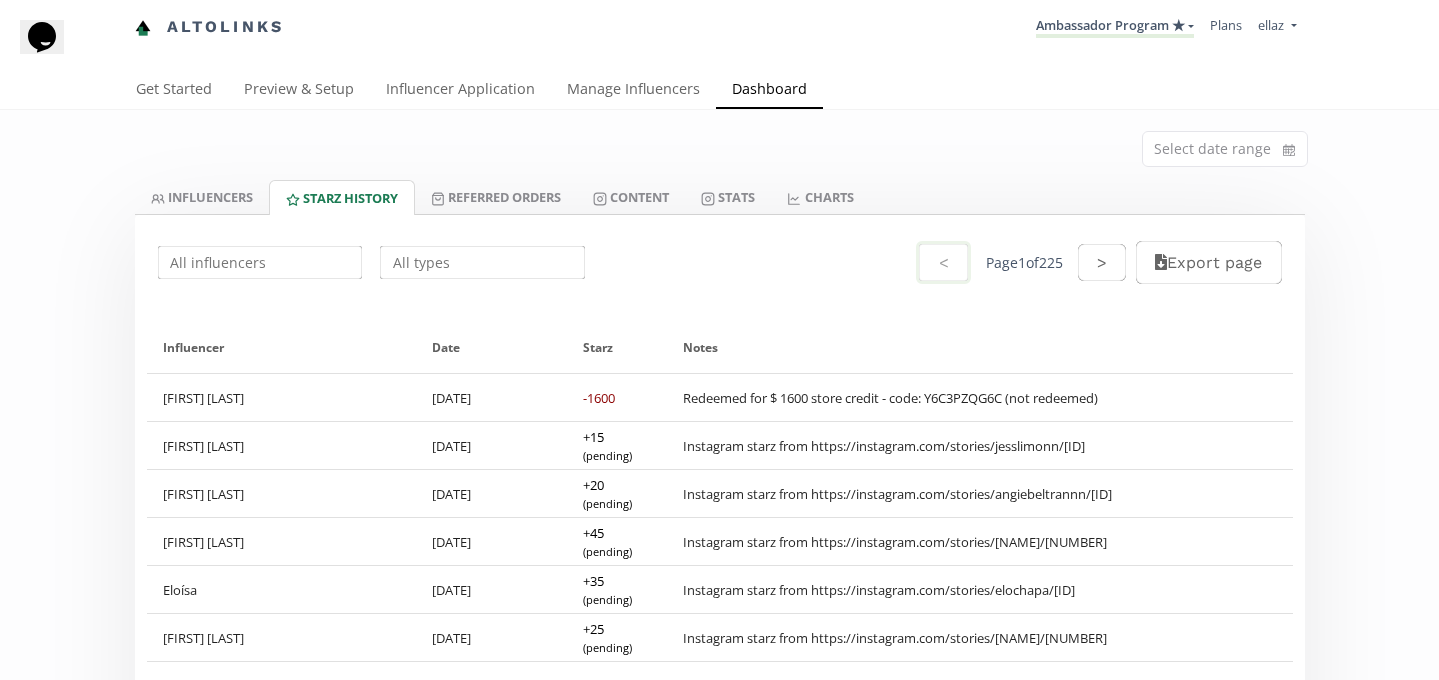 click on "< Page  1  of  225 >  Export   page" at bounding box center [720, 262] 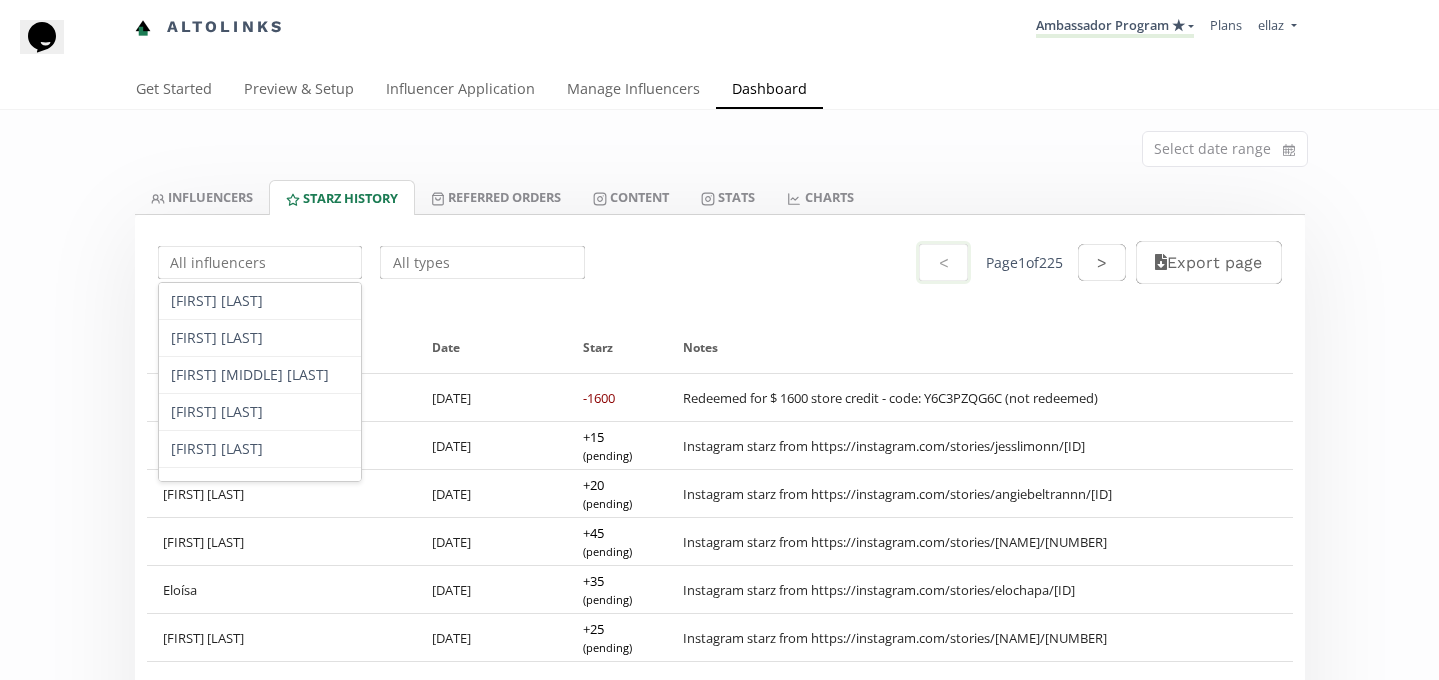 click at bounding box center [260, 262] 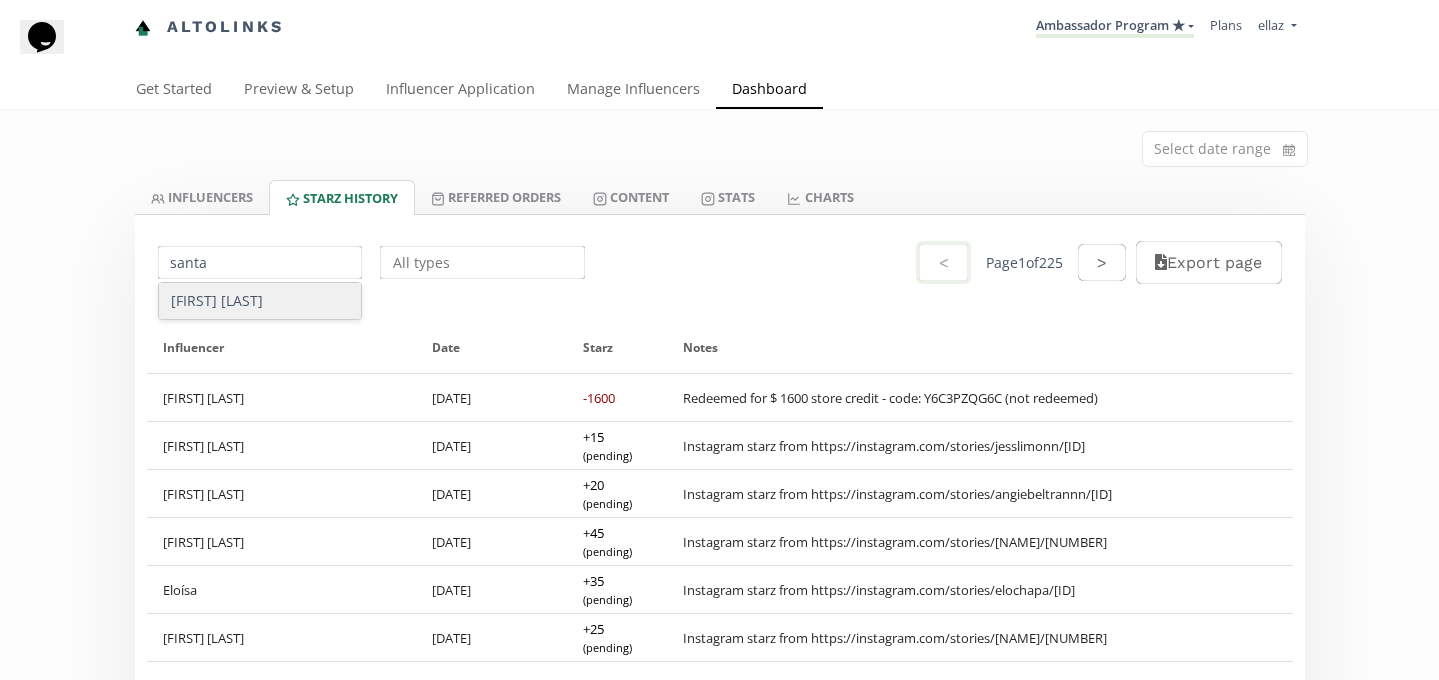 click on "Santa Lucía Robles" at bounding box center [260, 301] 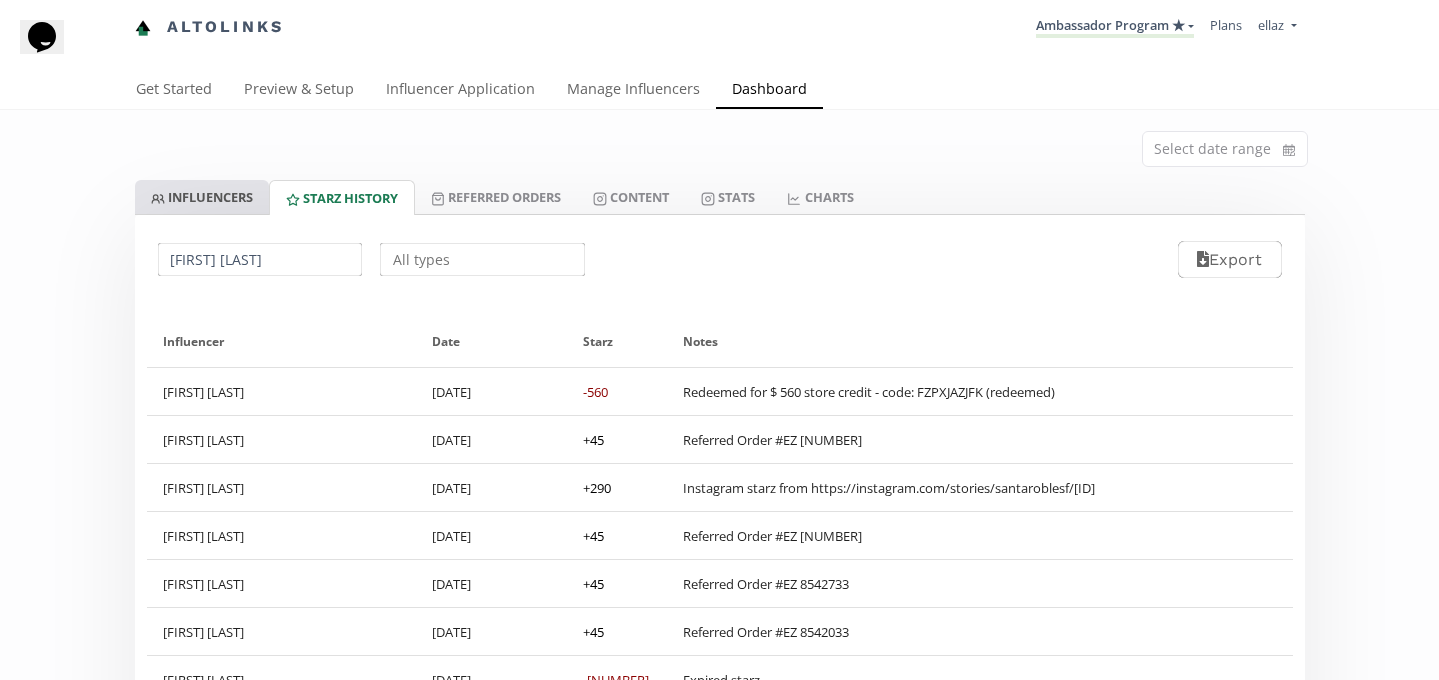 click on "INFLUENCERS" at bounding box center [202, 197] 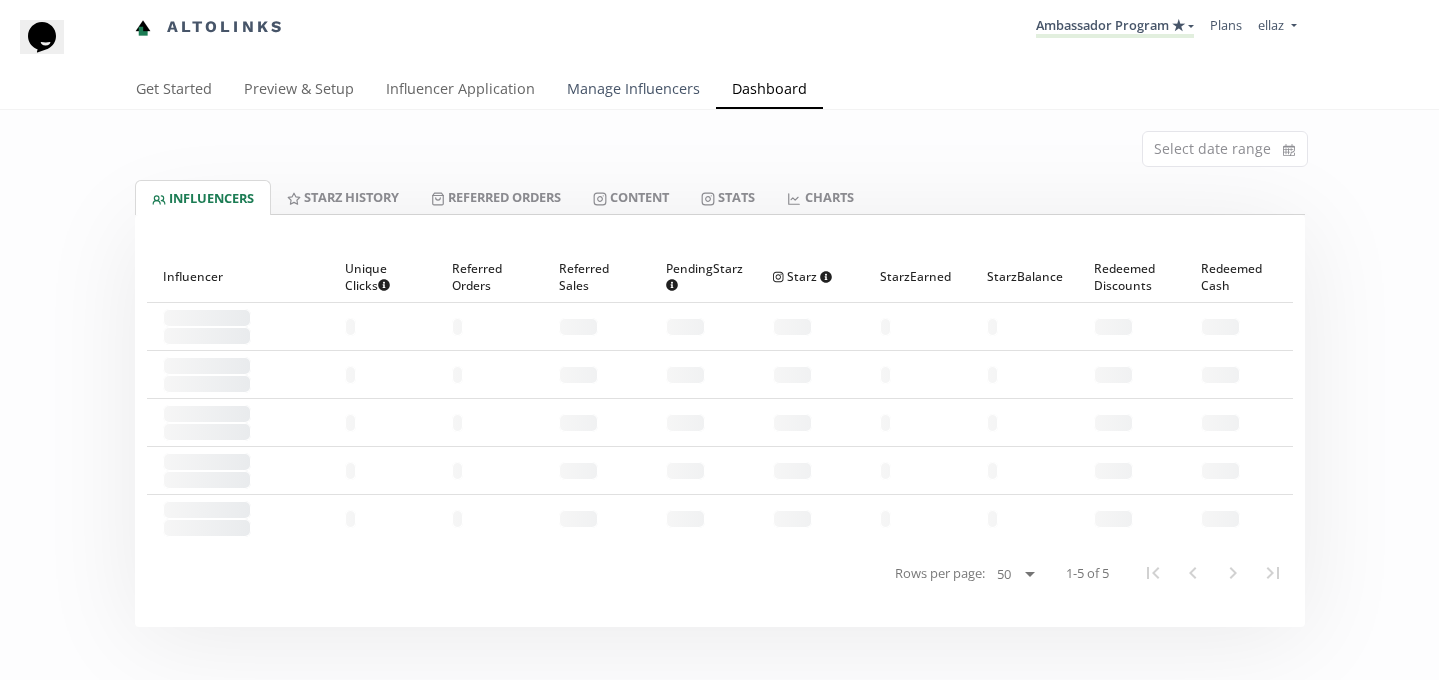 click on "Manage Influencers" at bounding box center [633, 91] 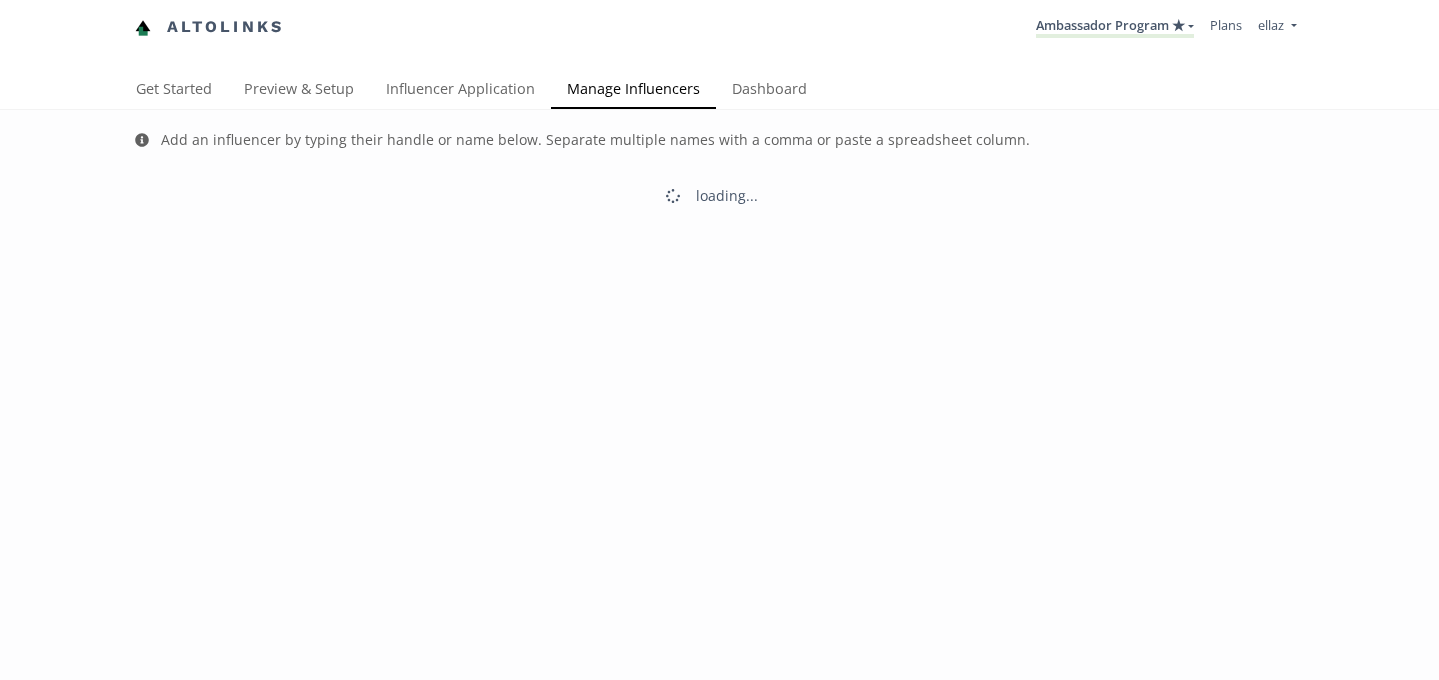 scroll, scrollTop: 0, scrollLeft: 0, axis: both 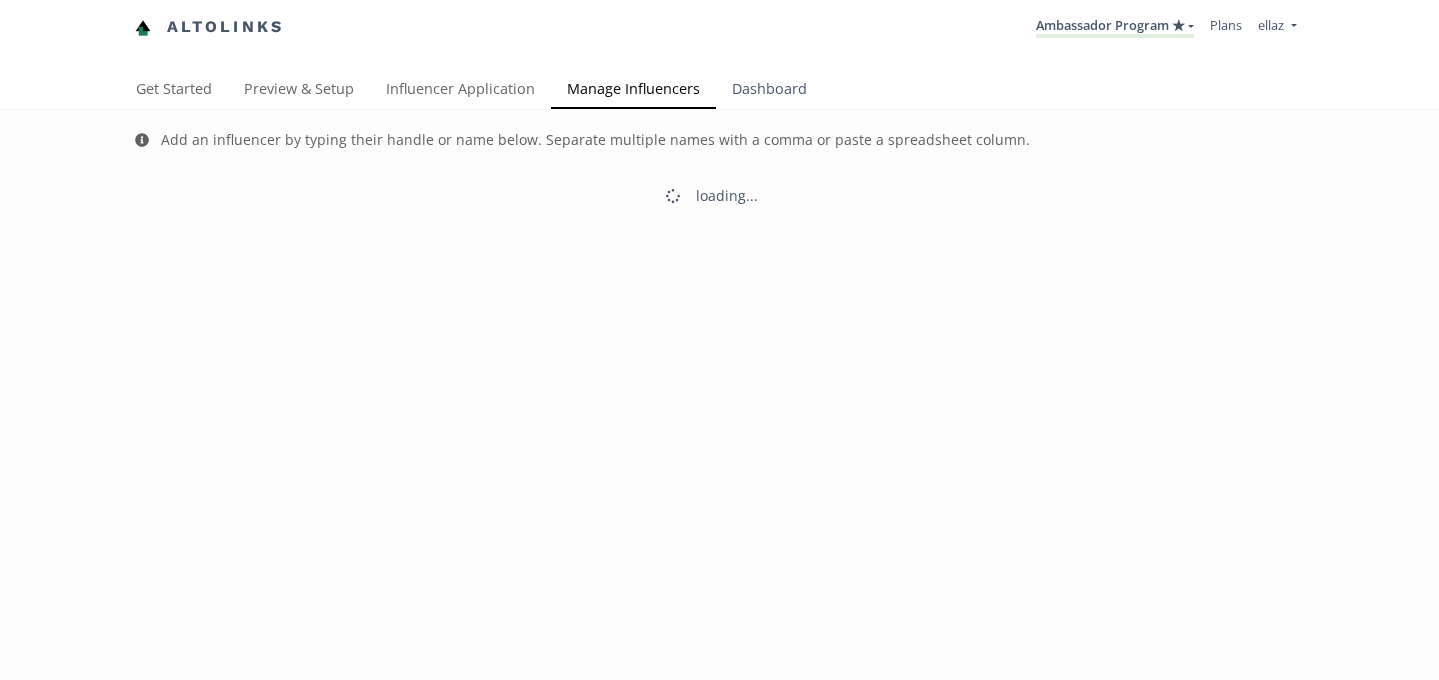 click on "Dashboard" at bounding box center (769, 91) 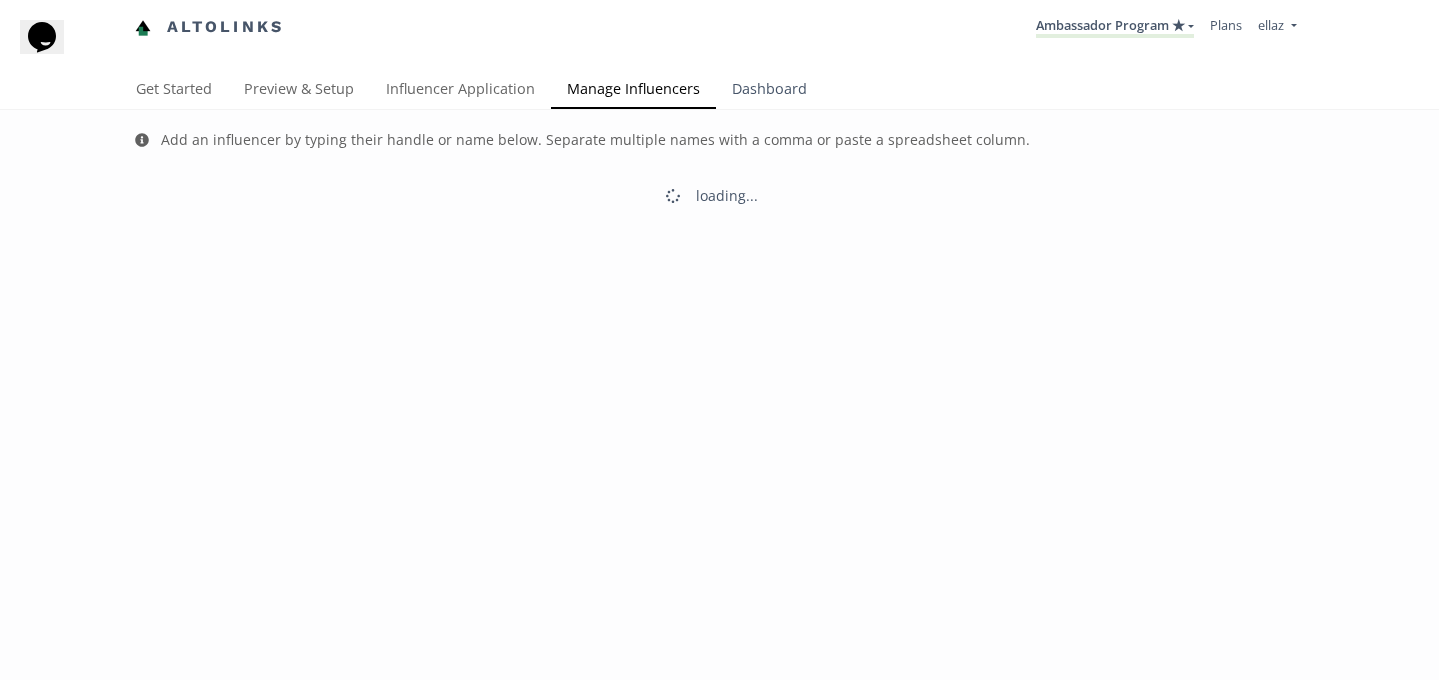 scroll, scrollTop: 0, scrollLeft: 0, axis: both 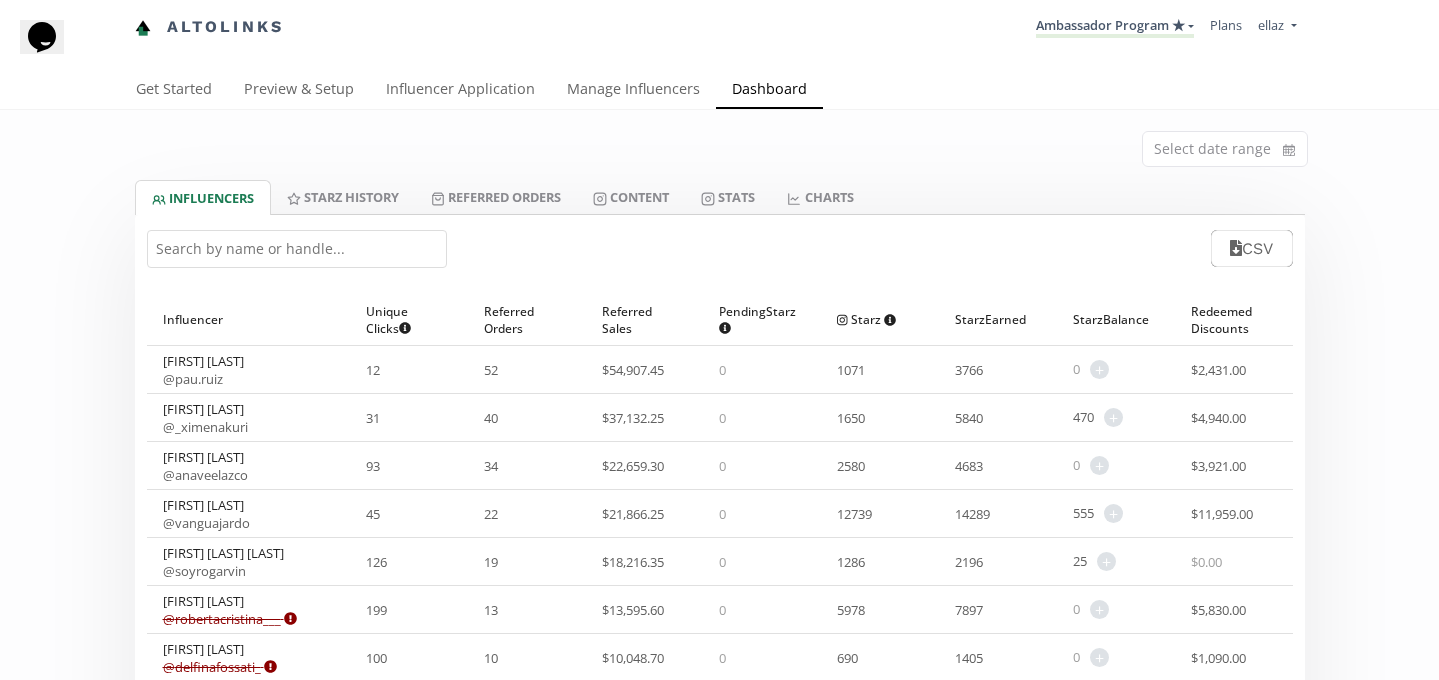 click at bounding box center (297, 249) 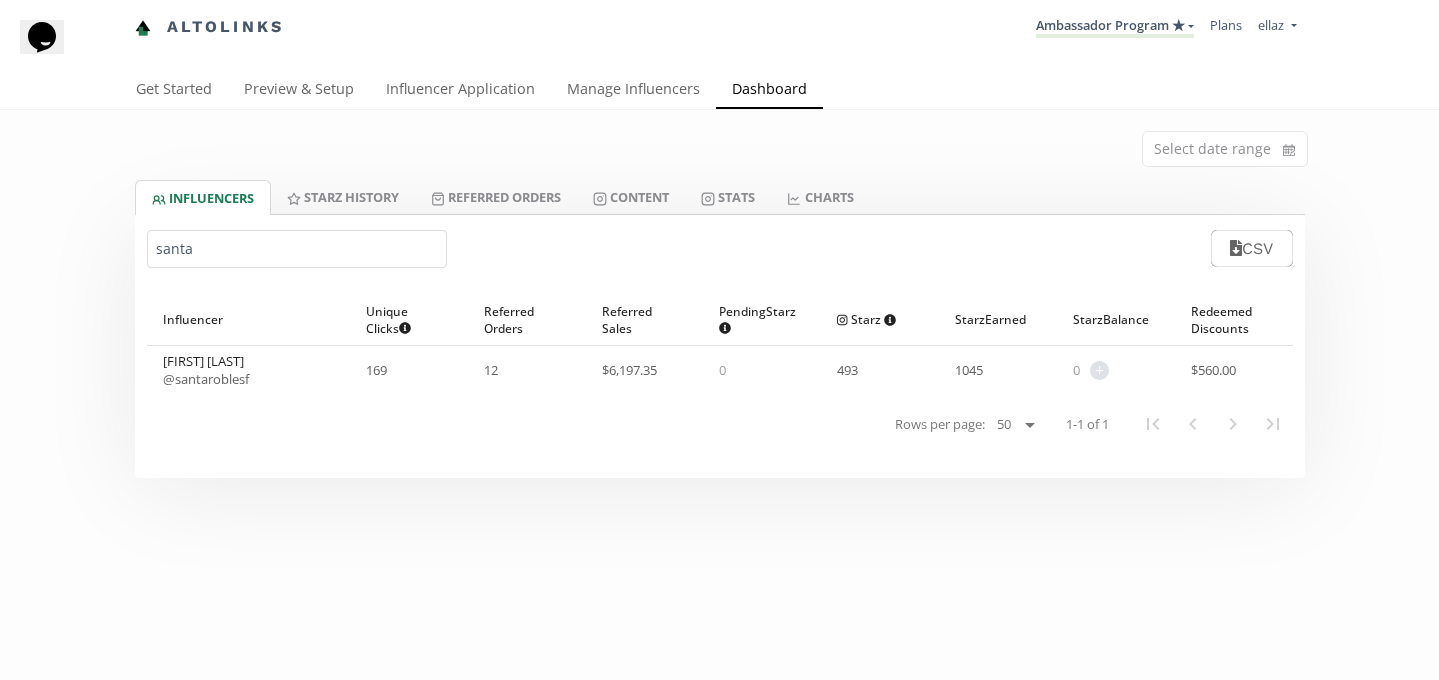 type on "santa" 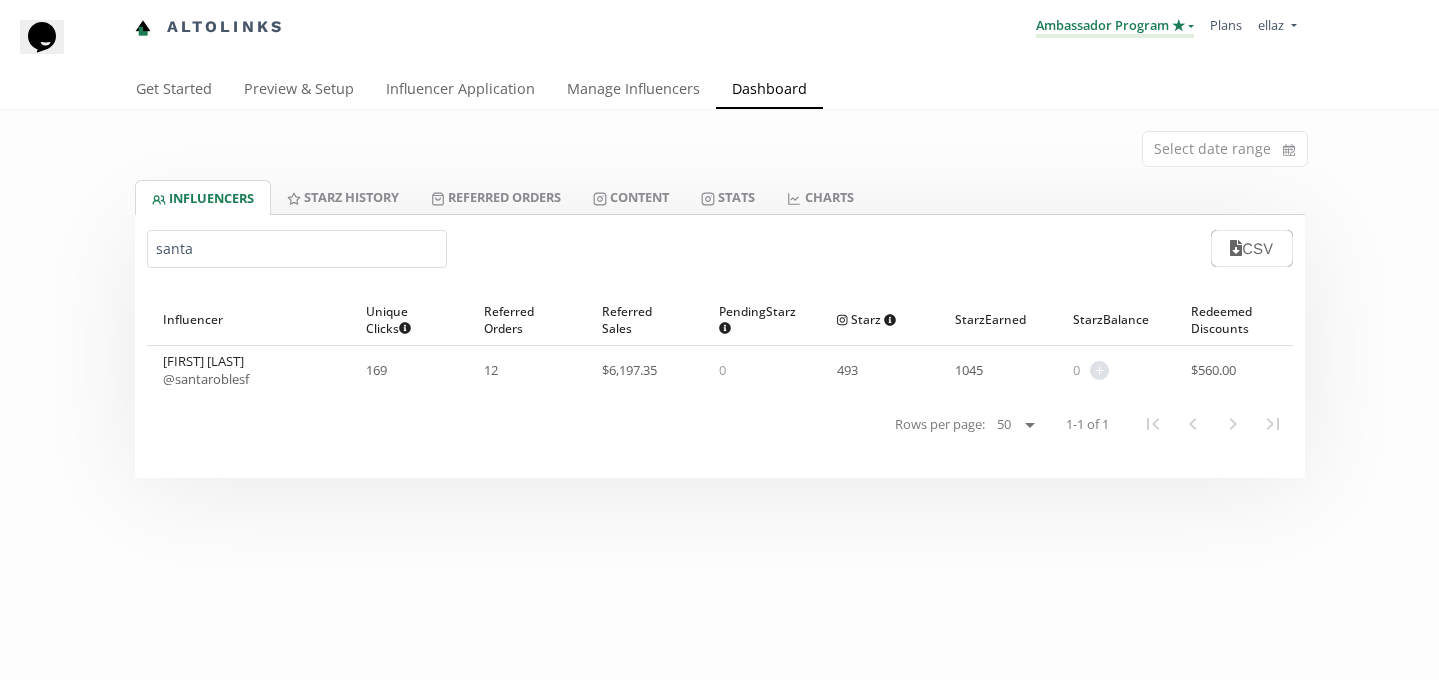 click on "Ambassador Program ★" at bounding box center (1115, 27) 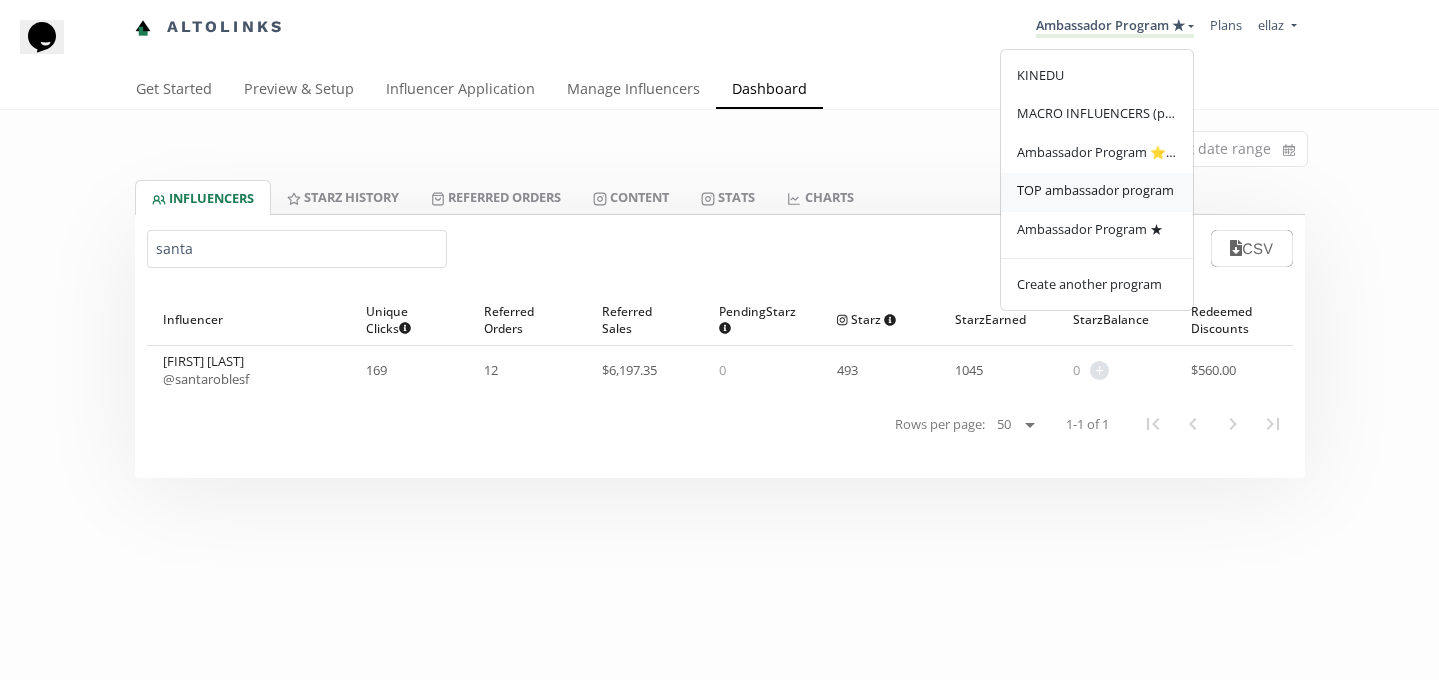click on "TOP ambassador program" at bounding box center (1095, 190) 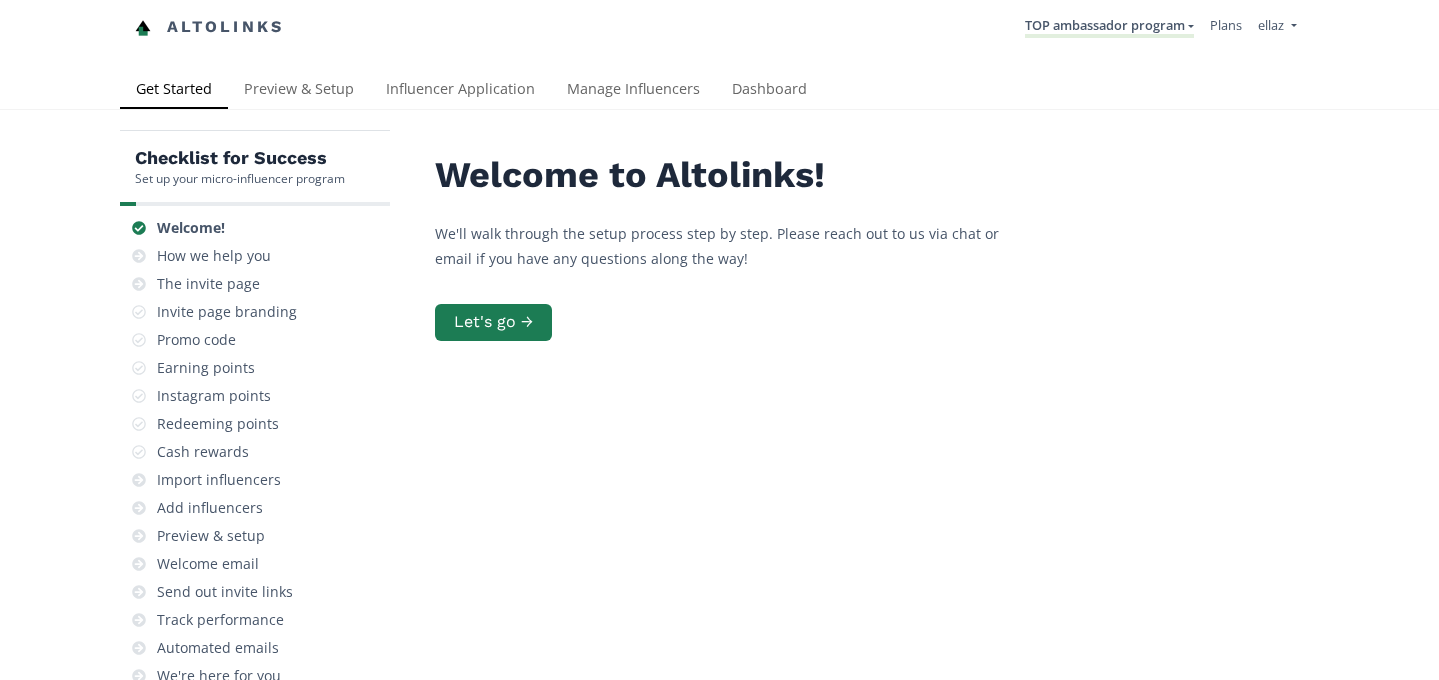 scroll, scrollTop: 0, scrollLeft: 0, axis: both 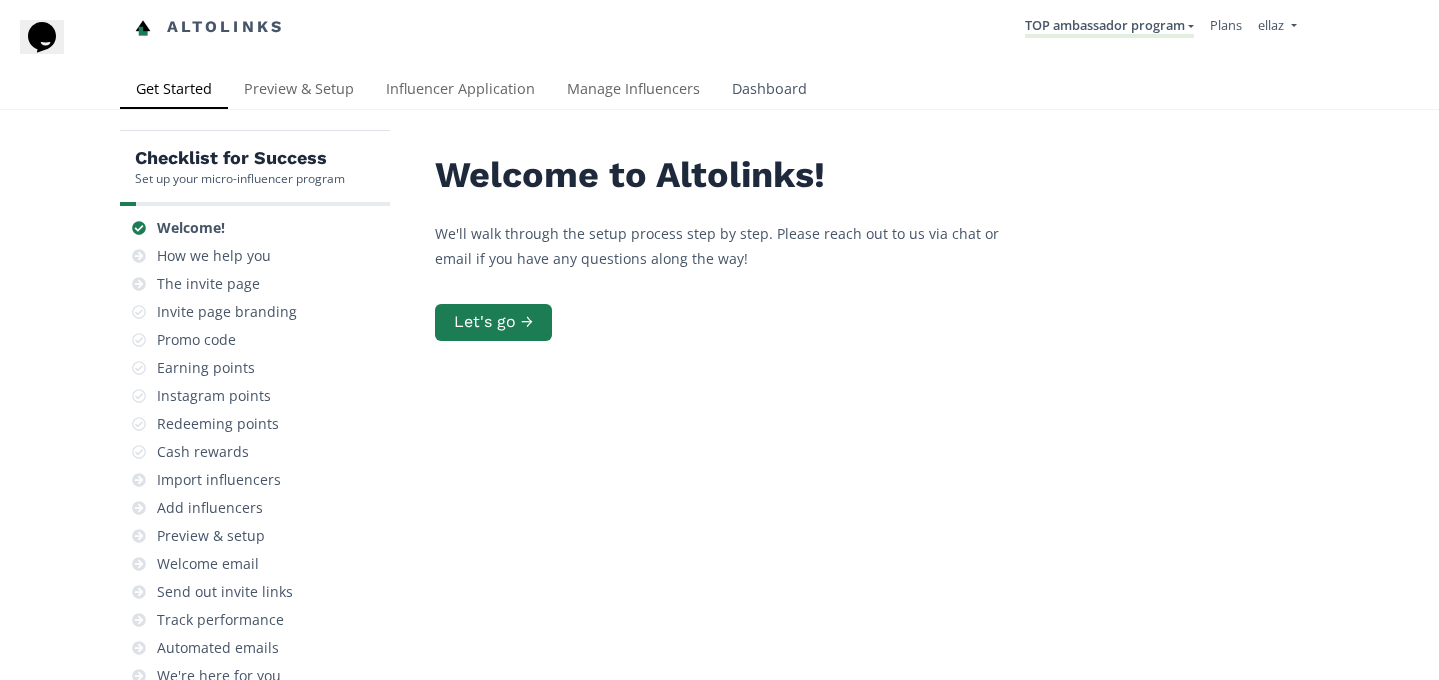 click on "Dashboard" at bounding box center [769, 91] 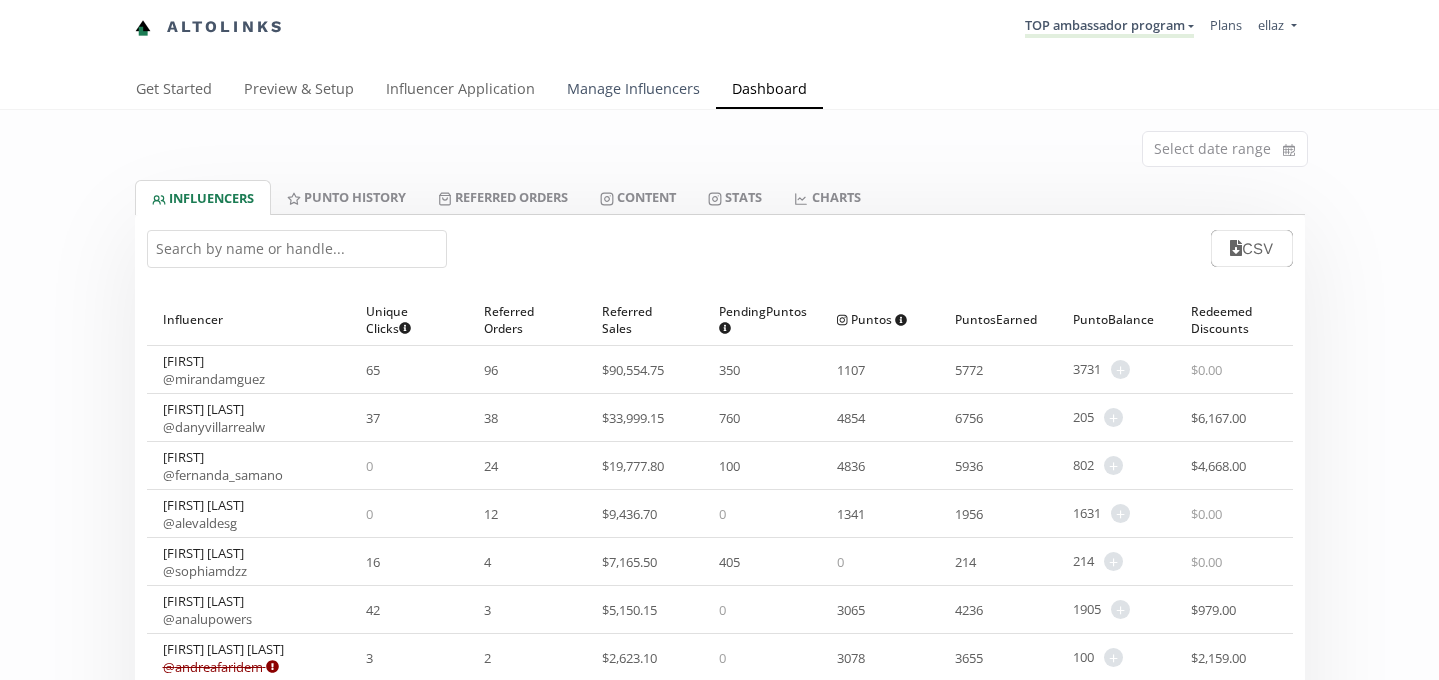 scroll, scrollTop: 0, scrollLeft: 0, axis: both 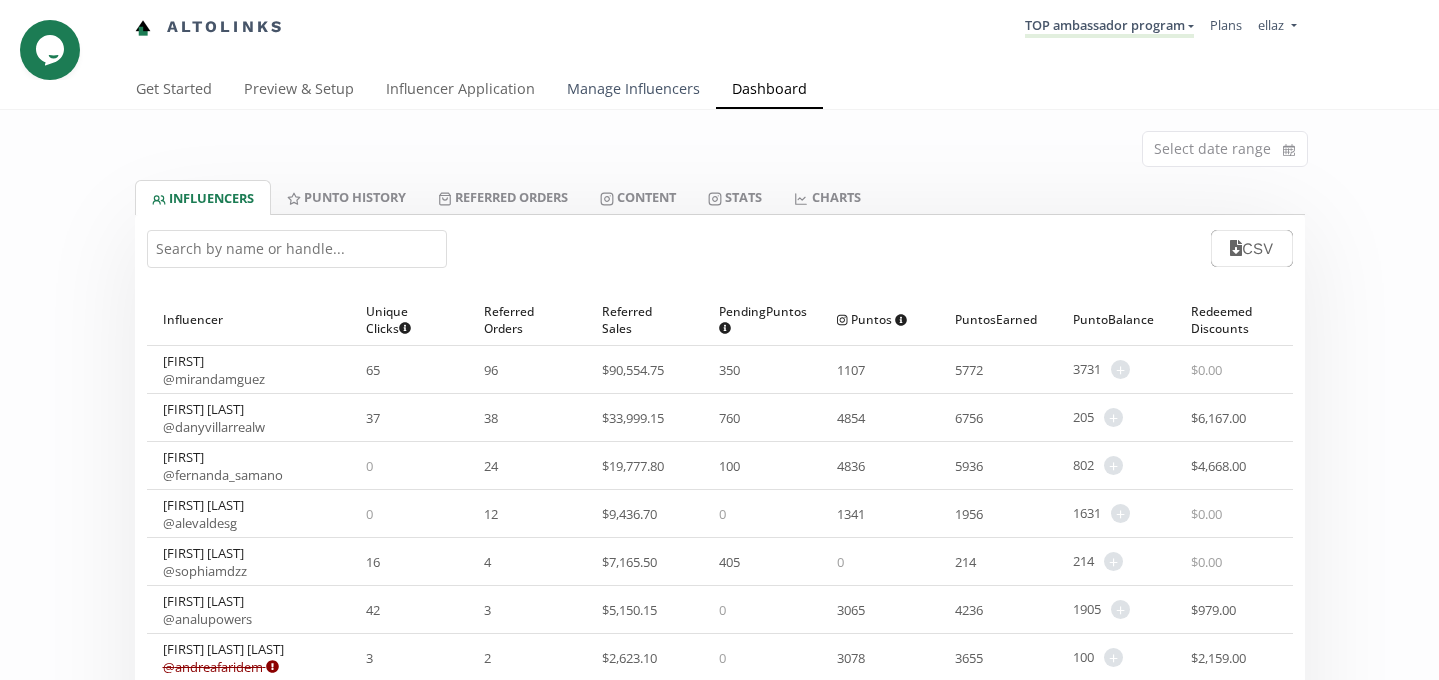 click on "Manage Influencers" at bounding box center [633, 91] 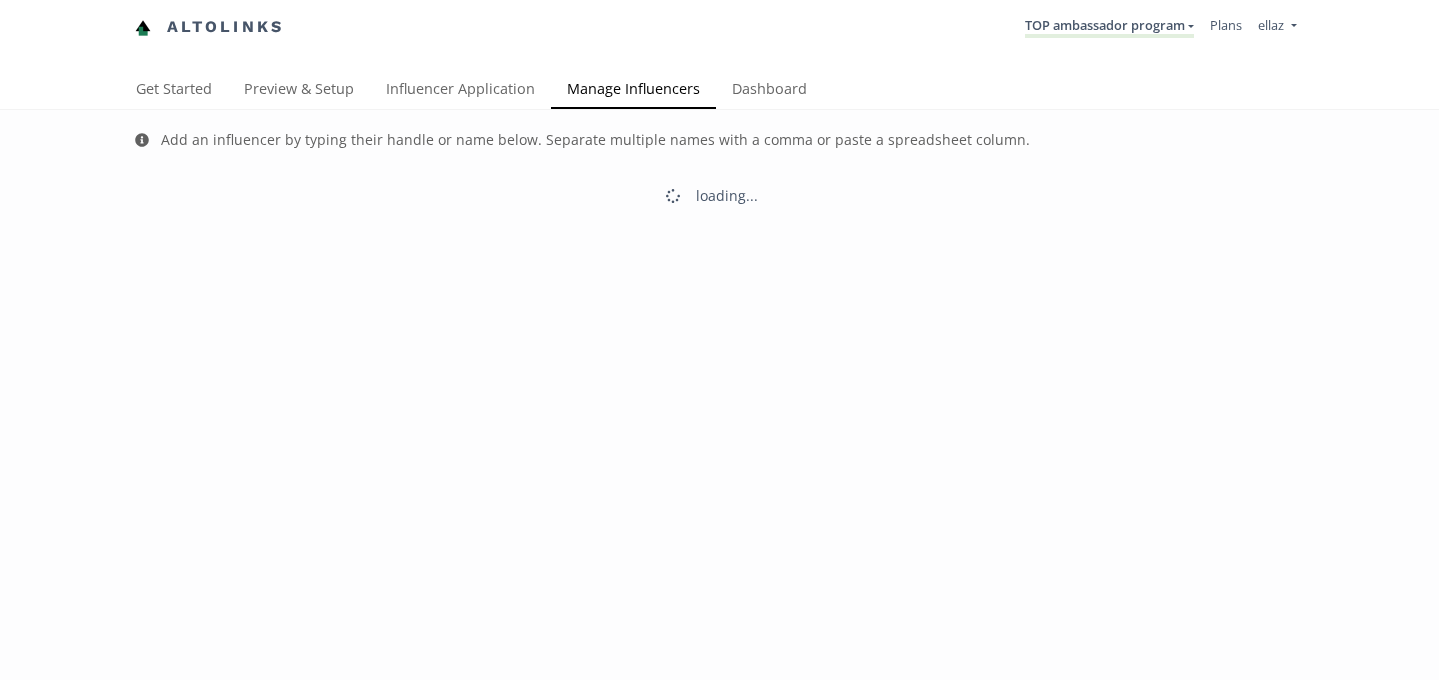 scroll, scrollTop: 0, scrollLeft: 0, axis: both 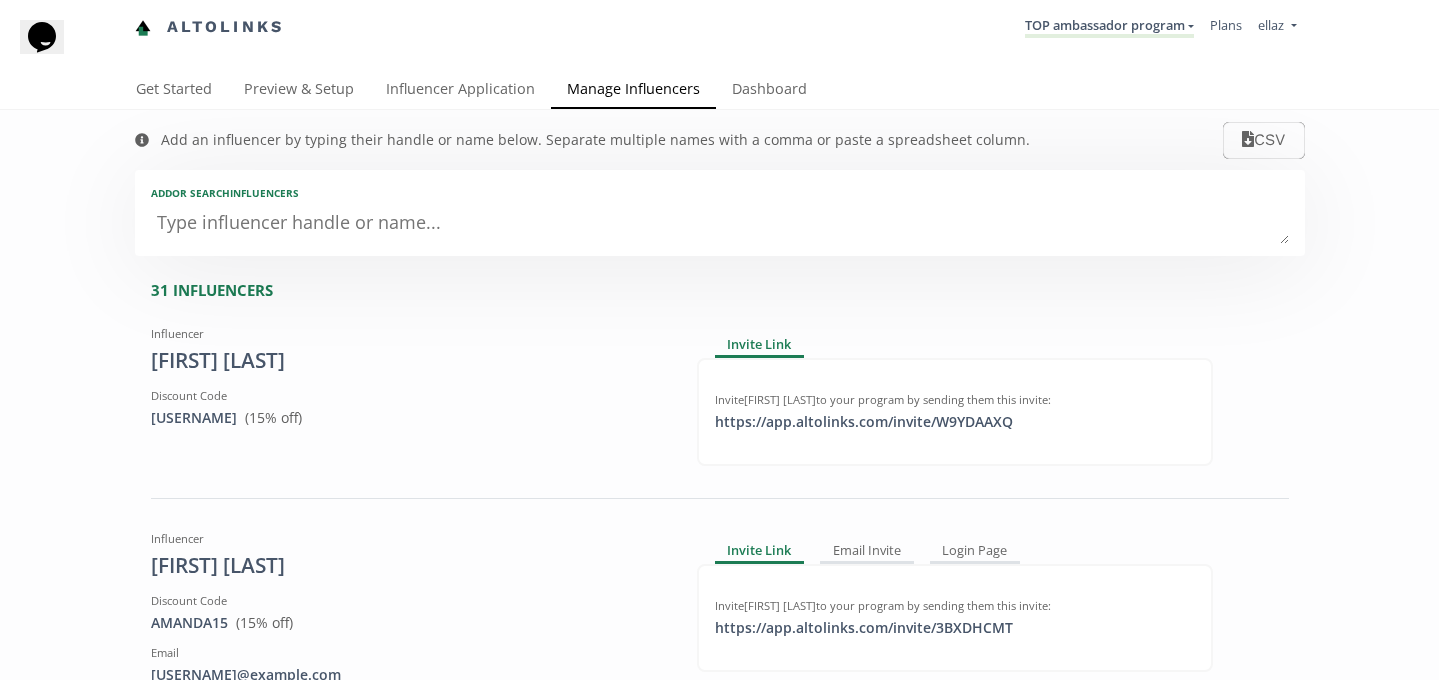 click at bounding box center [720, 224] 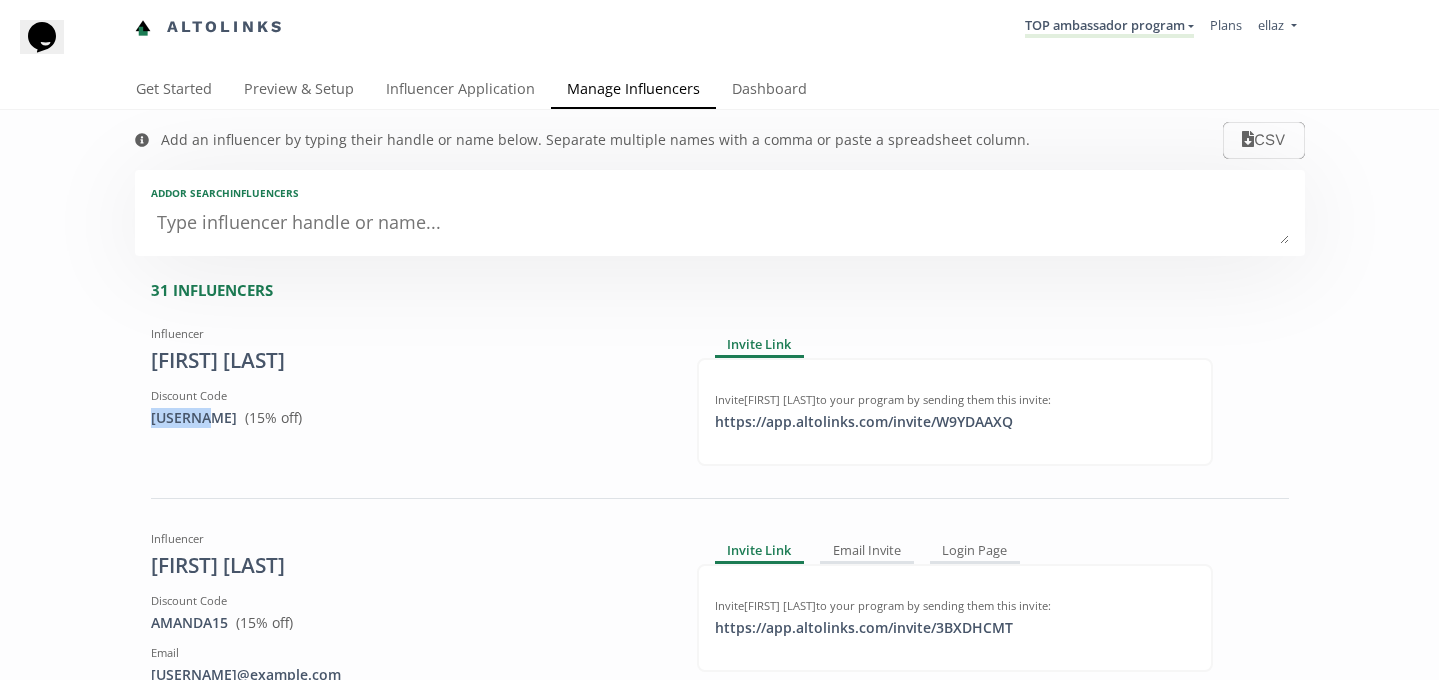 copy on "[USERNAME]" 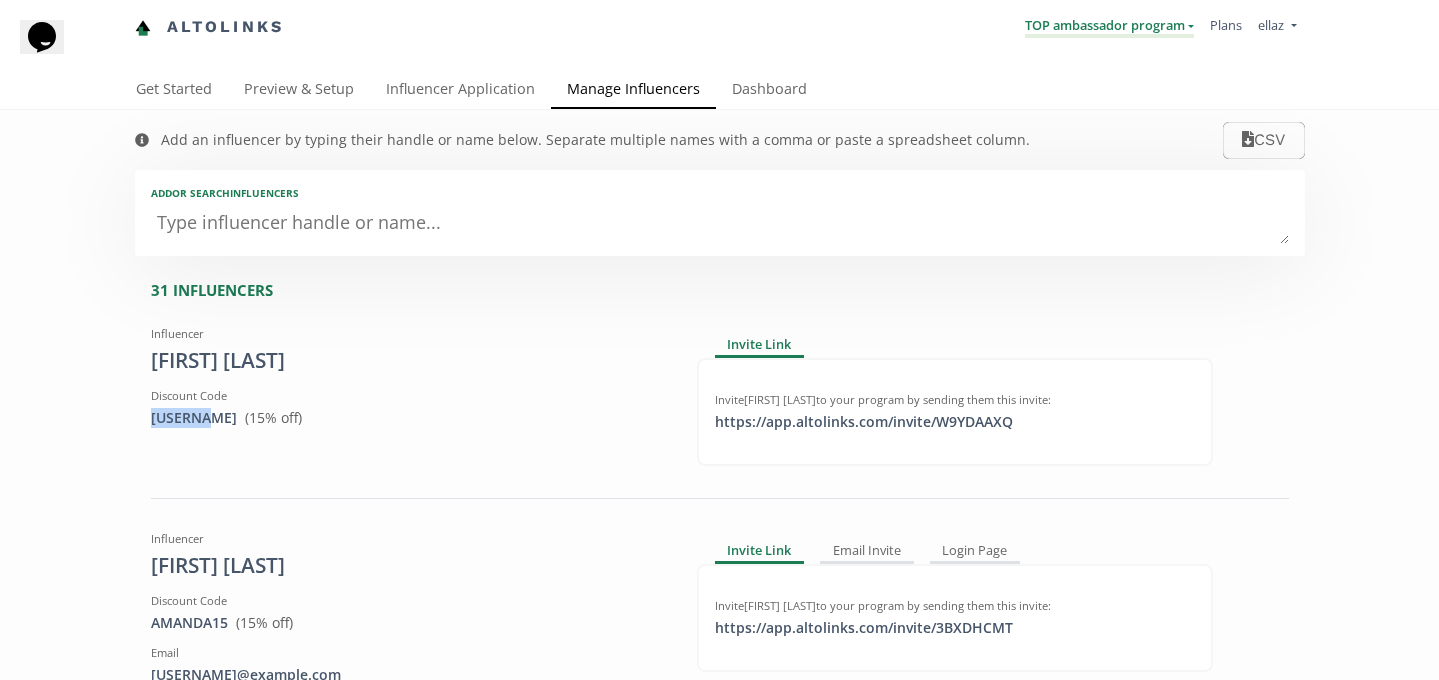 click on "TOP ambassador program" at bounding box center [1109, 27] 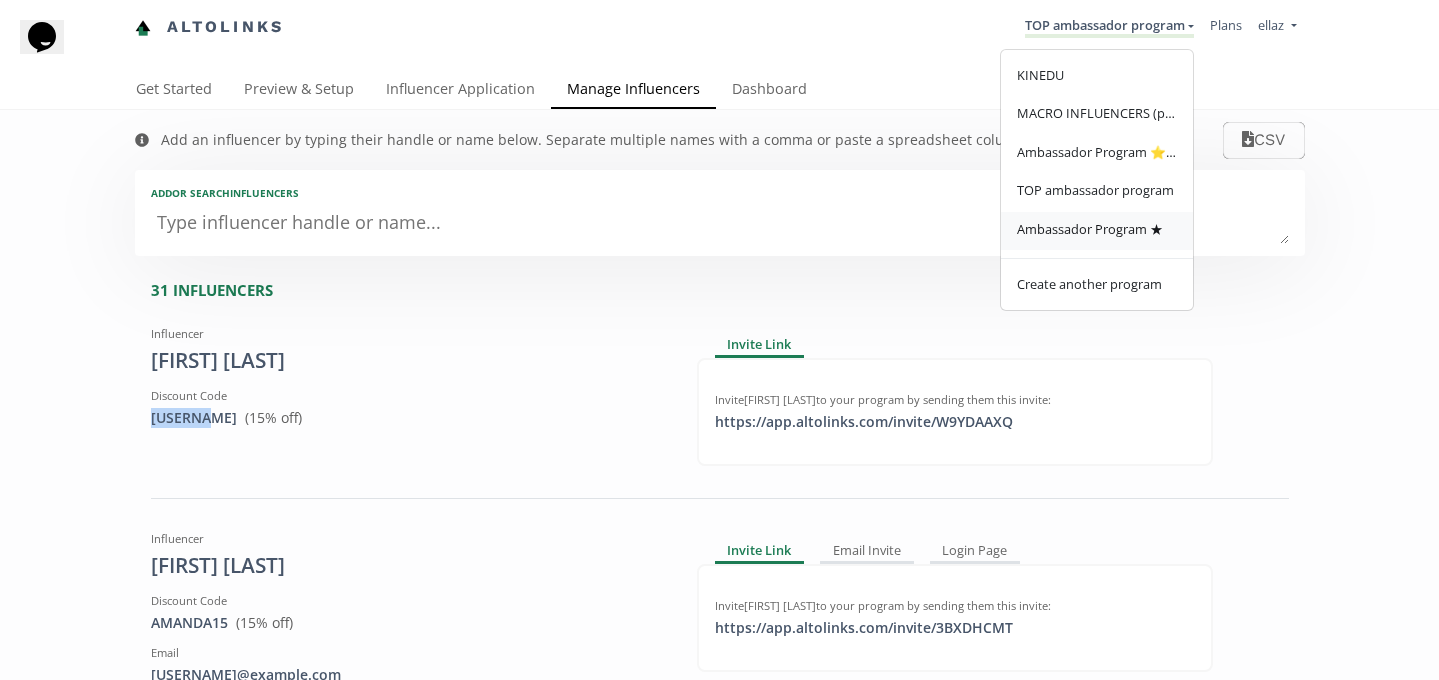 click on "Ambassador Program ★" at bounding box center (1097, 231) 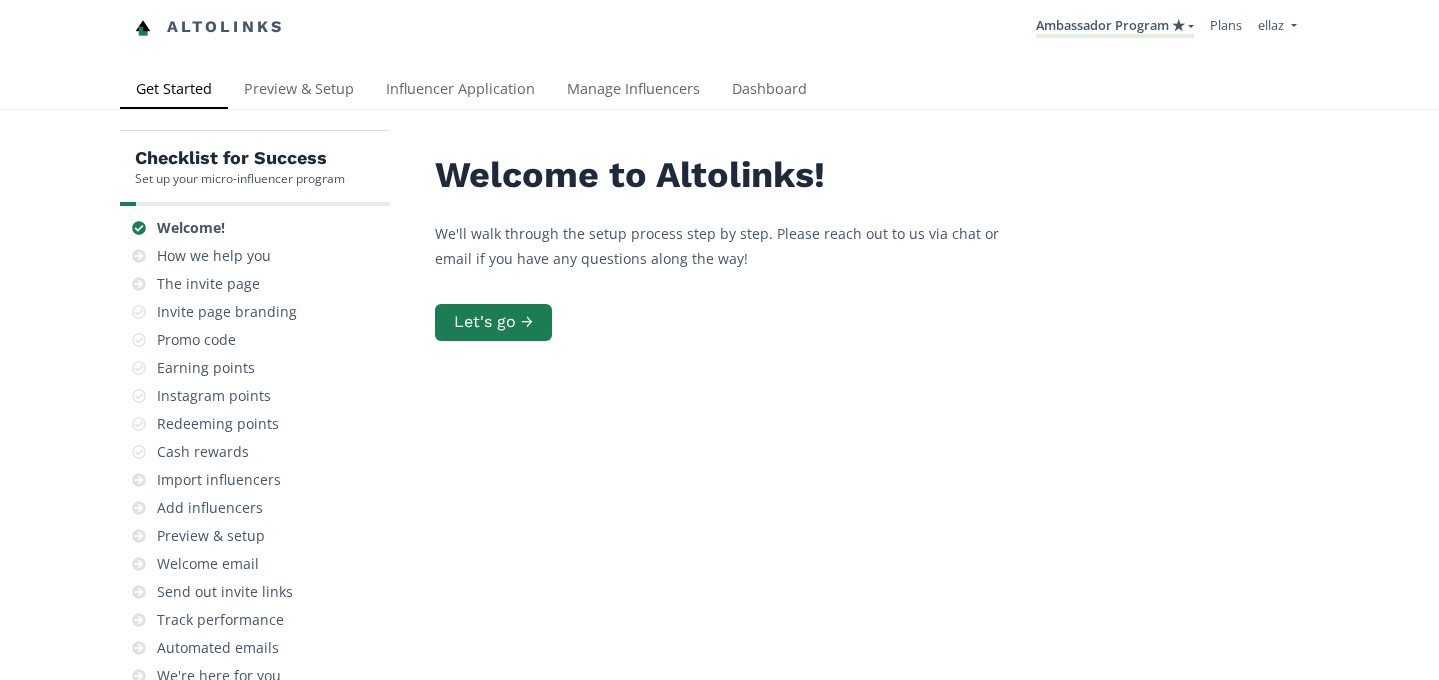 scroll, scrollTop: 0, scrollLeft: 0, axis: both 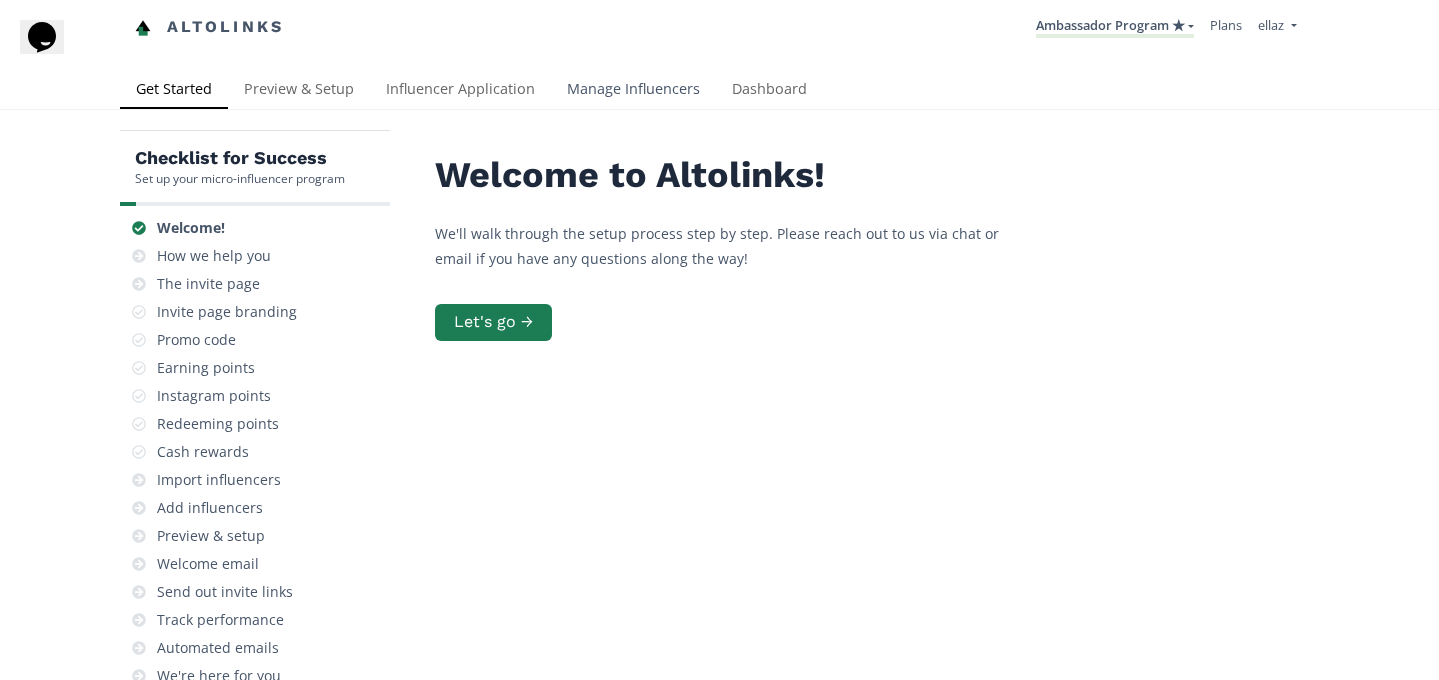 click on "Manage Influencers" at bounding box center (633, 91) 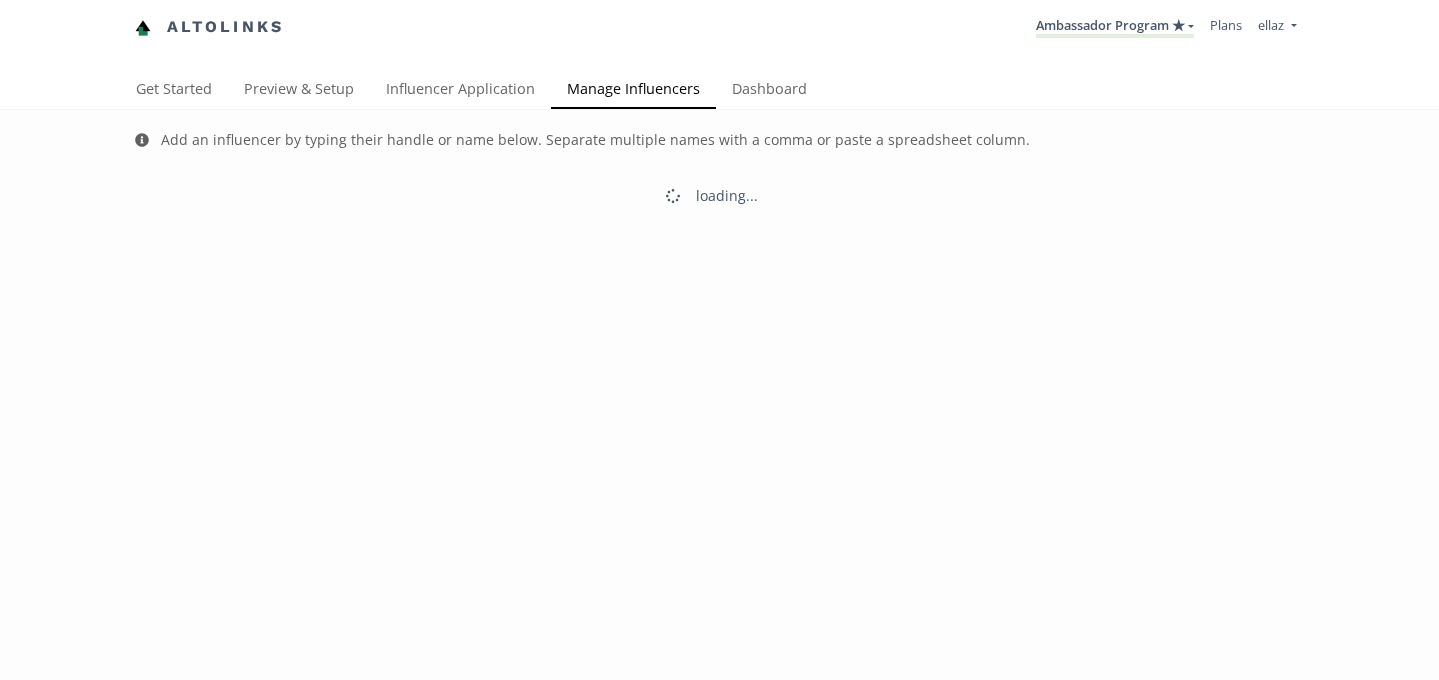 scroll, scrollTop: 0, scrollLeft: 0, axis: both 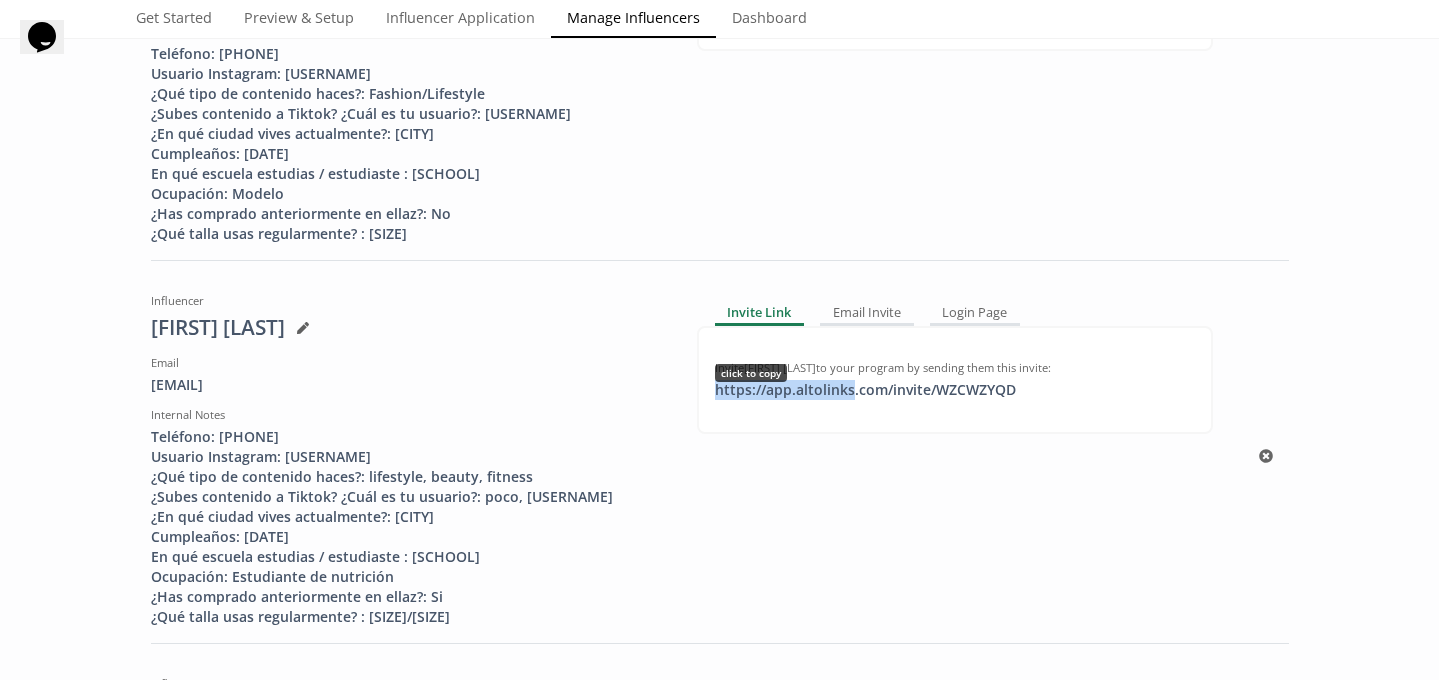 click on "https://app.altolinks.com/invite/ WZCWZYQD click to copy" at bounding box center (865, 390) 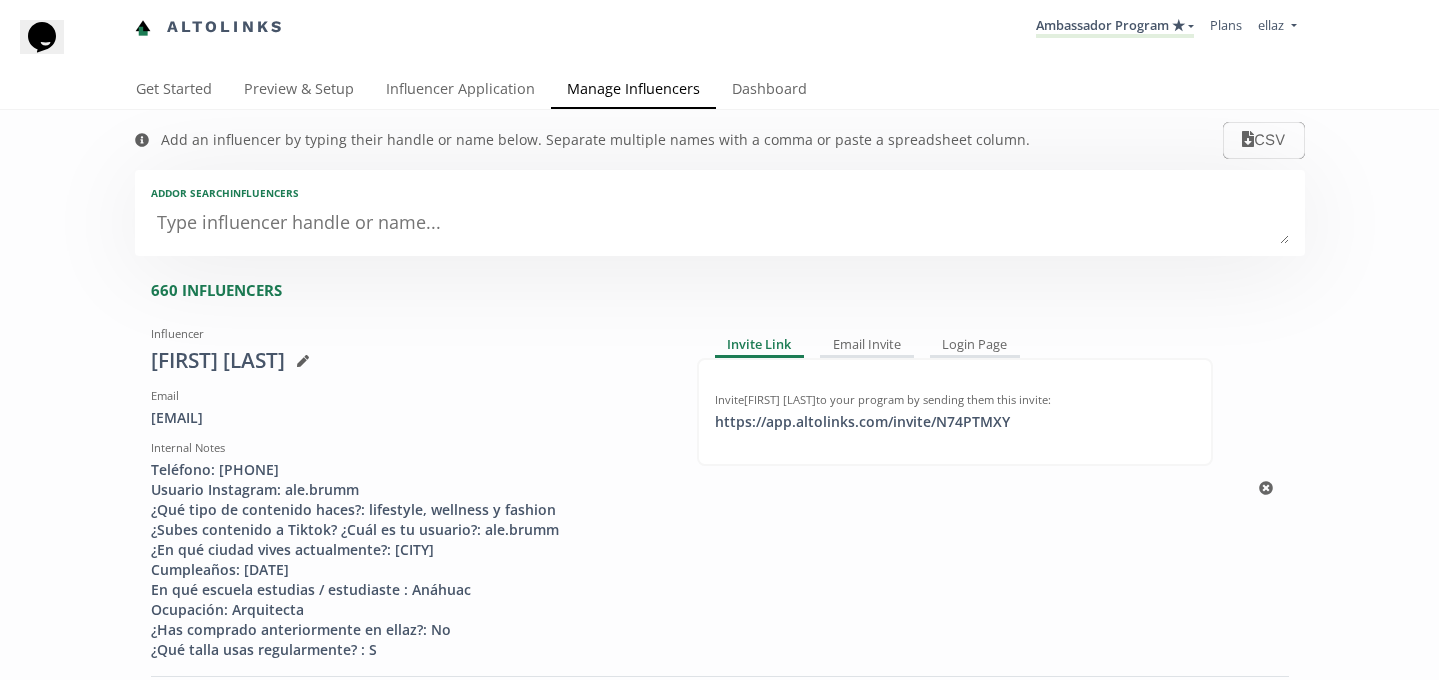 scroll, scrollTop: 53, scrollLeft: 0, axis: vertical 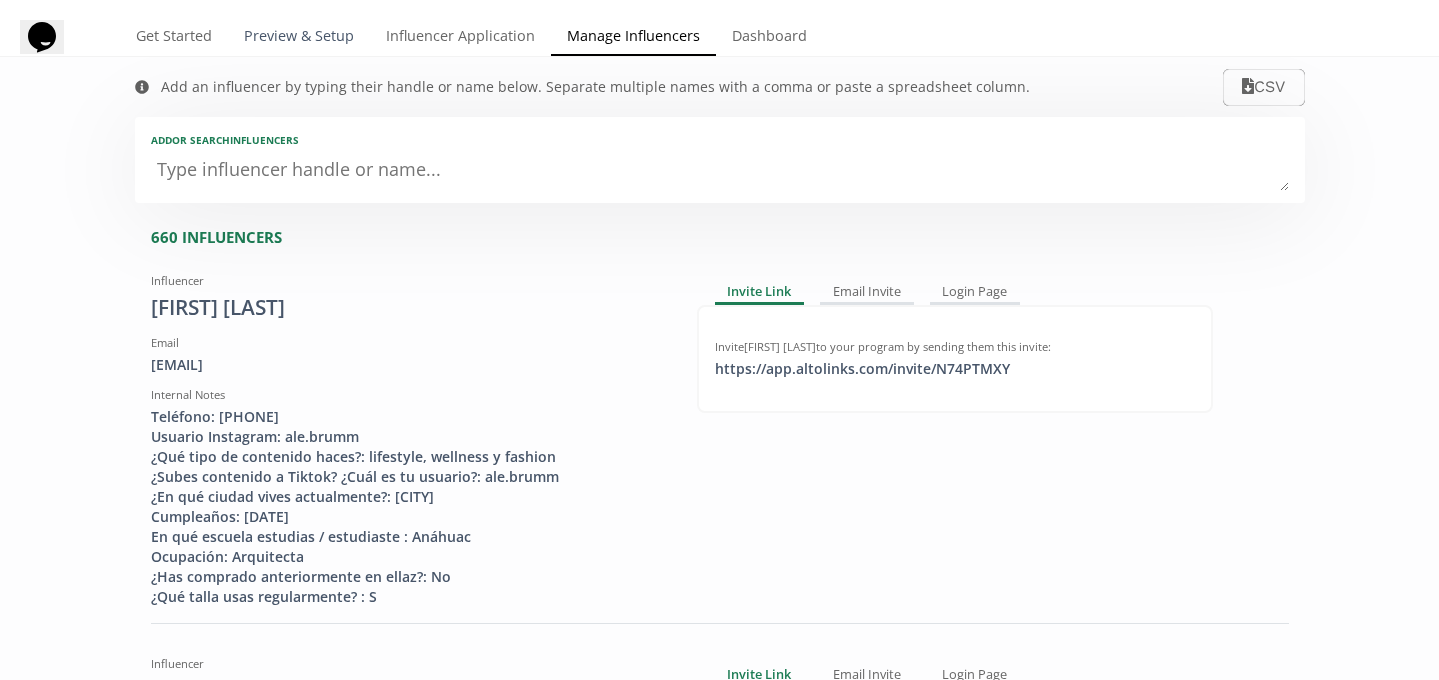 click on "Preview & Setup" at bounding box center [299, 38] 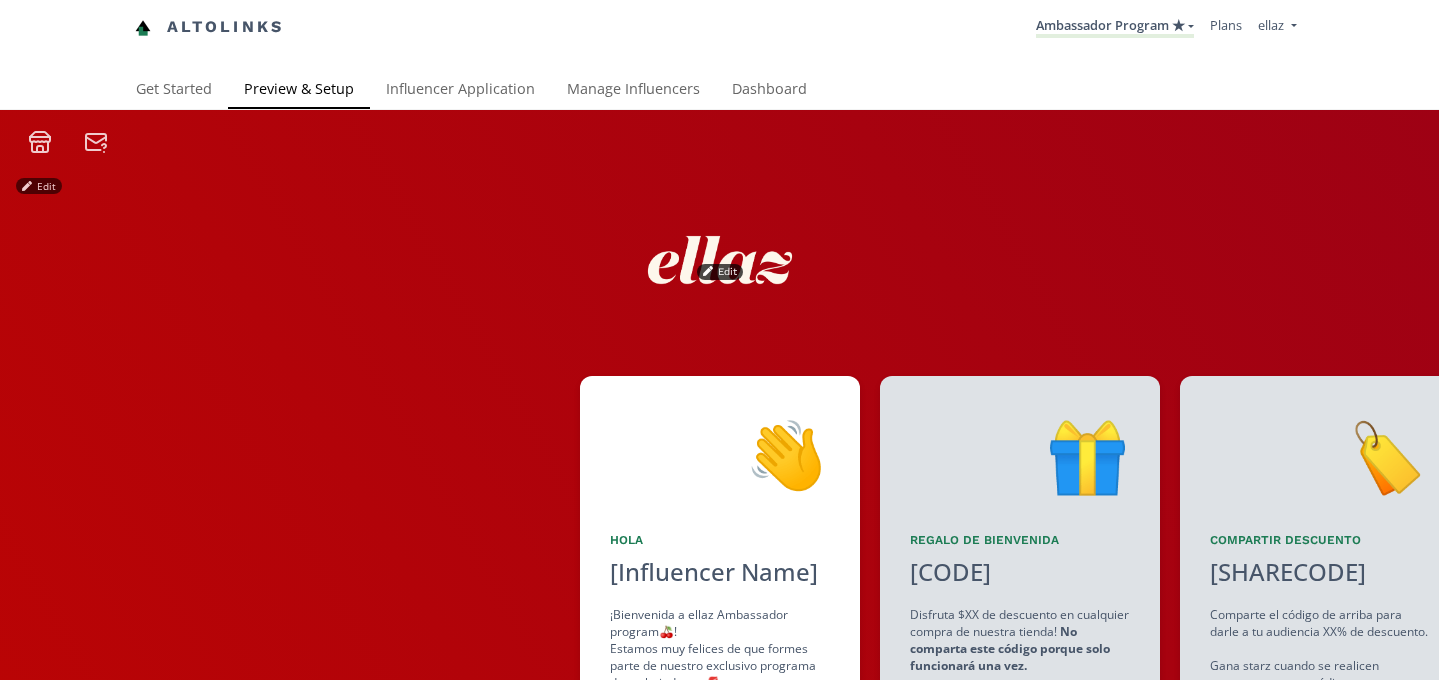scroll, scrollTop: 0, scrollLeft: 0, axis: both 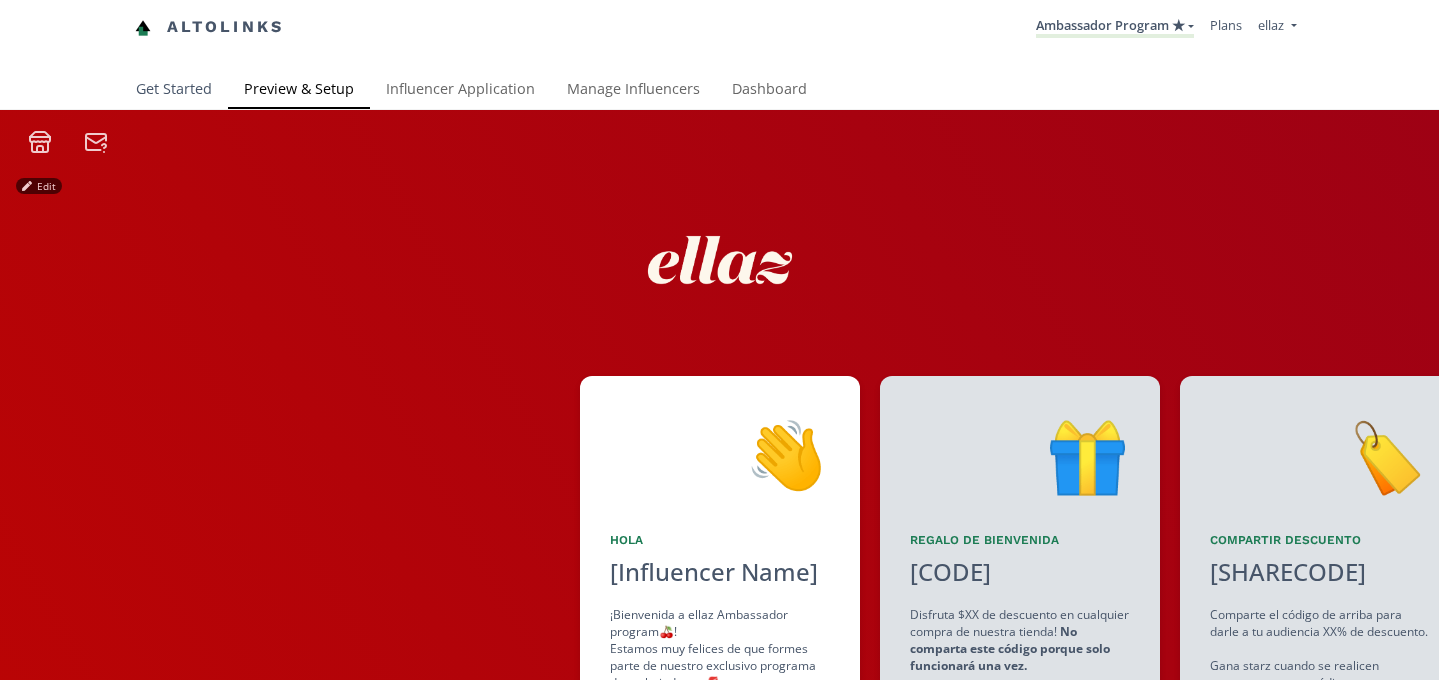 click on "Get Started" at bounding box center (174, 91) 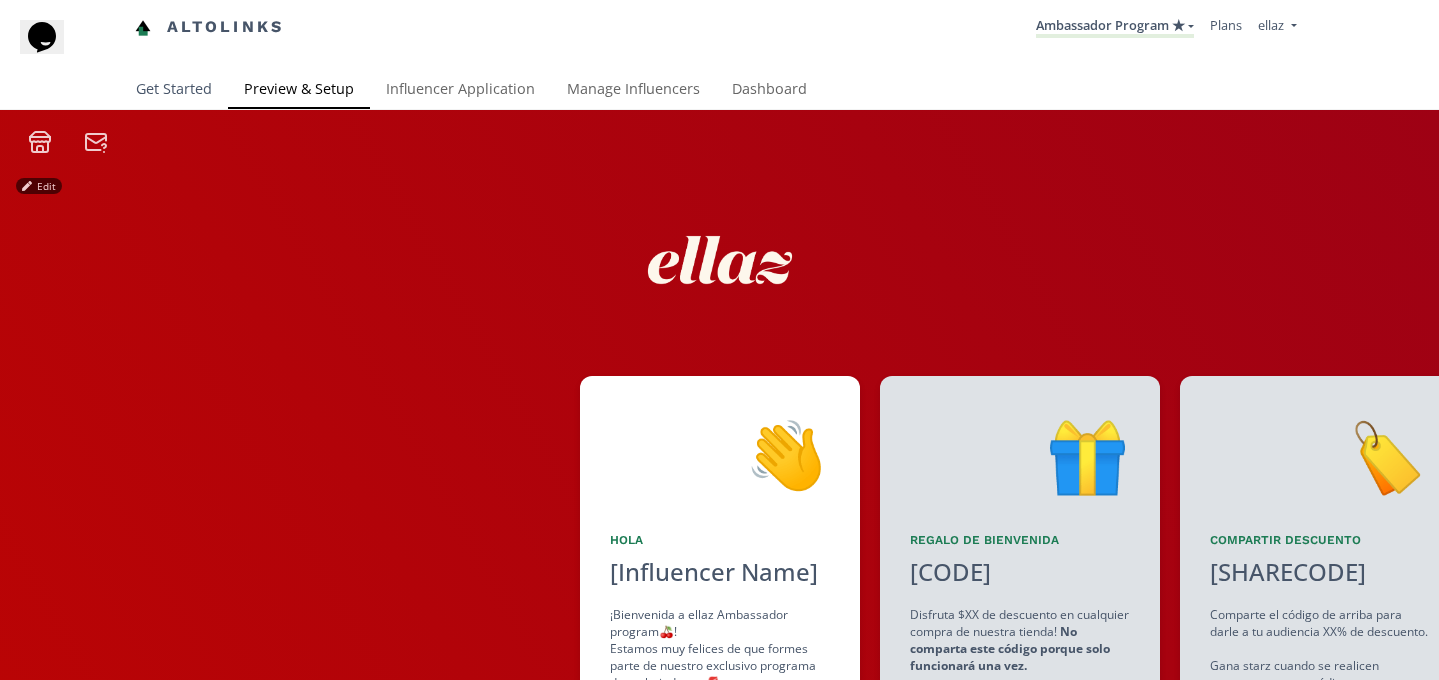 scroll, scrollTop: 0, scrollLeft: 0, axis: both 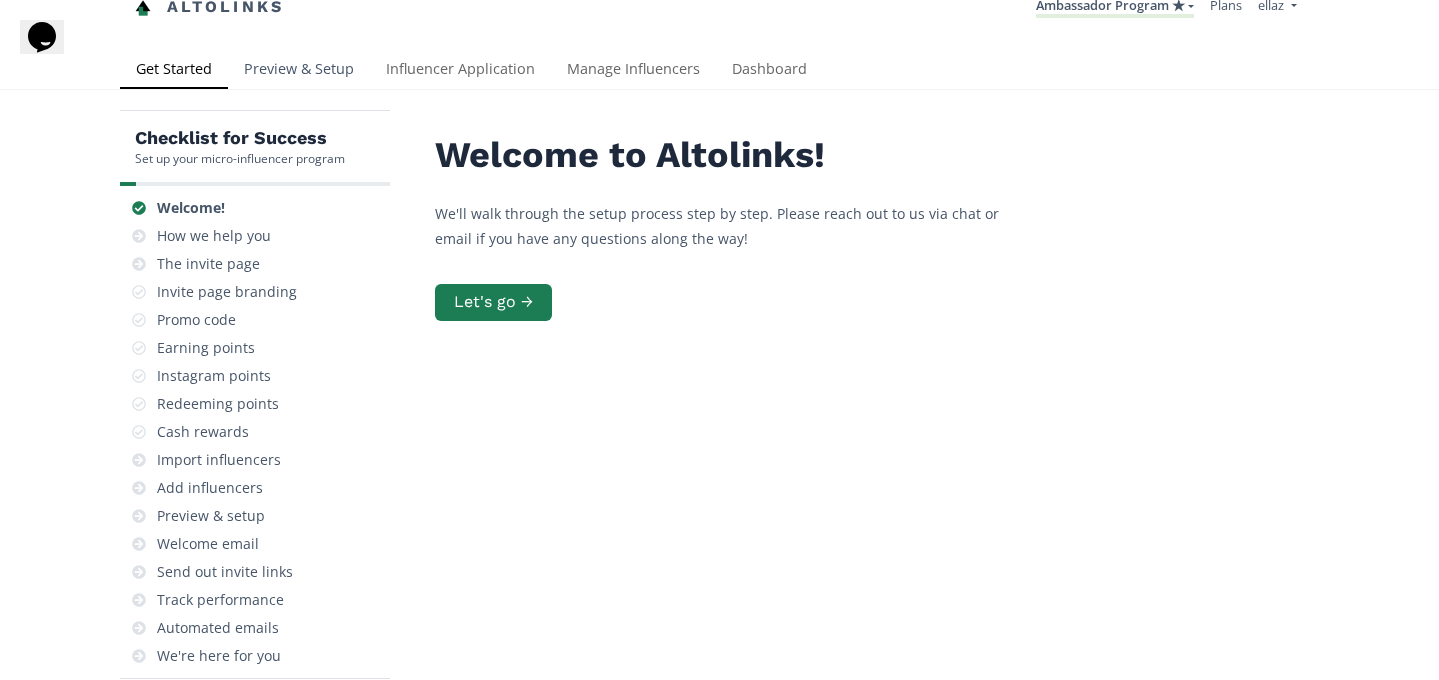 click on "Preview & Setup" at bounding box center (299, 71) 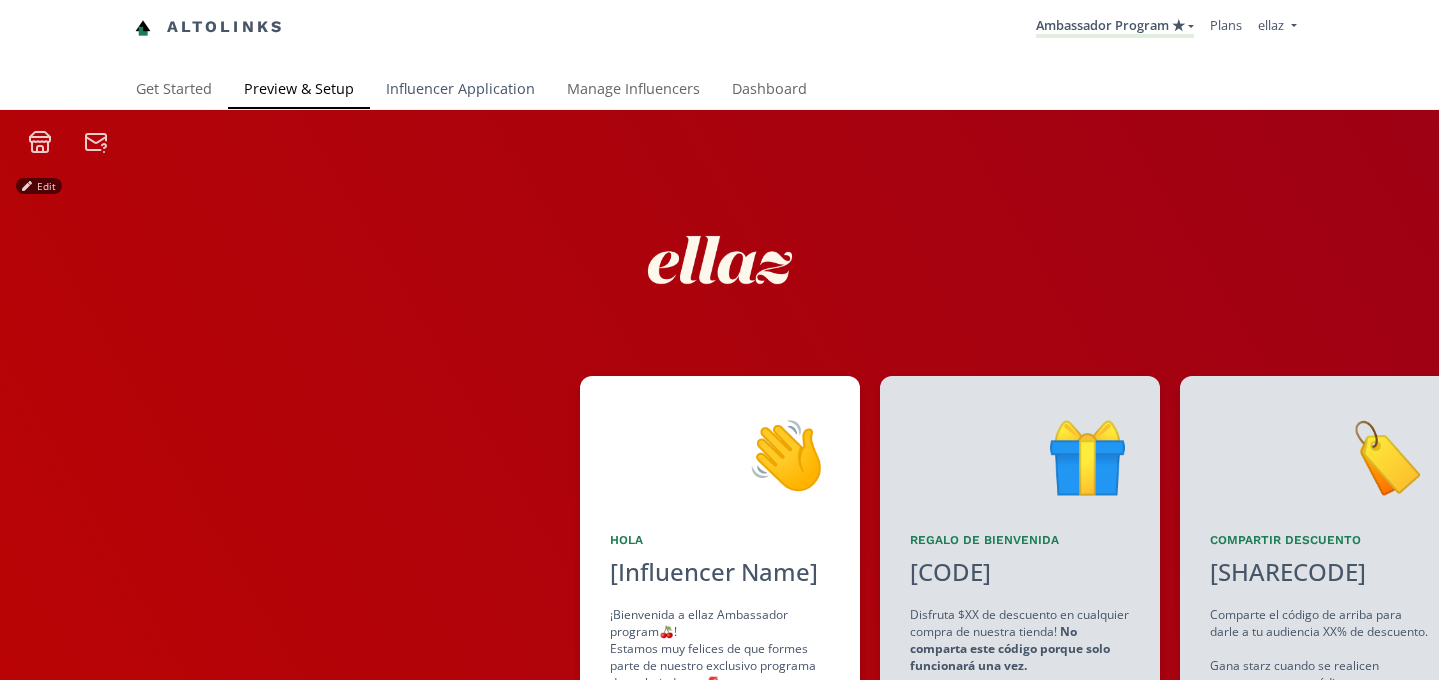 scroll, scrollTop: 0, scrollLeft: 0, axis: both 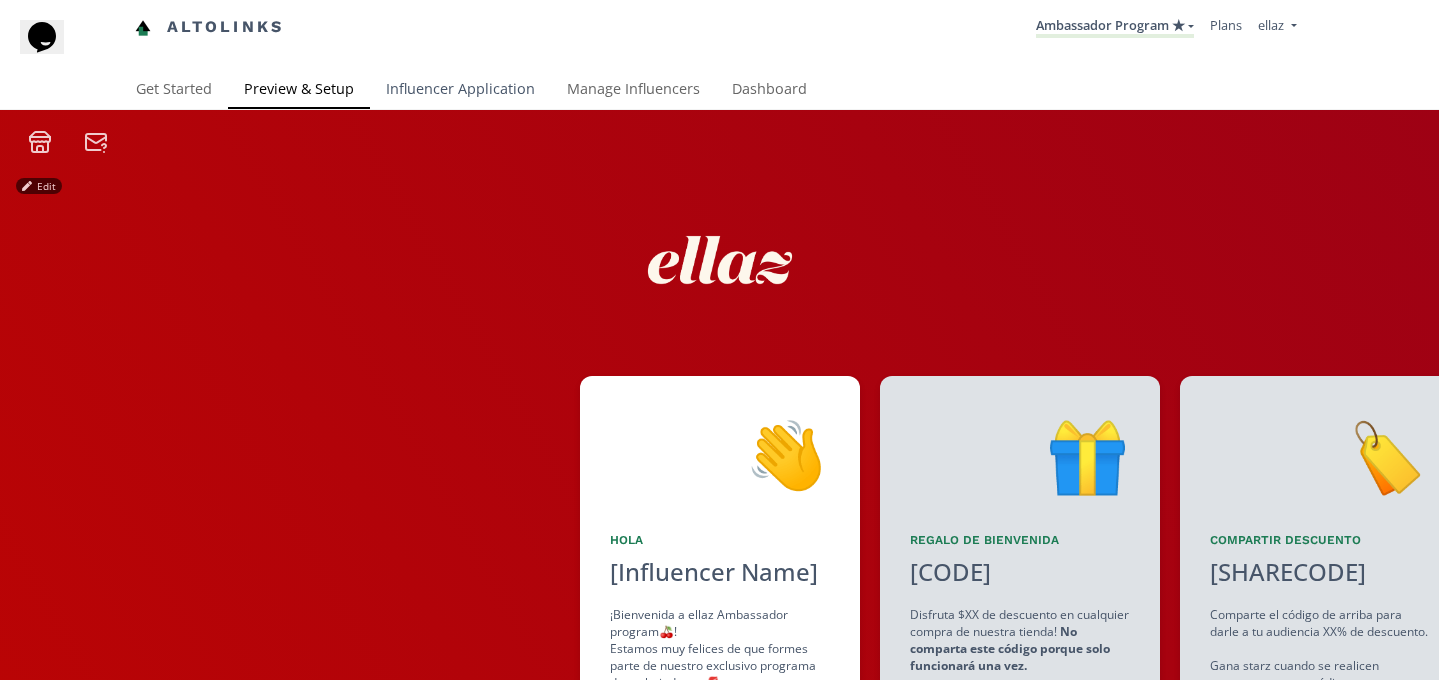 click on "Influencer Application" at bounding box center [460, 91] 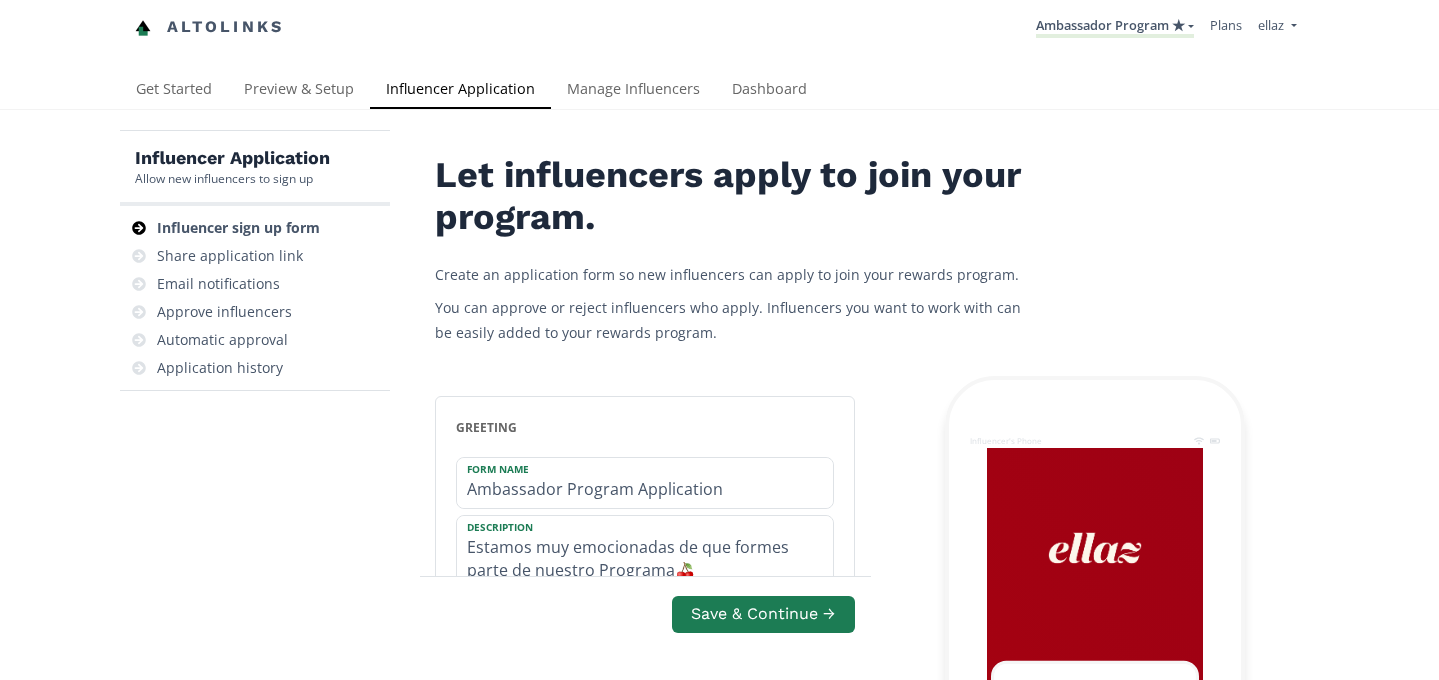 scroll, scrollTop: 0, scrollLeft: 0, axis: both 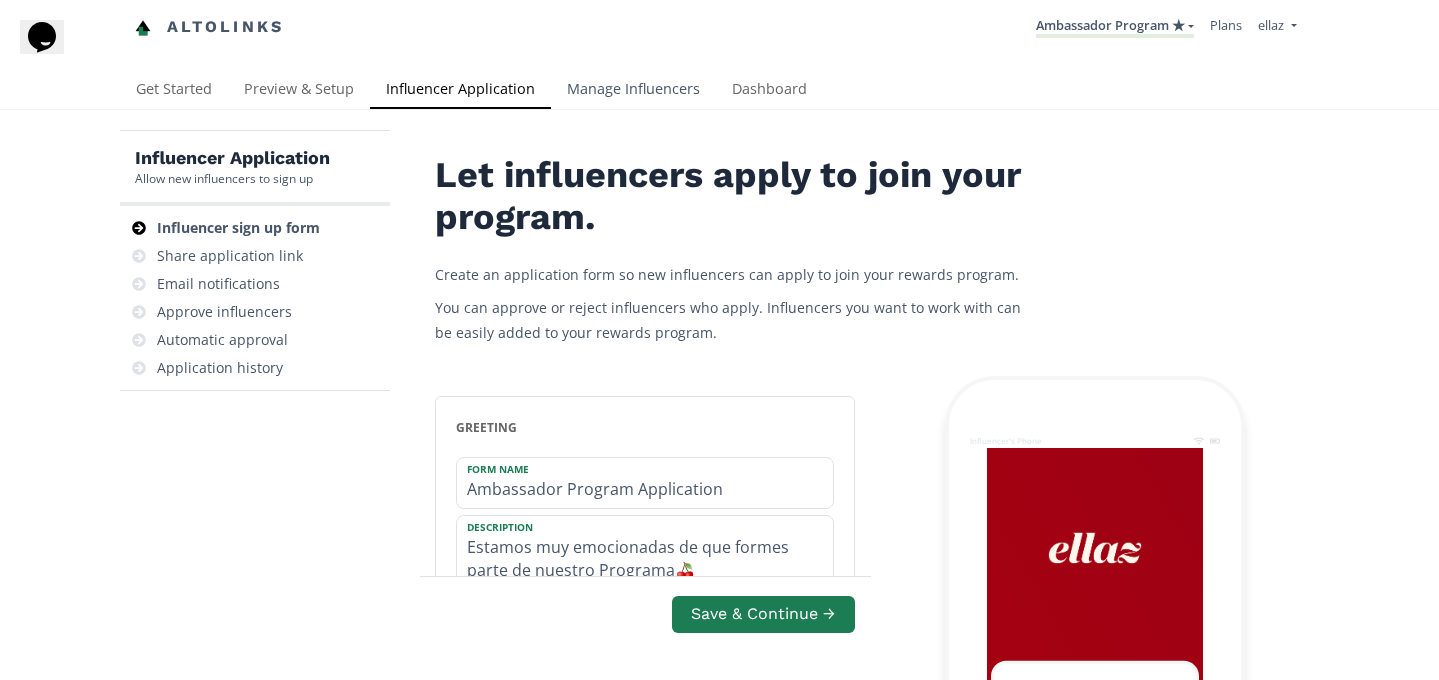 click on "Manage Influencers" at bounding box center [633, 91] 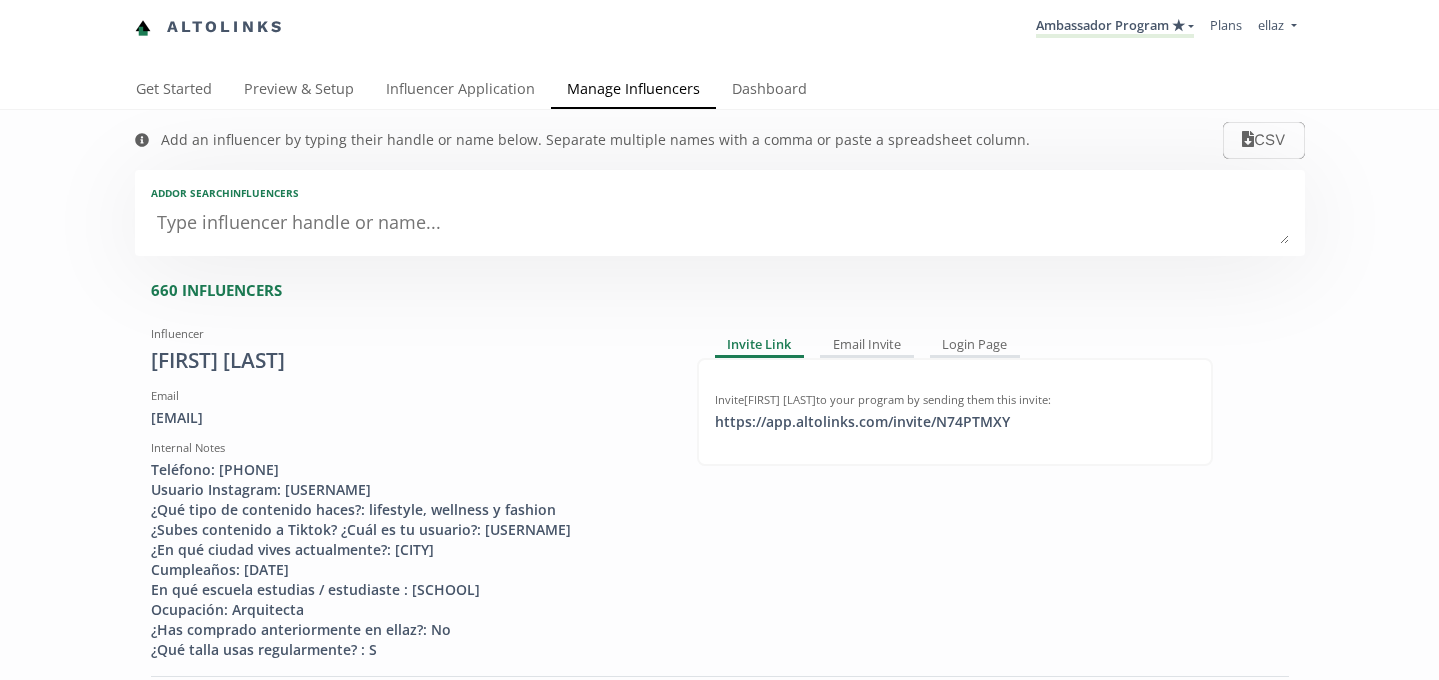 scroll, scrollTop: 0, scrollLeft: 0, axis: both 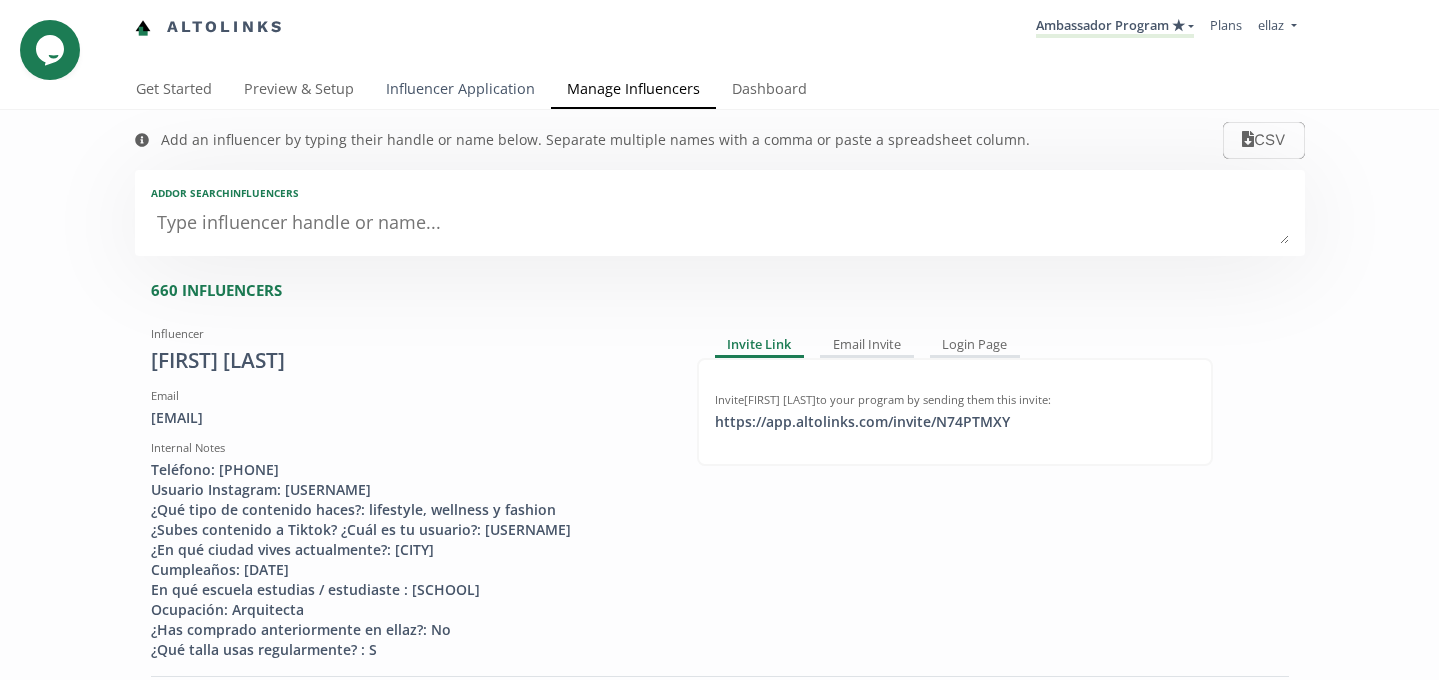 click on "Influencer Application" at bounding box center (460, 91) 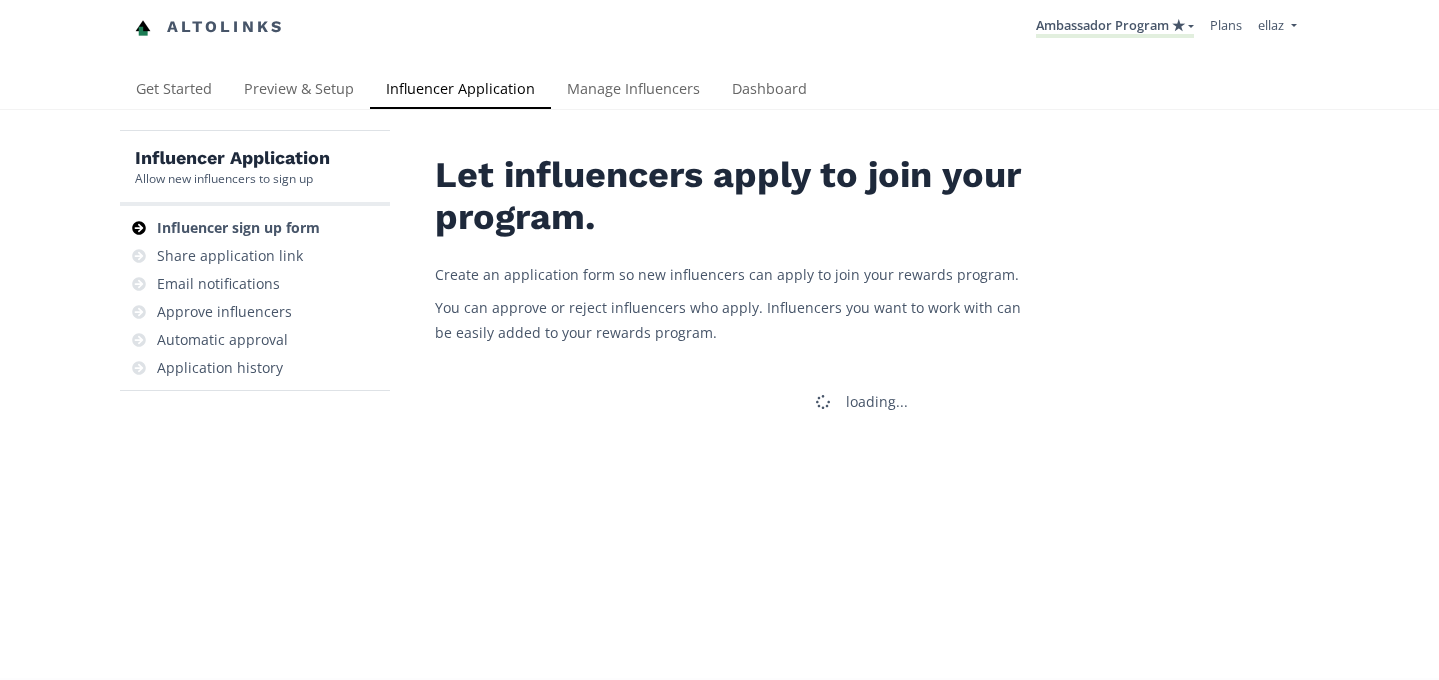 scroll, scrollTop: 0, scrollLeft: 0, axis: both 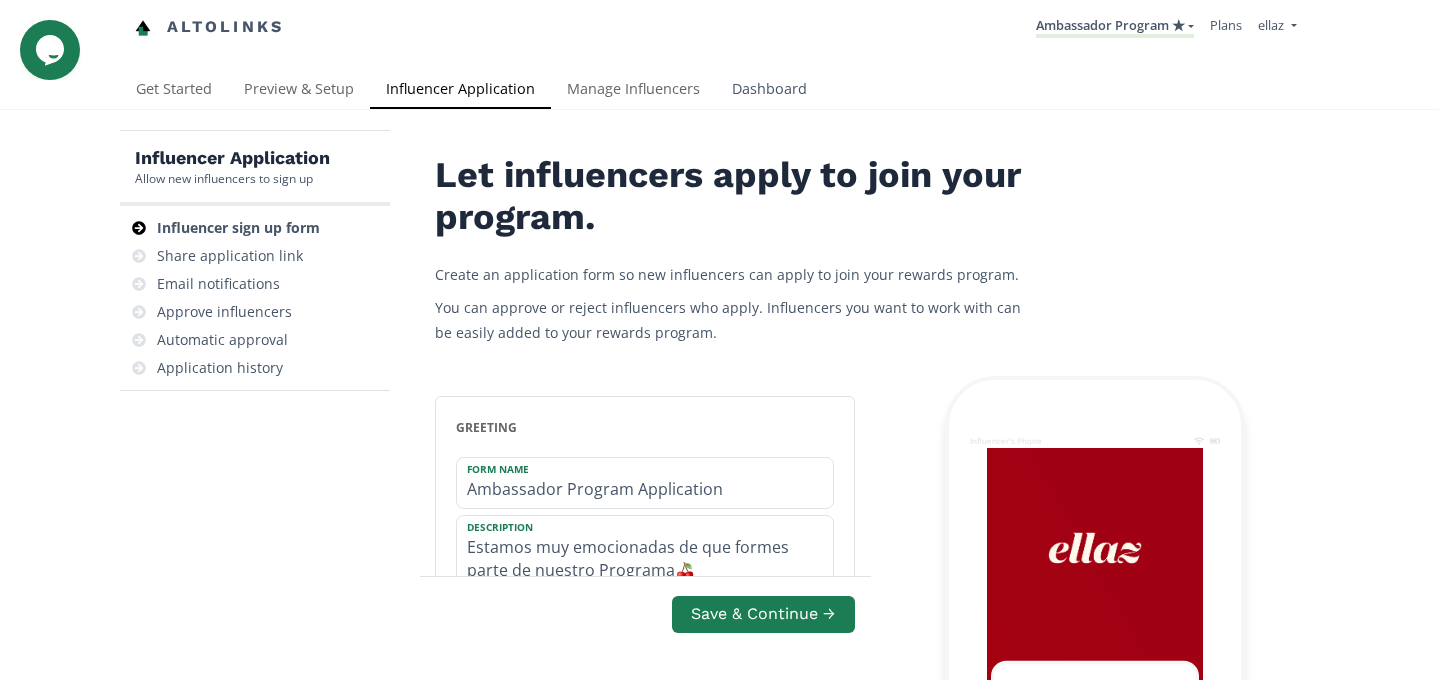 click on "Dashboard" at bounding box center [769, 91] 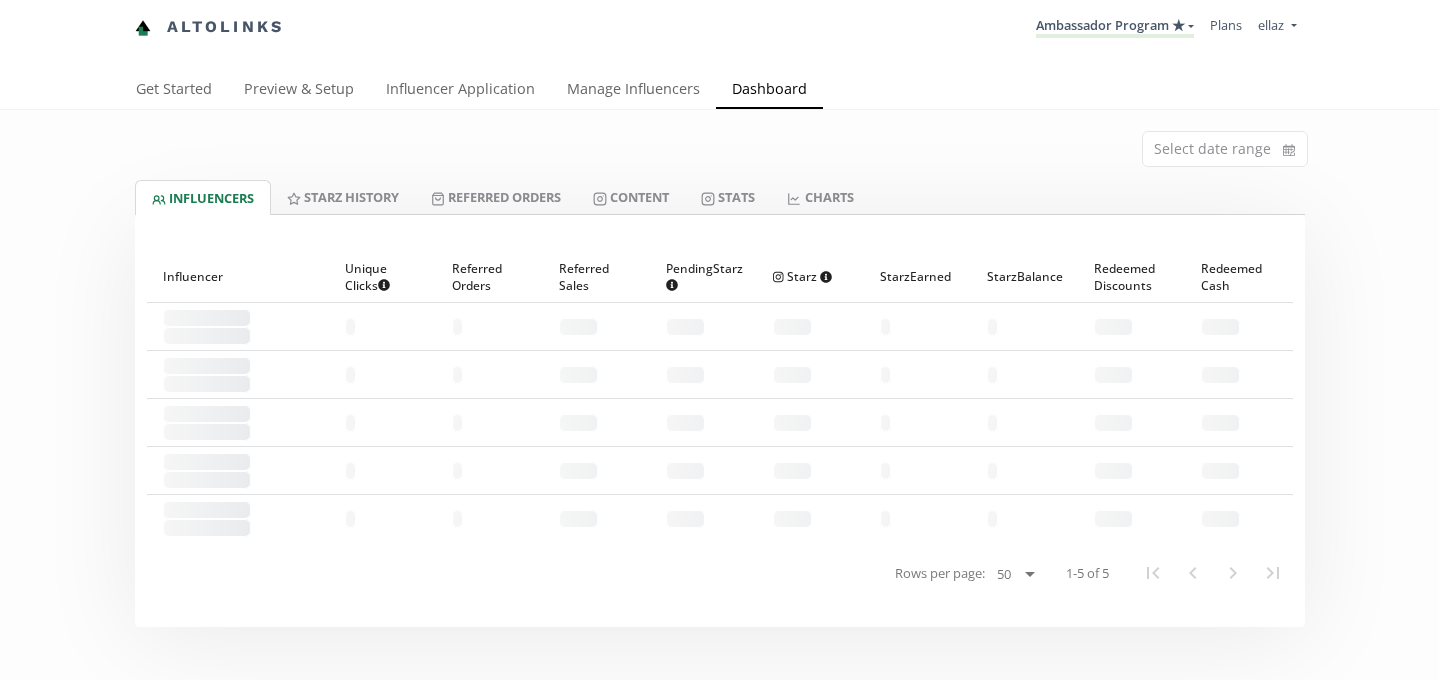 scroll, scrollTop: 0, scrollLeft: 0, axis: both 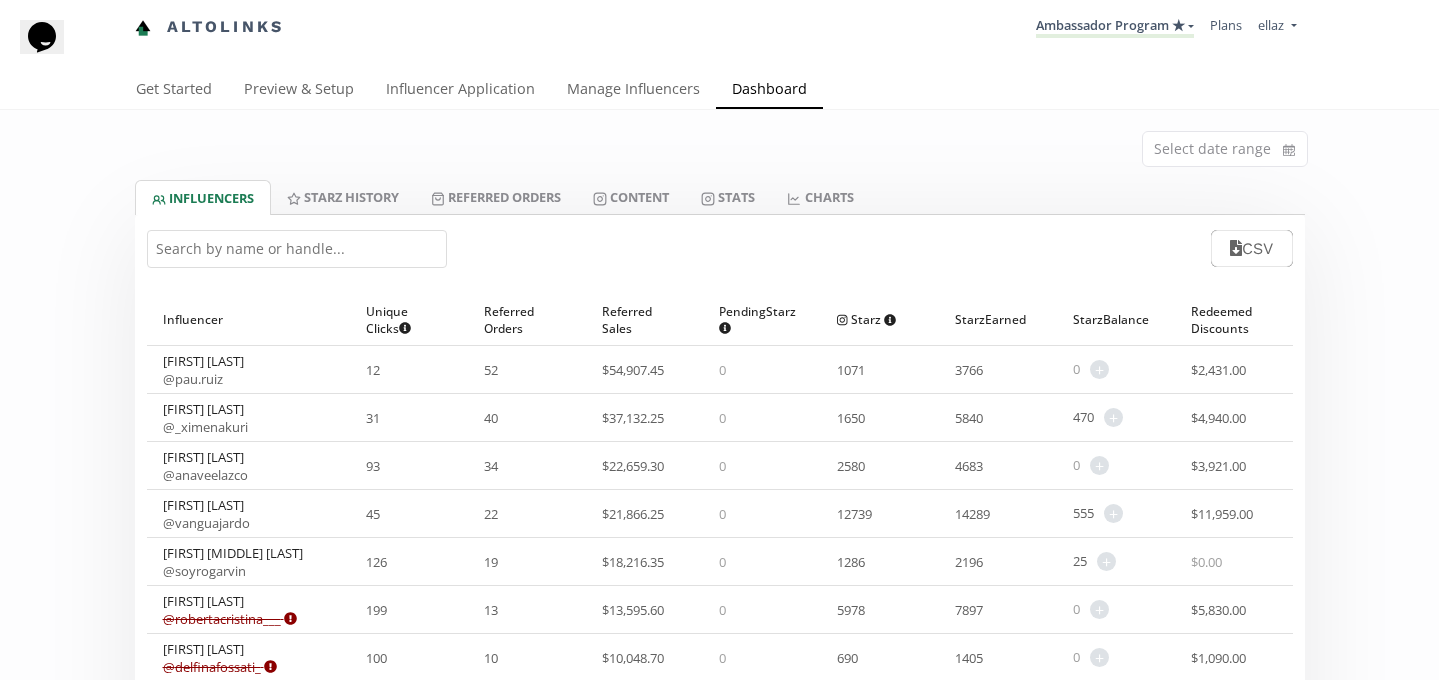 click at bounding box center [297, 249] 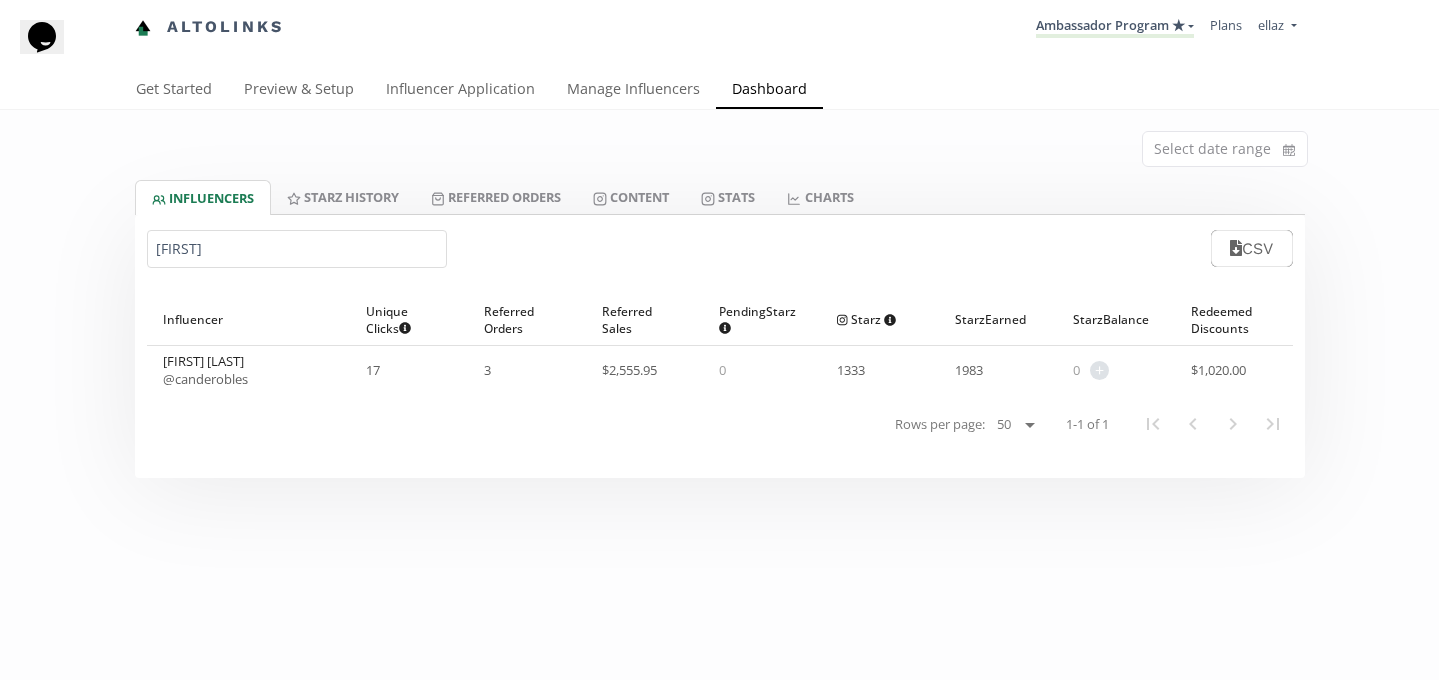 click on "[FIRST]" at bounding box center (297, 249) 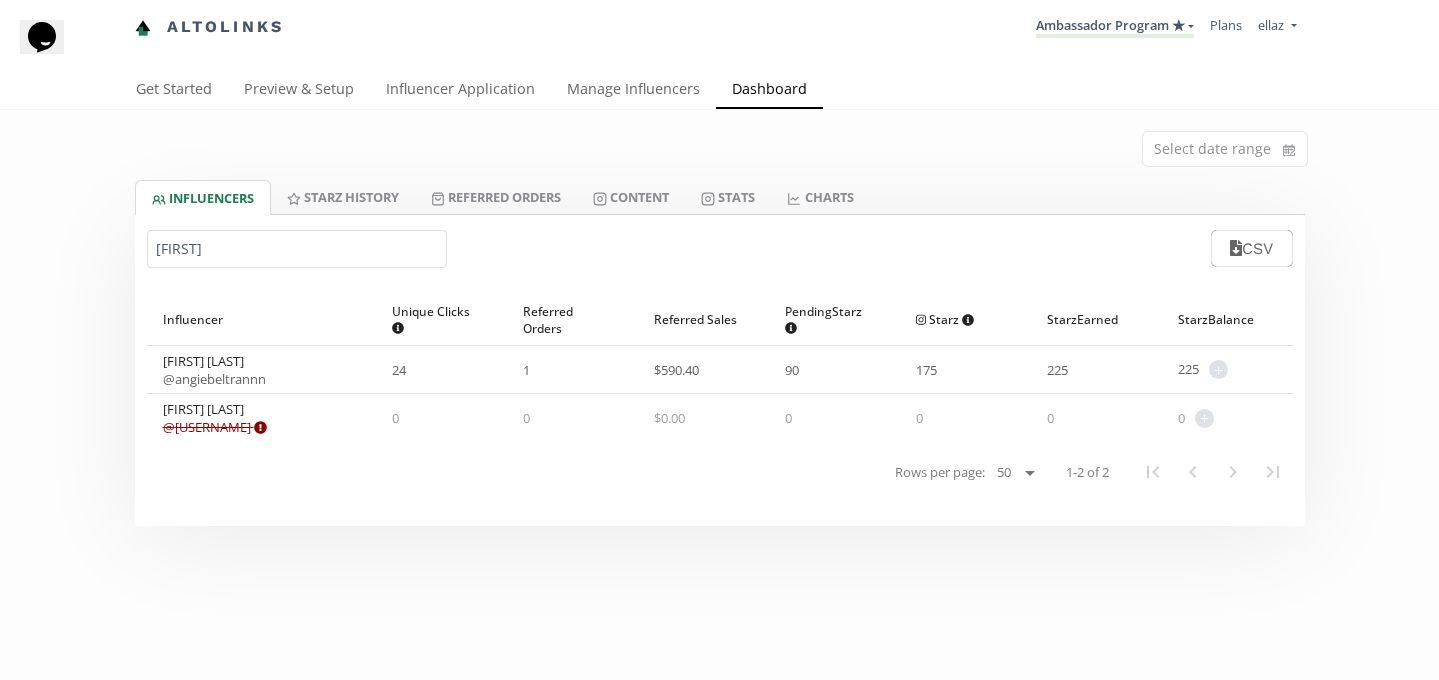 type on "angi" 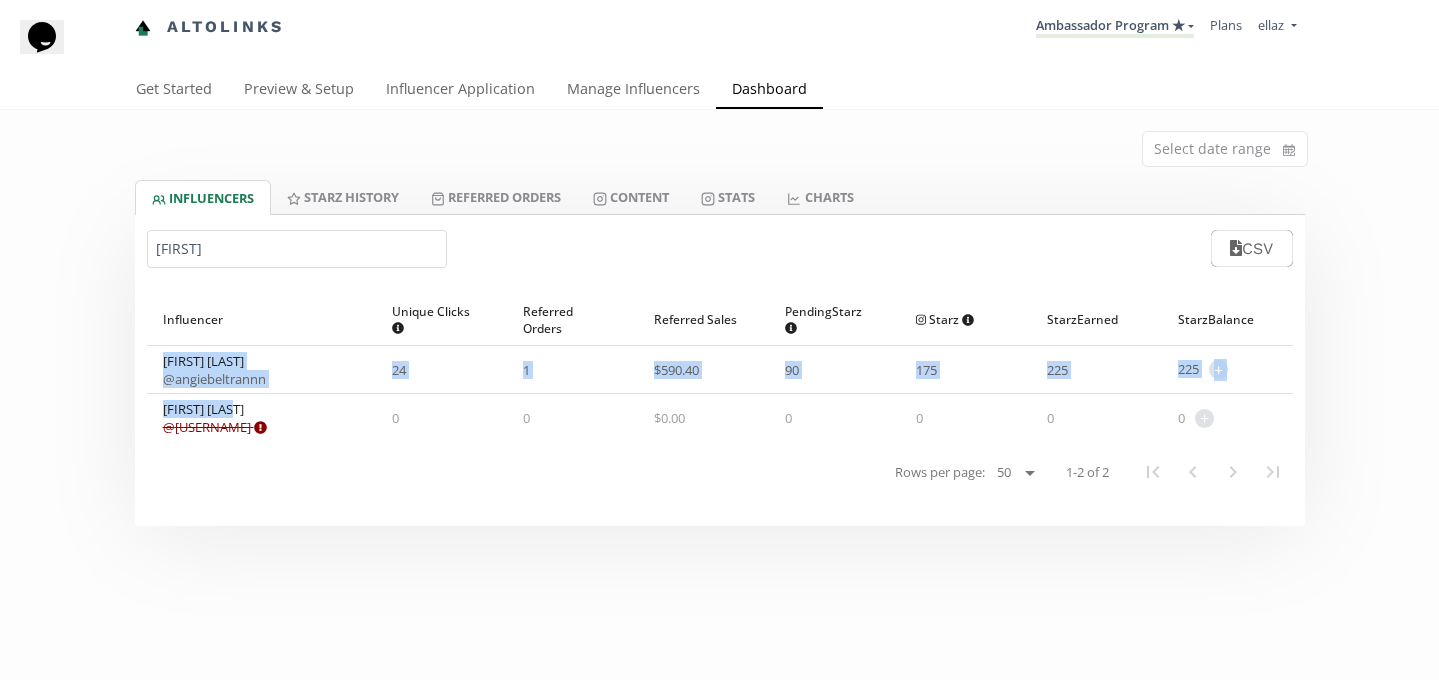 drag, startPoint x: 244, startPoint y: 408, endPoint x: 143, endPoint y: 408, distance: 101 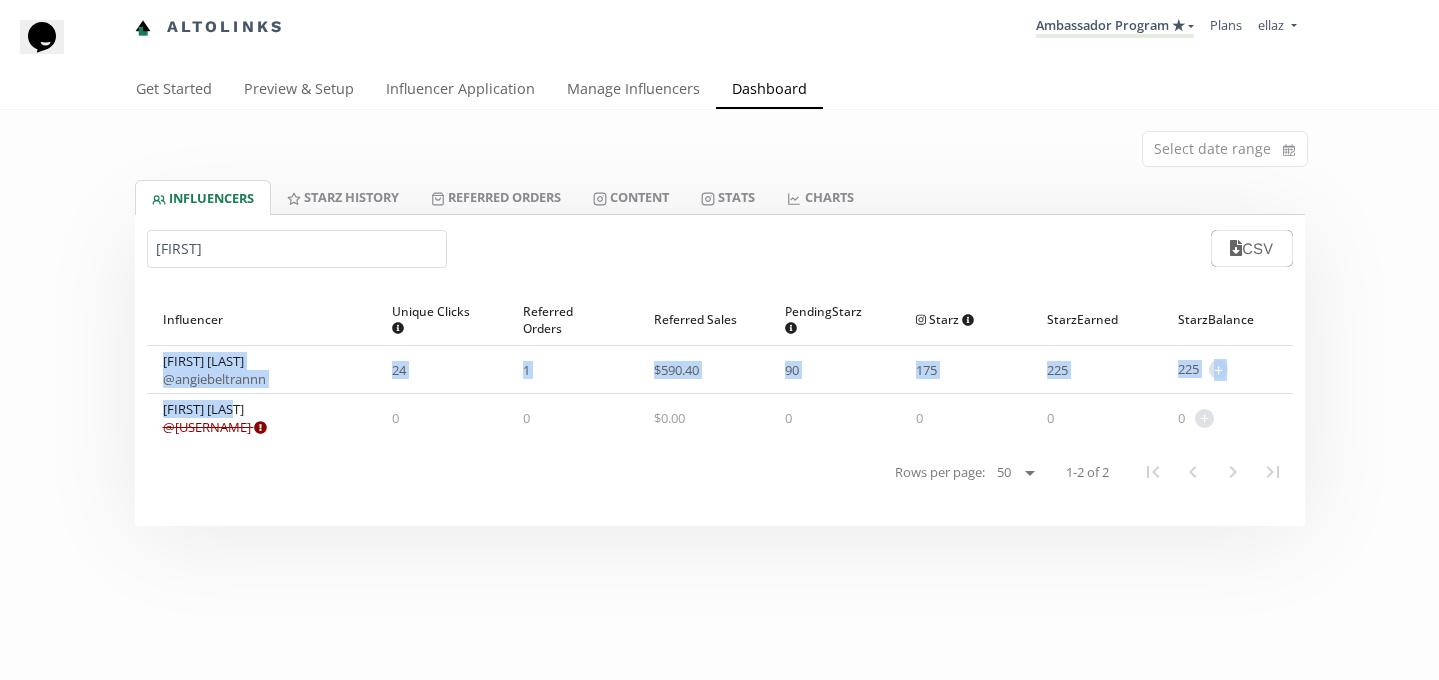 click on "@ angiemirari   Expired or disconnected. Please ask influencer to reconnect." at bounding box center (215, 427) 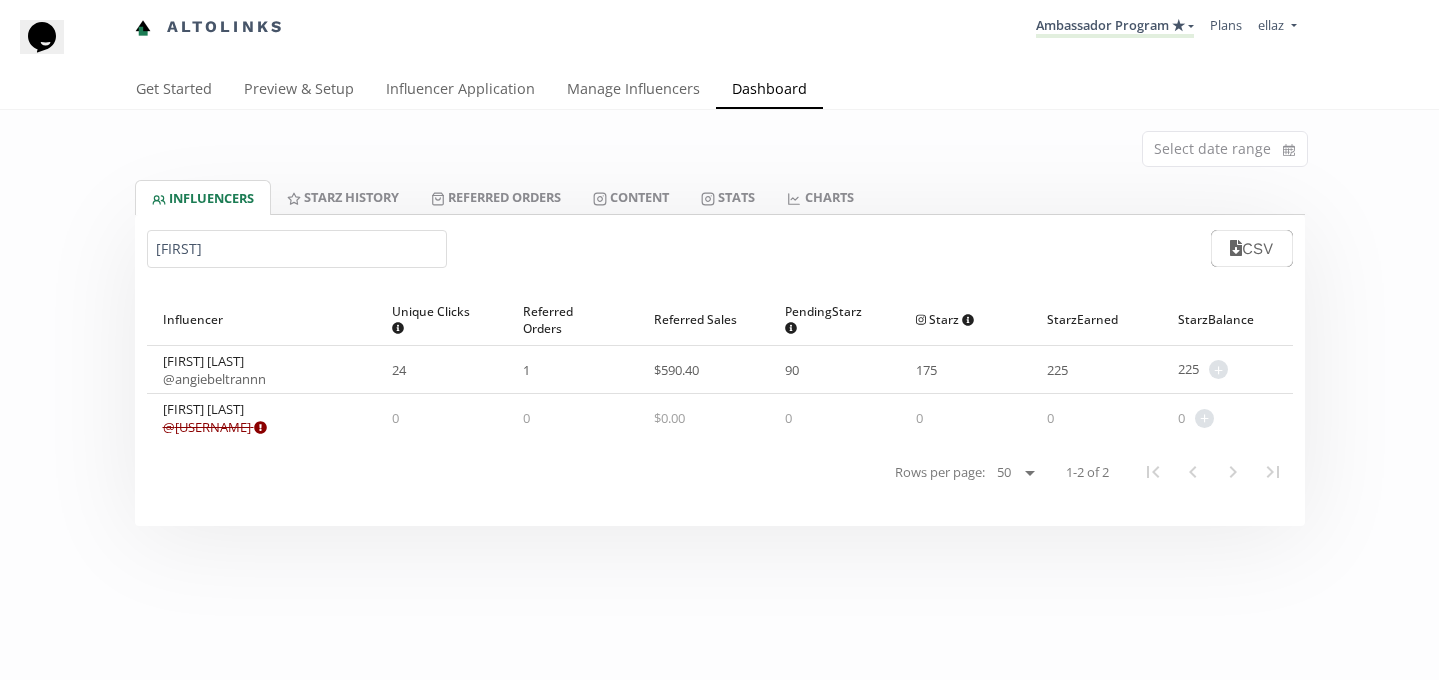 click on "Rows per page: 25 50 100 All 1-2 of 2" at bounding box center [720, 472] 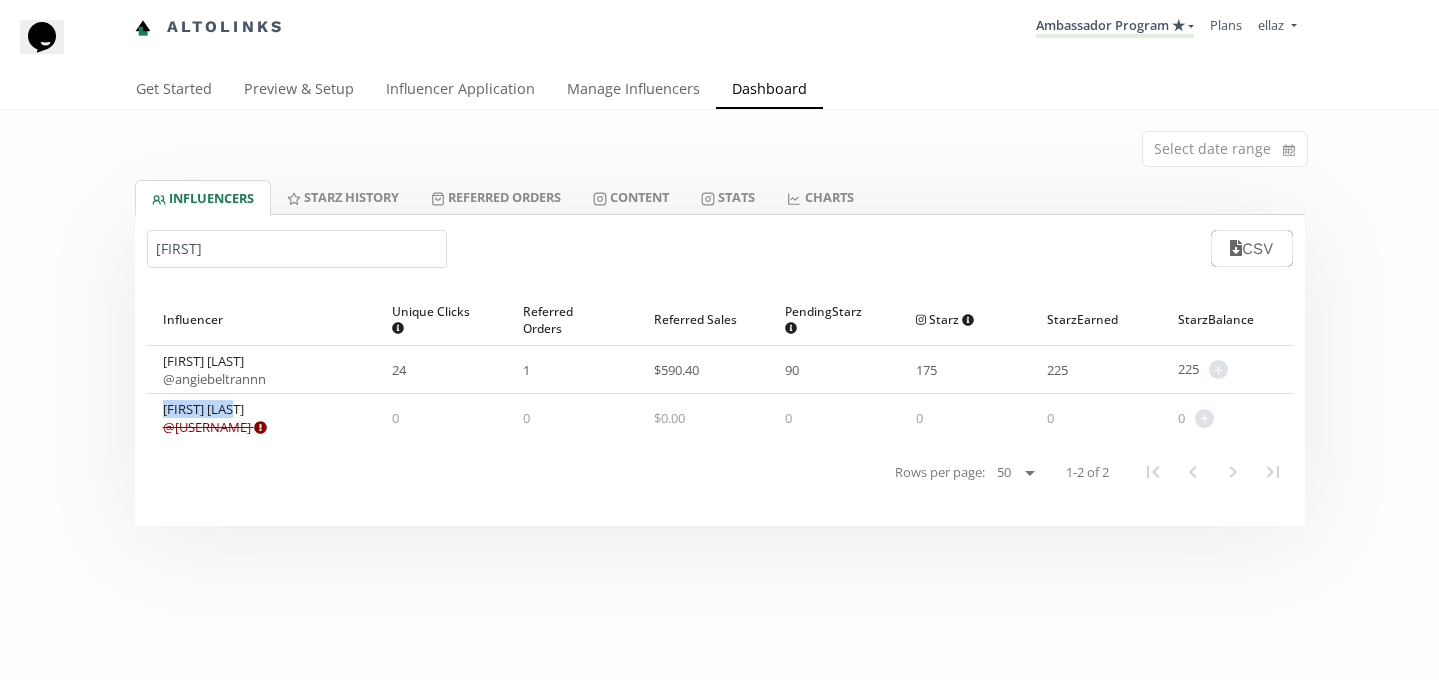 drag, startPoint x: 240, startPoint y: 407, endPoint x: 156, endPoint y: 406, distance: 84.00595 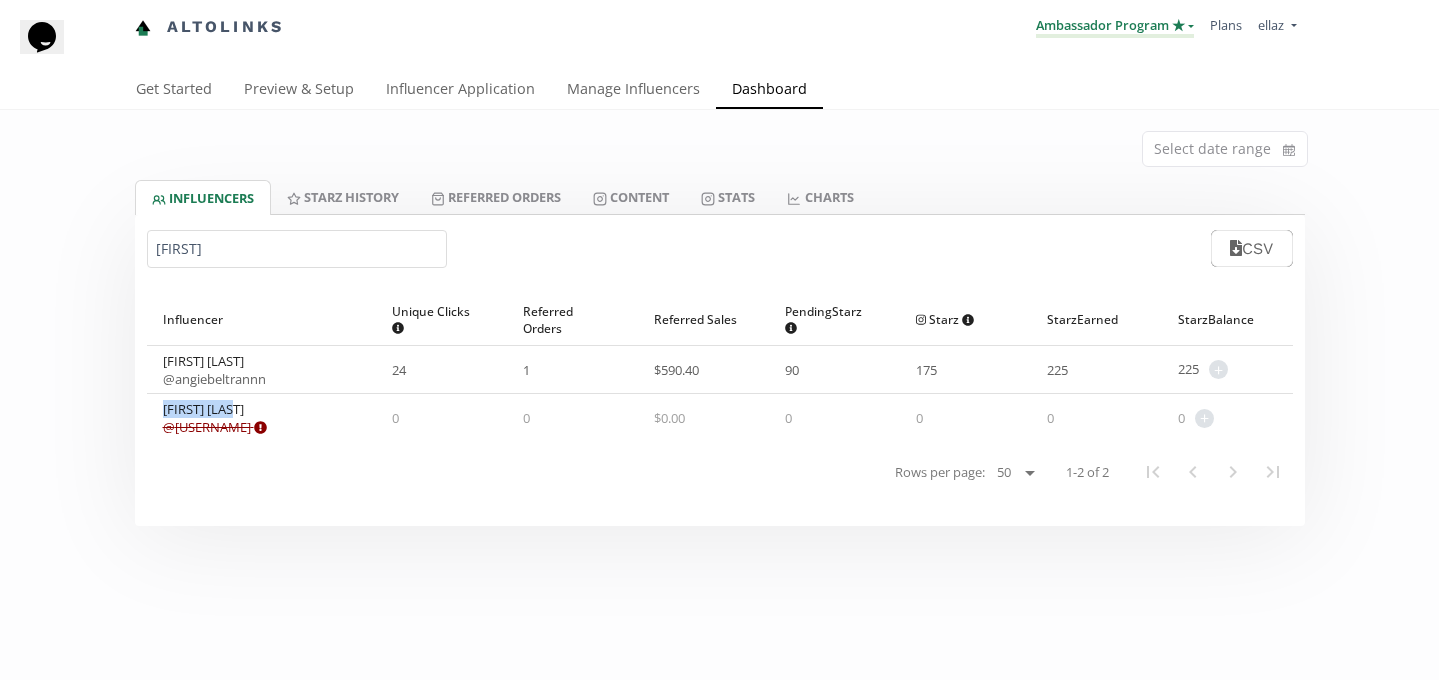 click on "Ambassador Program ★" at bounding box center (1115, 27) 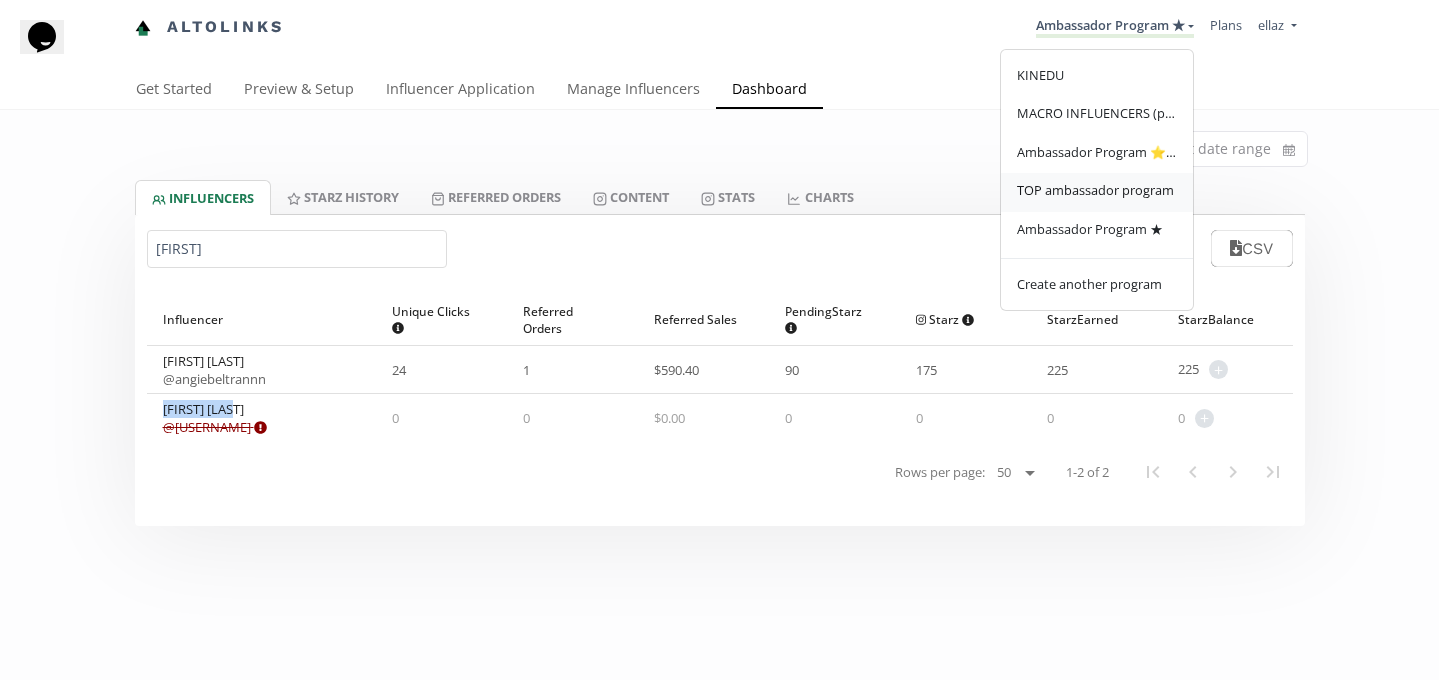 click on "TOP ambassador program" at bounding box center (1095, 190) 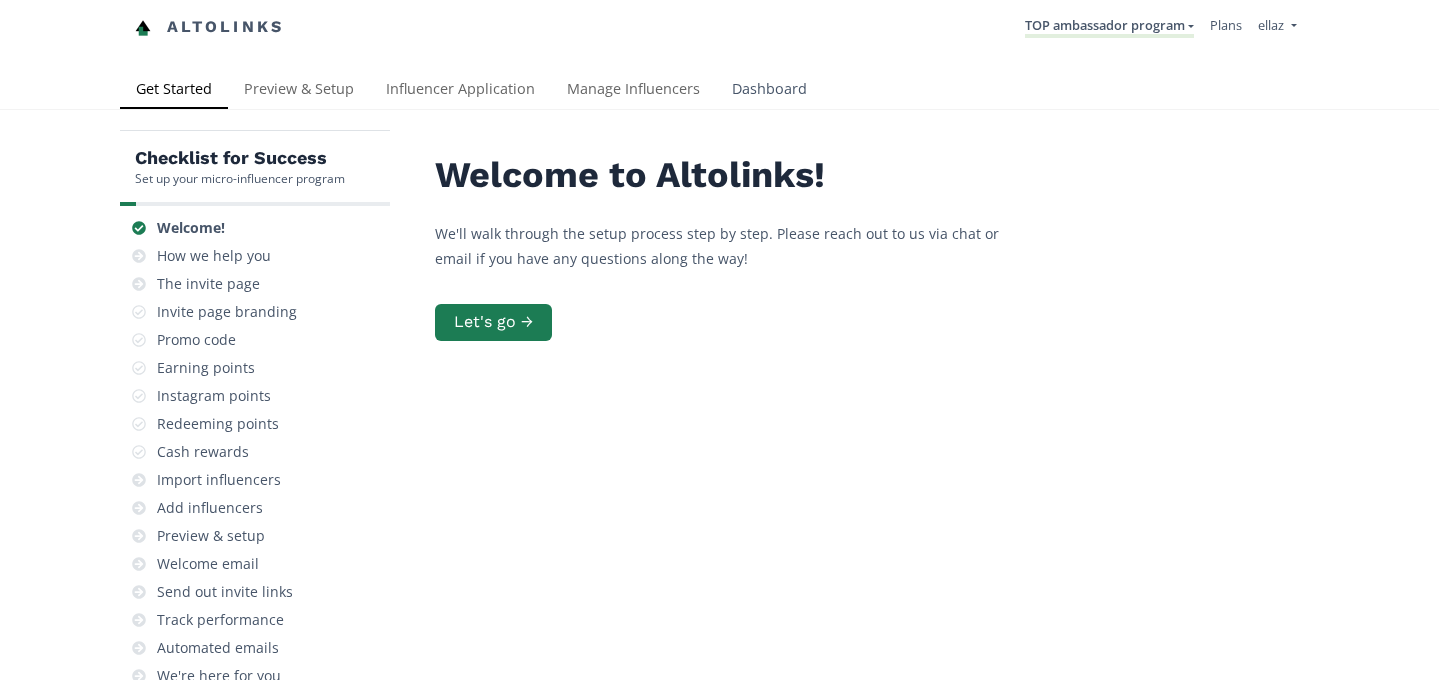scroll, scrollTop: 0, scrollLeft: 0, axis: both 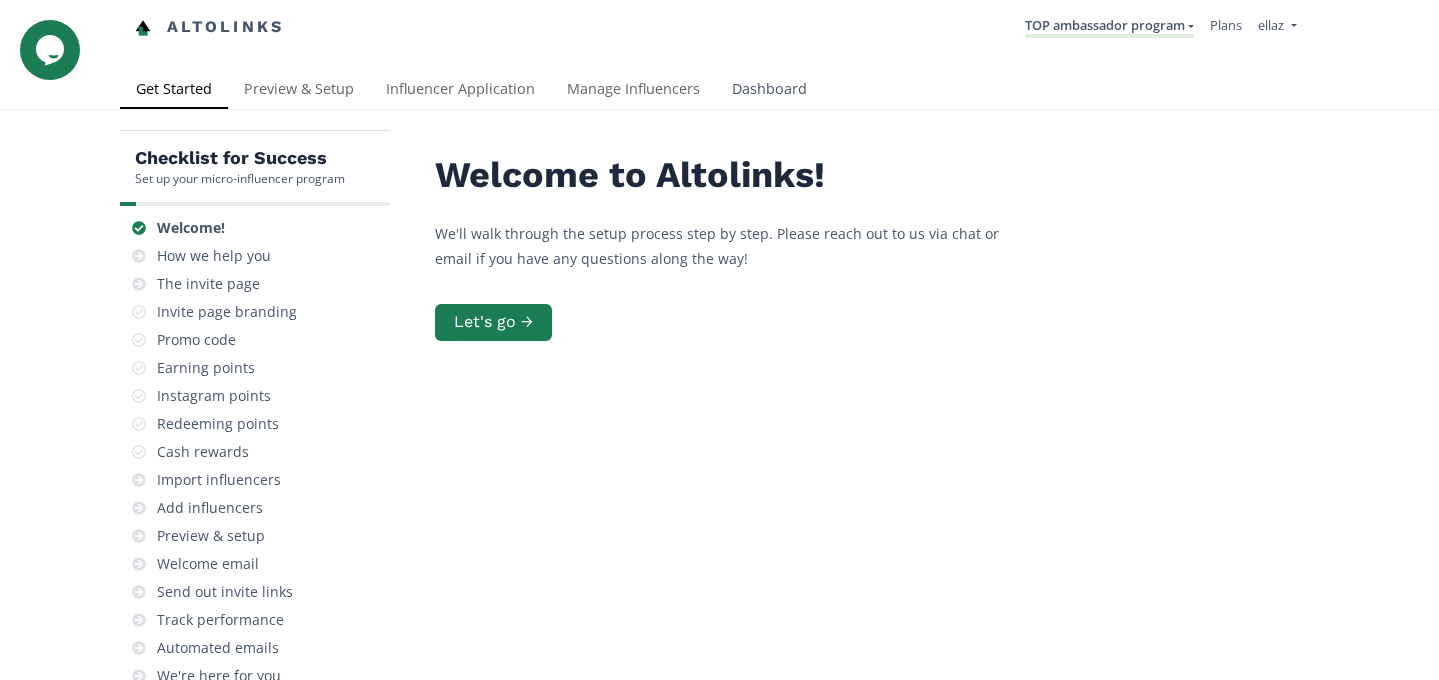 click on "Dashboard" at bounding box center [769, 91] 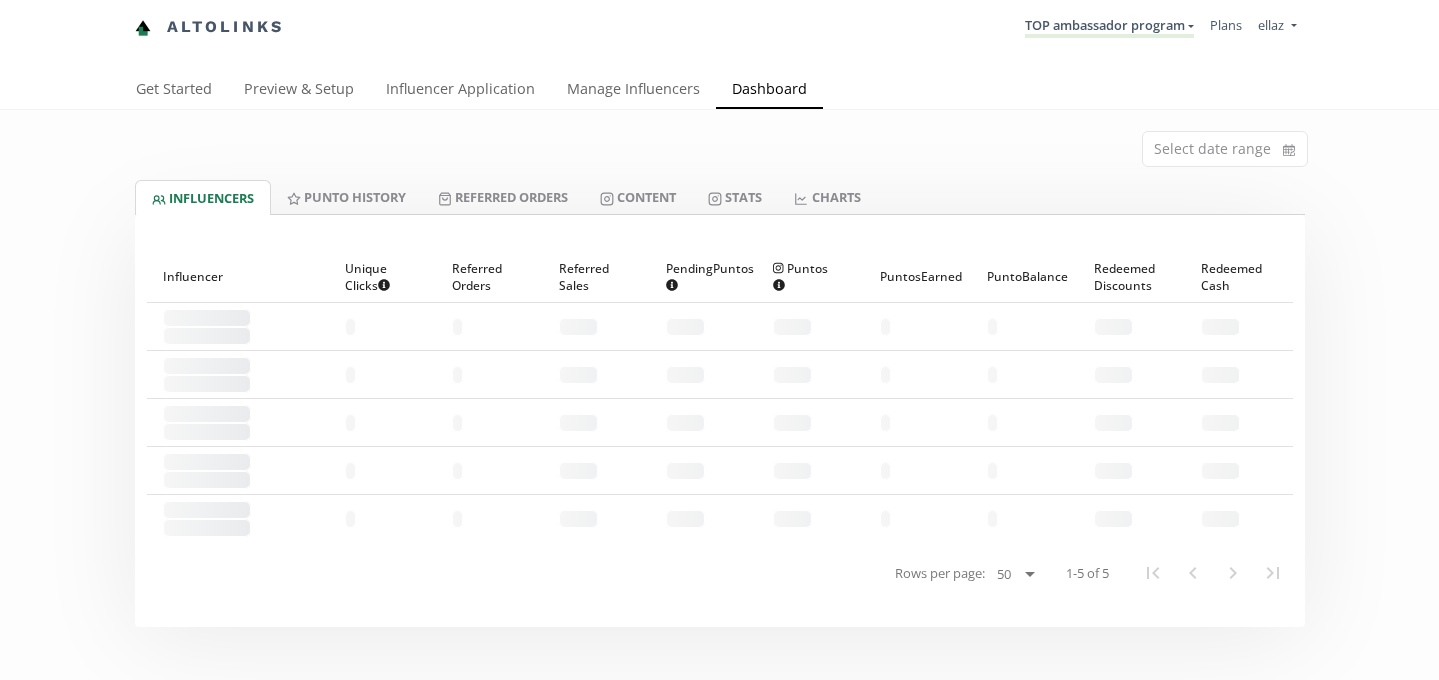 scroll, scrollTop: 0, scrollLeft: 0, axis: both 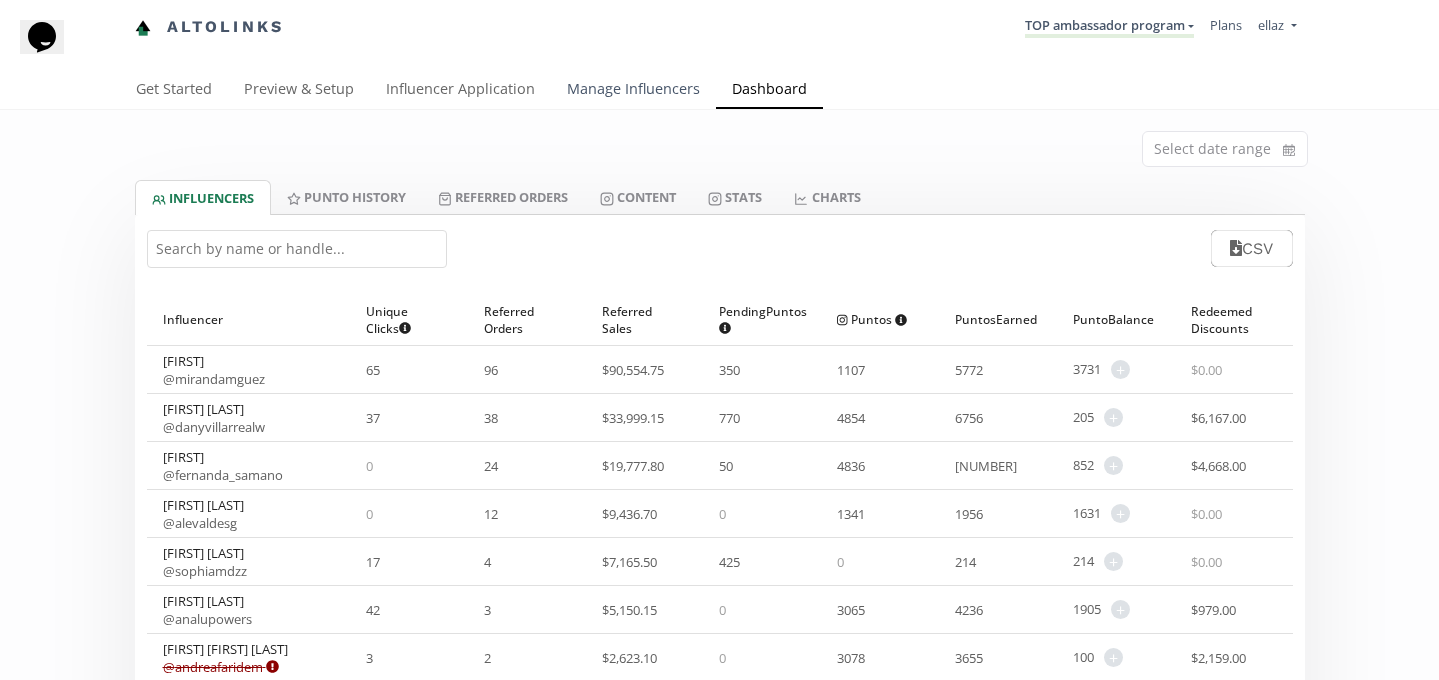 click on "Manage Influencers" at bounding box center (633, 91) 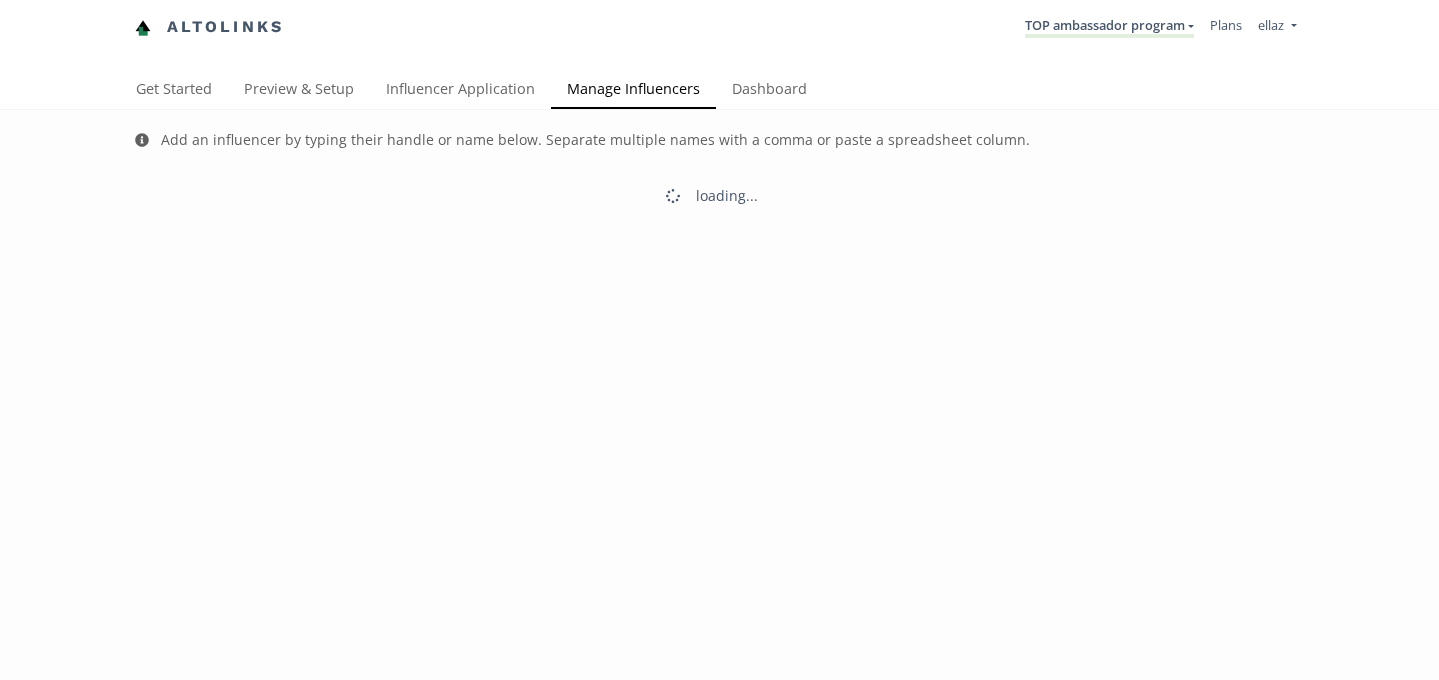 scroll, scrollTop: 0, scrollLeft: 0, axis: both 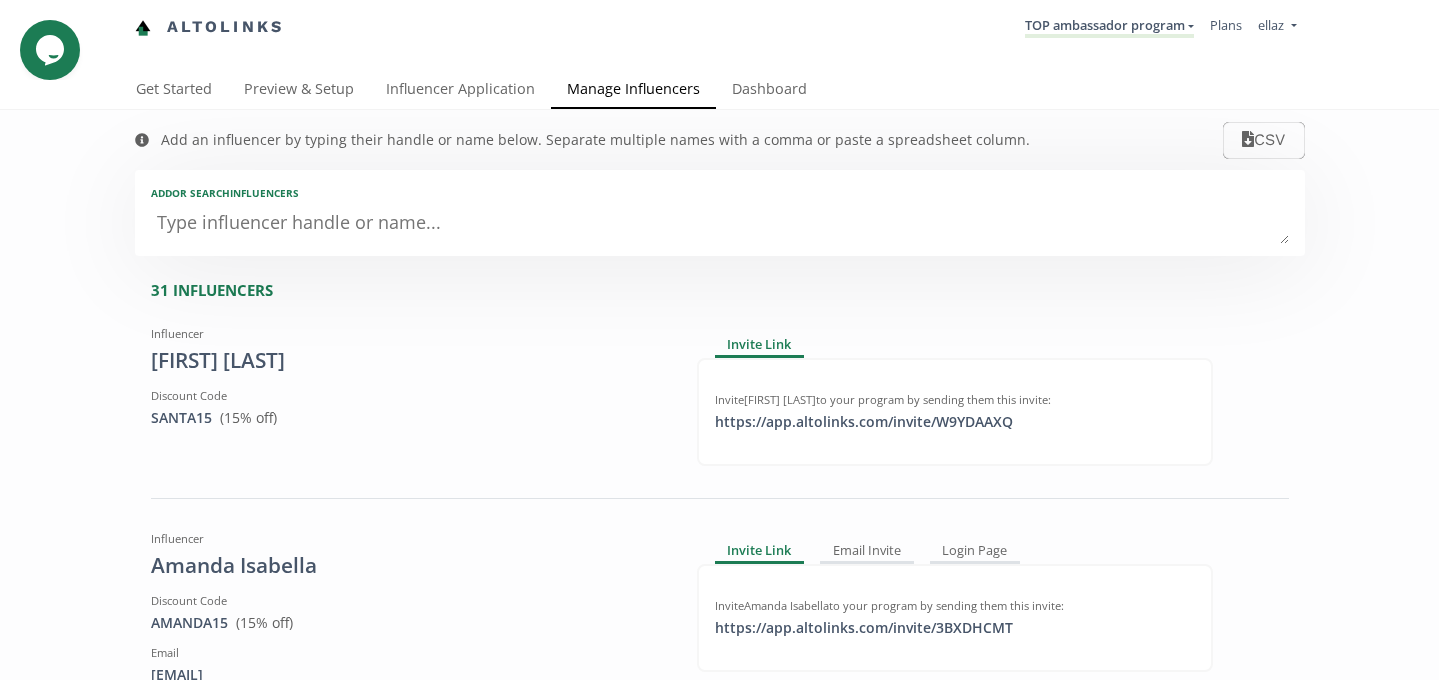 click at bounding box center (720, 224) 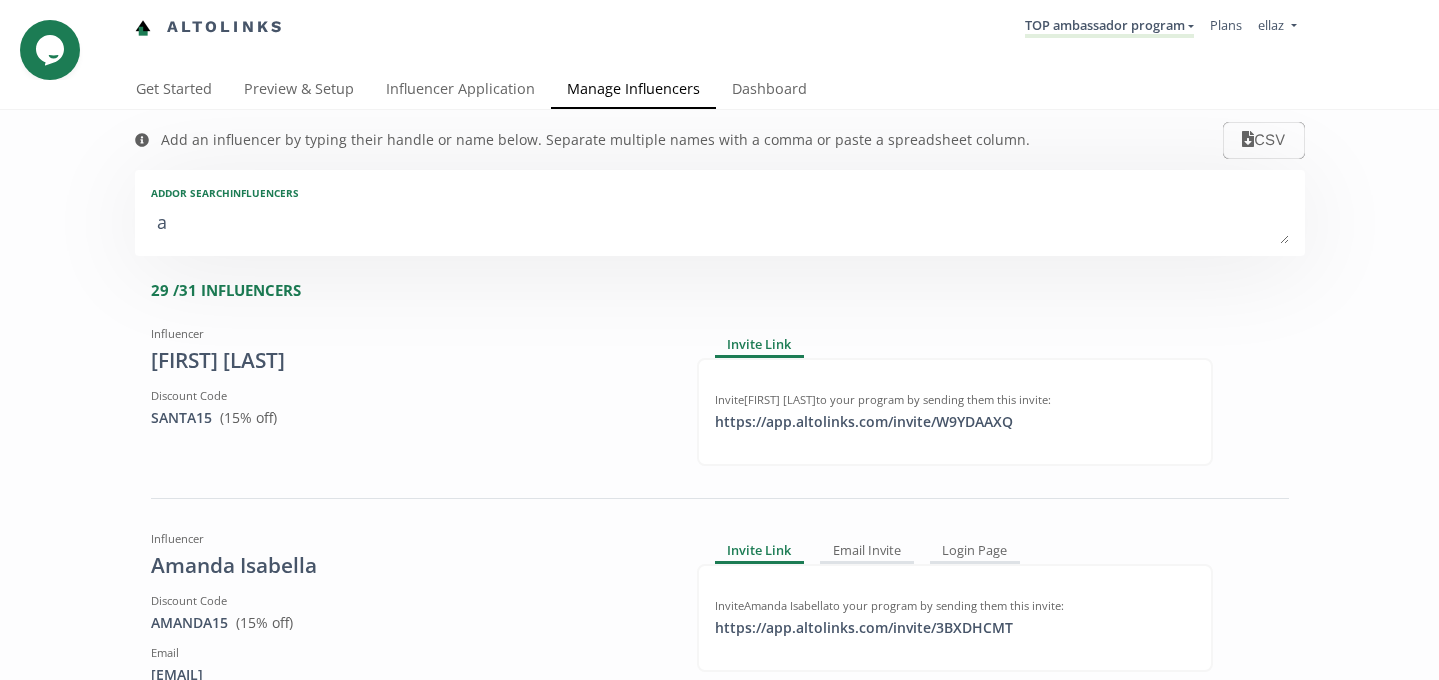 type on "an" 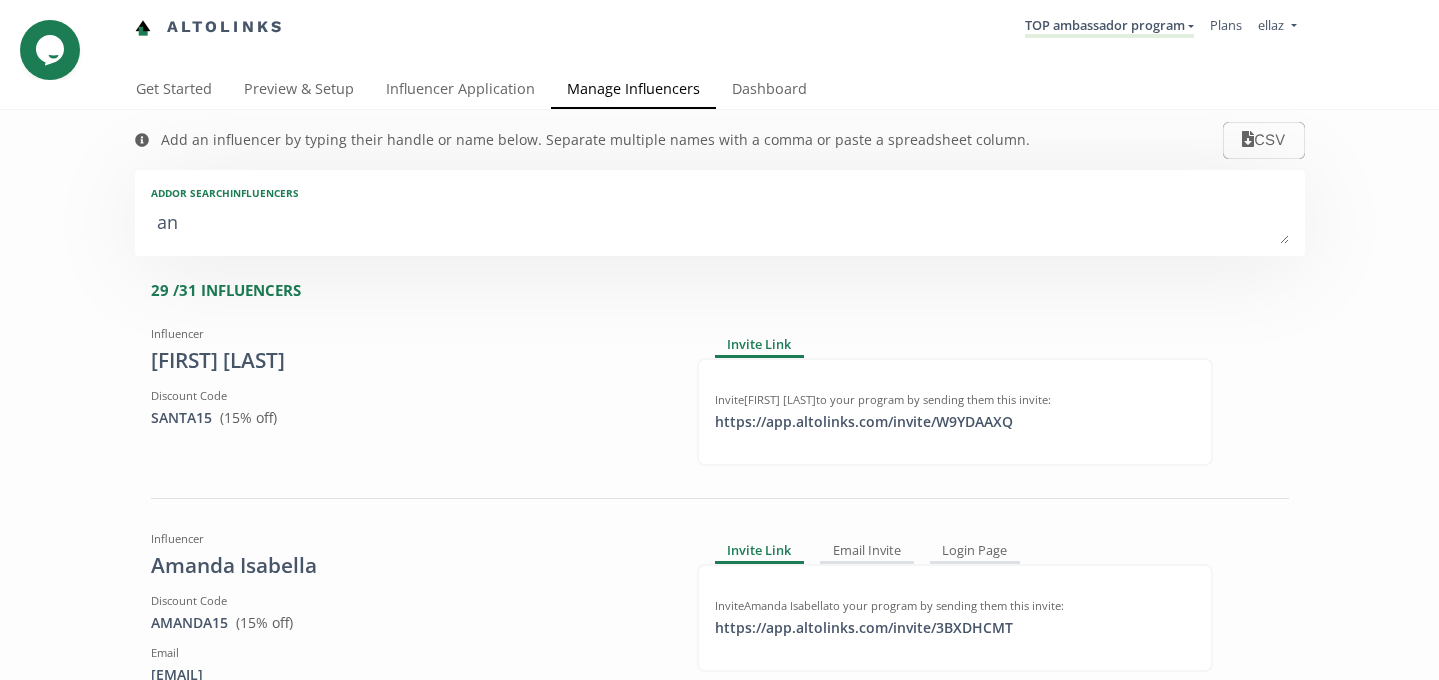 type on "ana" 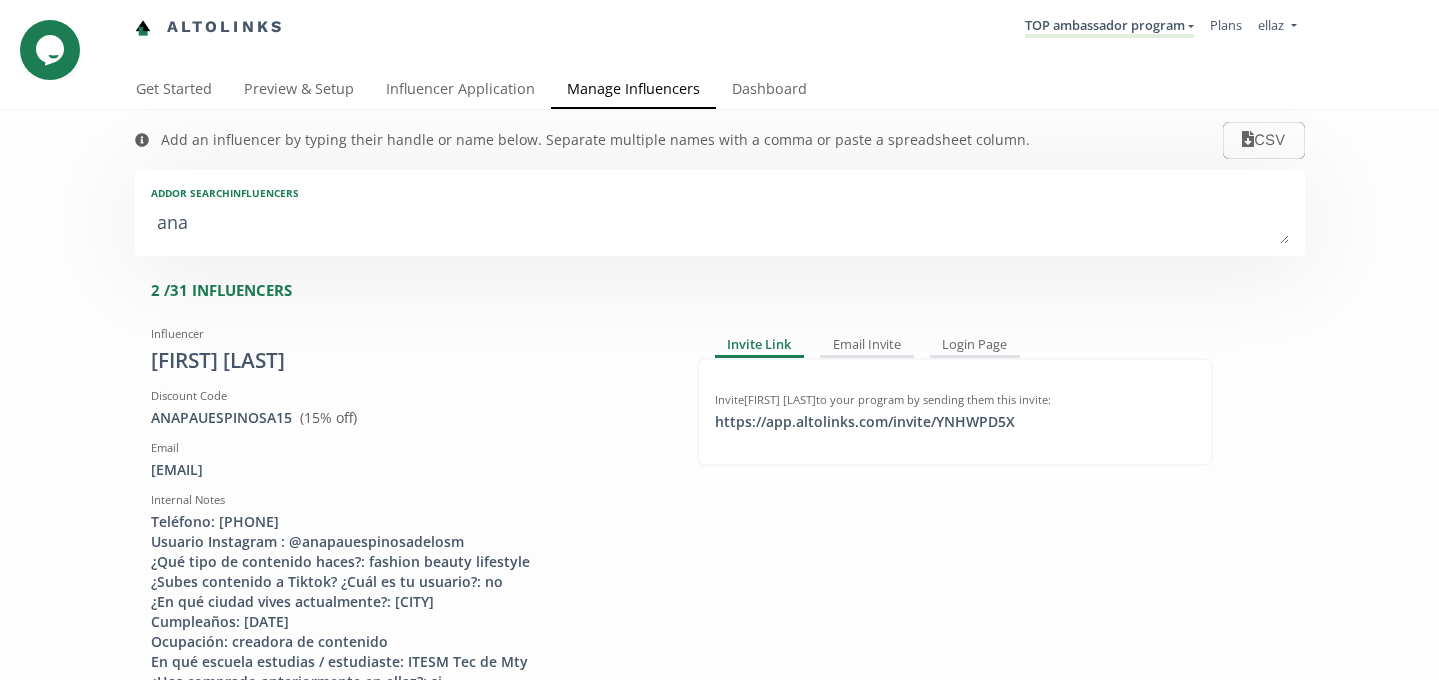 type on "ana p" 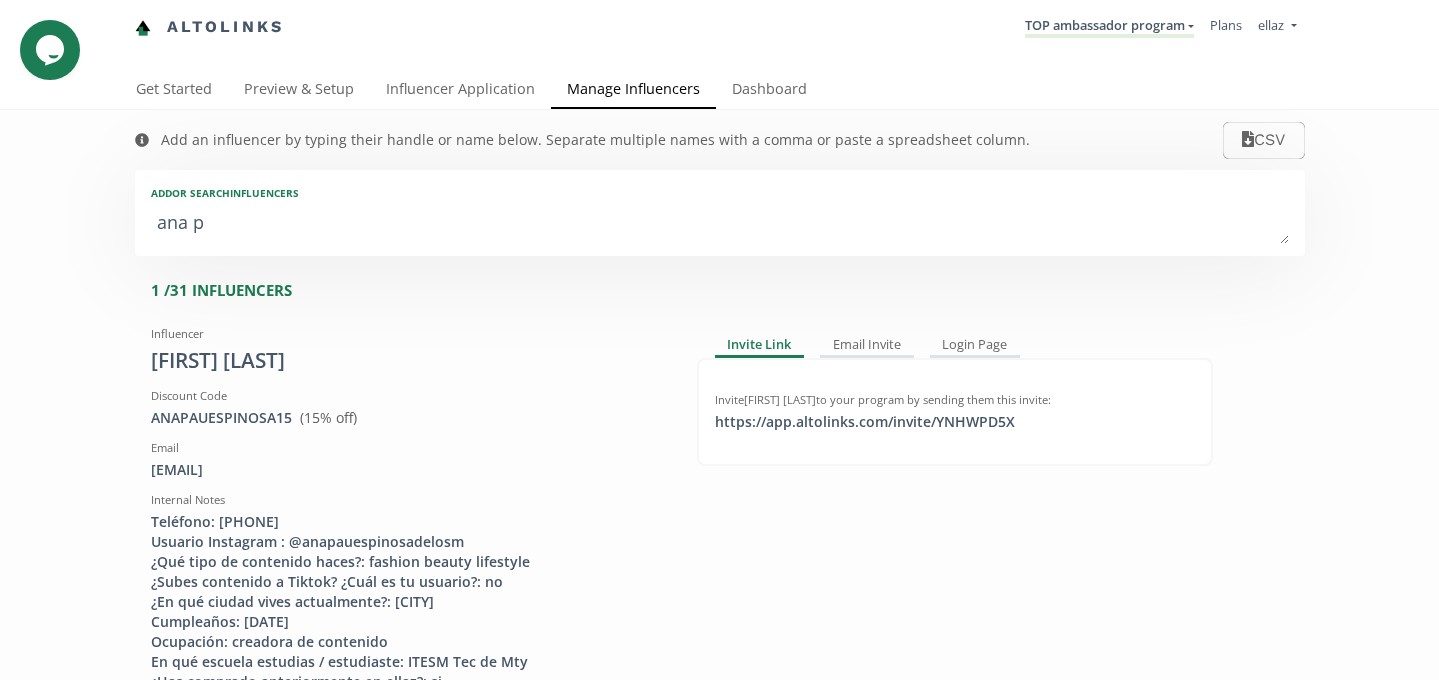 type on "ana pa" 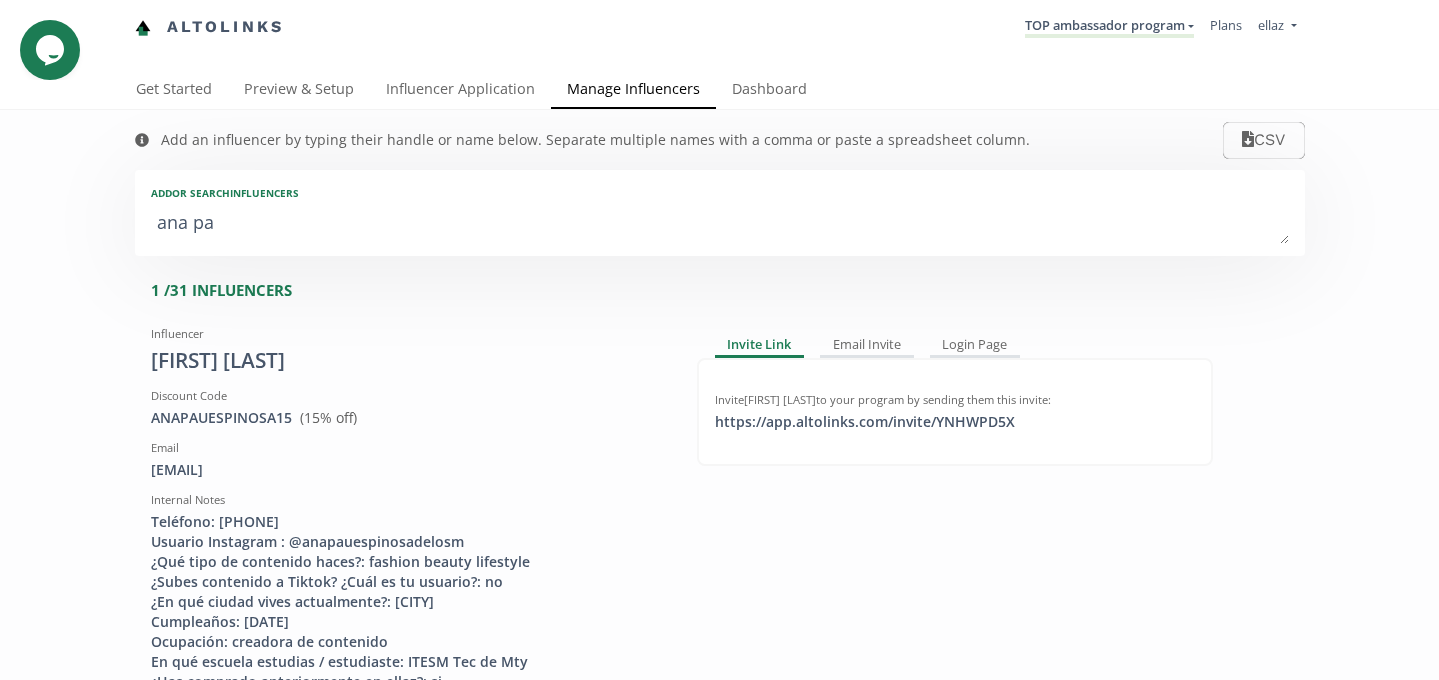 type on "ana pau" 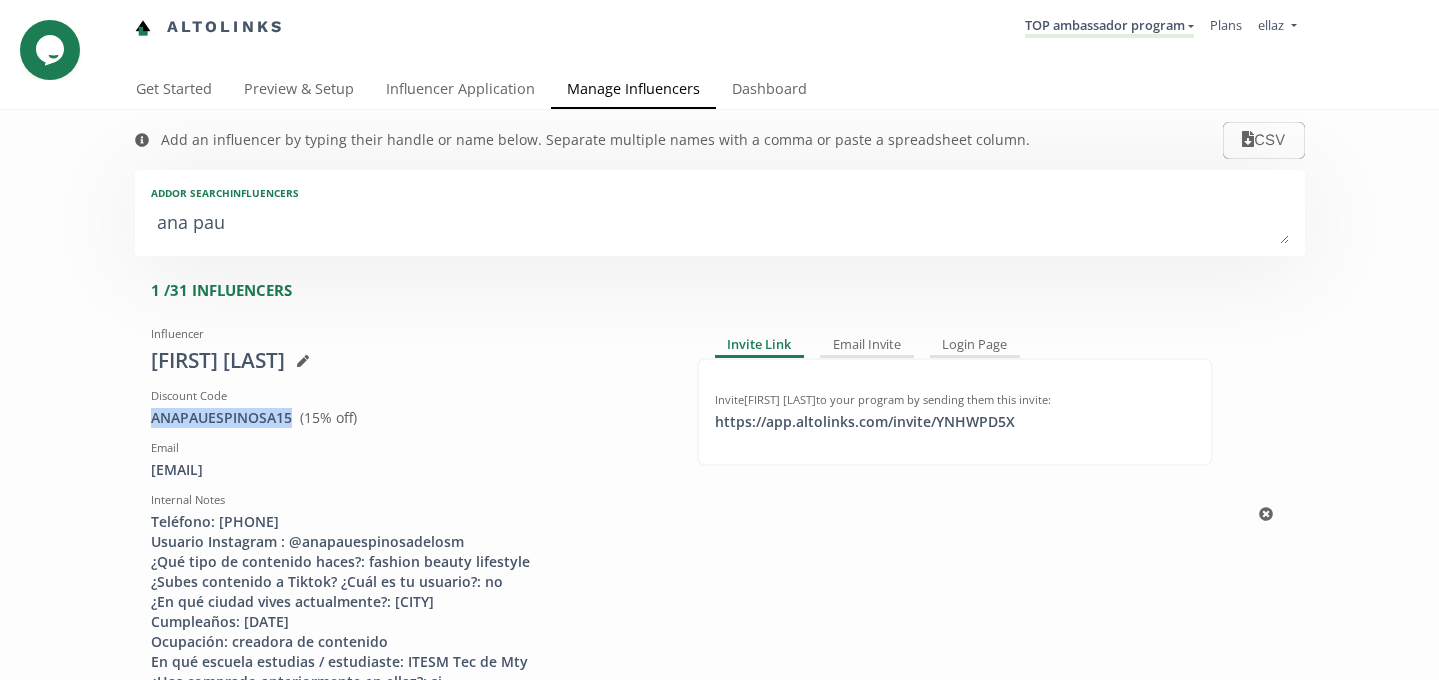 drag, startPoint x: 292, startPoint y: 416, endPoint x: 147, endPoint y: 415, distance: 145.00345 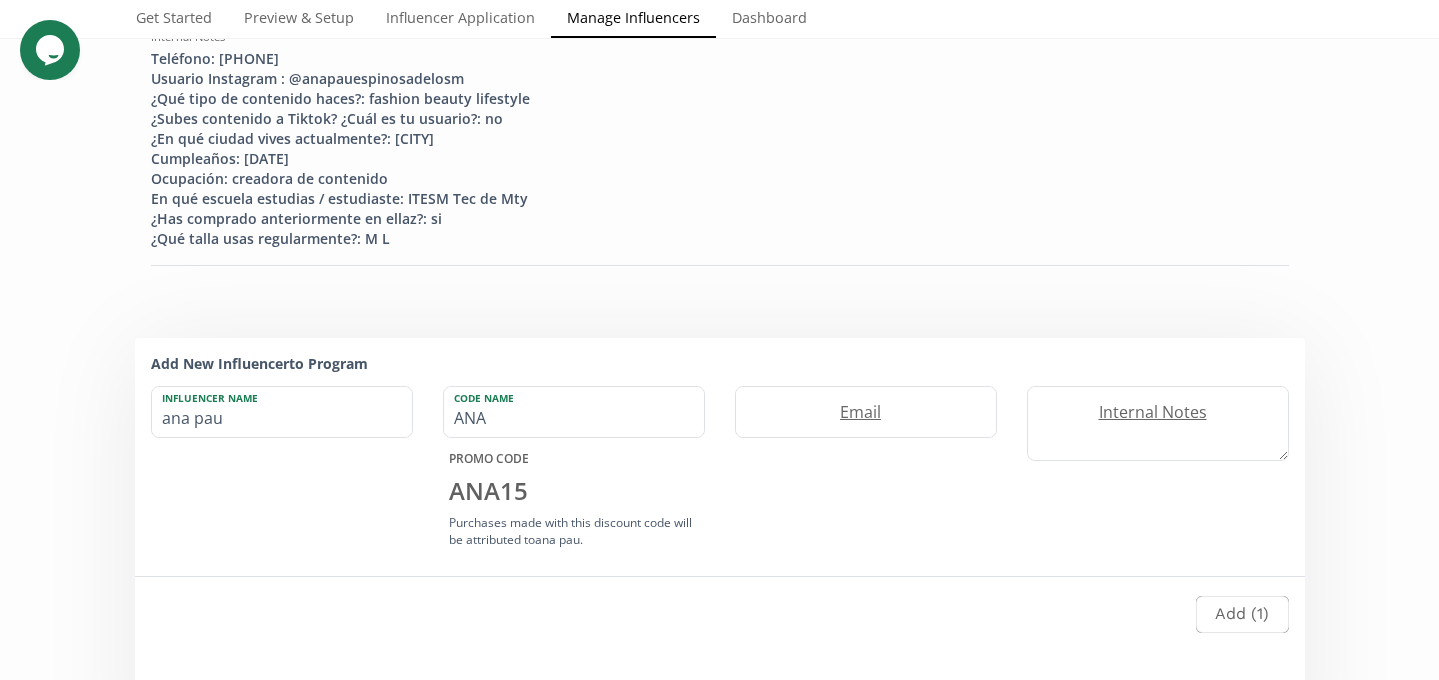 scroll, scrollTop: 0, scrollLeft: 0, axis: both 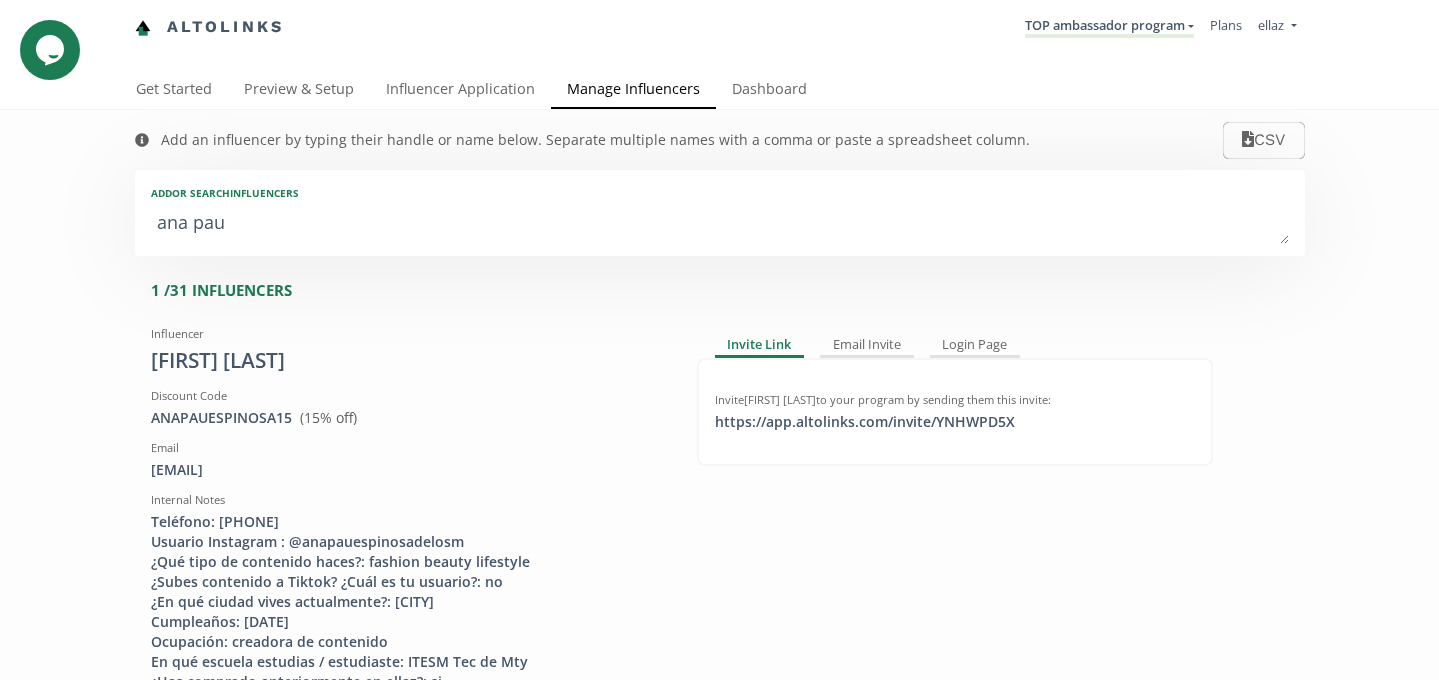click on "Add  or search  INFLUENCERS" at bounding box center (720, 193) 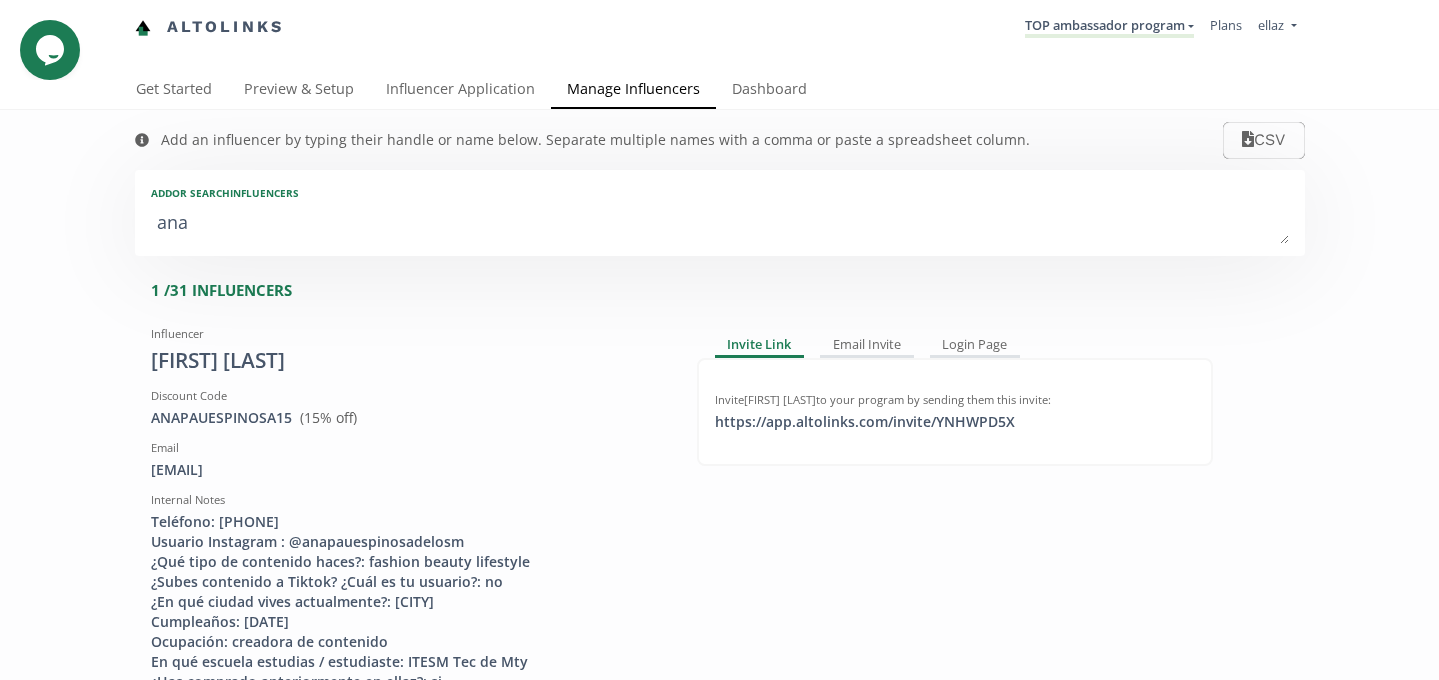 type on "an" 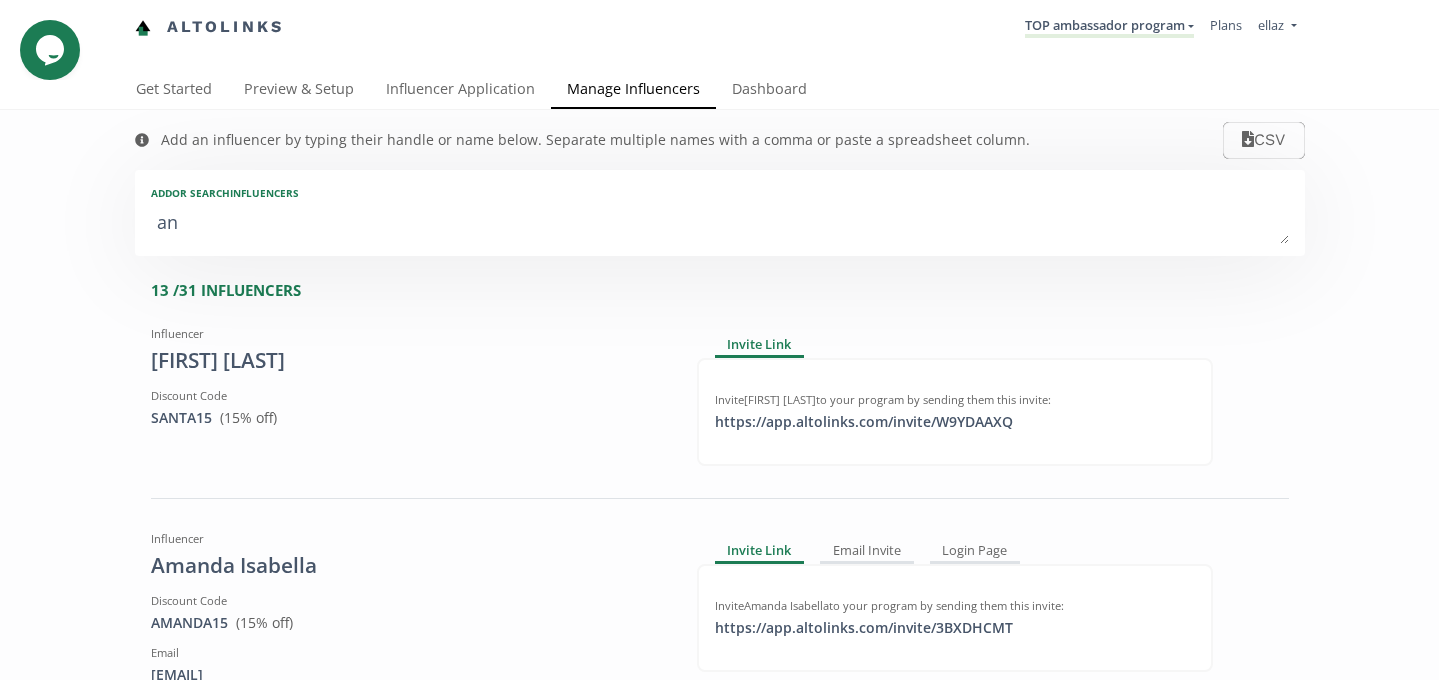 type on "a" 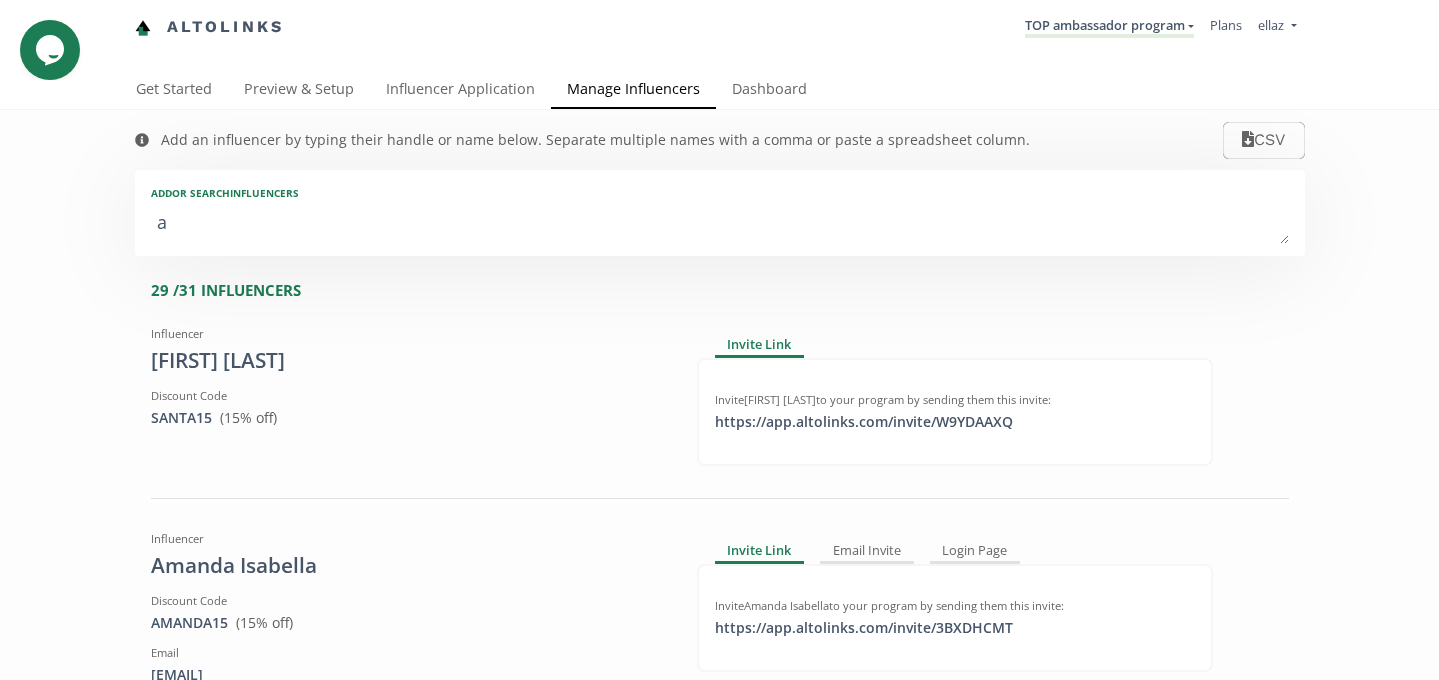 type on "an" 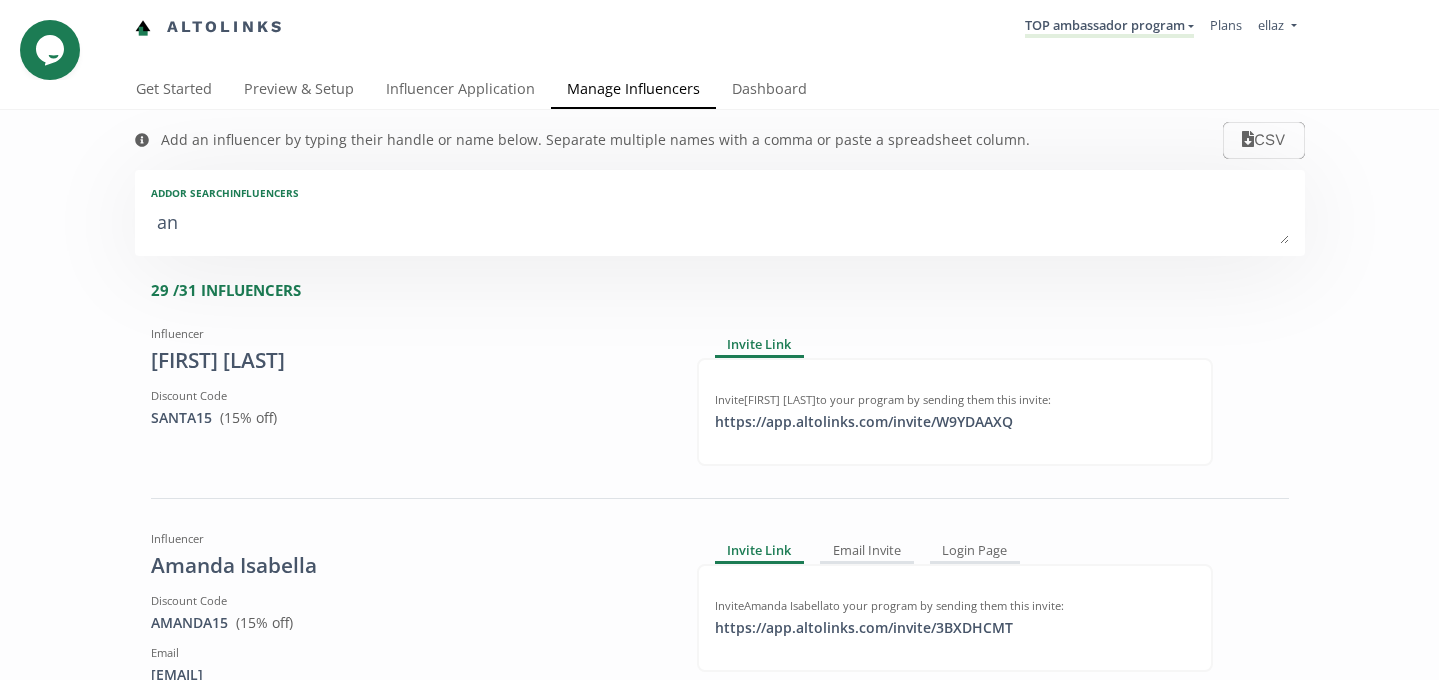 type on "and" 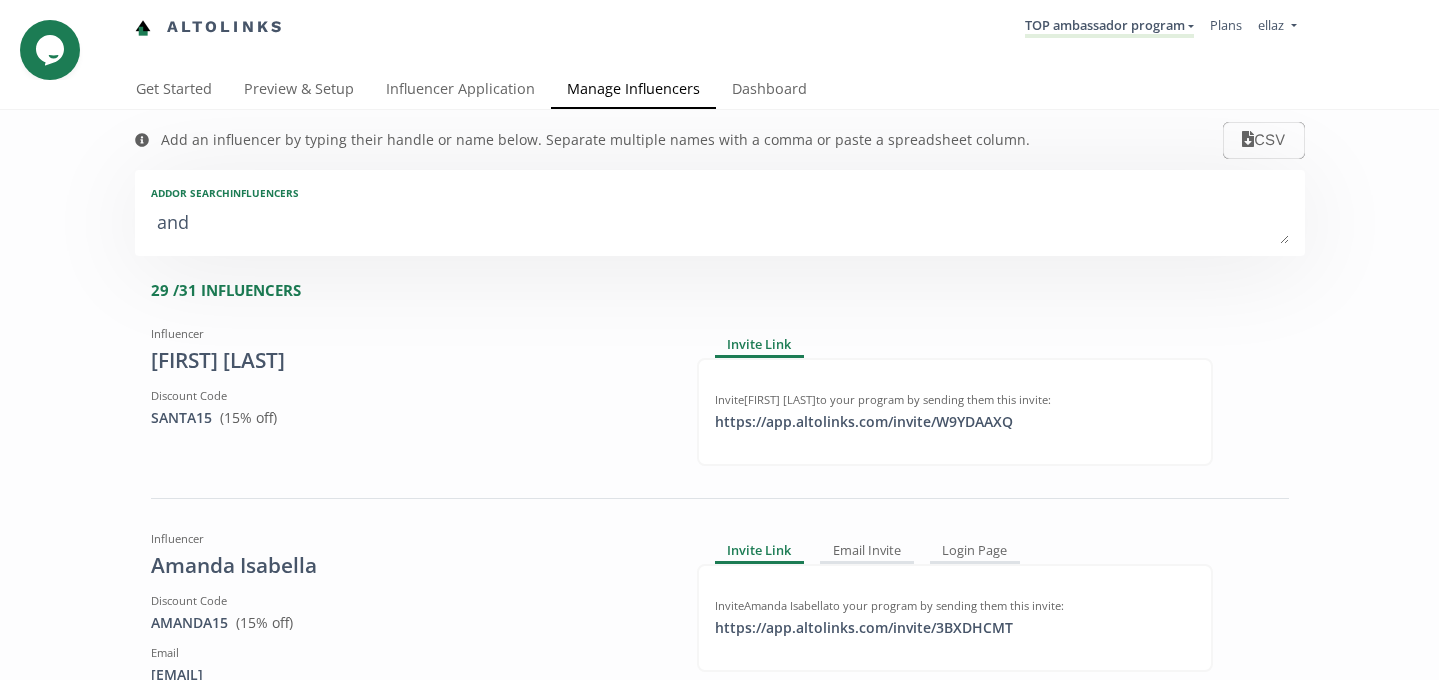 type on "and" 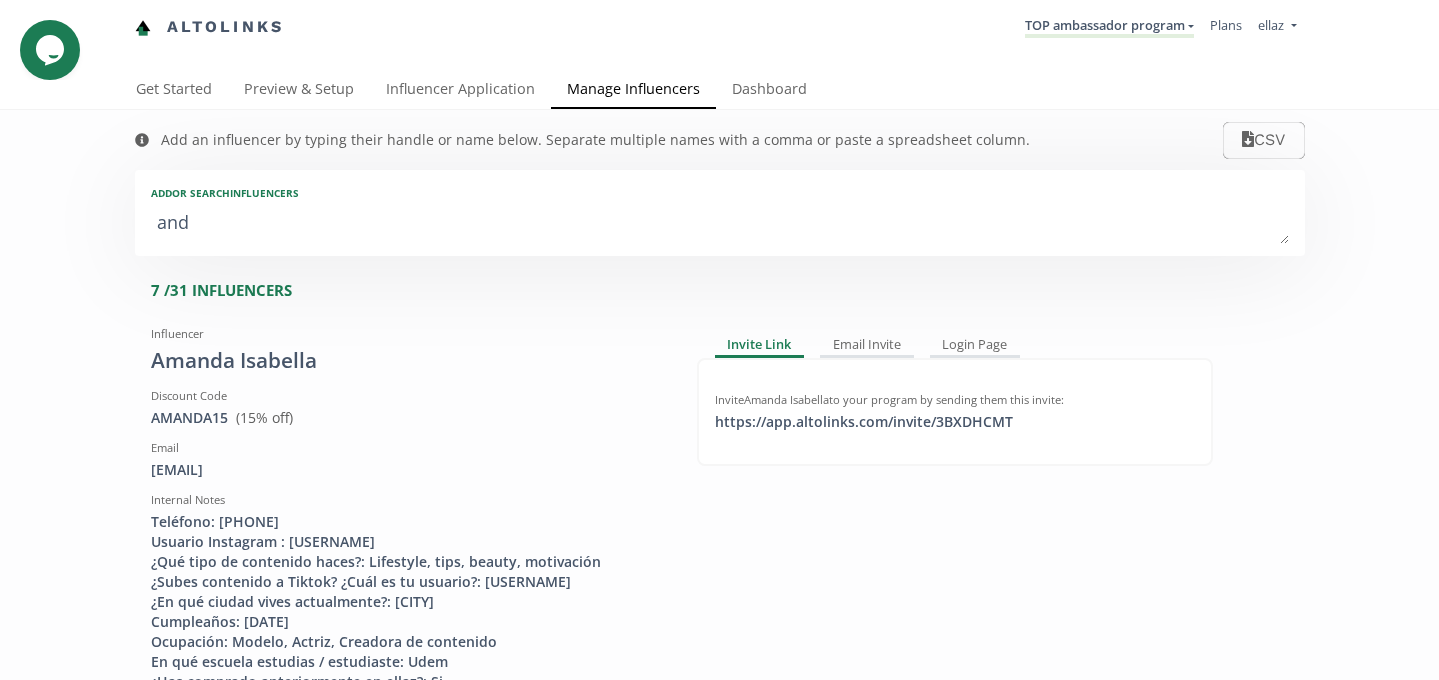 type on "andr" 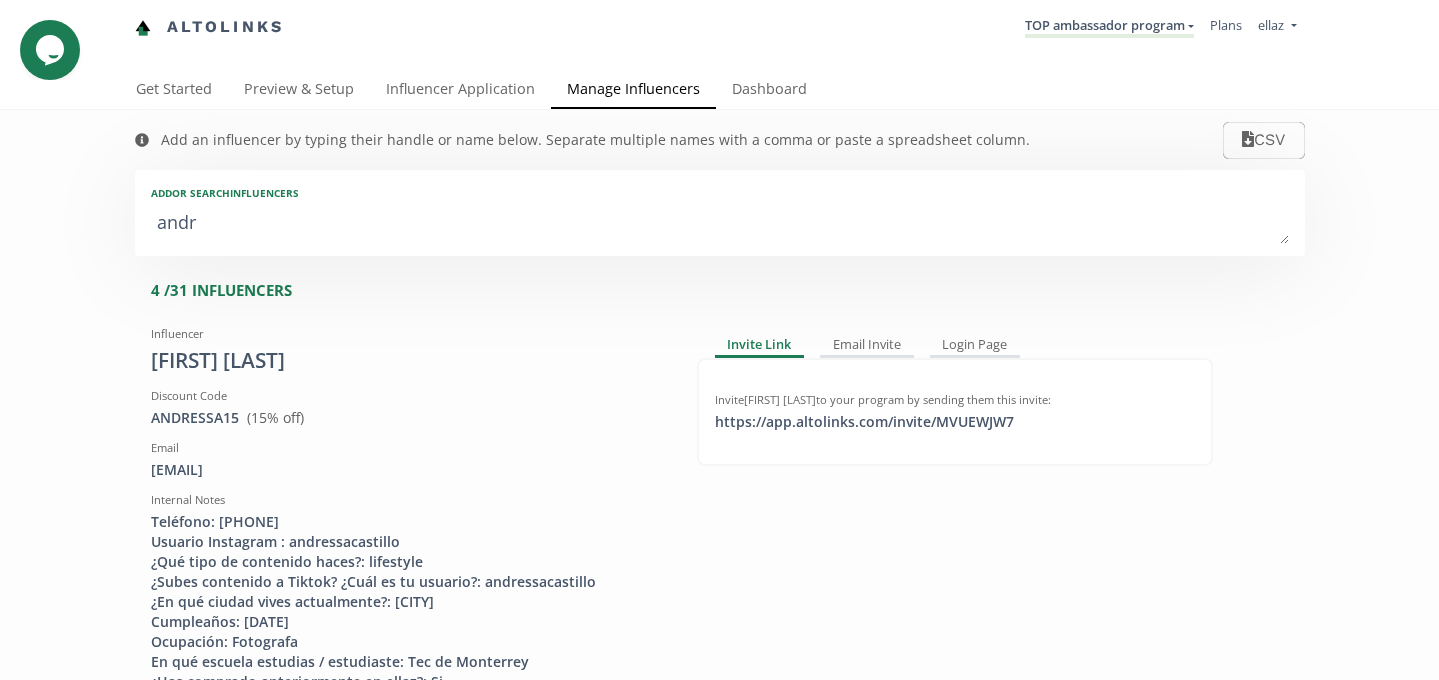 type on "andre" 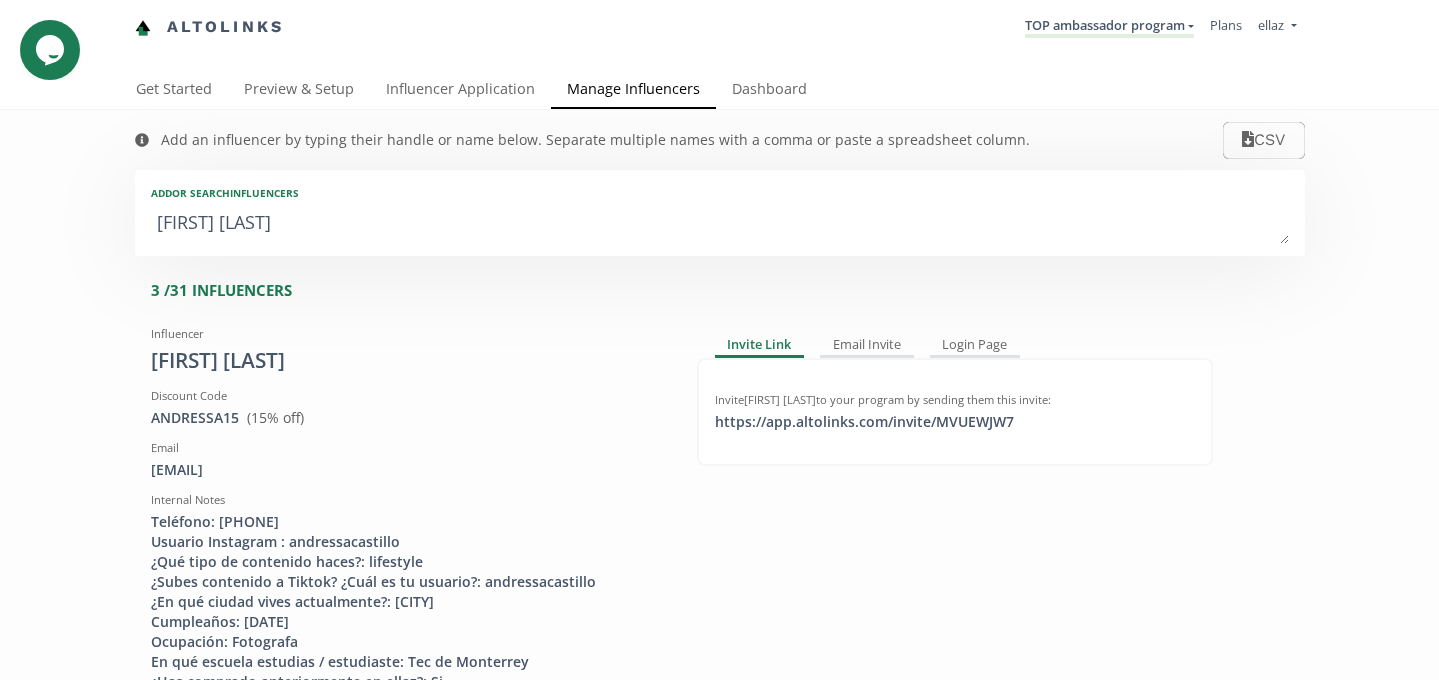 type on "andrea" 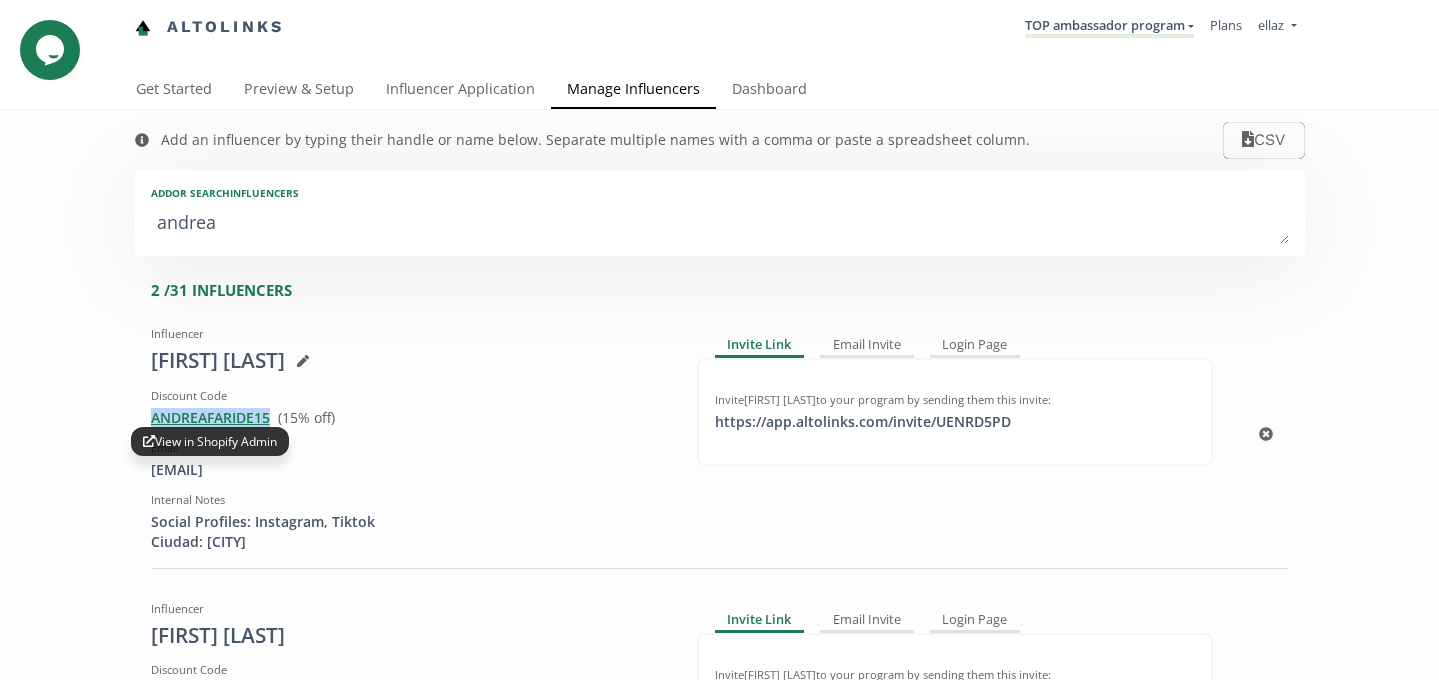 drag, startPoint x: 274, startPoint y: 417, endPoint x: 154, endPoint y: 418, distance: 120.004166 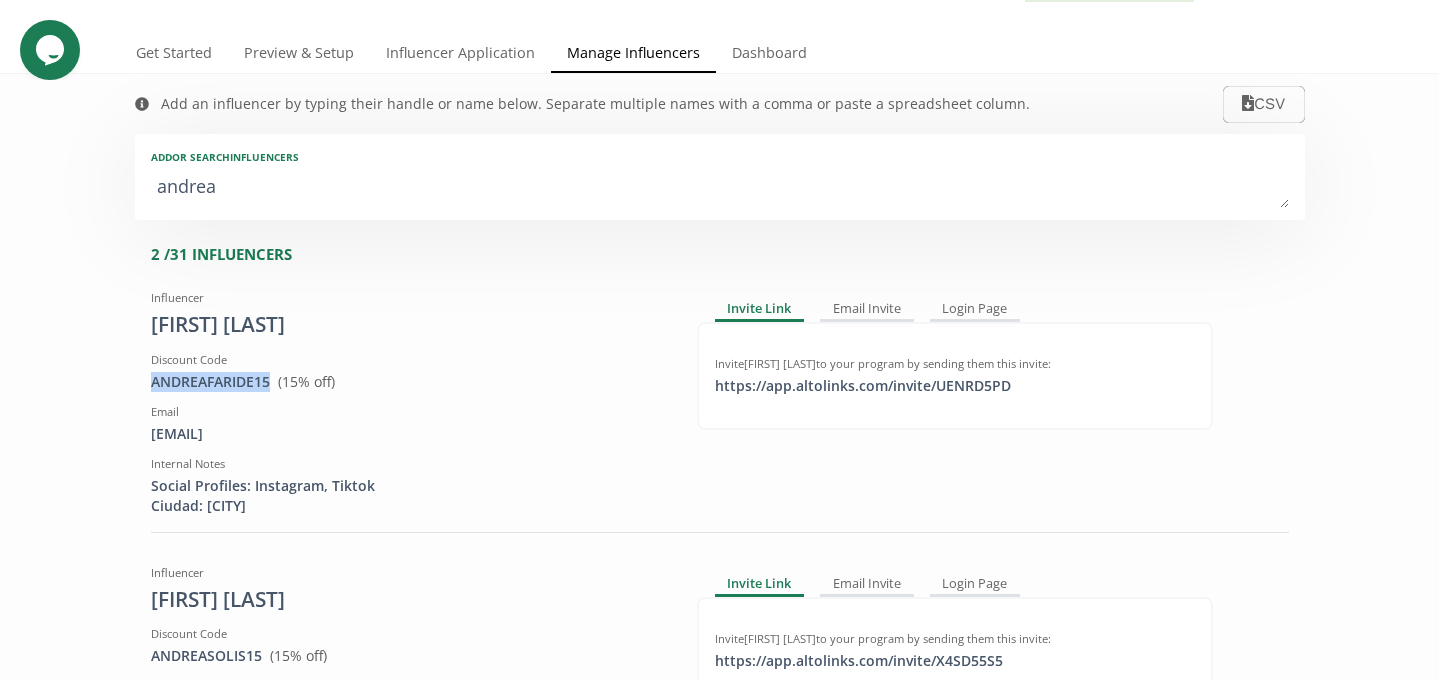 scroll, scrollTop: 0, scrollLeft: 0, axis: both 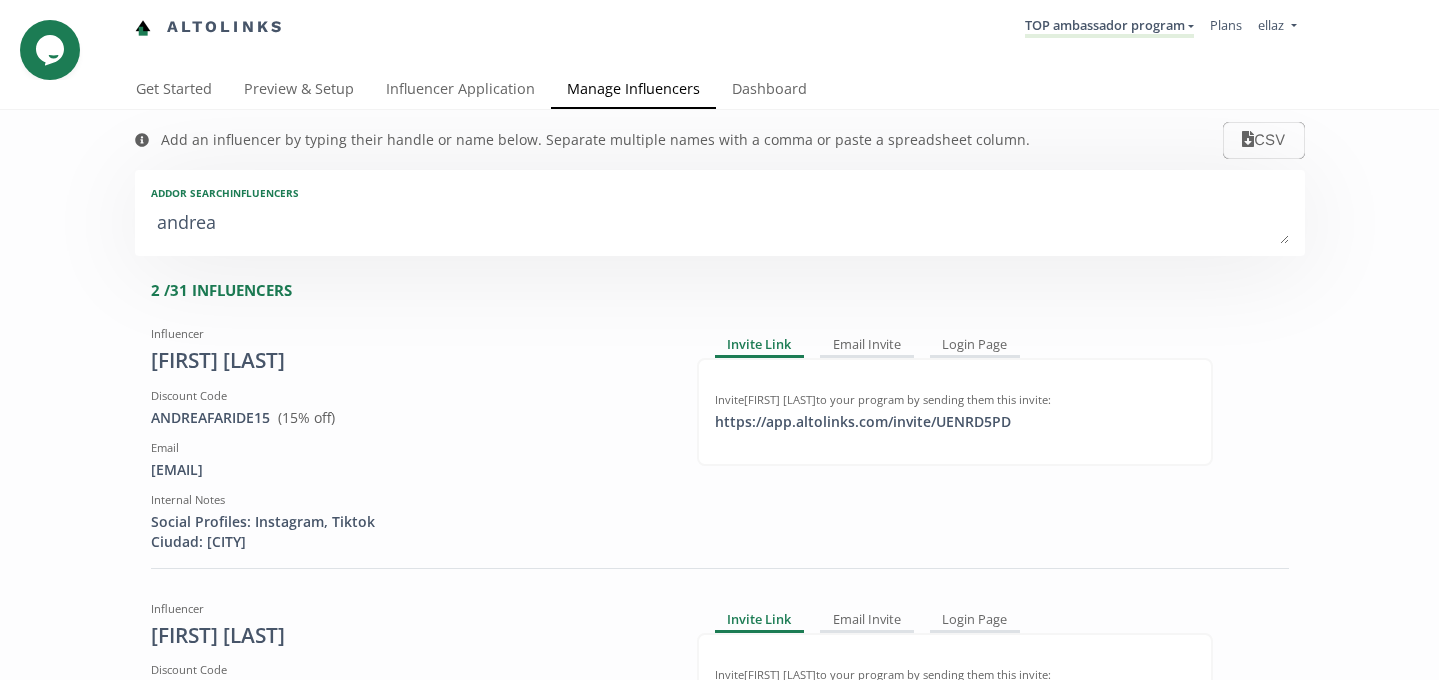 click on "andrea" at bounding box center [720, 224] 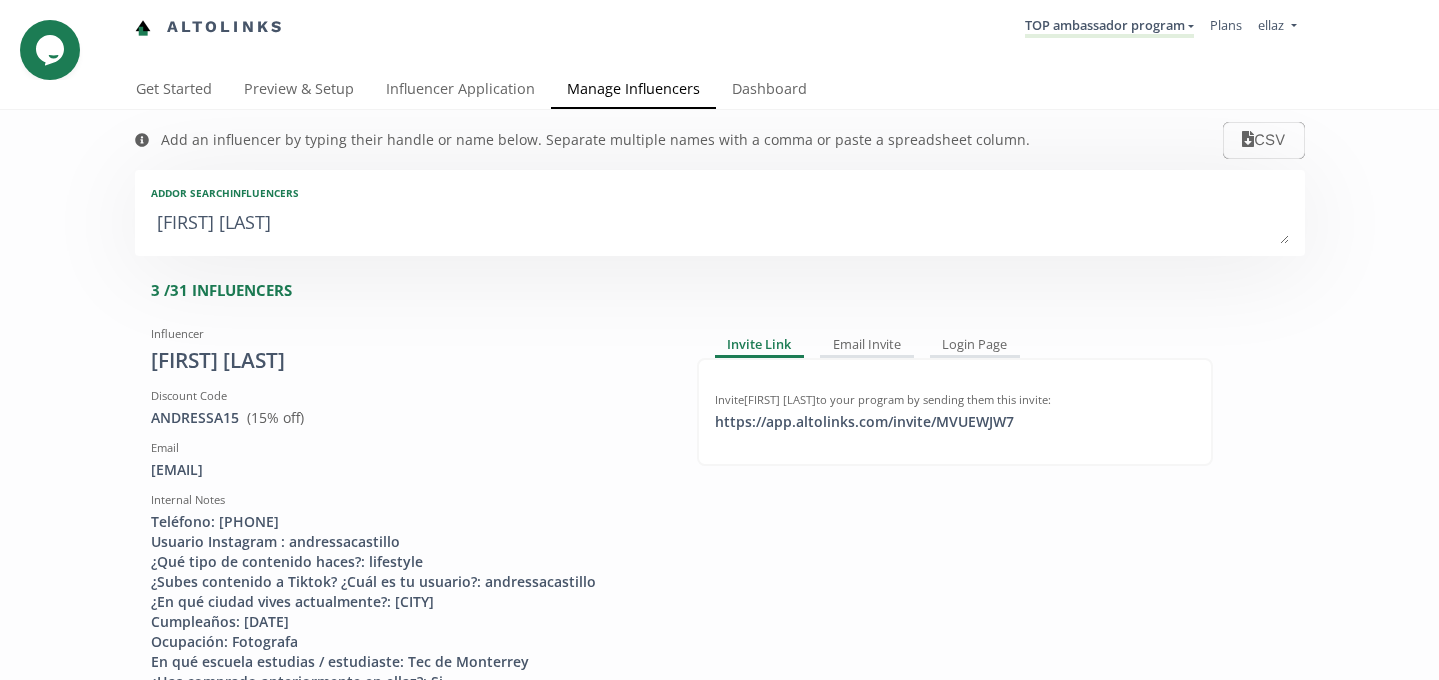 type on "andr" 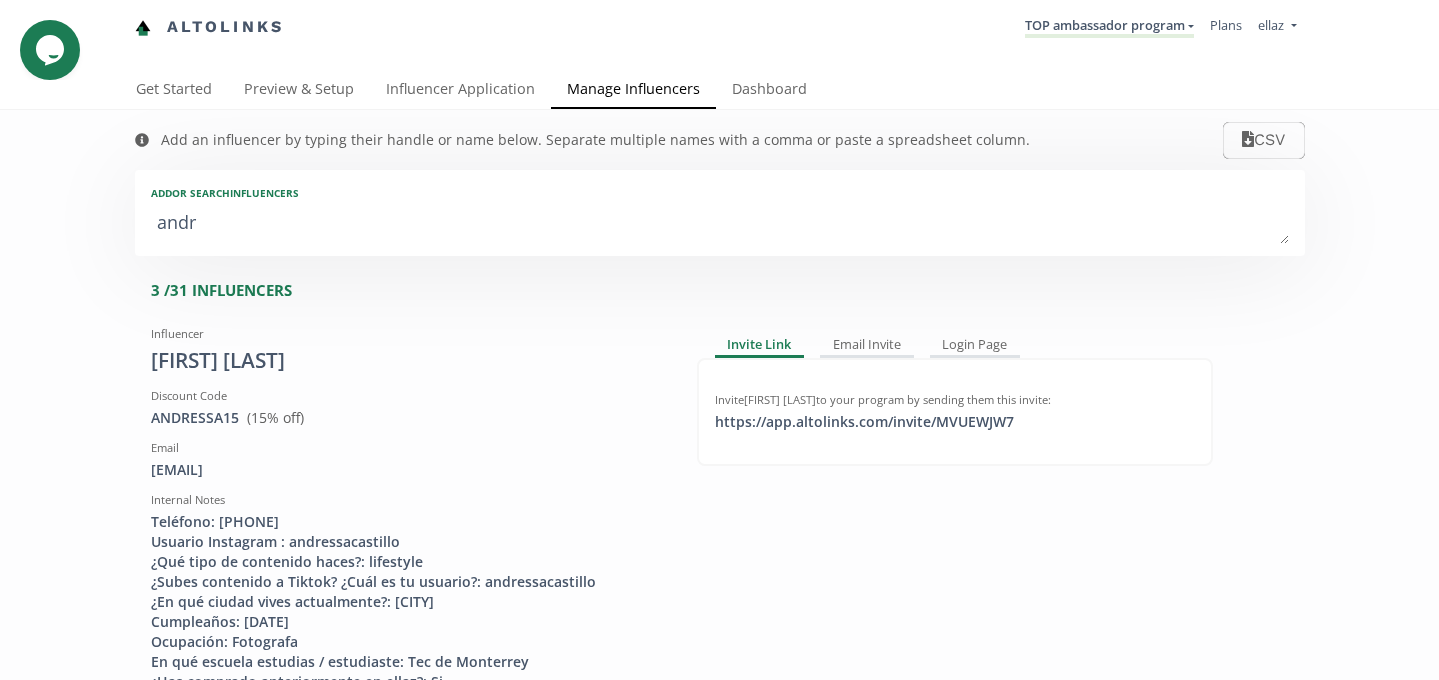 type on "and" 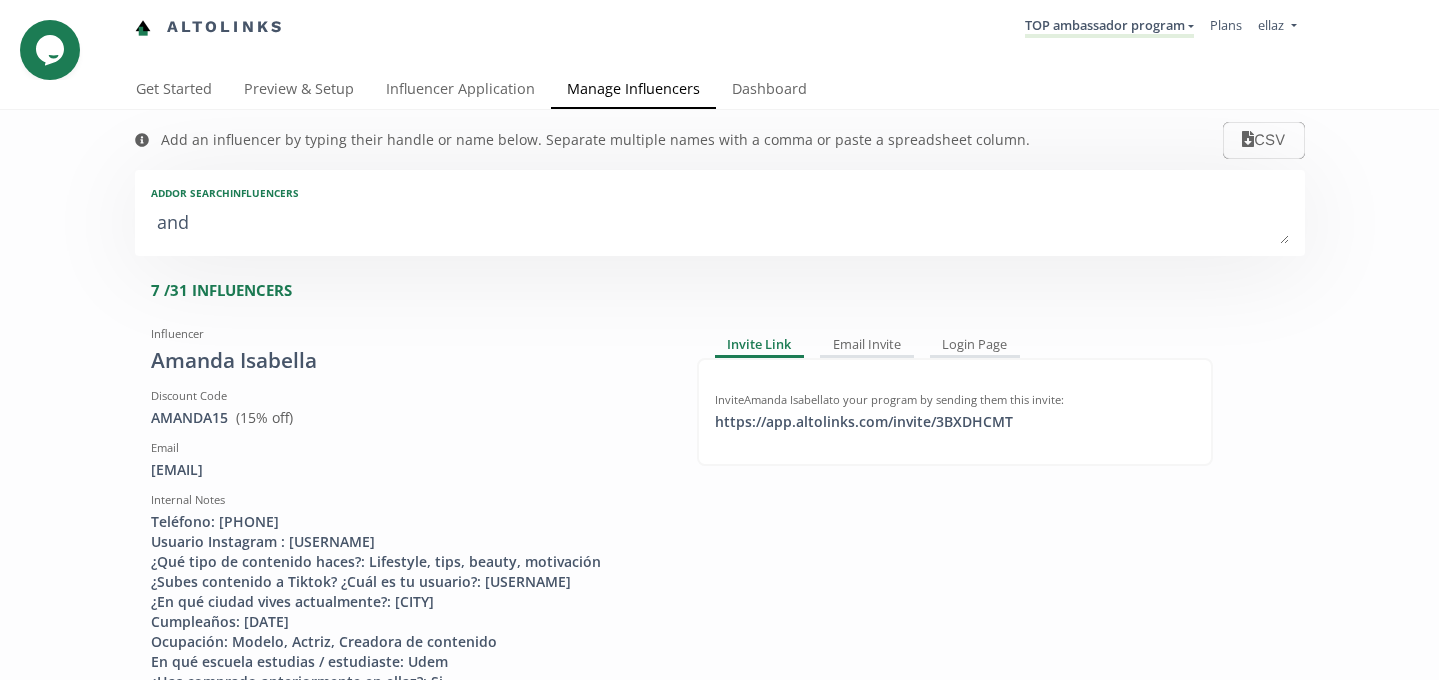 type on "an" 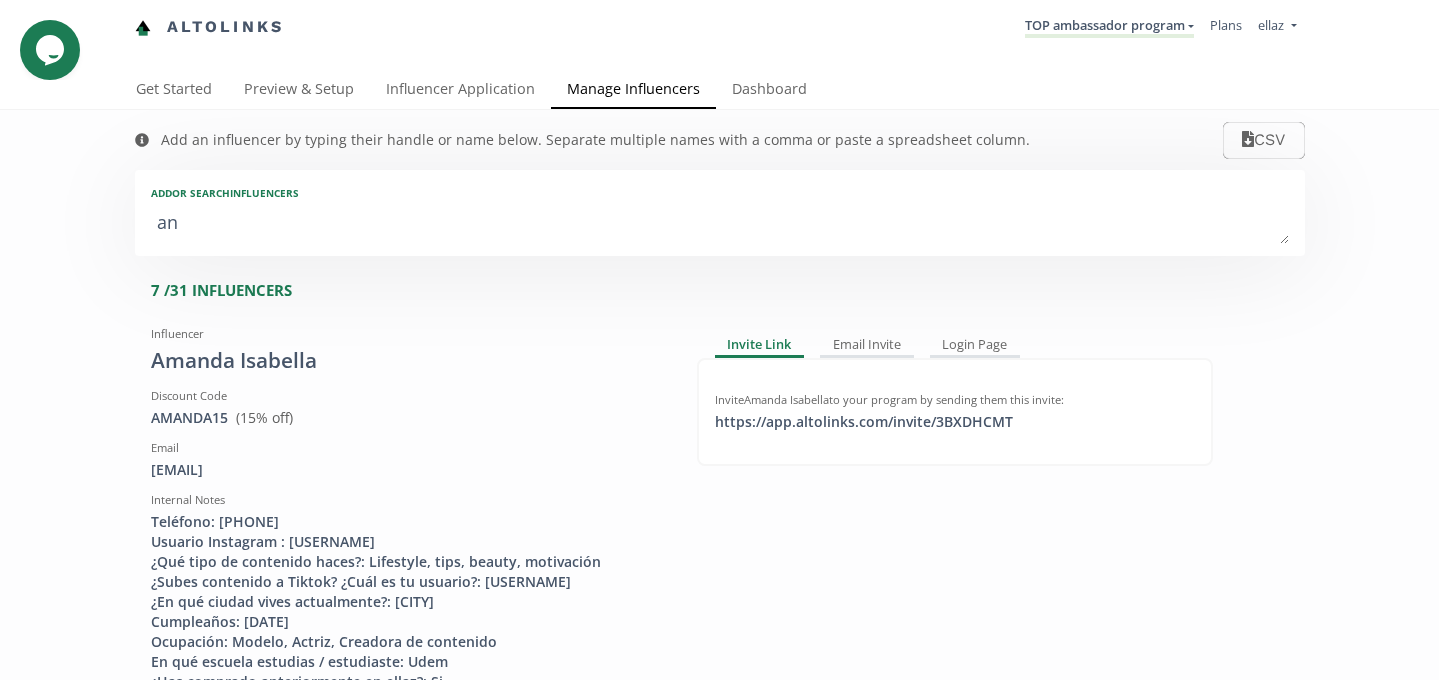 type on "a" 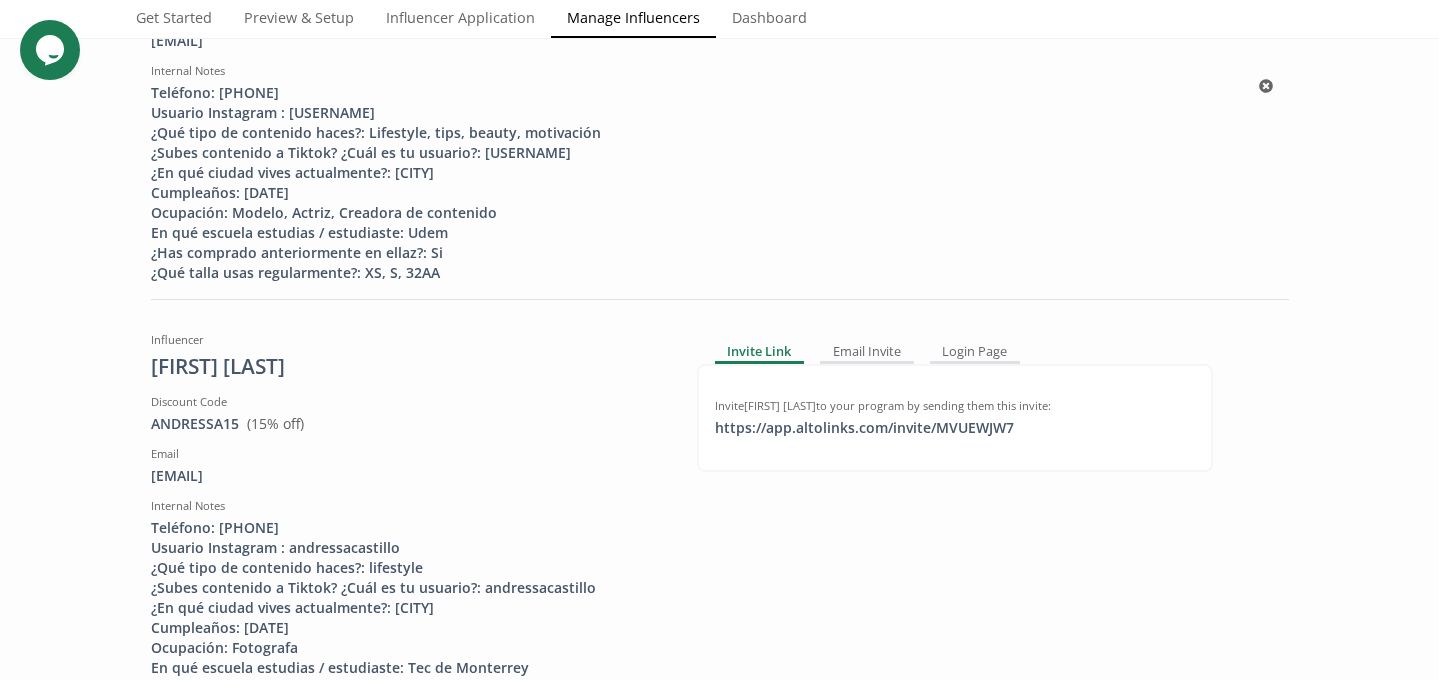scroll, scrollTop: 659, scrollLeft: 0, axis: vertical 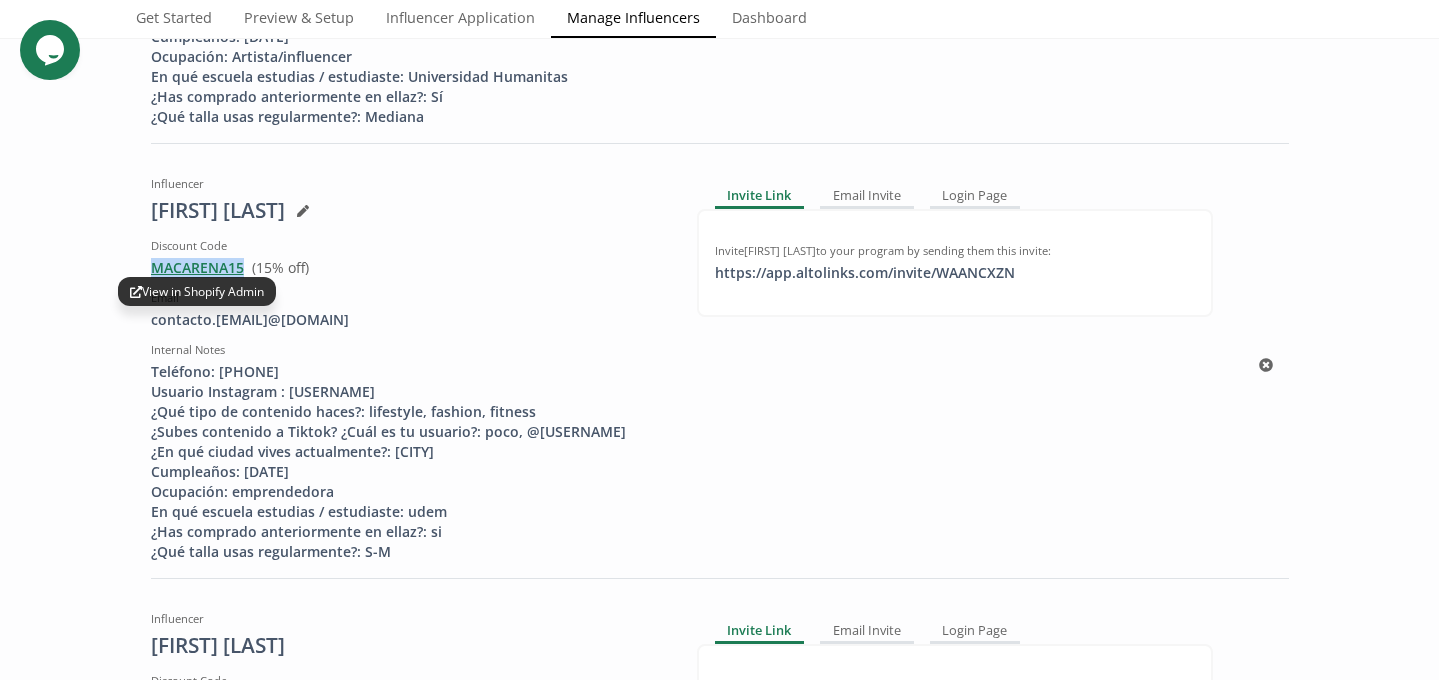 drag, startPoint x: 248, startPoint y: 267, endPoint x: 151, endPoint y: 265, distance: 97.020615 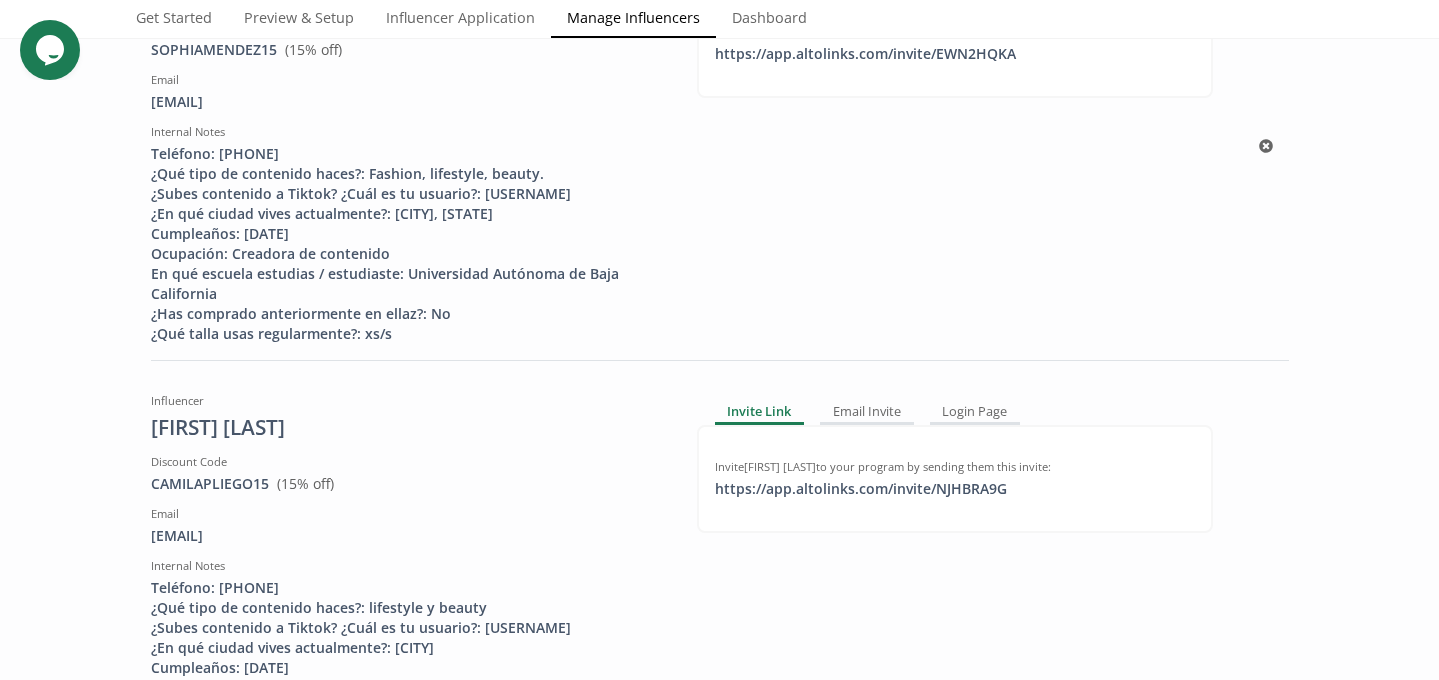 scroll, scrollTop: 2750, scrollLeft: 0, axis: vertical 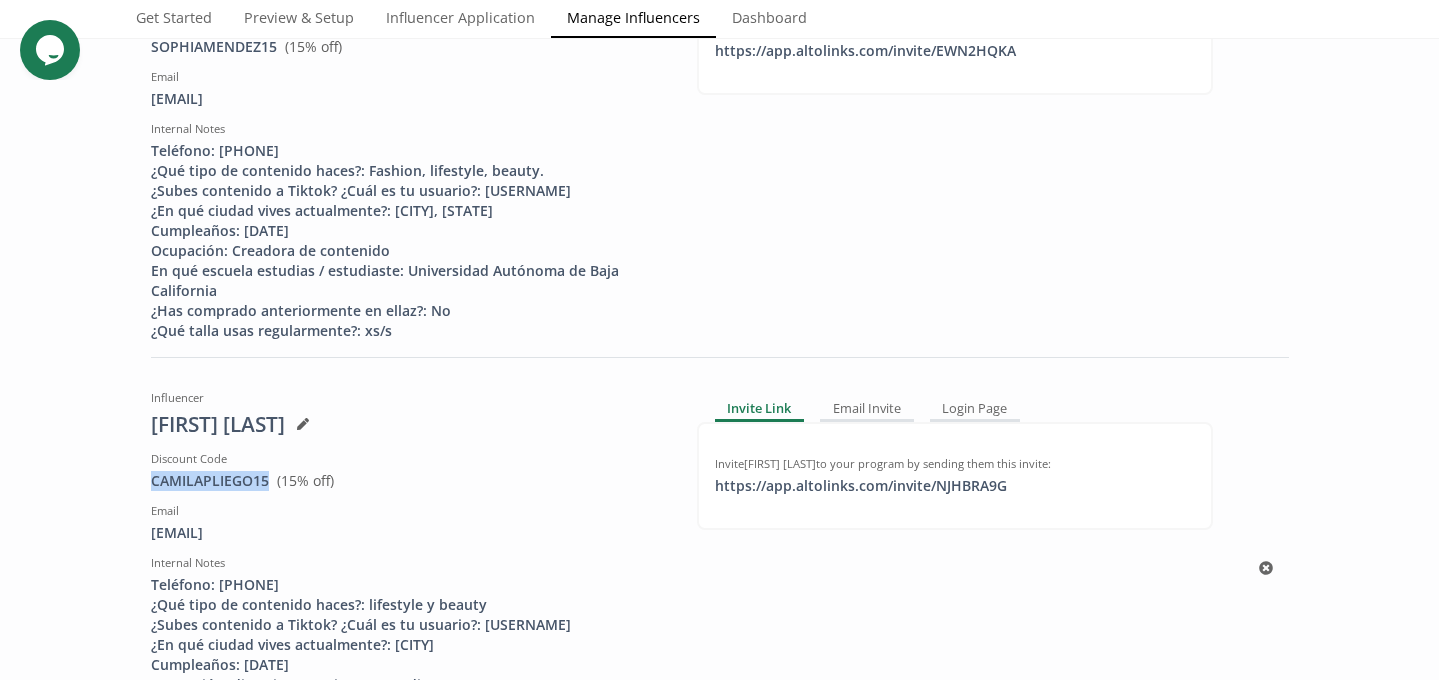 drag, startPoint x: 268, startPoint y: 480, endPoint x: 135, endPoint y: 477, distance: 133.03383 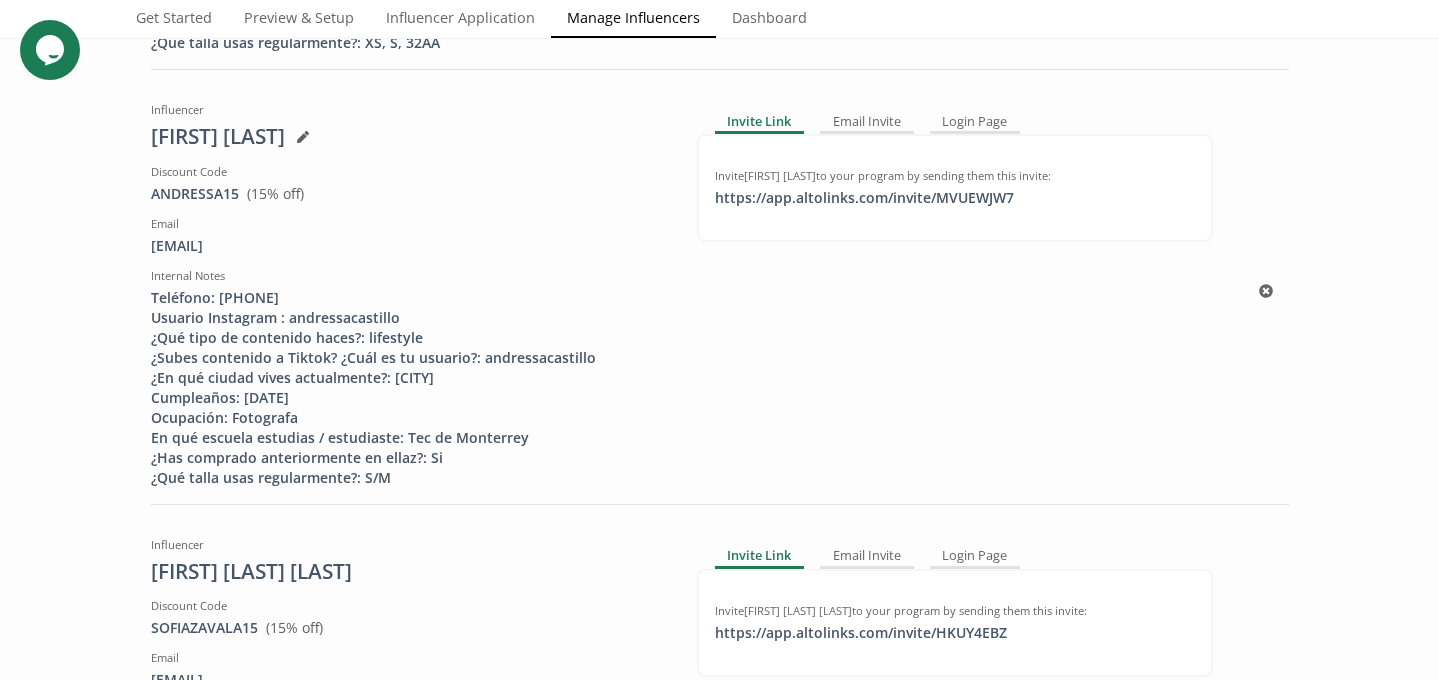 scroll, scrollTop: 0, scrollLeft: 0, axis: both 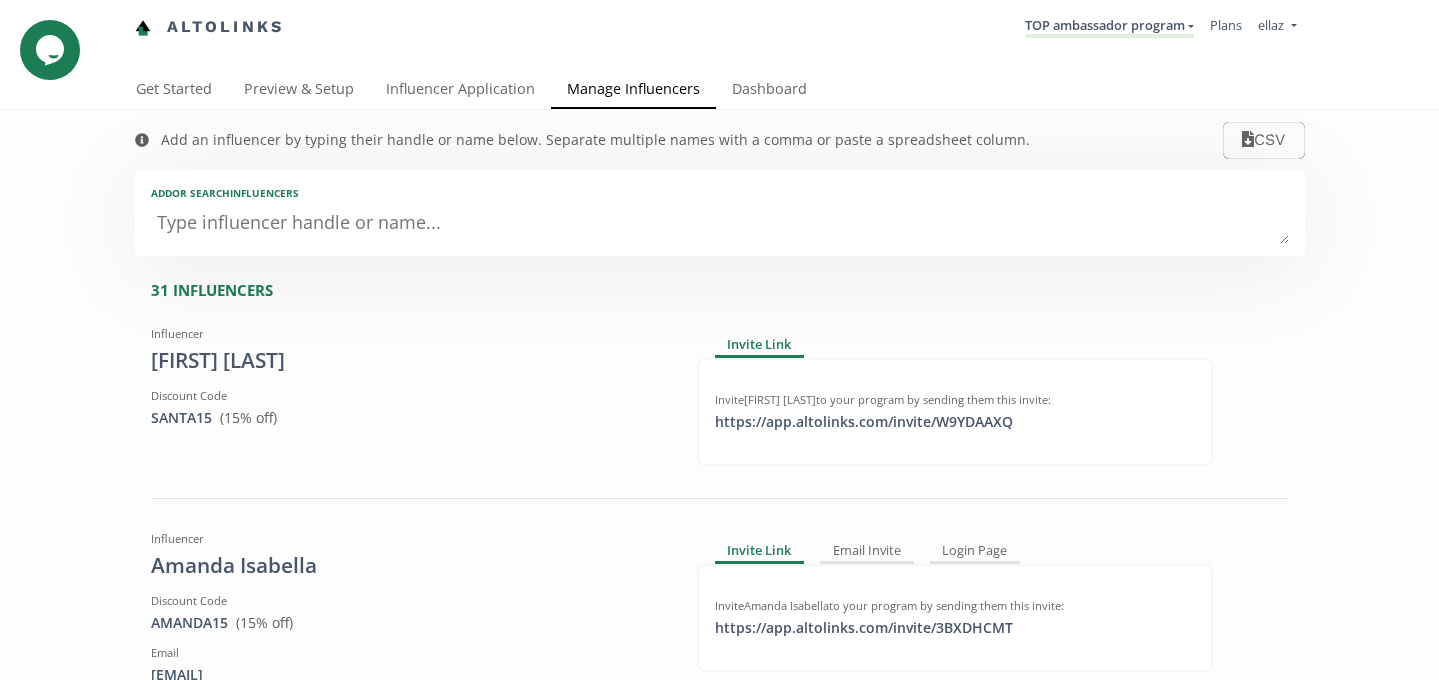 click at bounding box center [720, 224] 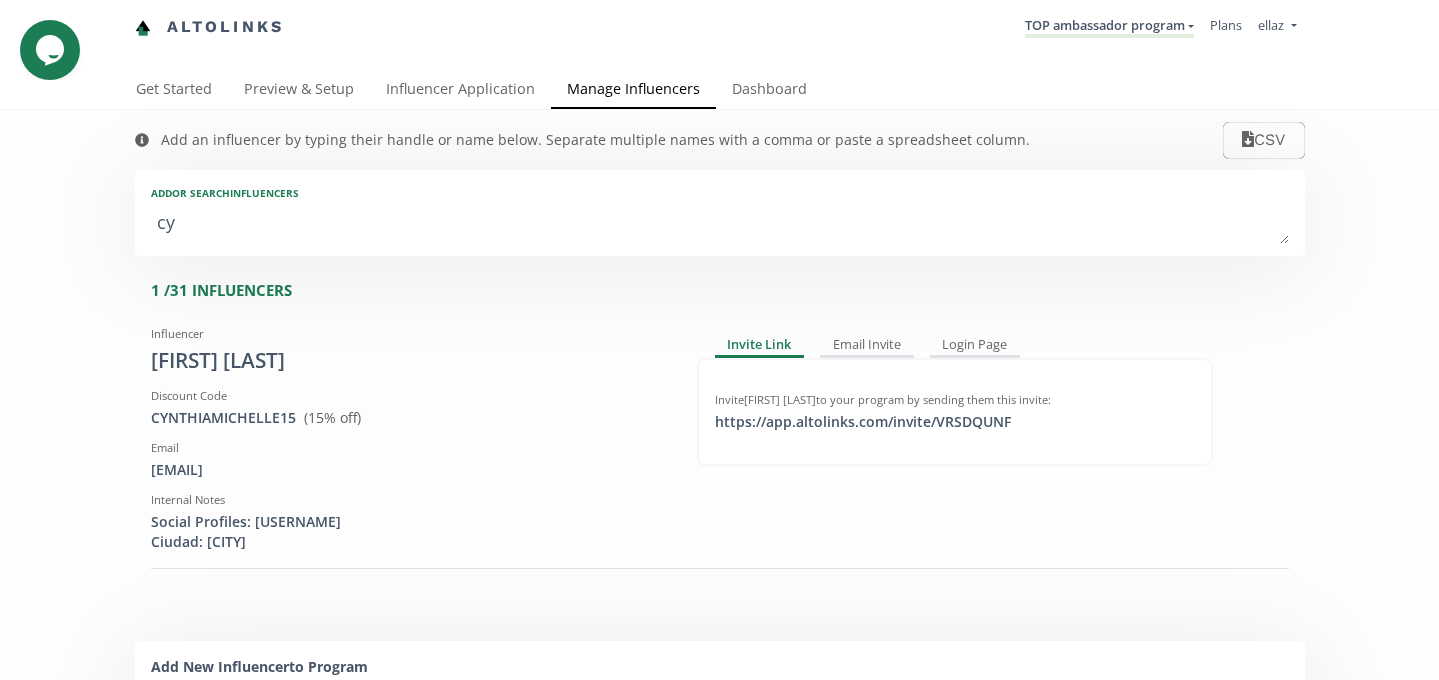 type on "cyn" 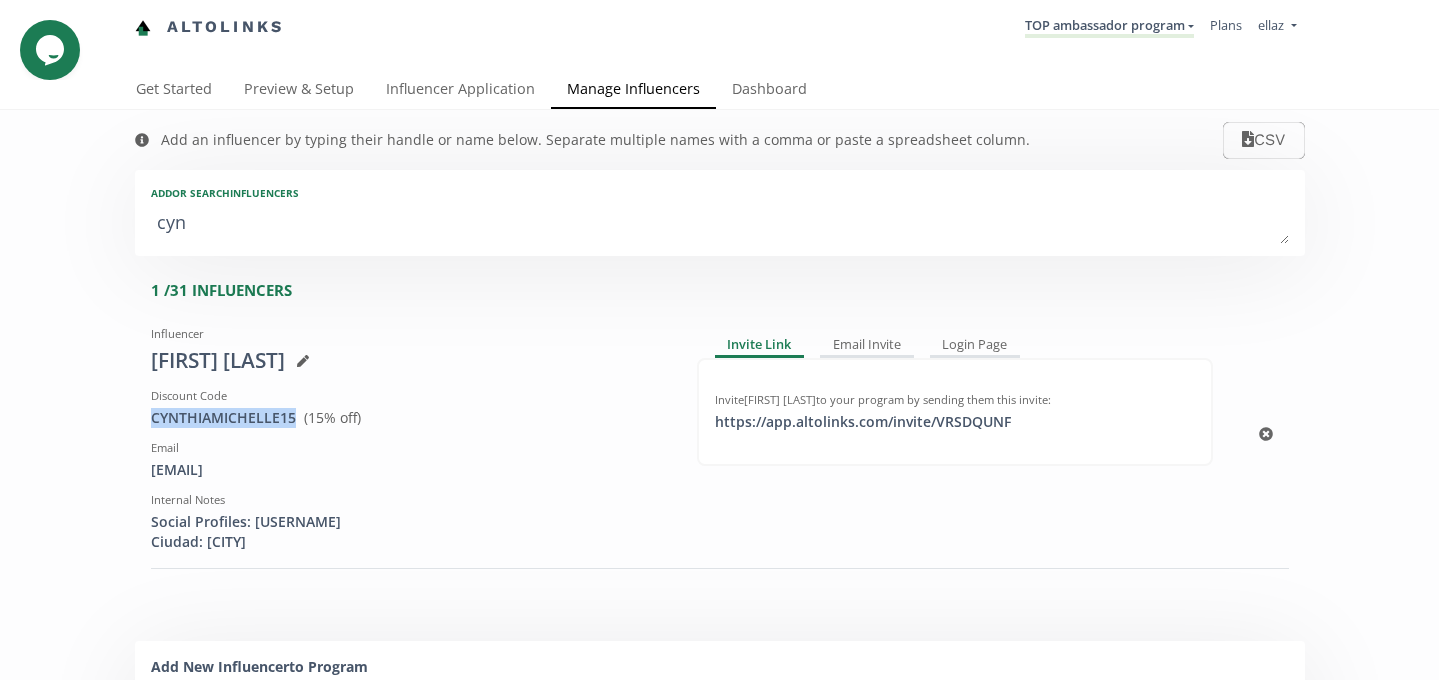 drag, startPoint x: 296, startPoint y: 414, endPoint x: 149, endPoint y: 413, distance: 147.0034 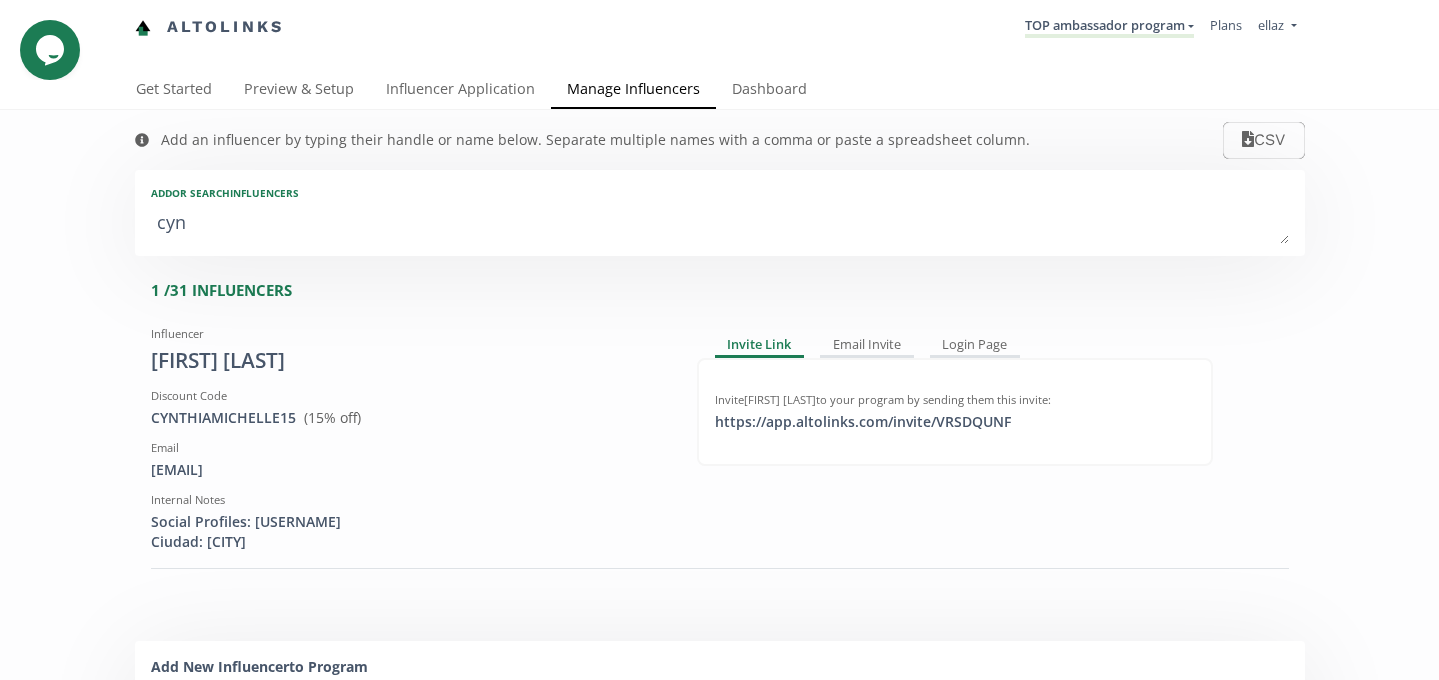 click on "cyn" at bounding box center [720, 224] 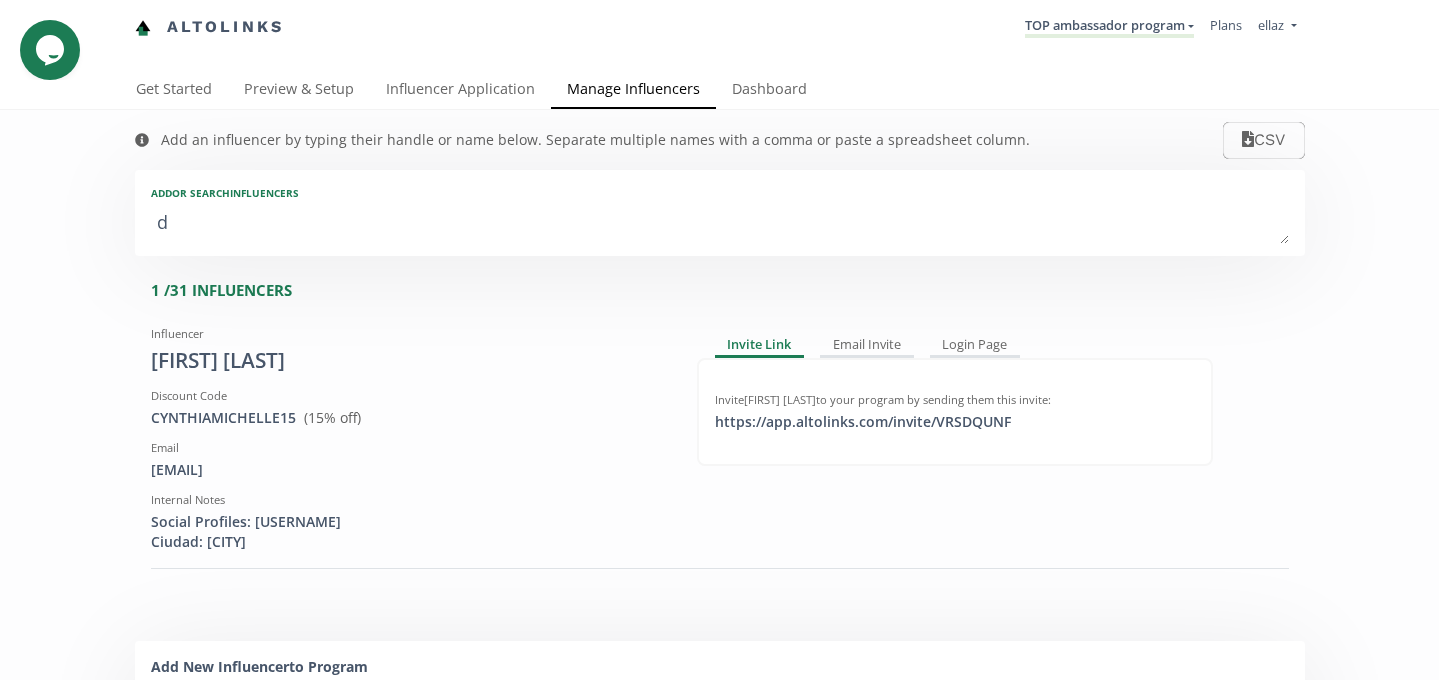 type on "de" 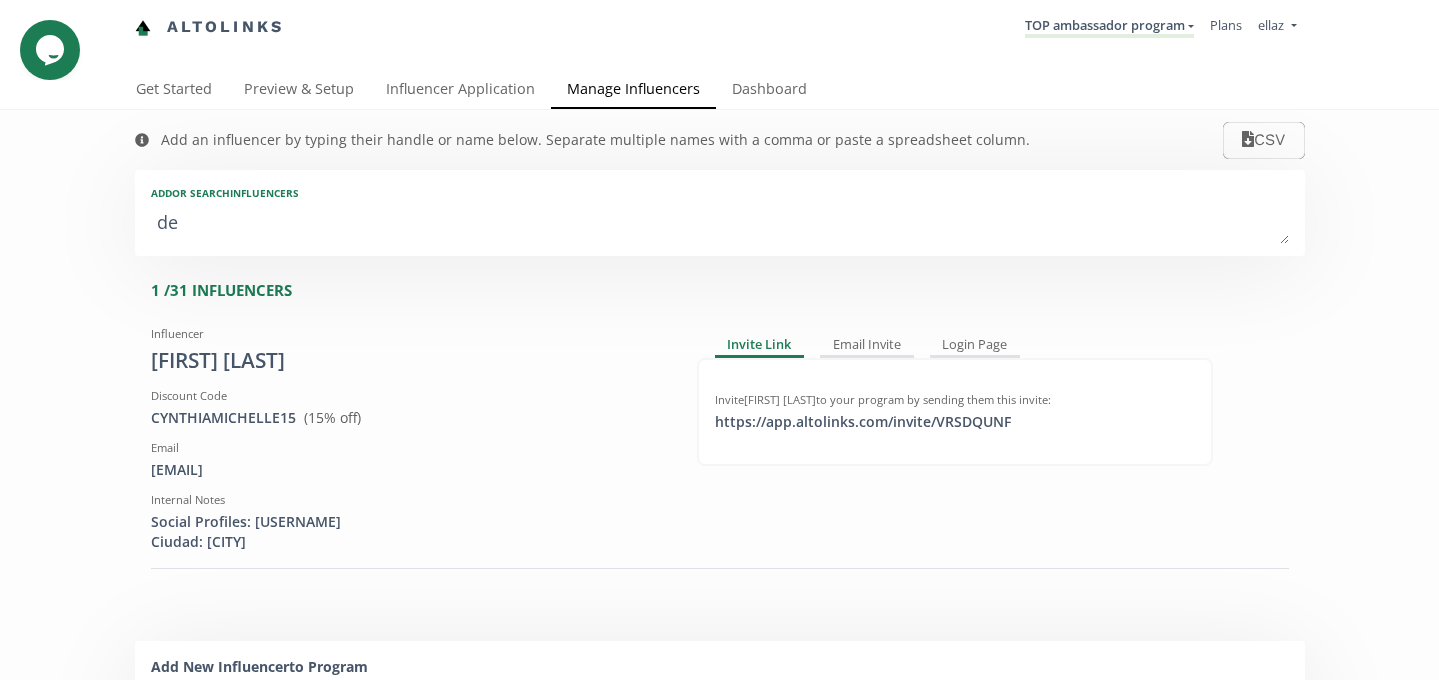 type on "del" 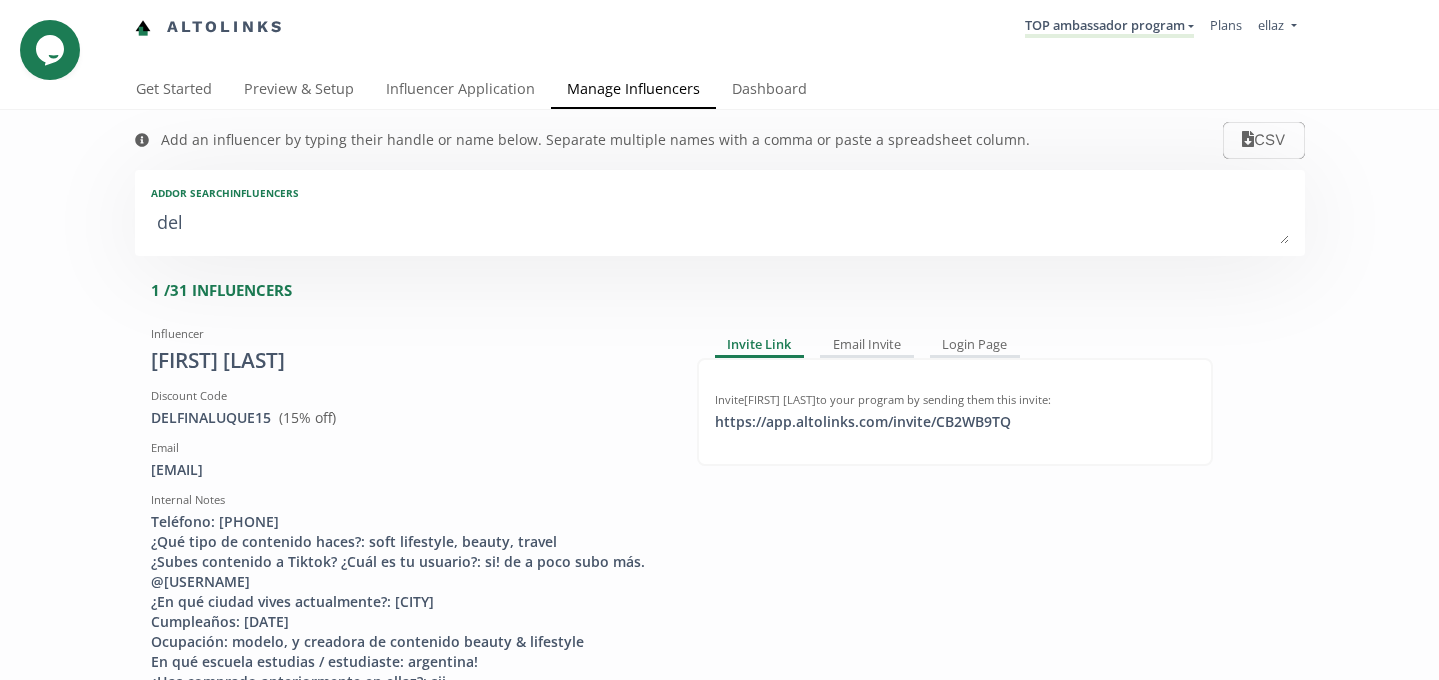 type on "delf" 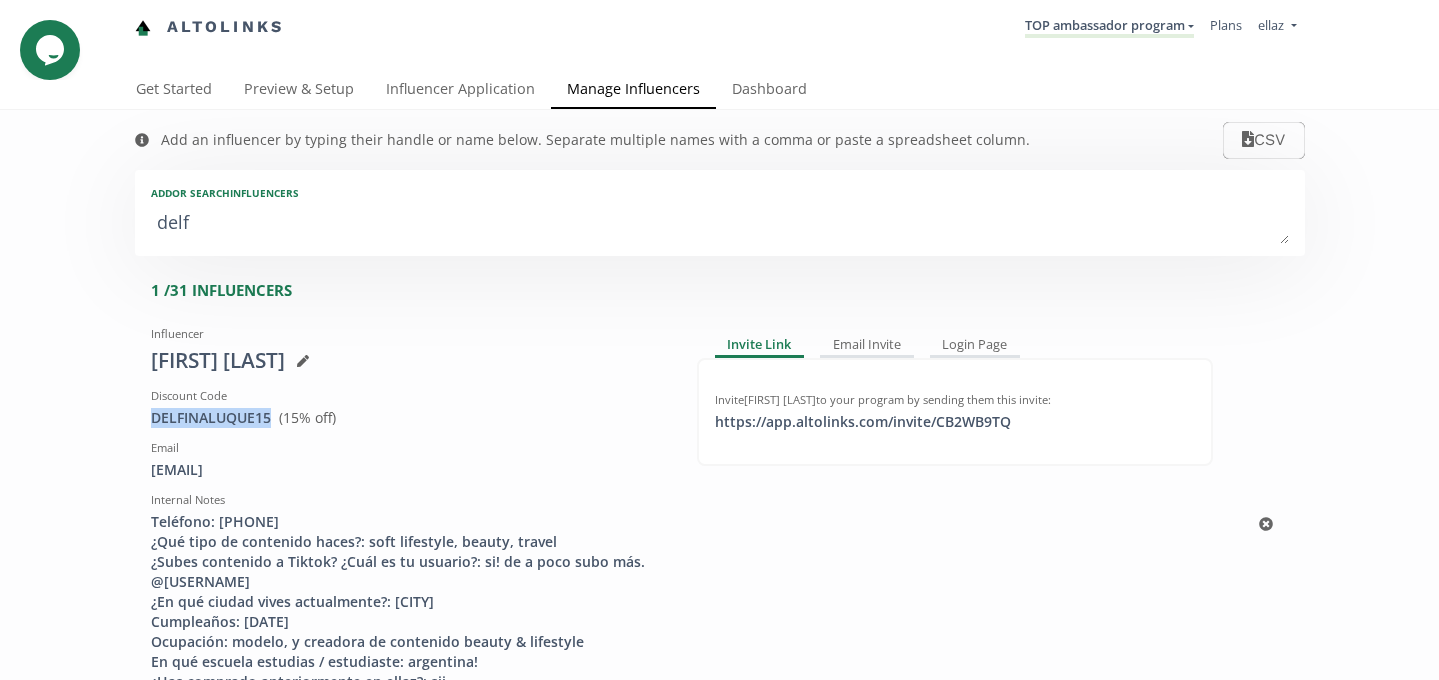 copy on "DELFINALUQUE15" 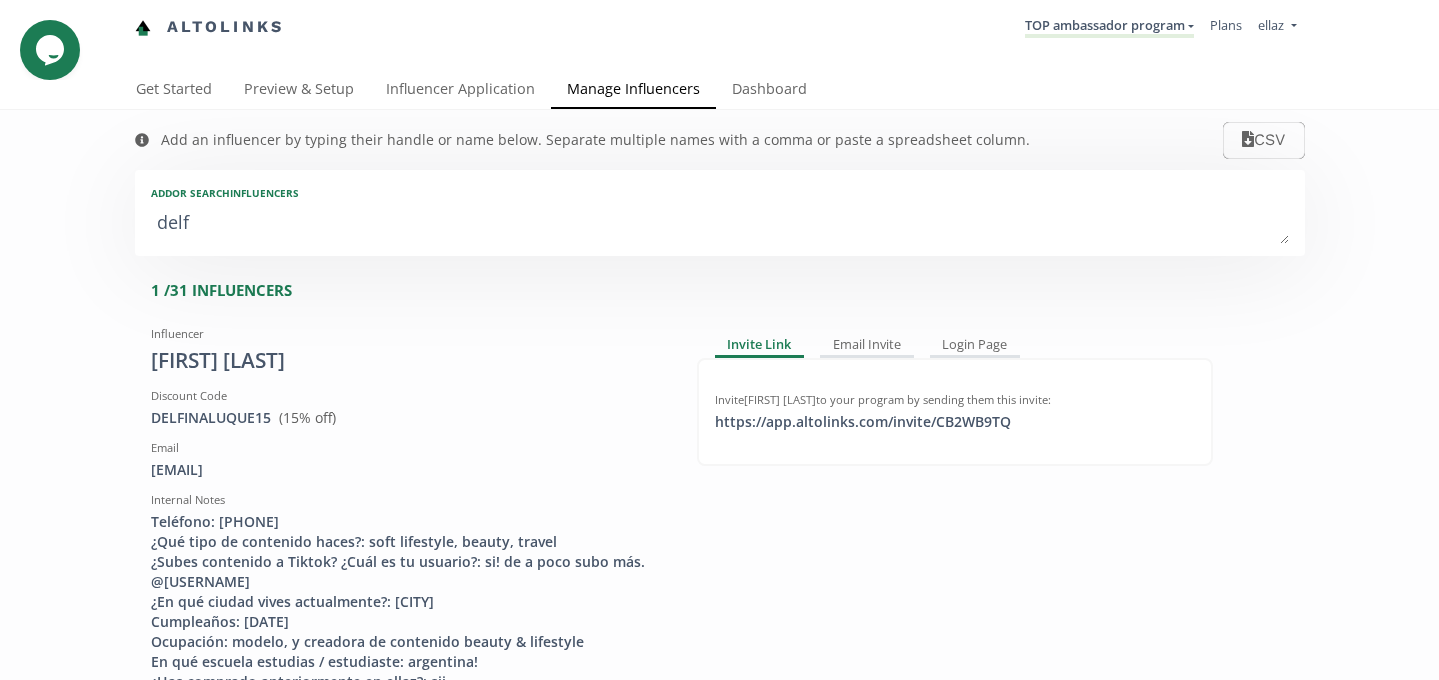 click on "Add  or search  INFLUENCERS   delf" at bounding box center [720, 213] 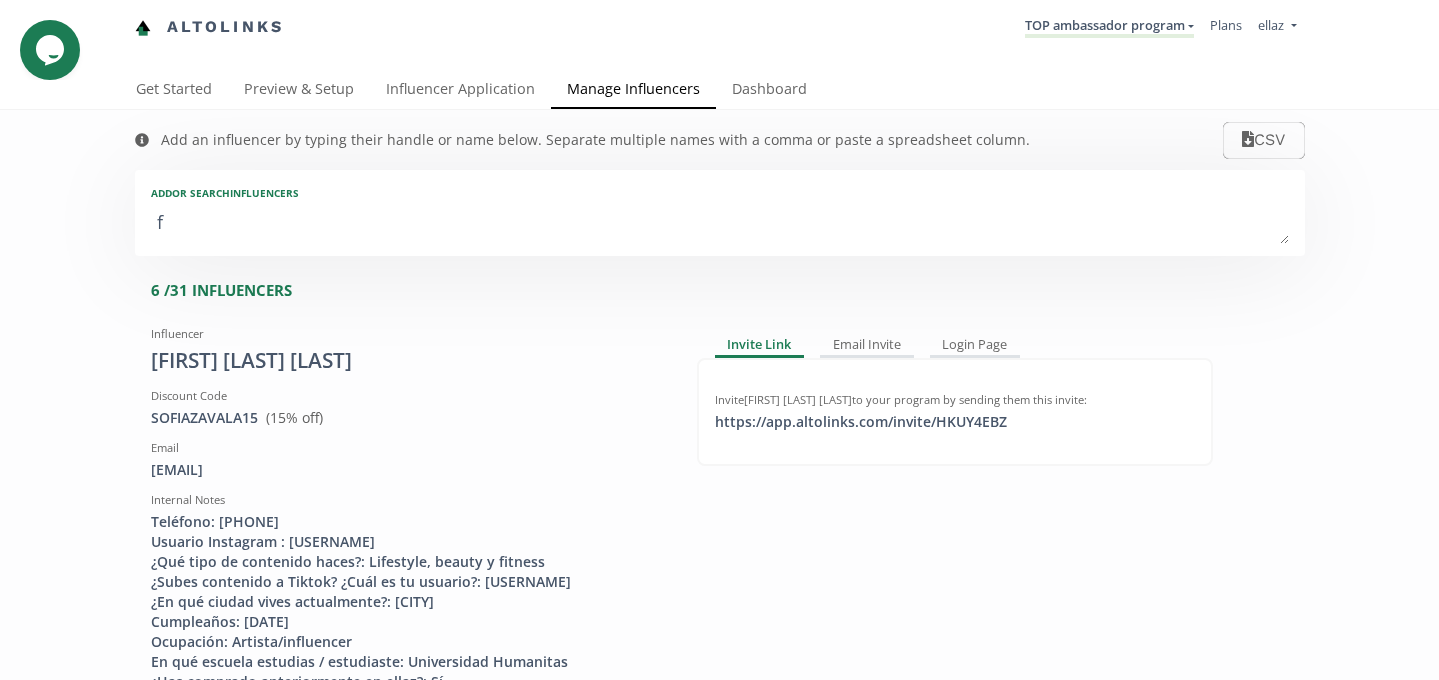 type on "fr" 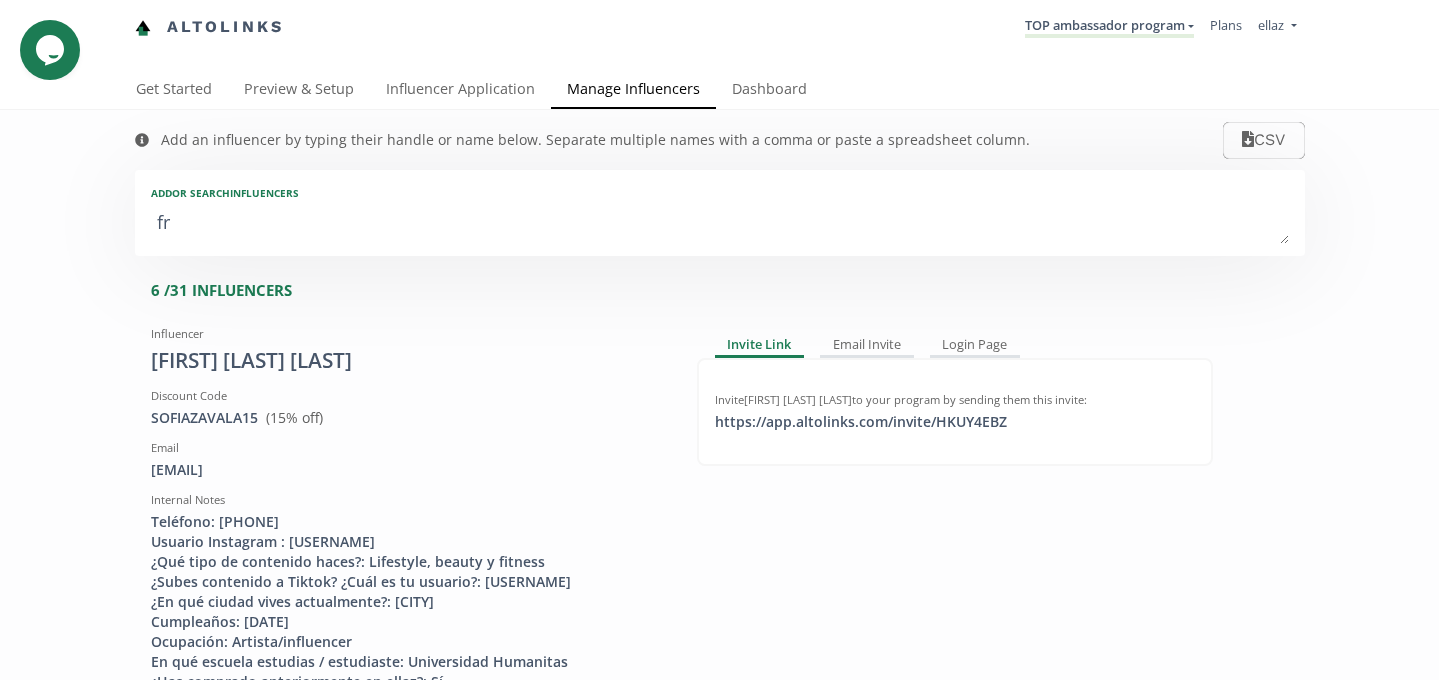 type on "fri" 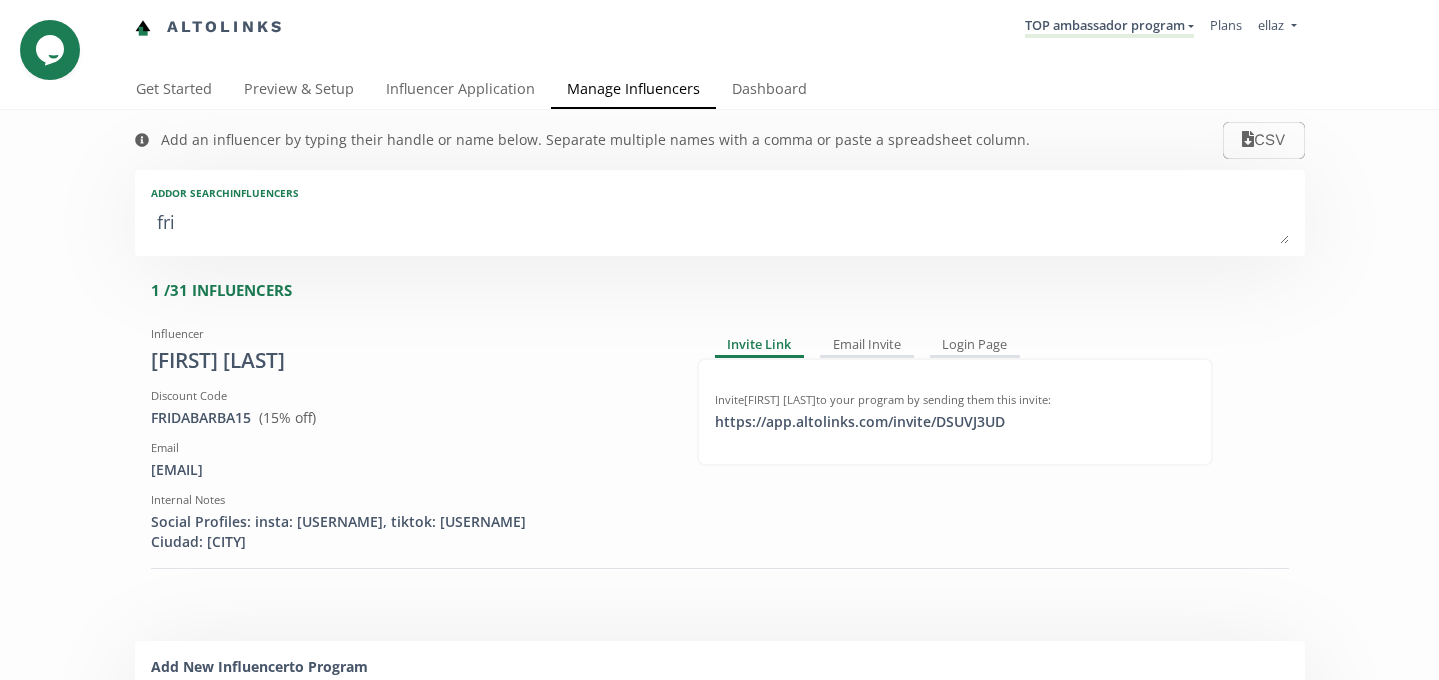 type on "frid" 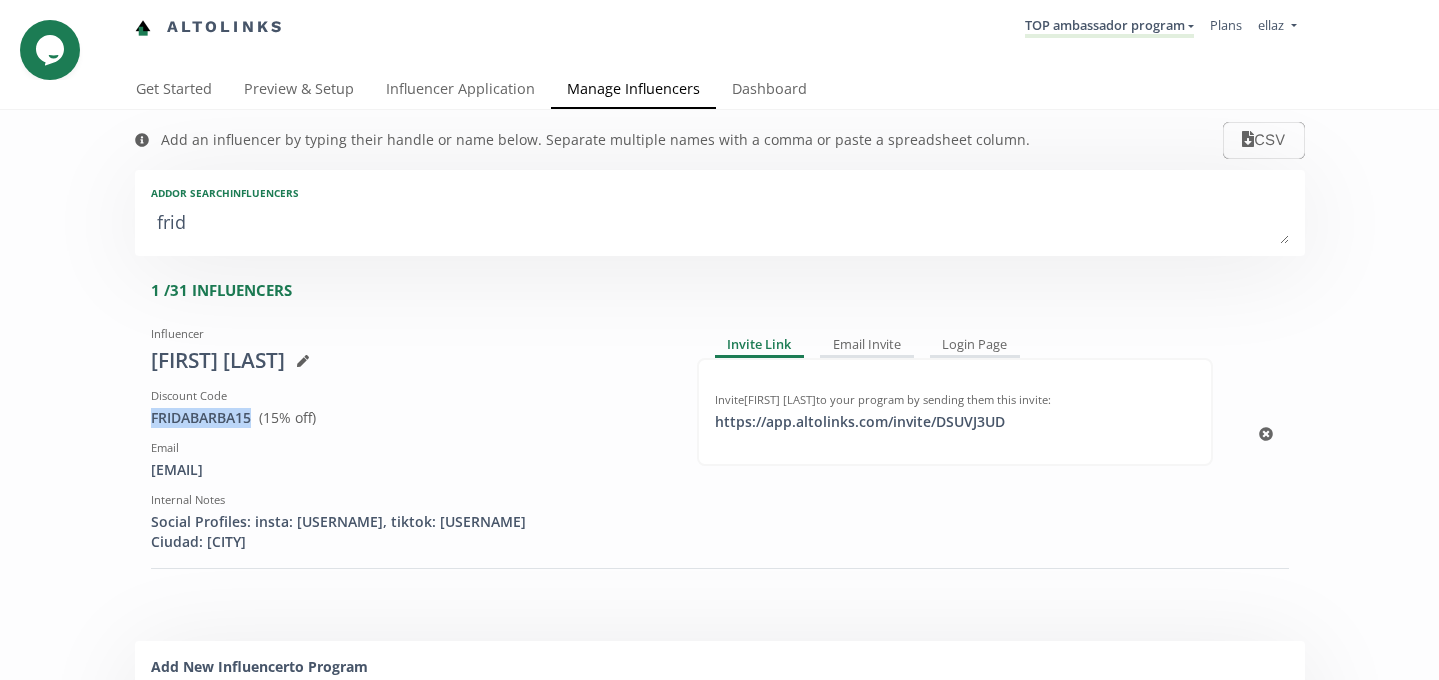 drag, startPoint x: 256, startPoint y: 415, endPoint x: 135, endPoint y: 415, distance: 121 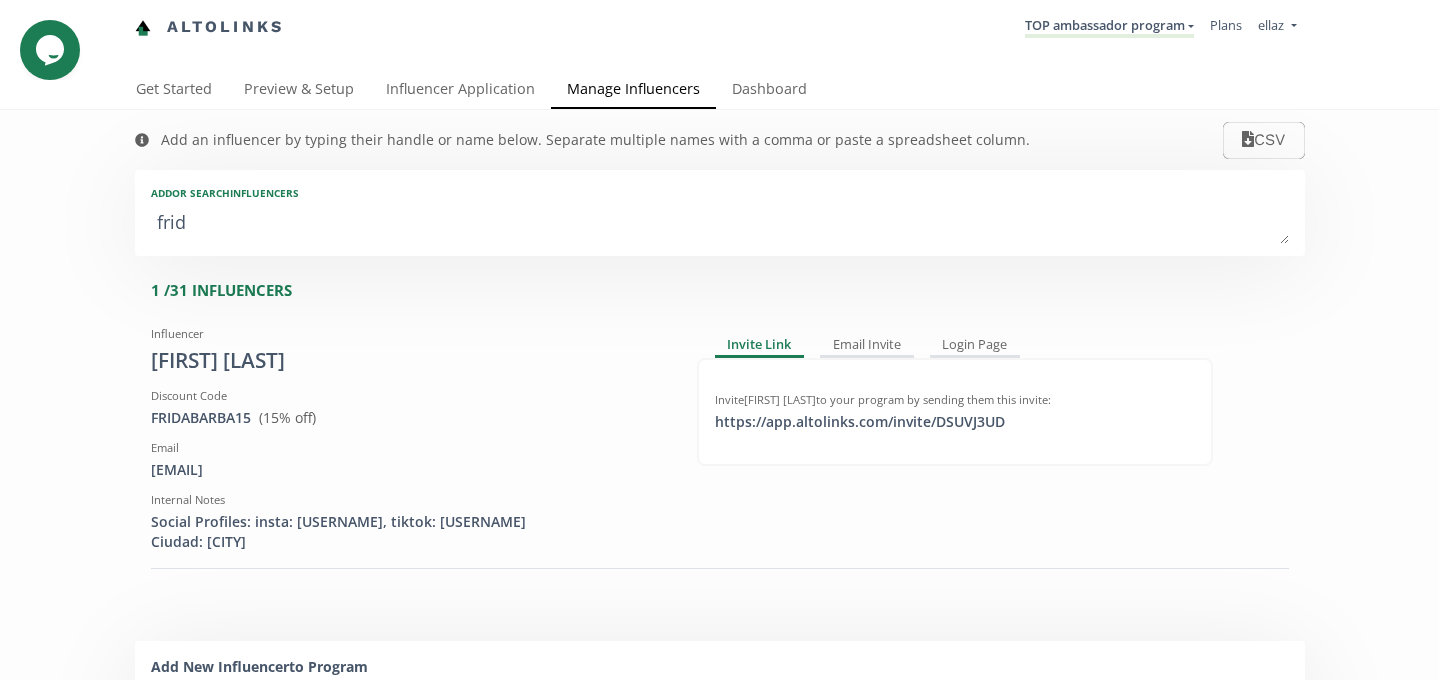 click on "frid" at bounding box center (720, 224) 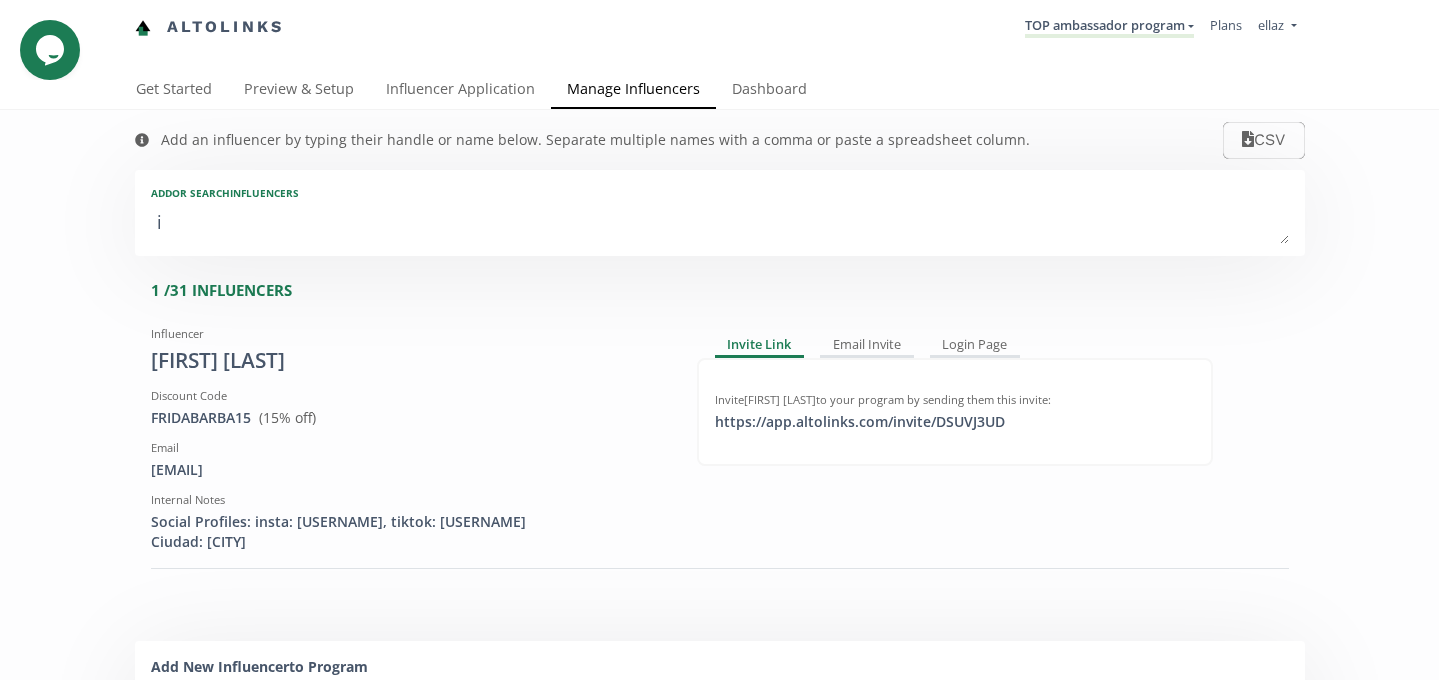 type on "is" 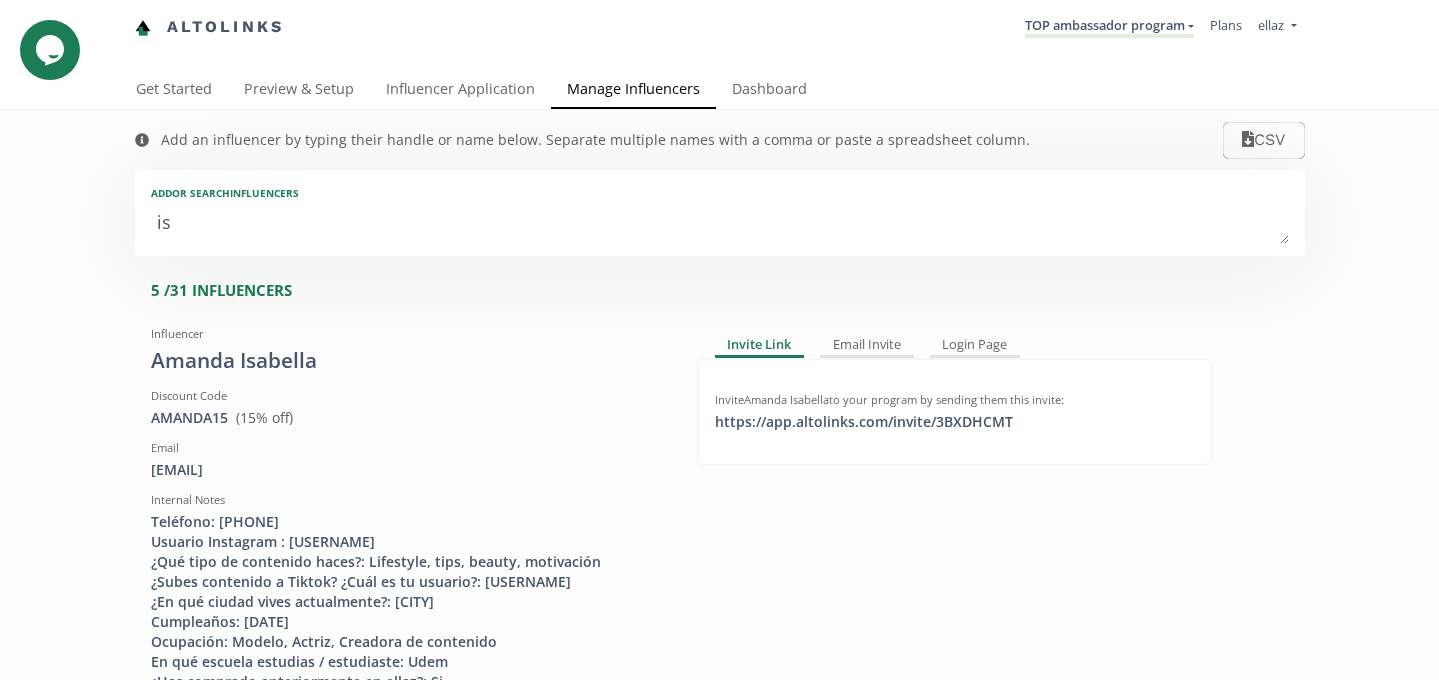 type on "isa" 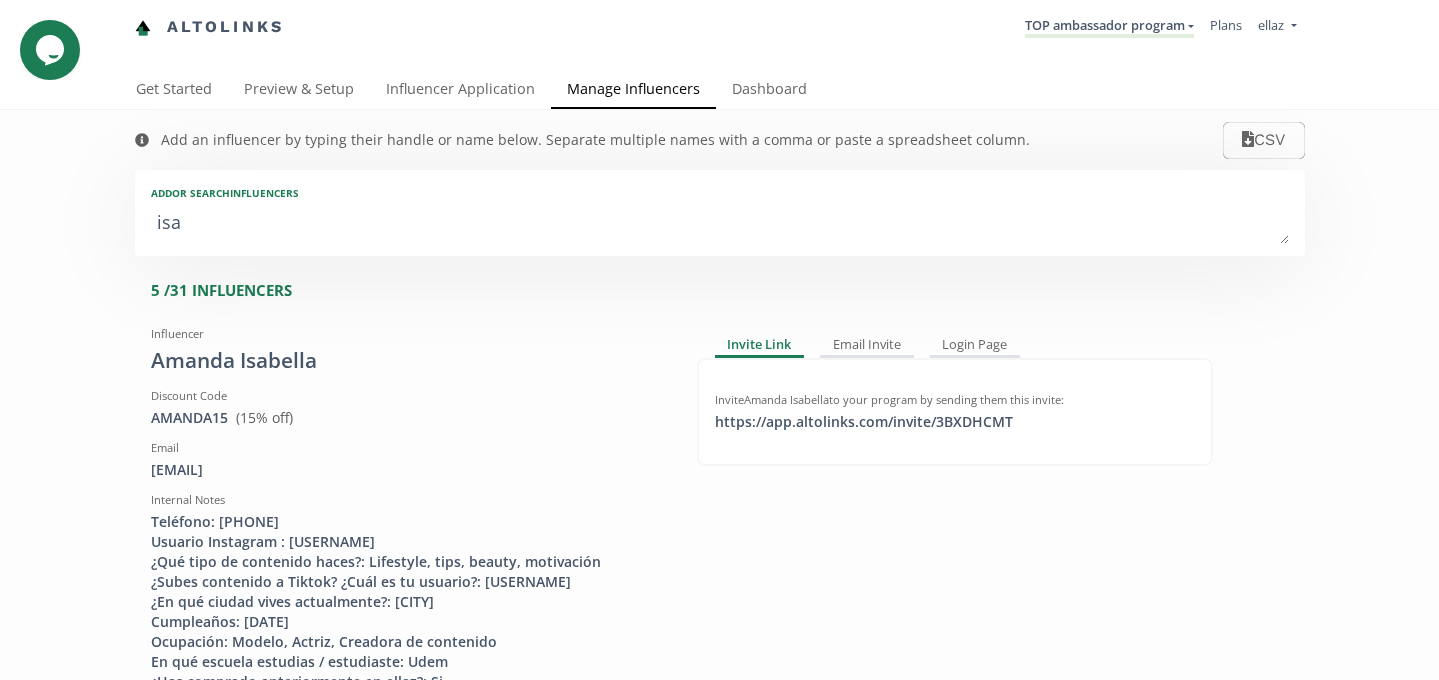 type on "isab" 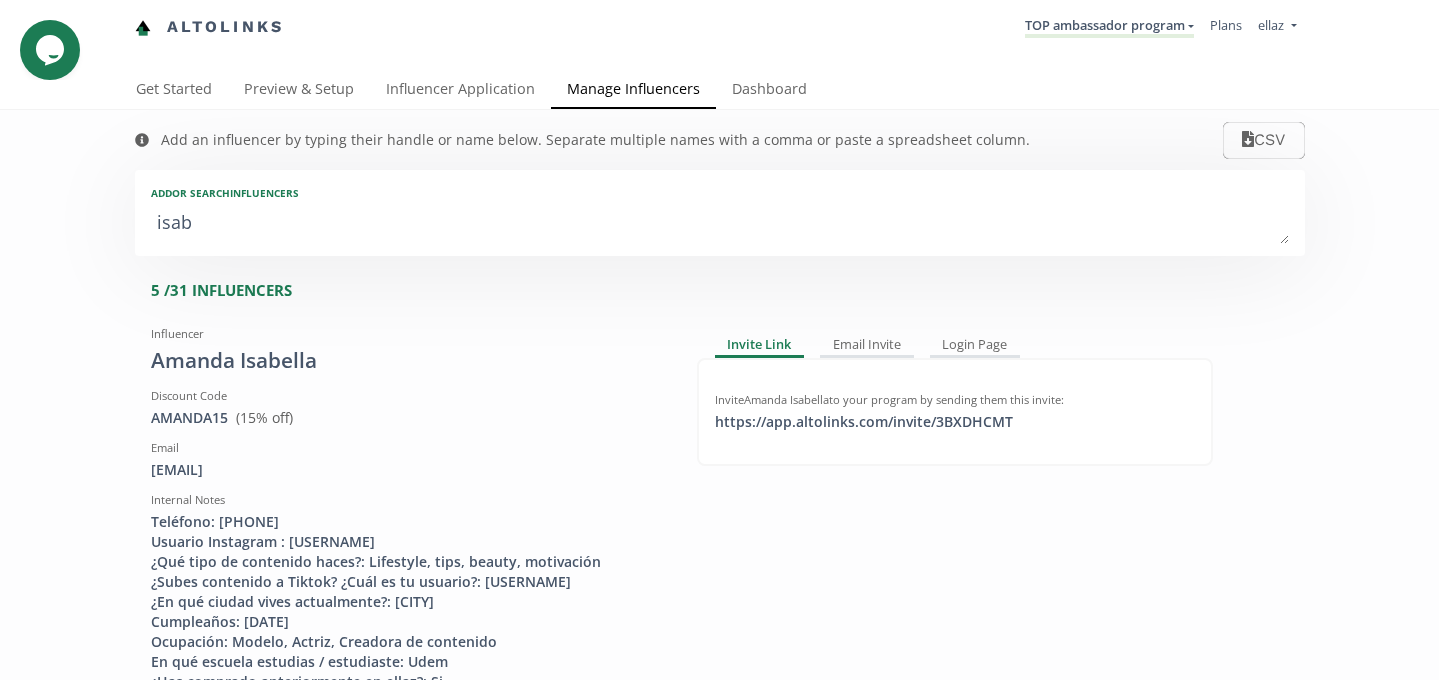 type on "isab" 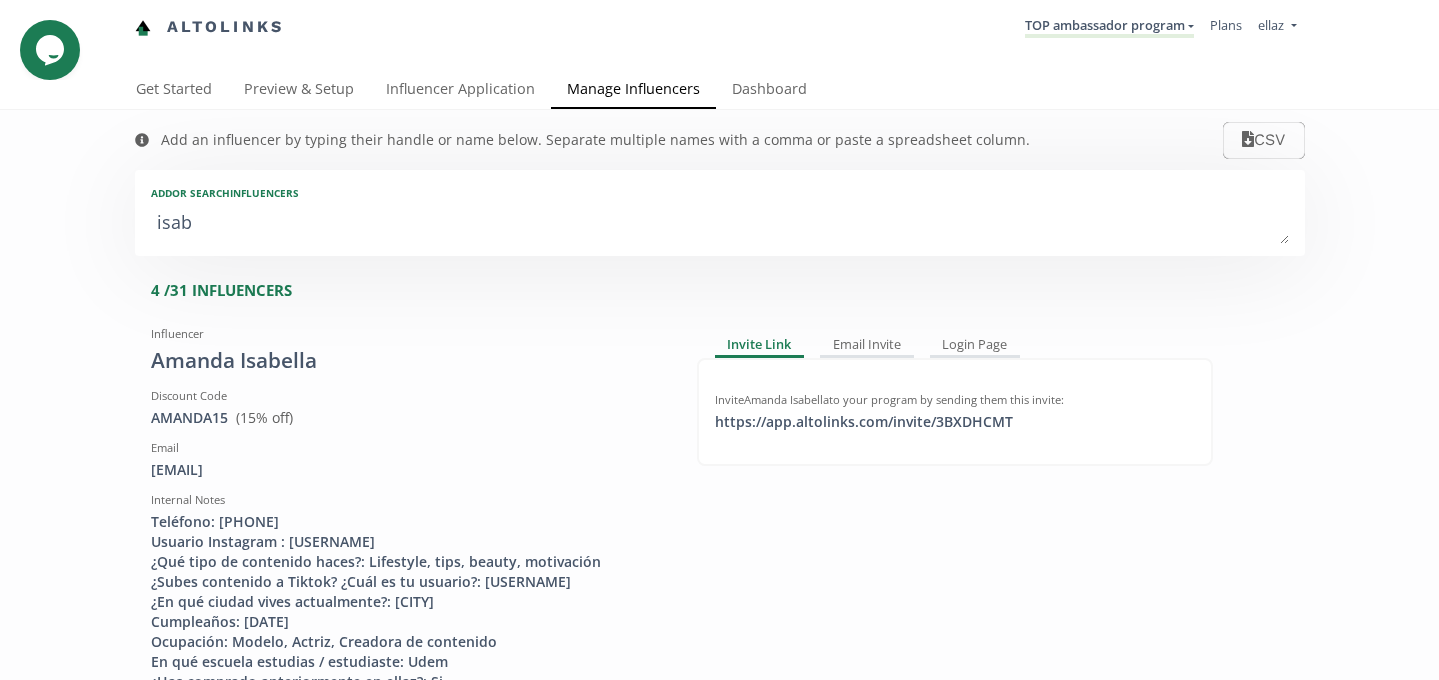 type on "isabe" 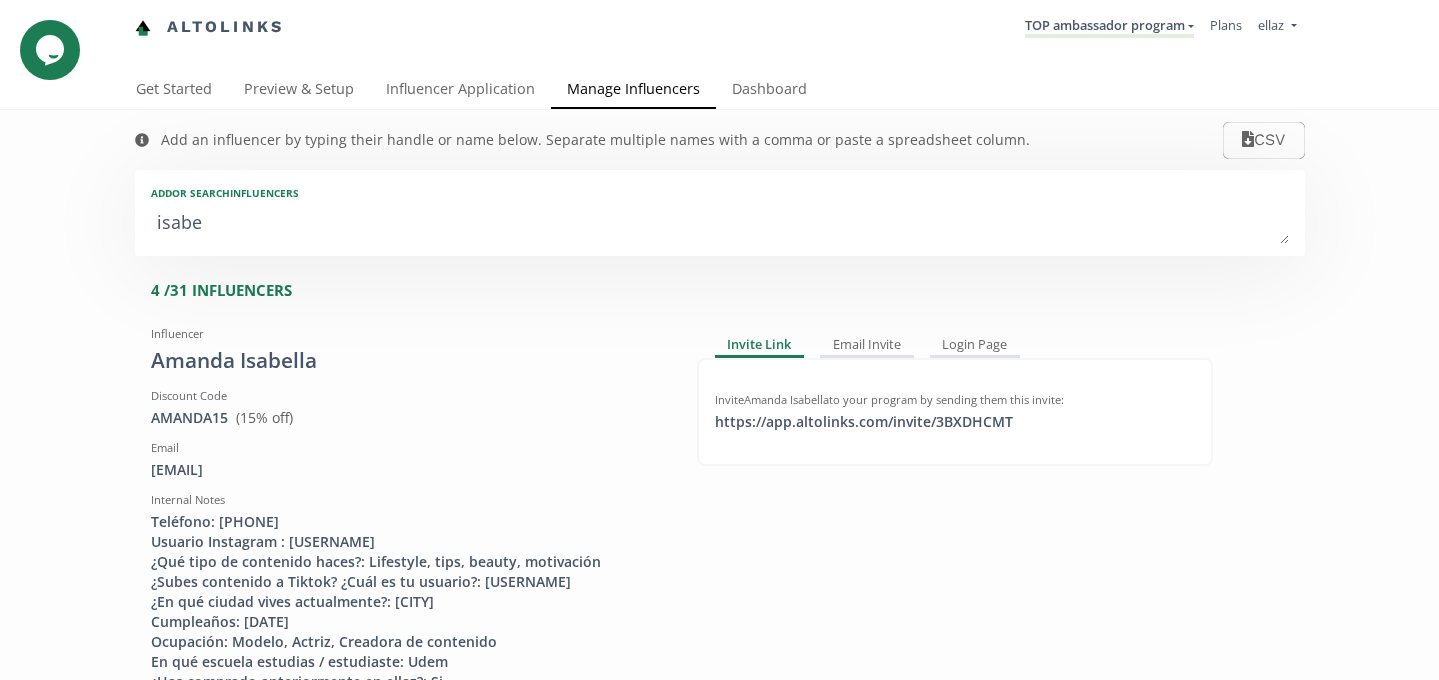 type on "isabel" 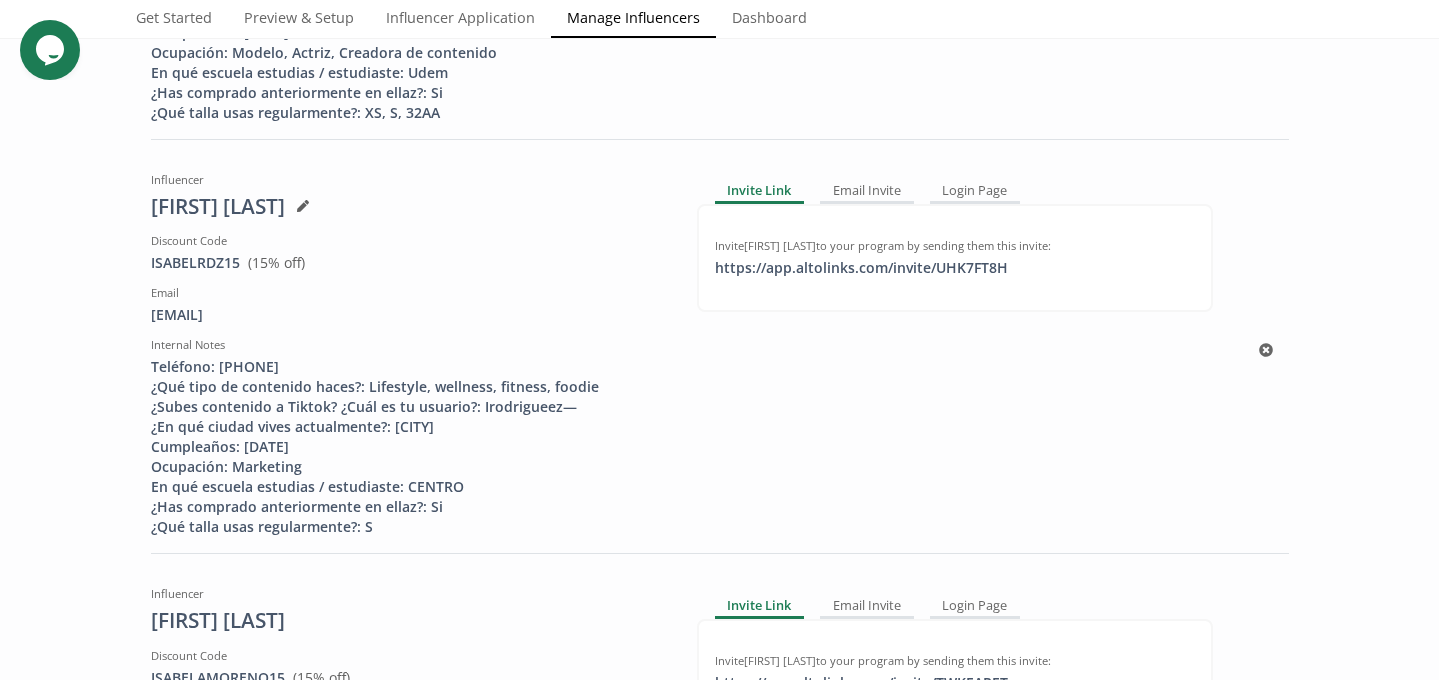 scroll, scrollTop: 593, scrollLeft: 0, axis: vertical 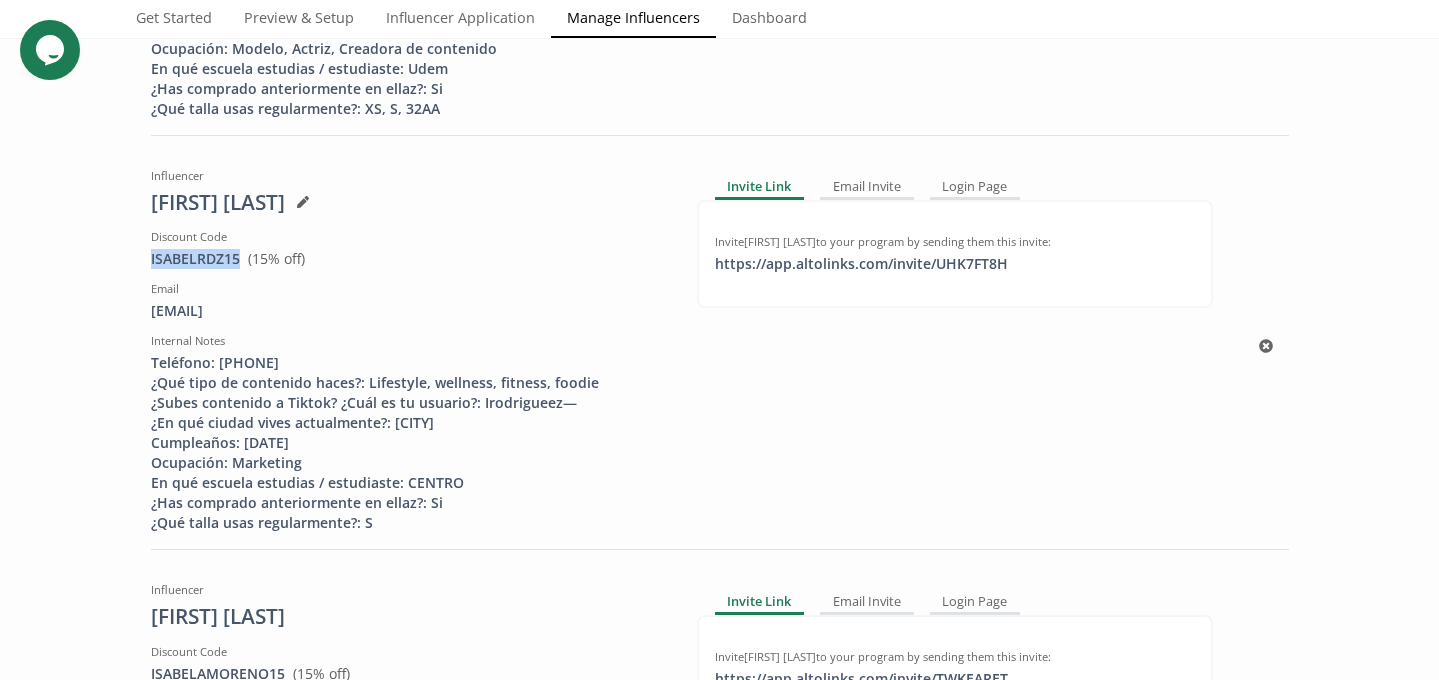 copy on "ISABELRDZ15" 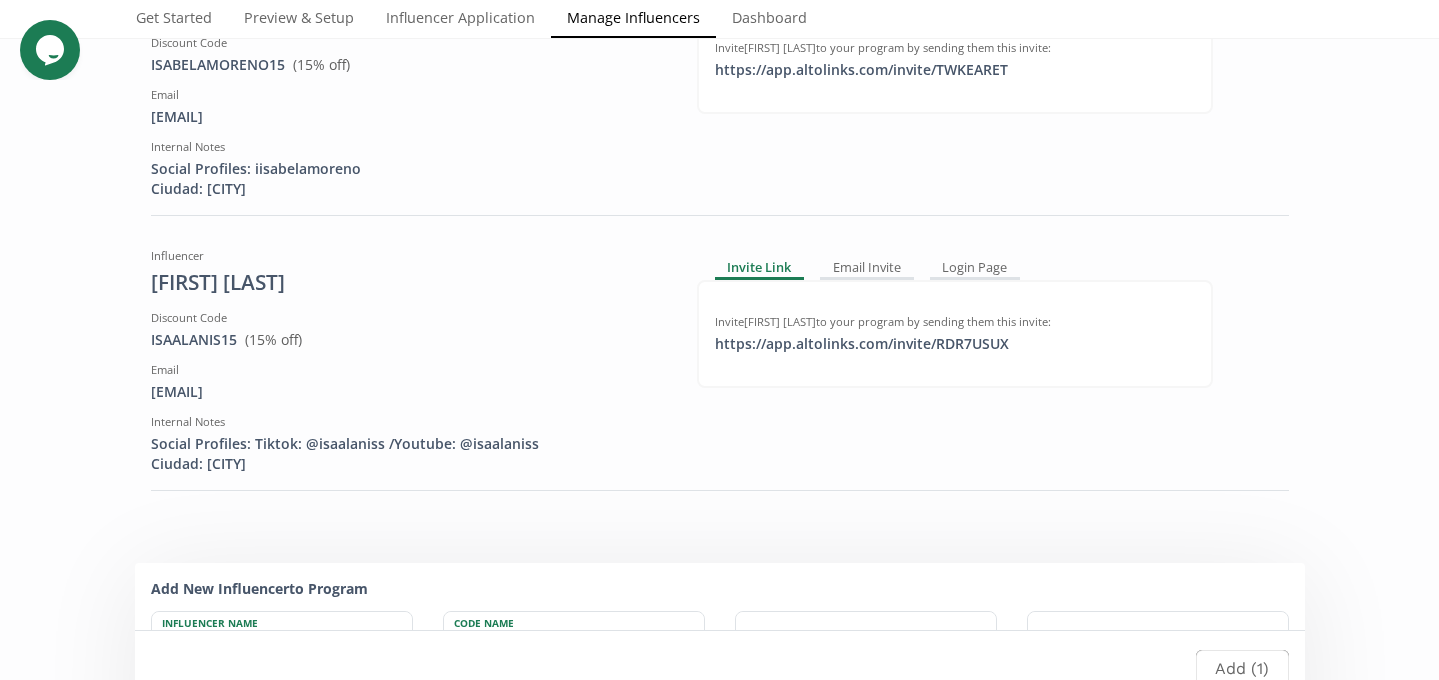 scroll, scrollTop: 1203, scrollLeft: 0, axis: vertical 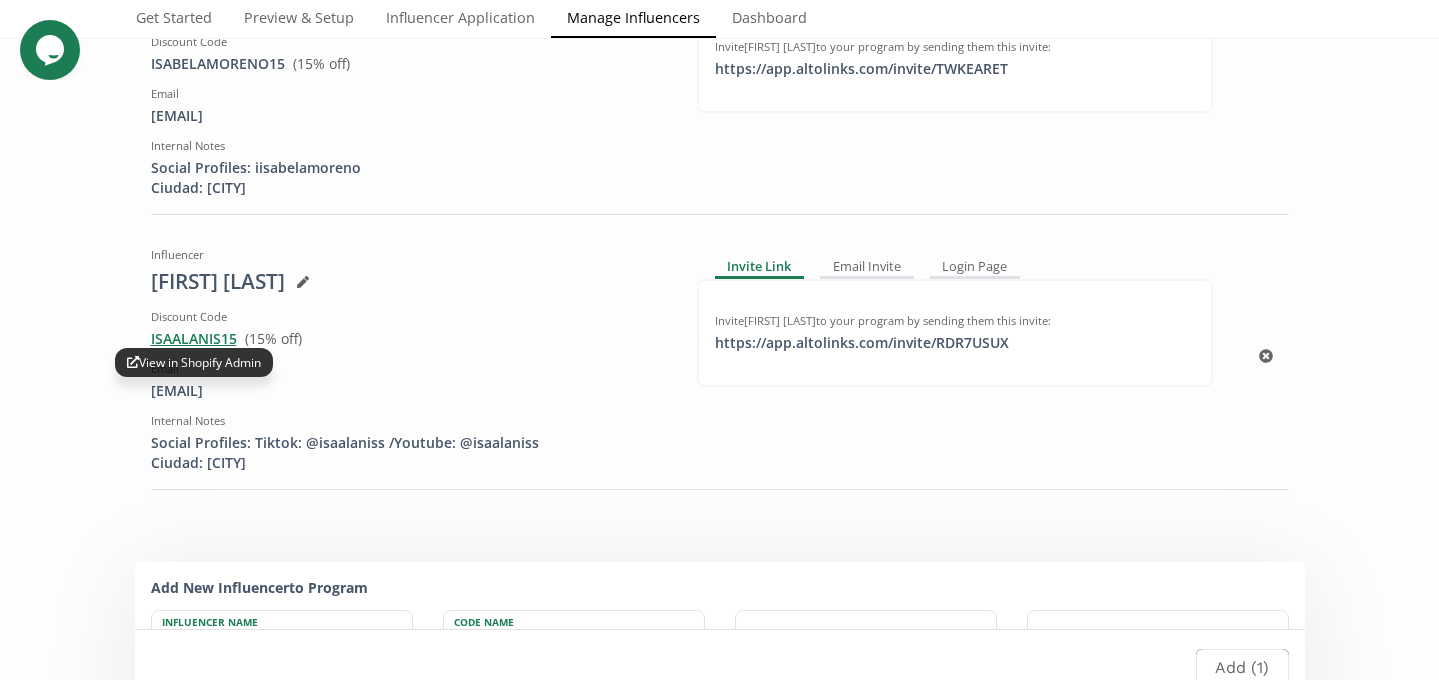 drag, startPoint x: 237, startPoint y: 339, endPoint x: 153, endPoint y: 337, distance: 84.0238 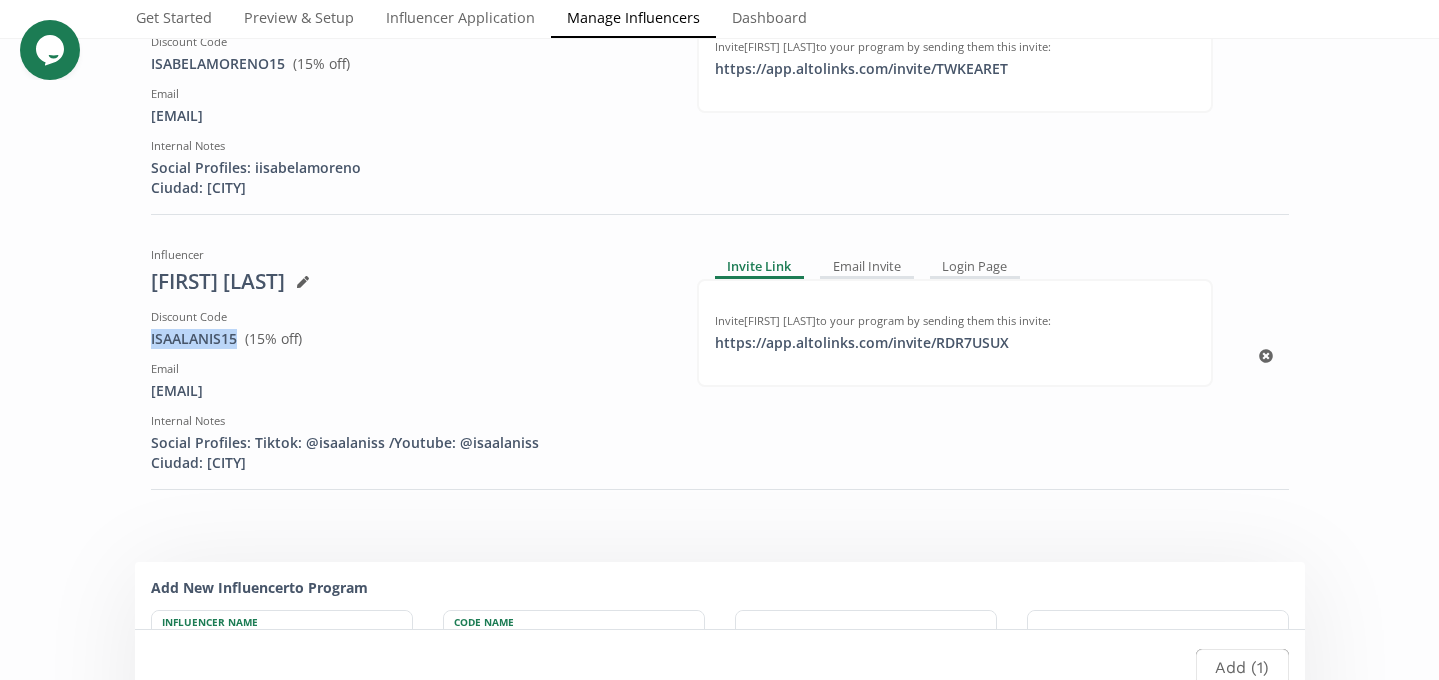 drag, startPoint x: 240, startPoint y: 338, endPoint x: 141, endPoint y: 337, distance: 99.00505 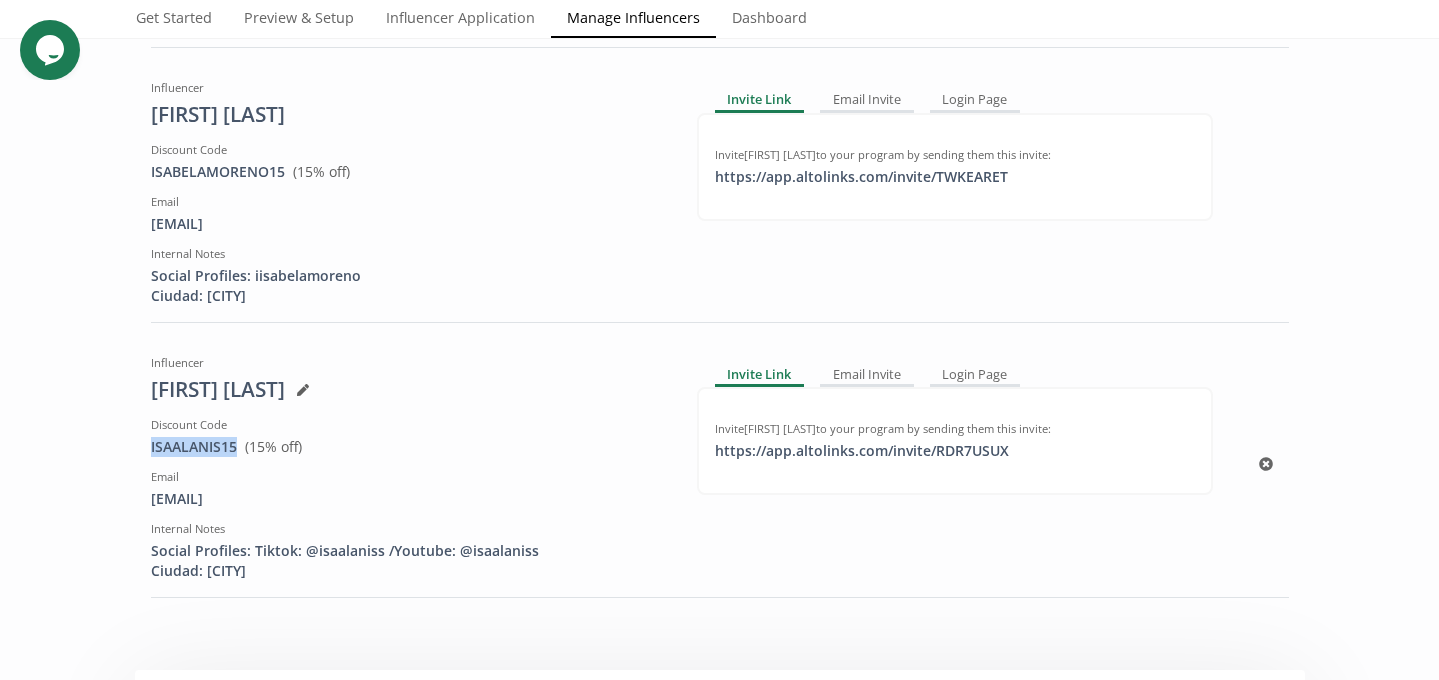 scroll, scrollTop: 0, scrollLeft: 0, axis: both 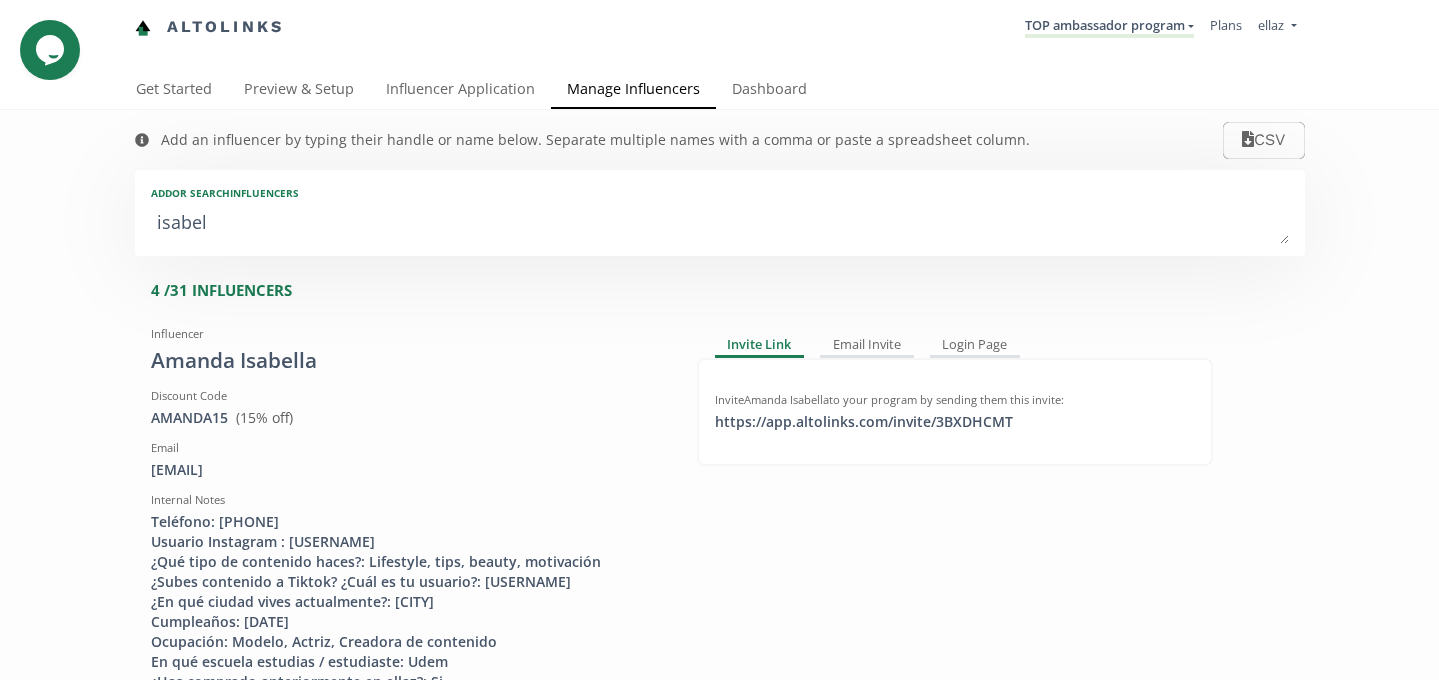 click on "isabel" at bounding box center [720, 224] 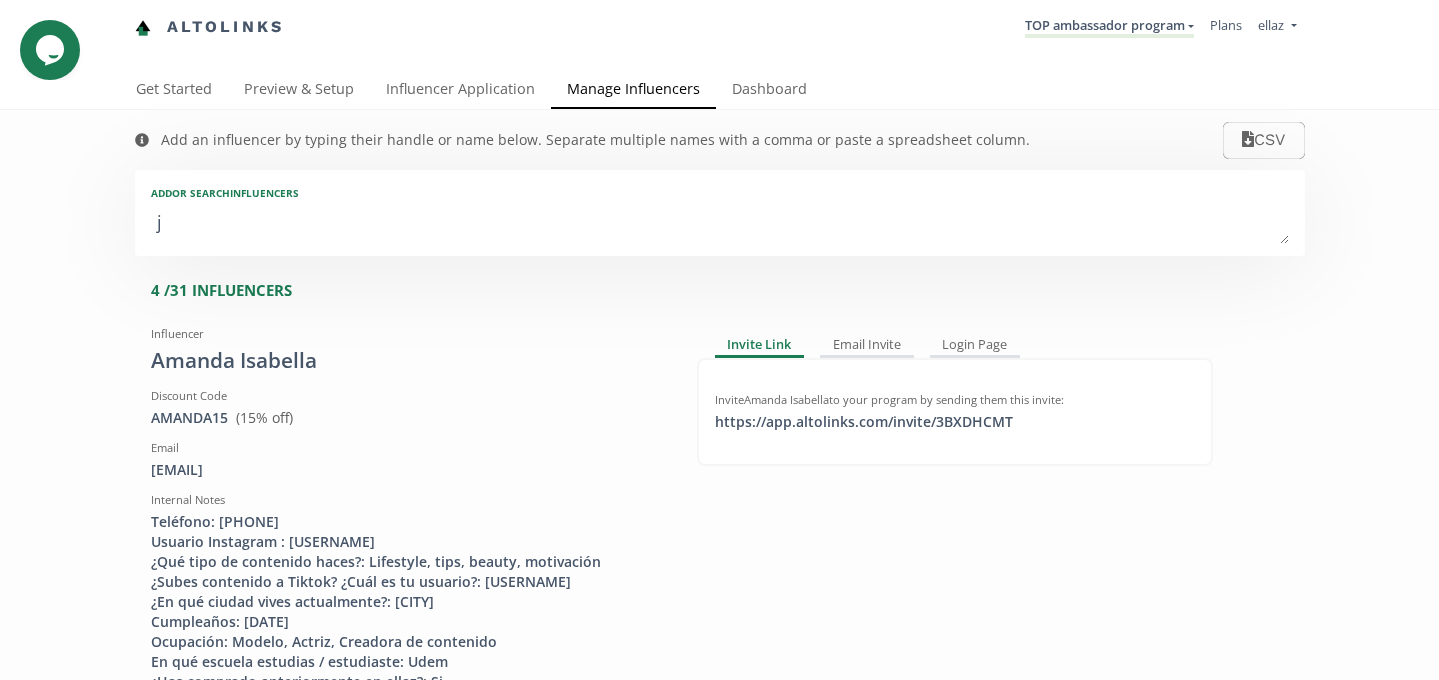 type on "ji" 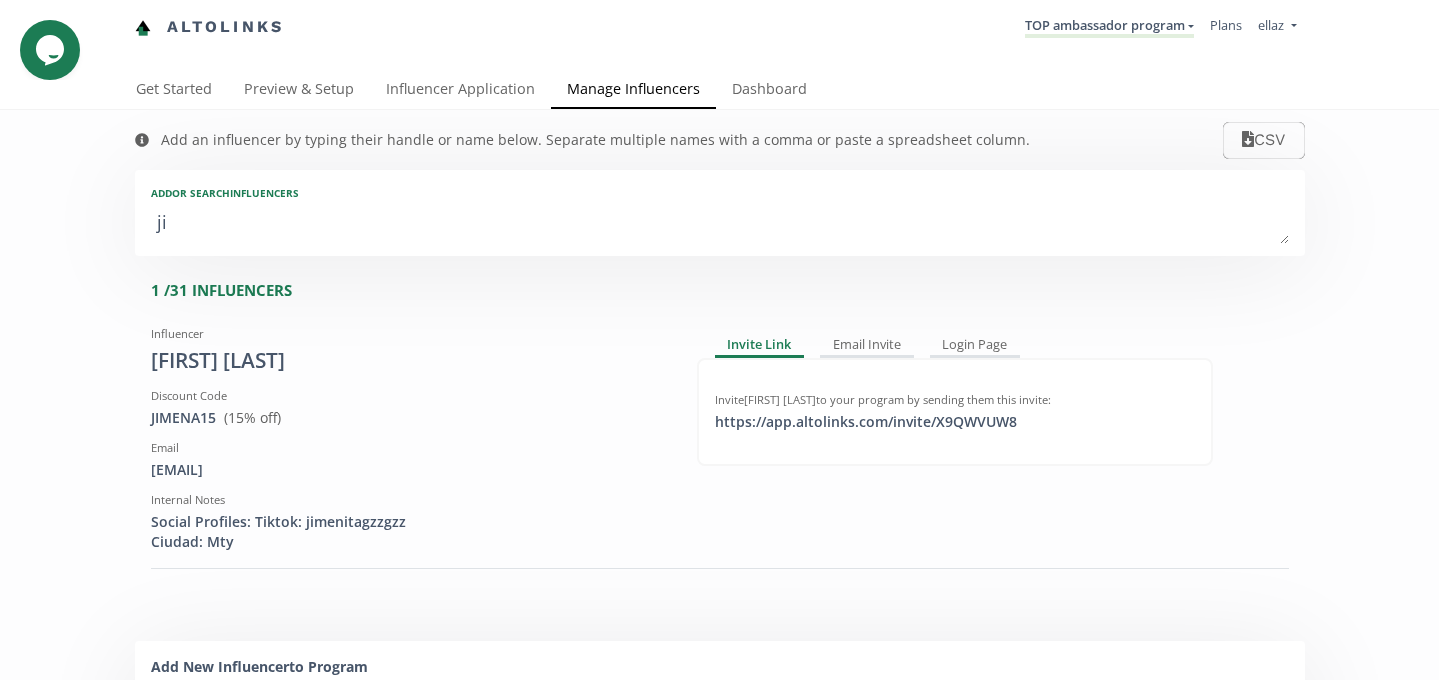 type on "jim" 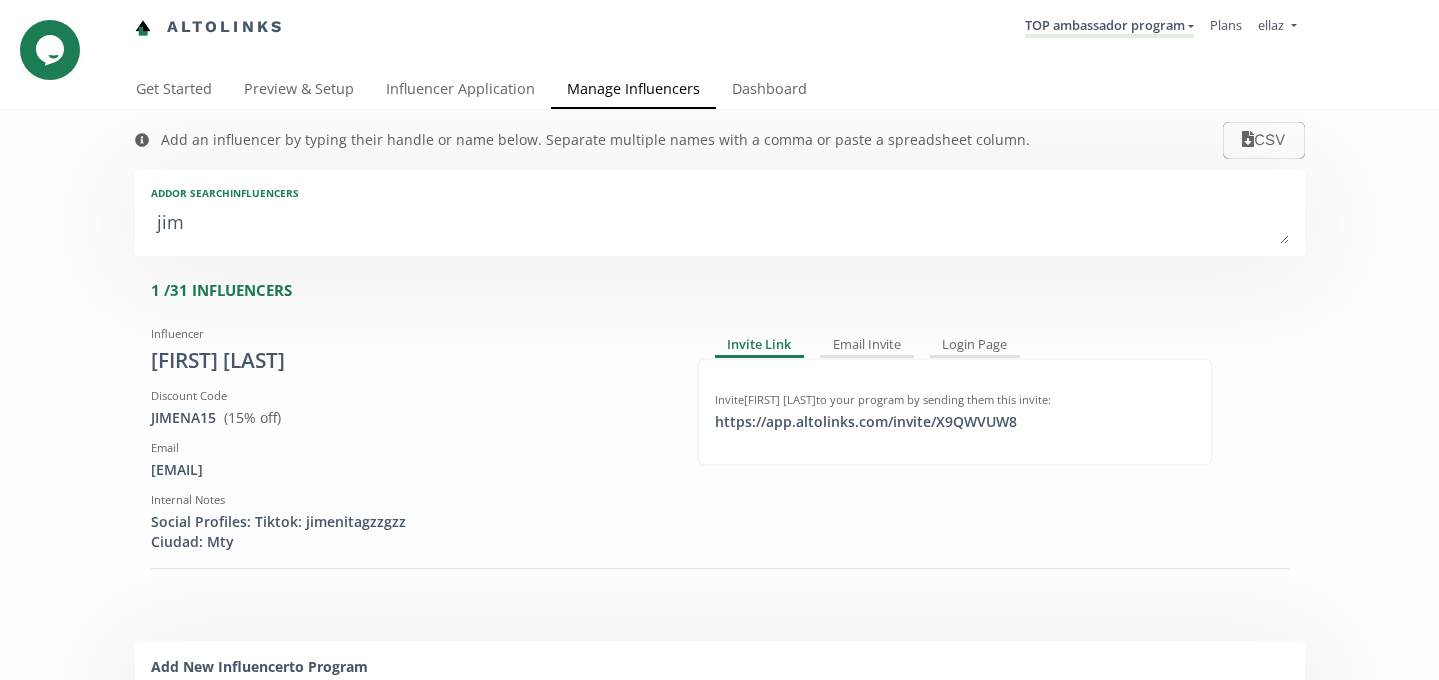type on "jime" 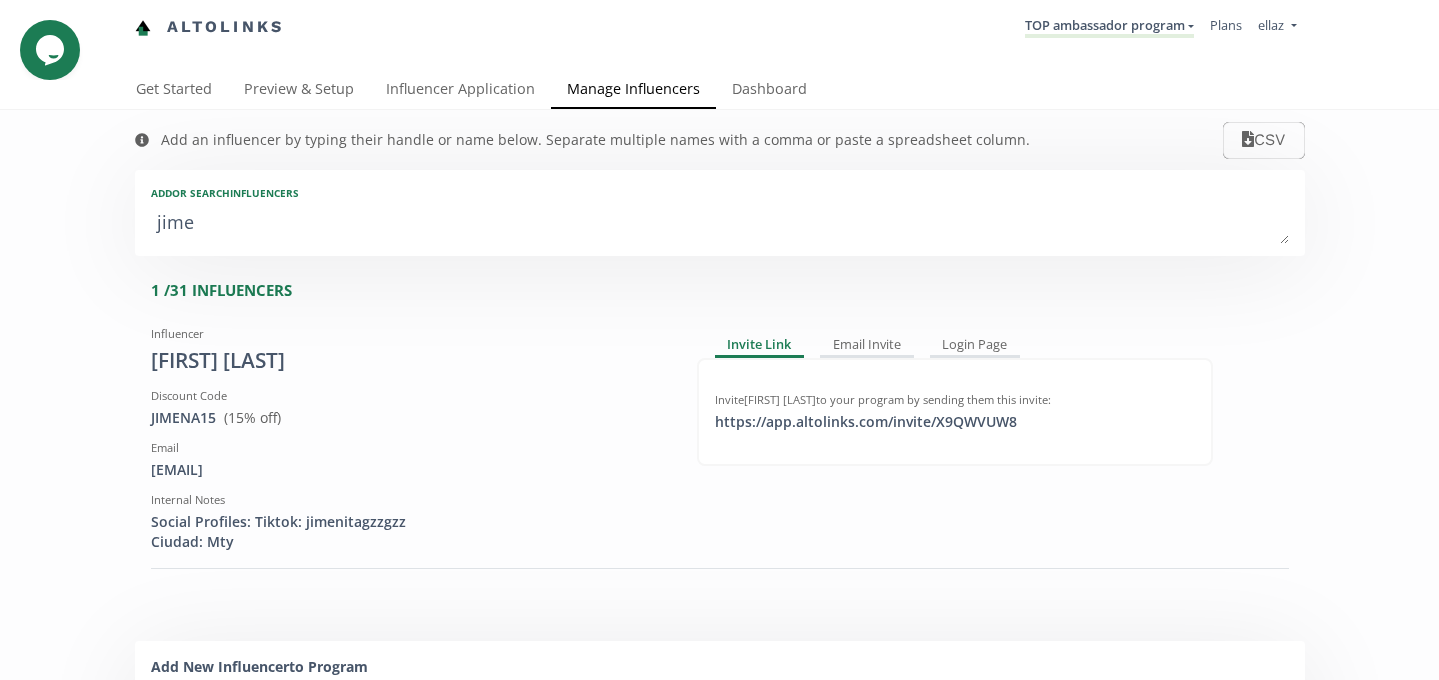type on "jimen" 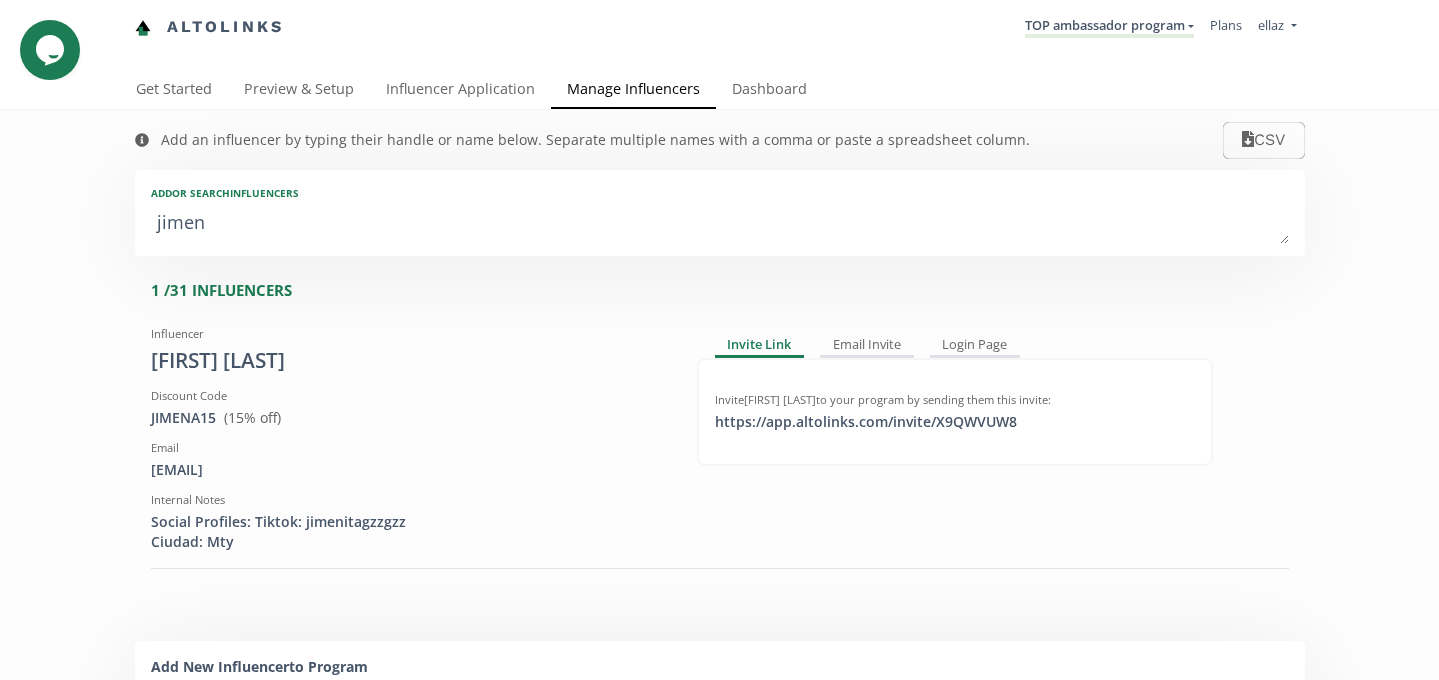 type on "jimena" 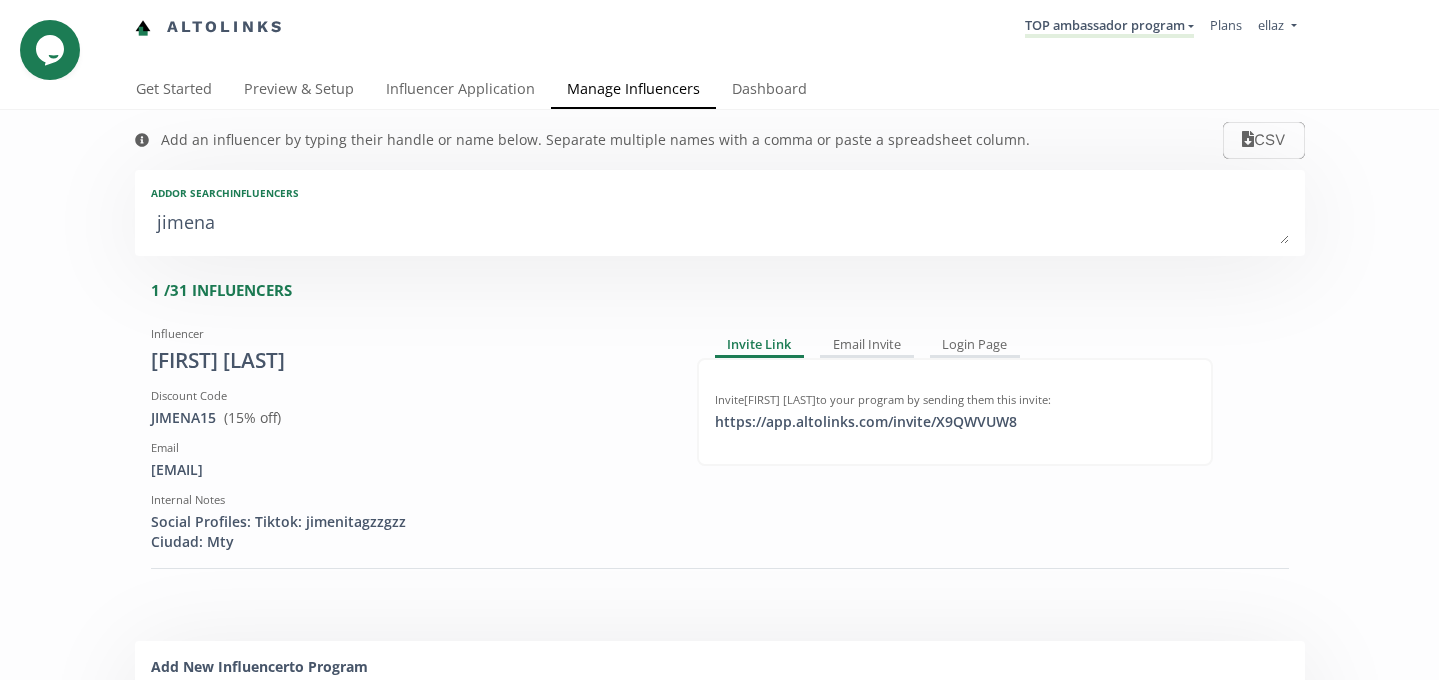 type on "jimena" 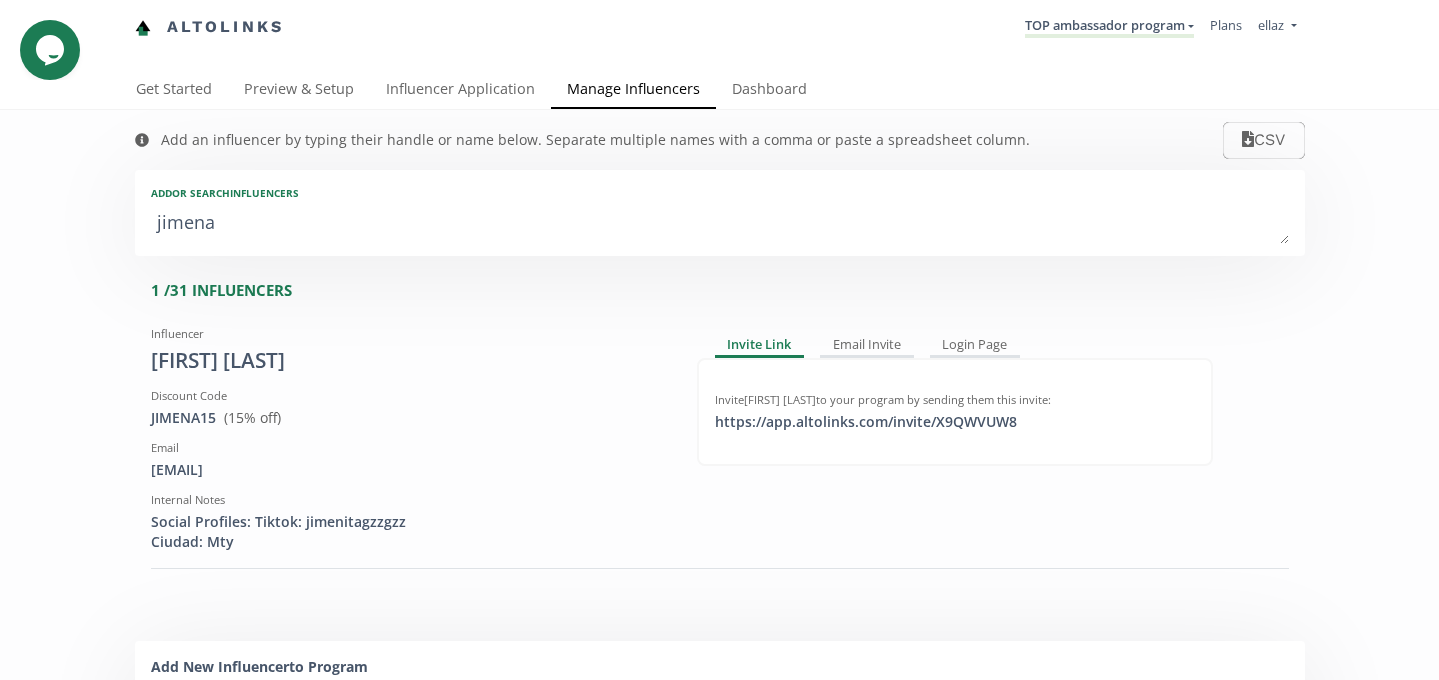 click on "jimena" at bounding box center (720, 224) 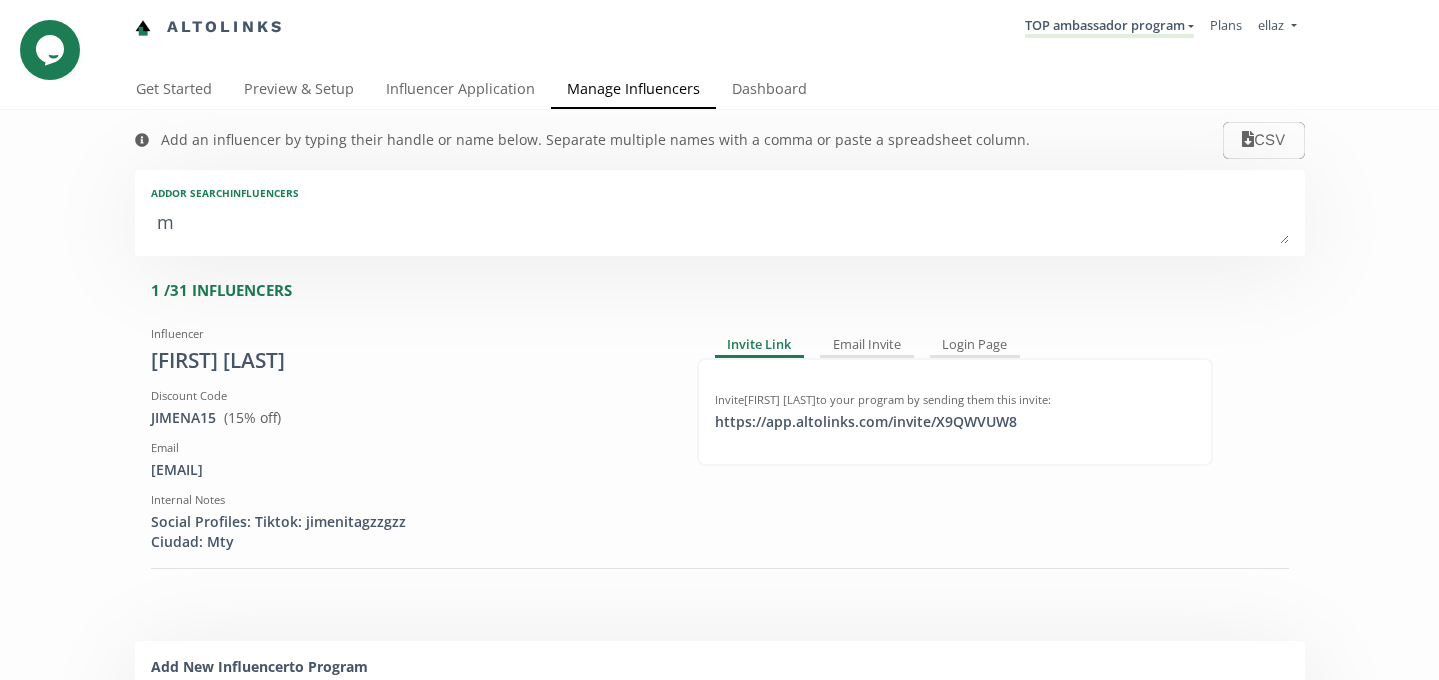 type on "mi" 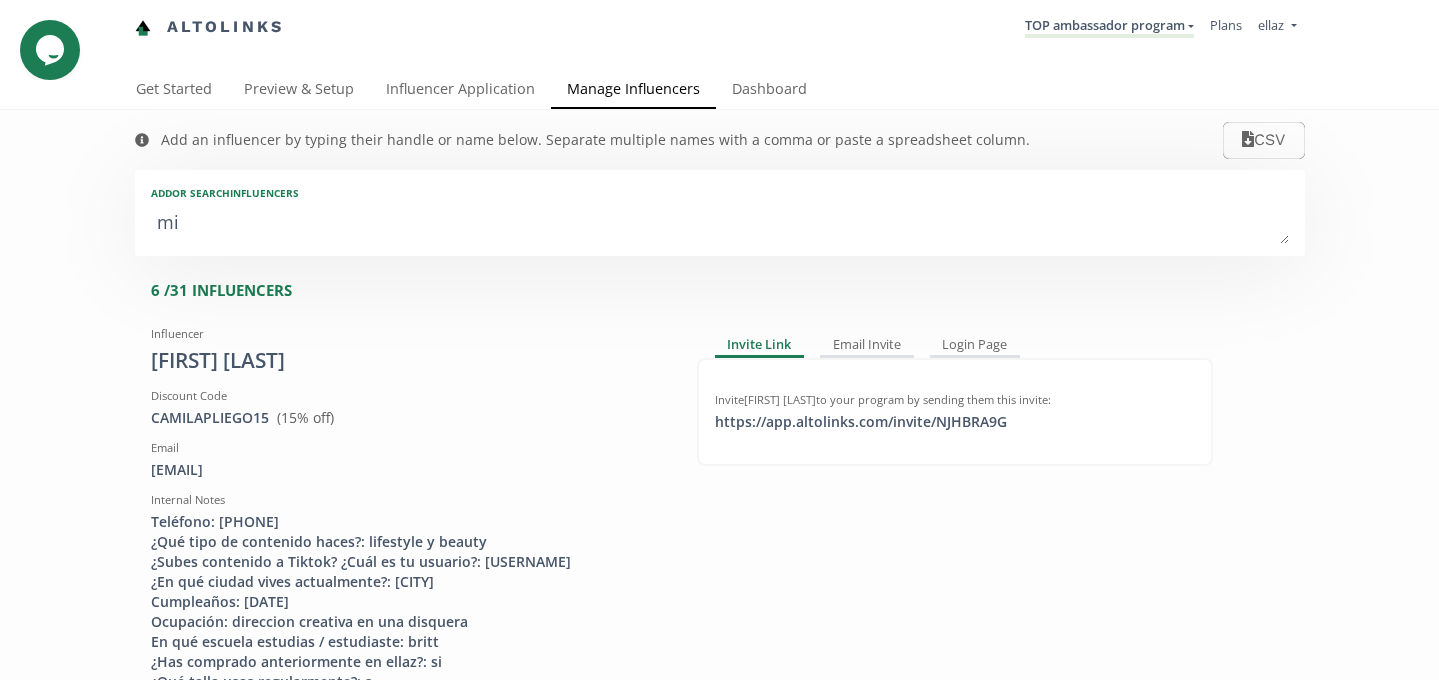 type on "mic" 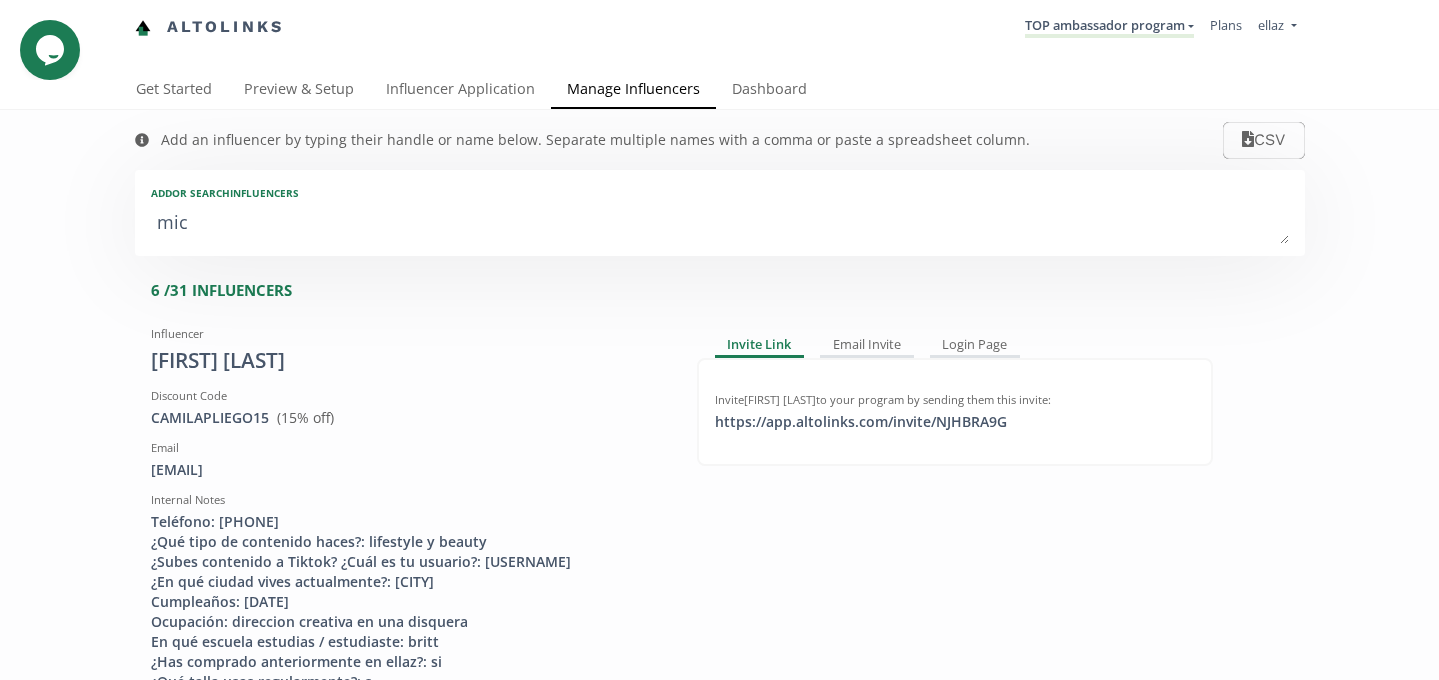 type on "mic" 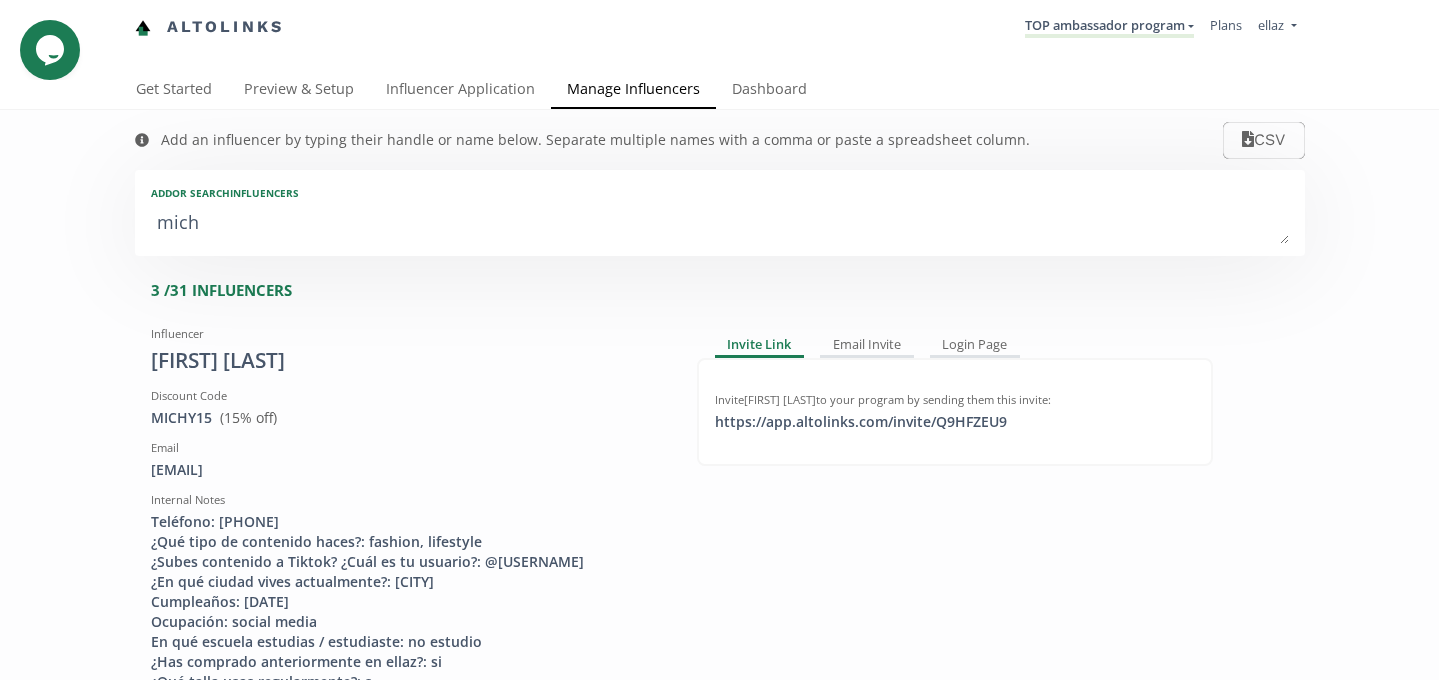 type on "miche" 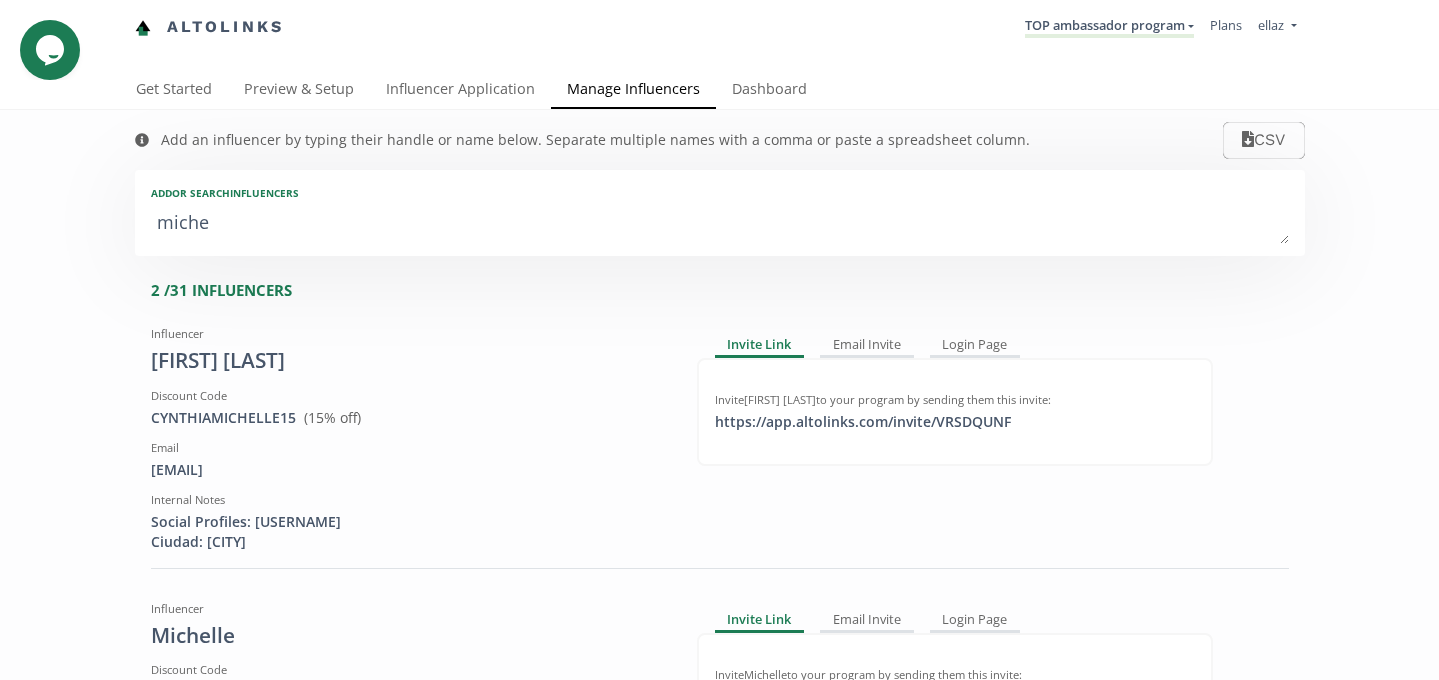 type on "michel" 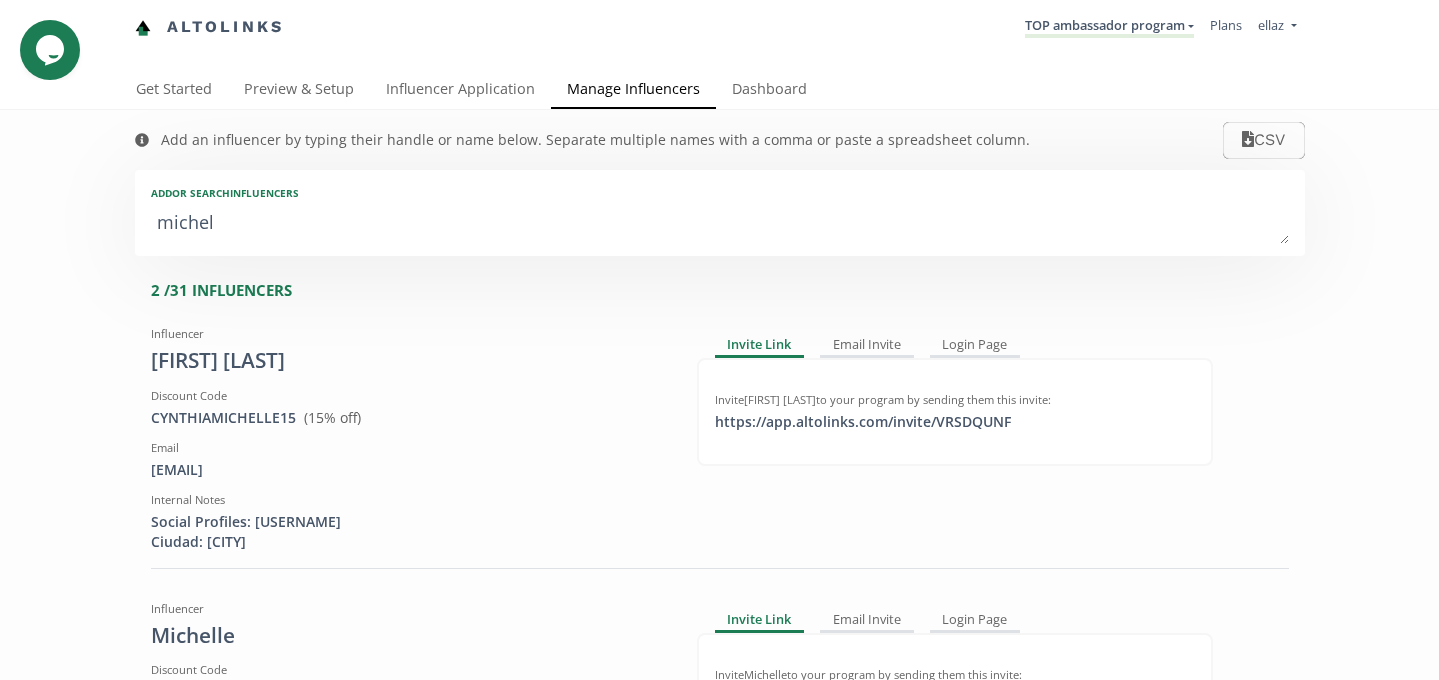 type on "michell" 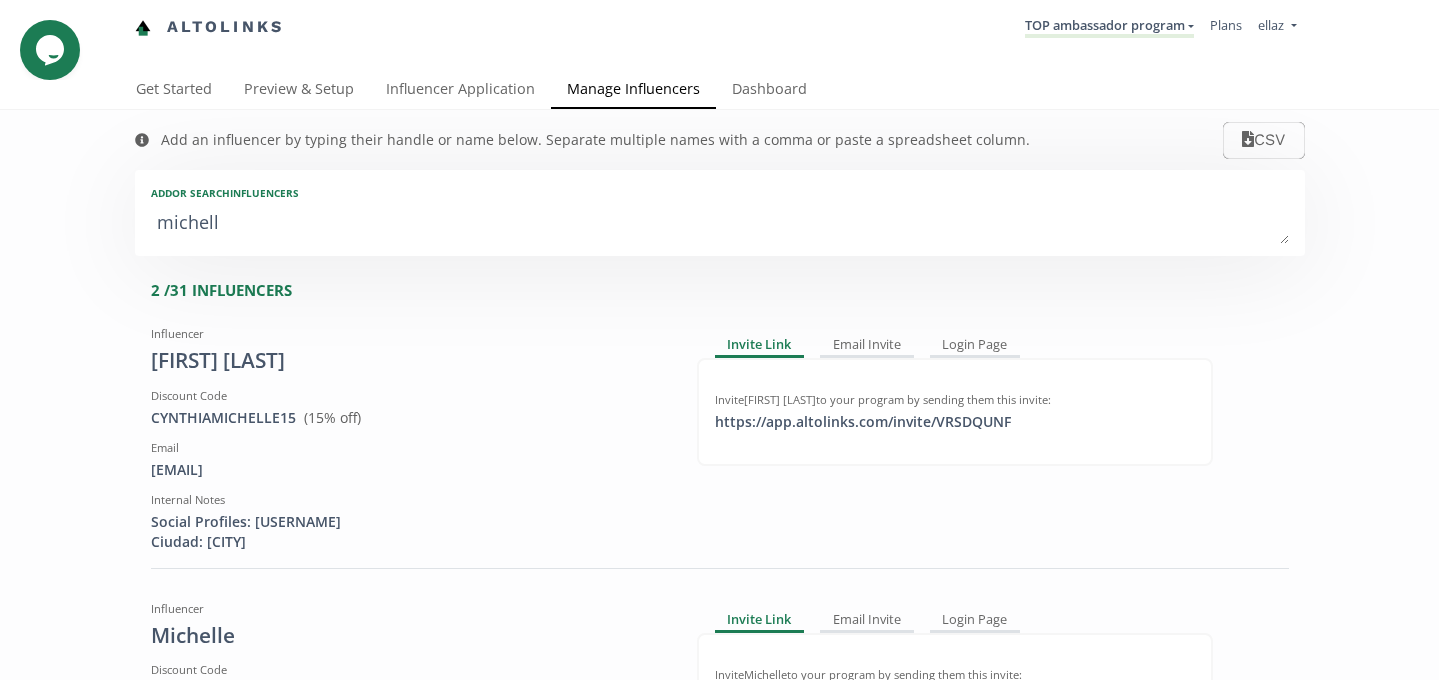 type on "michell" 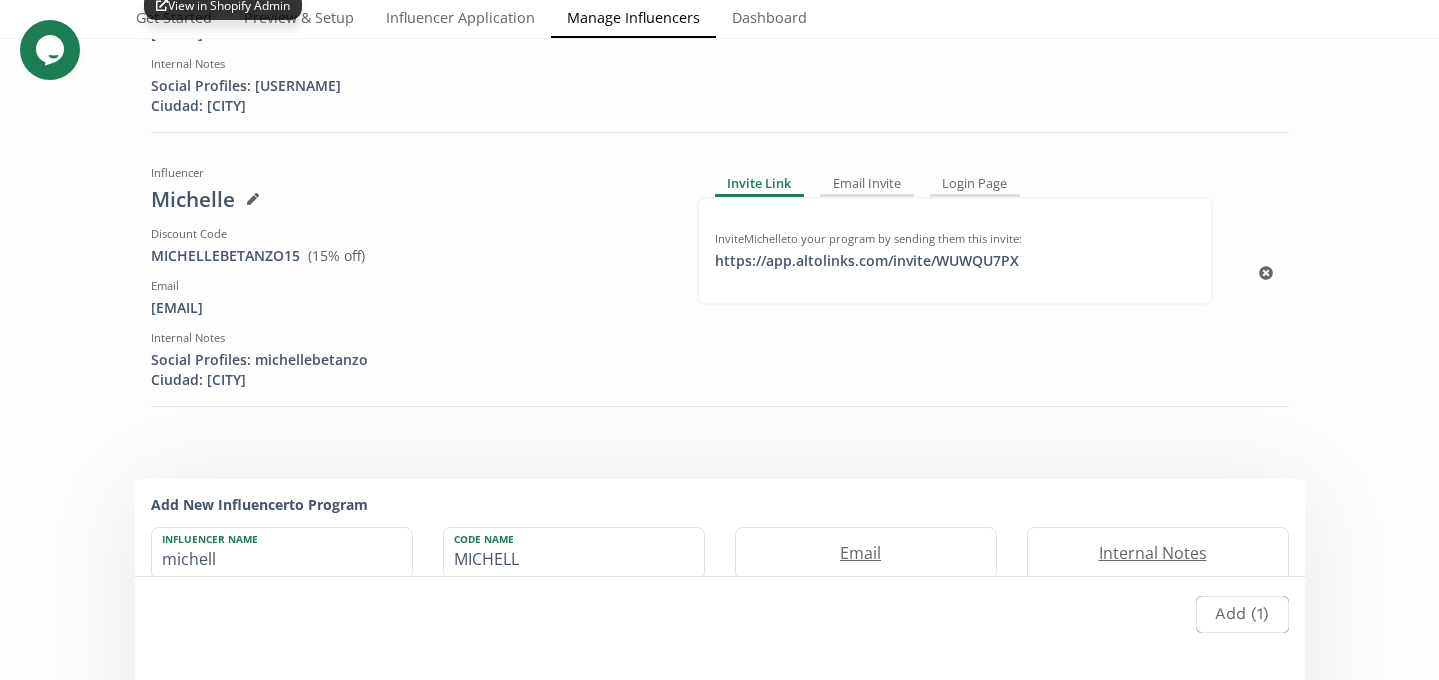 scroll, scrollTop: 444, scrollLeft: 0, axis: vertical 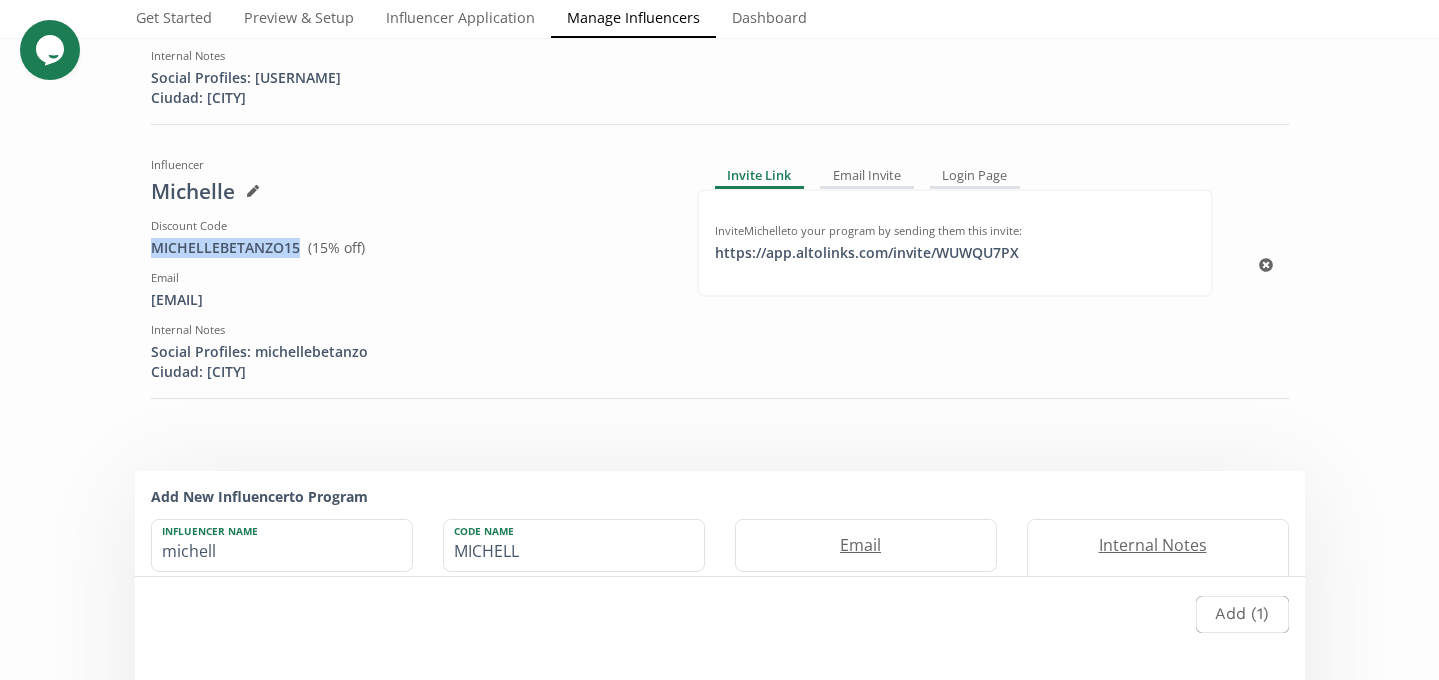 drag, startPoint x: 300, startPoint y: 252, endPoint x: 138, endPoint y: 250, distance: 162.01234 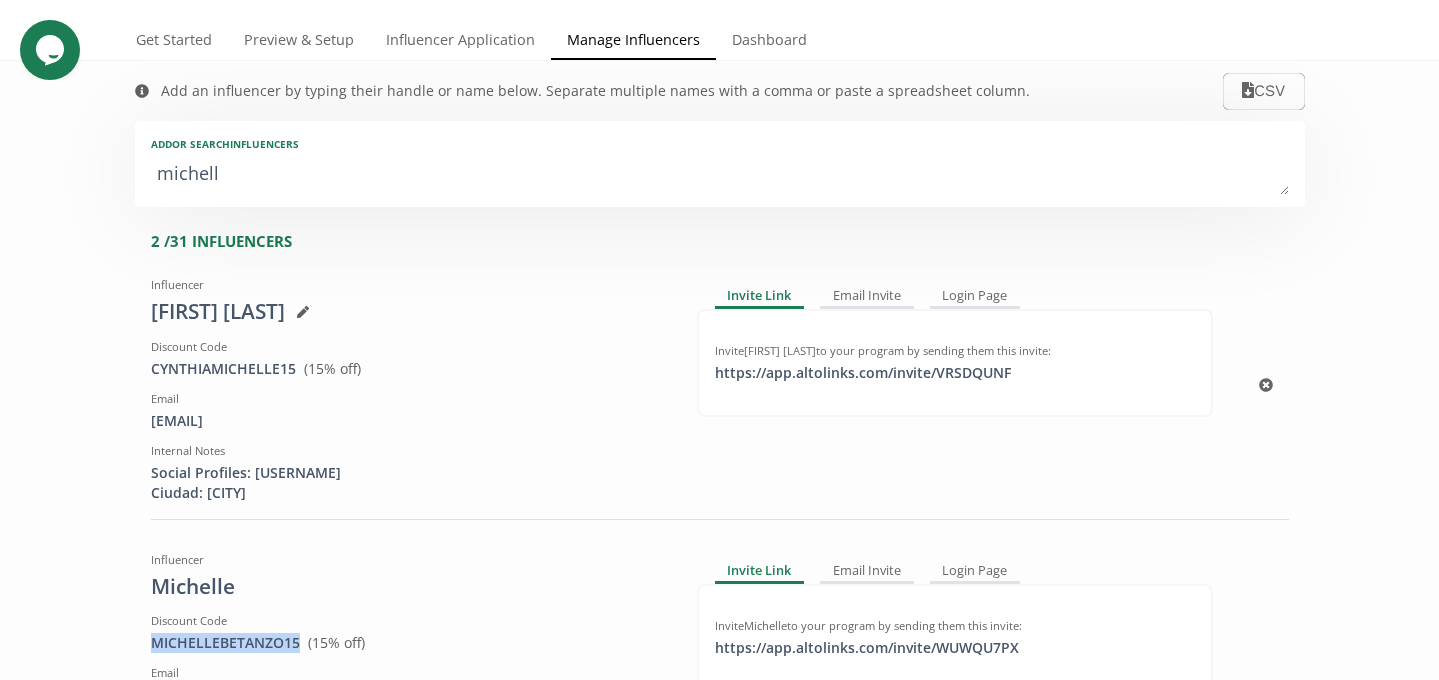 scroll, scrollTop: 31, scrollLeft: 0, axis: vertical 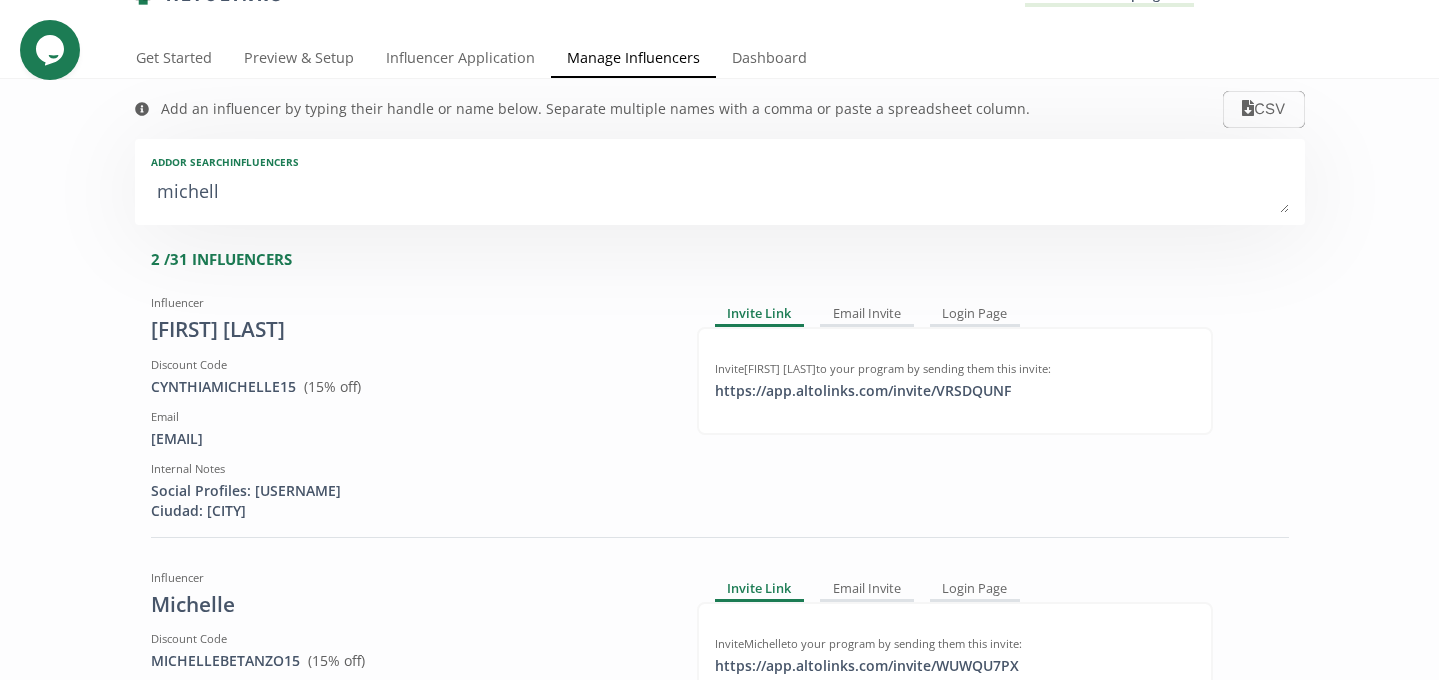 click on "michell" at bounding box center [720, 193] 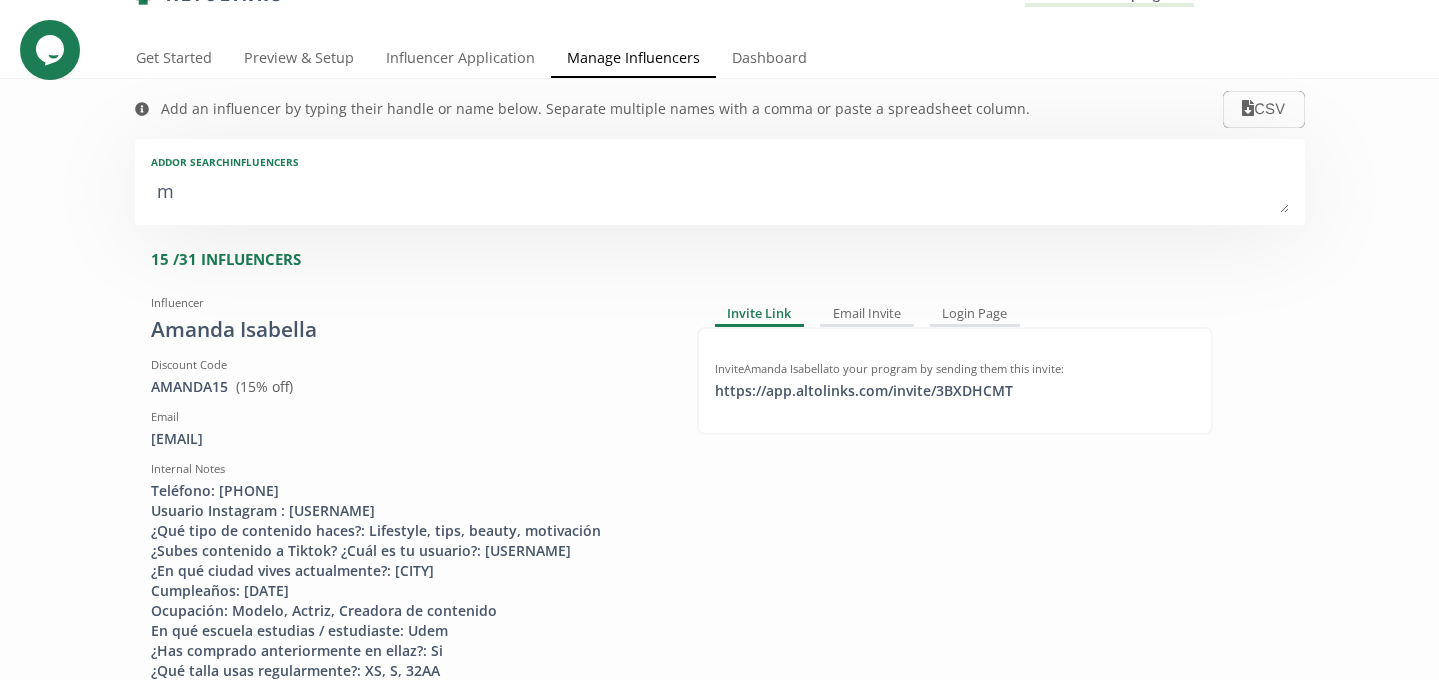 type on "mi" 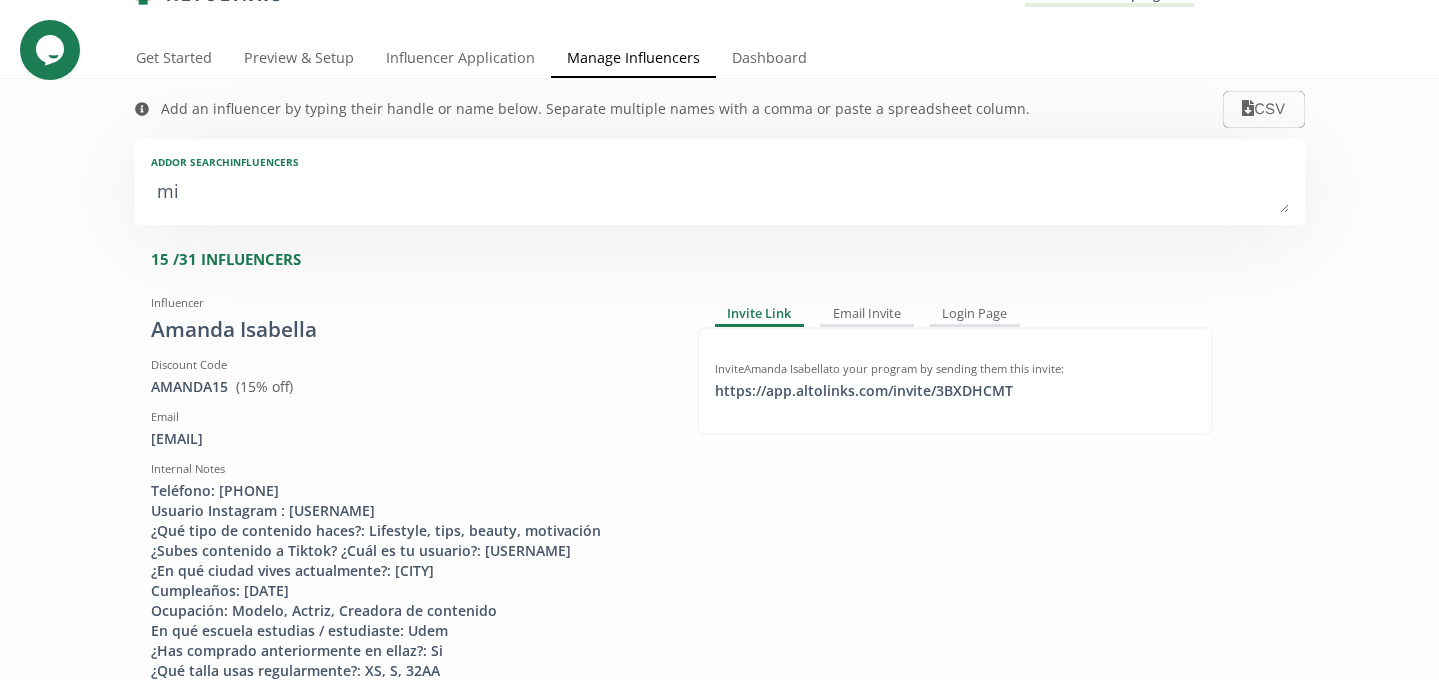 type on "mic" 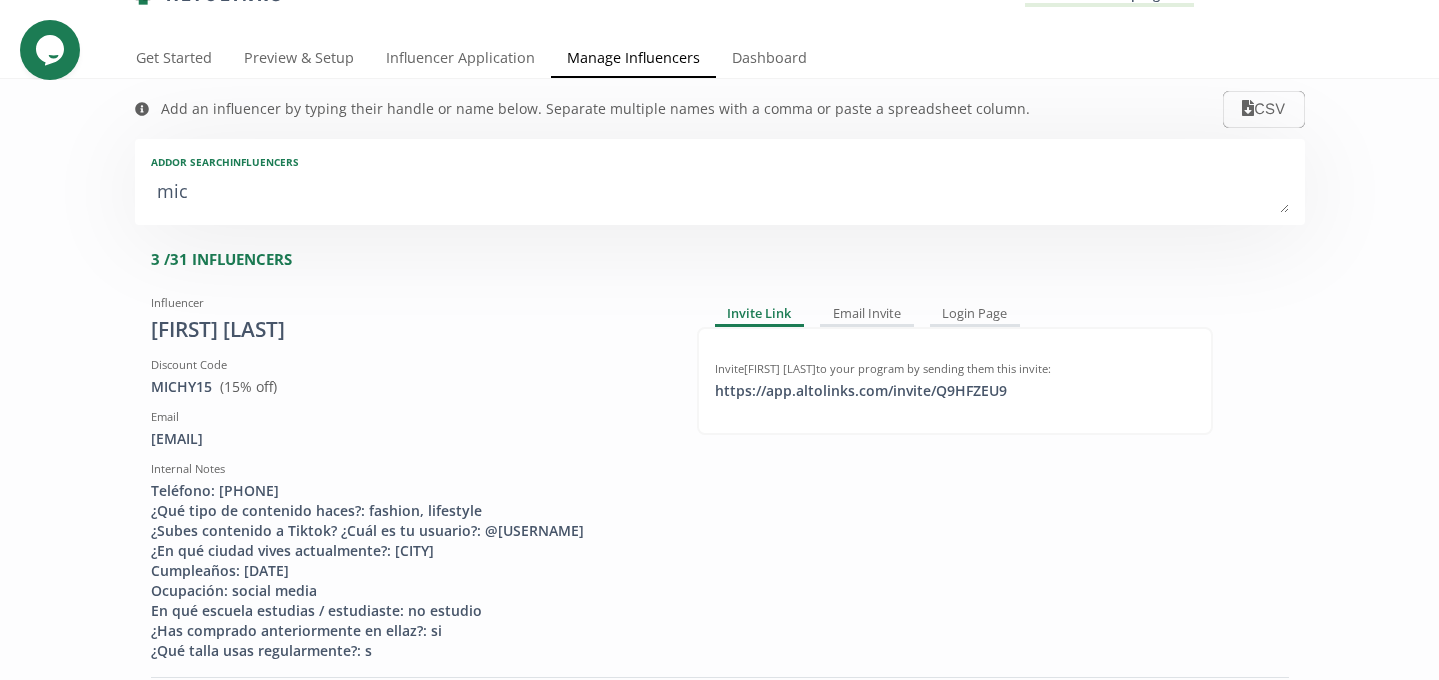 type on "mich" 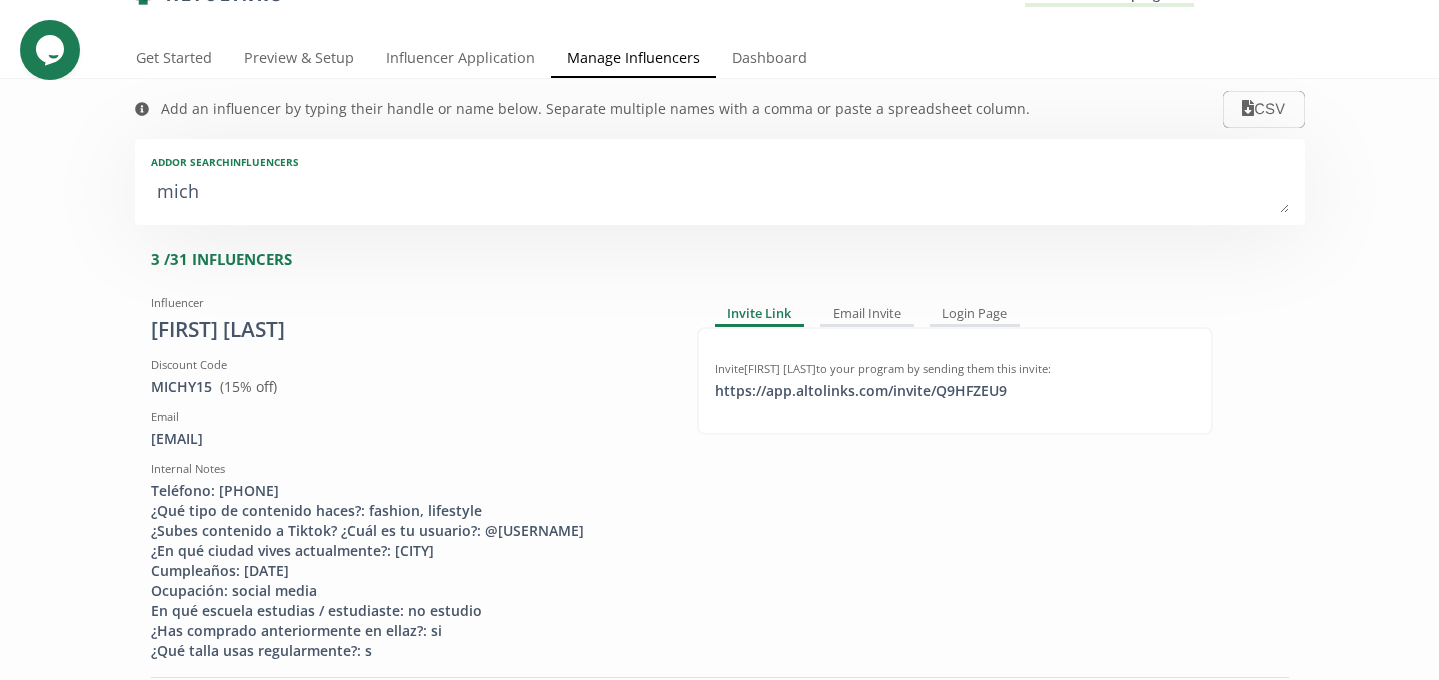 type on "michy" 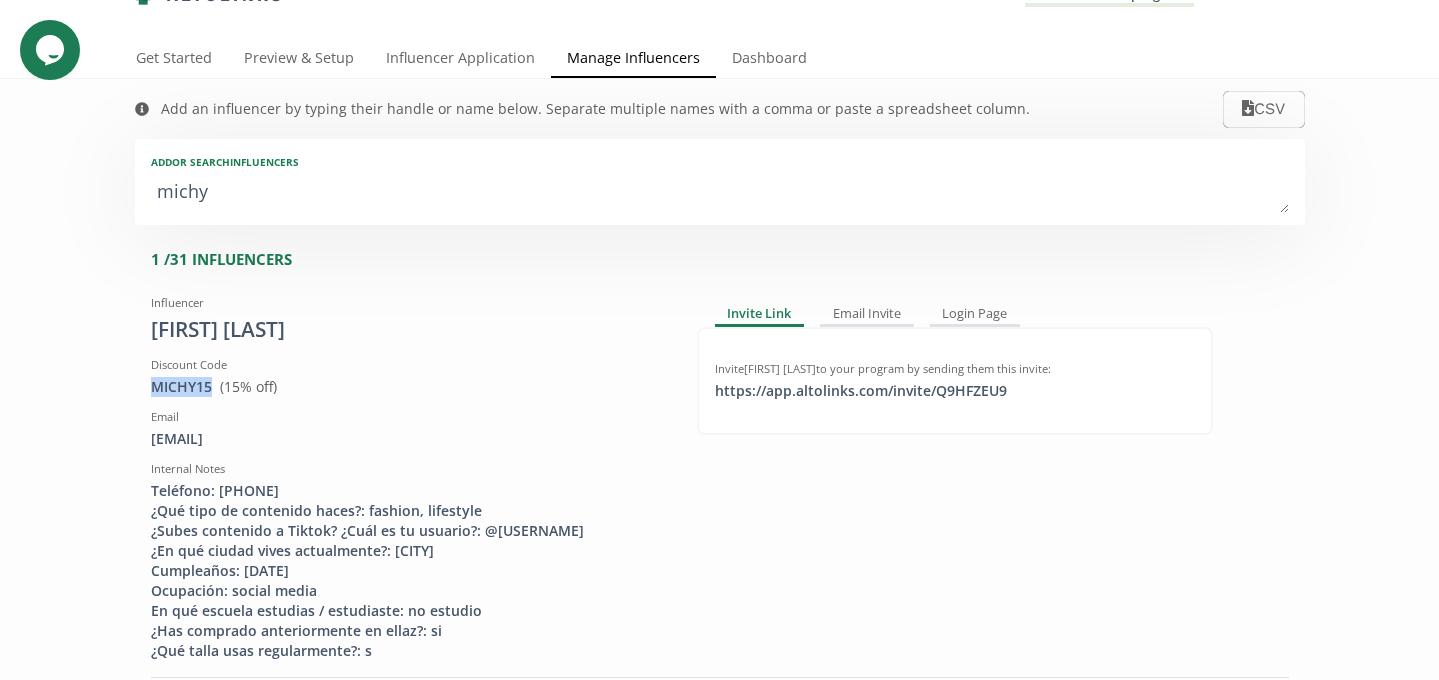 drag, startPoint x: 214, startPoint y: 385, endPoint x: 132, endPoint y: 385, distance: 82 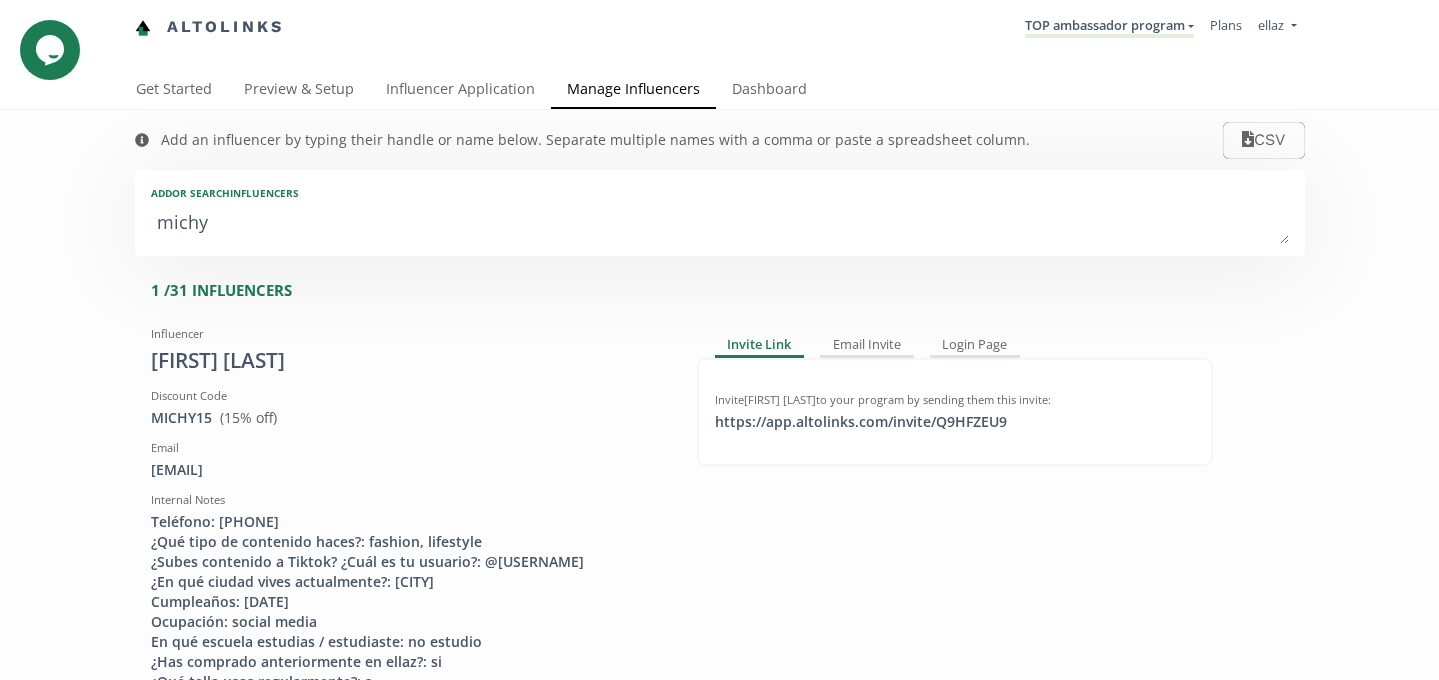 click on "michy" at bounding box center (720, 224) 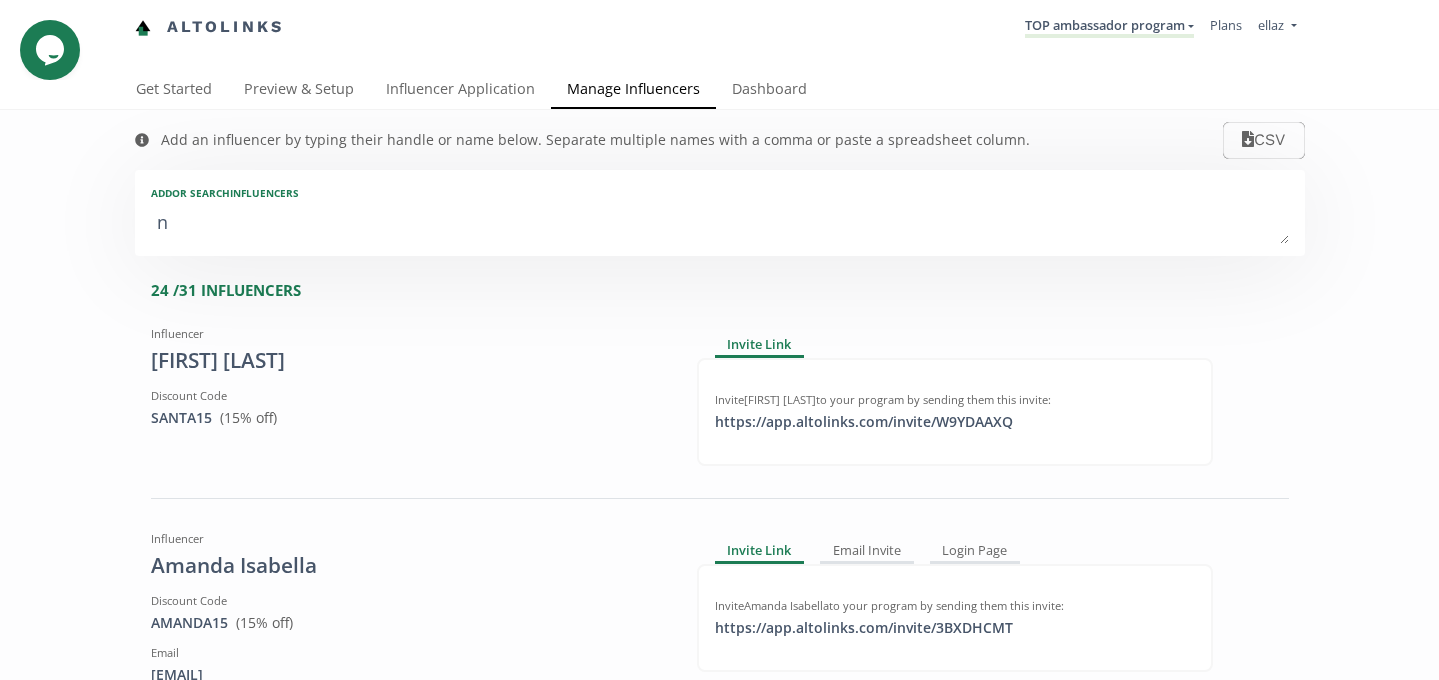type on "no" 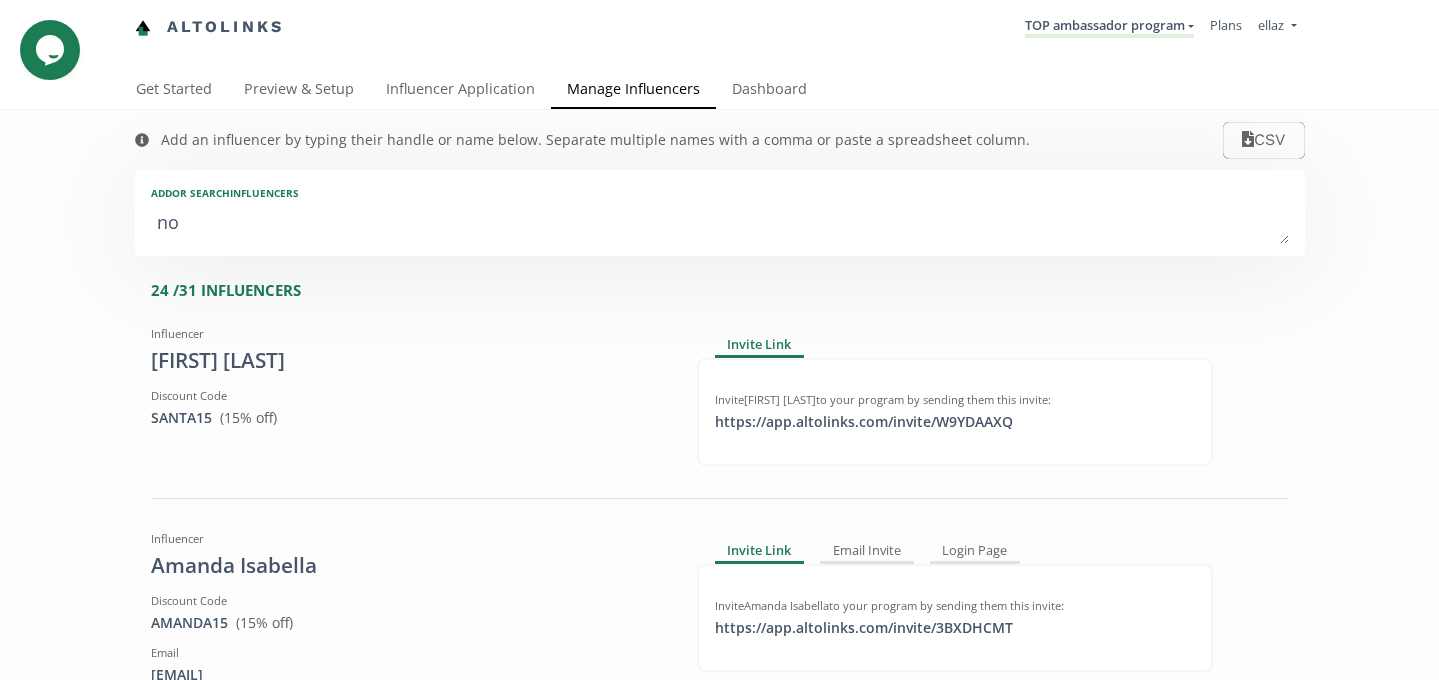 type on "non" 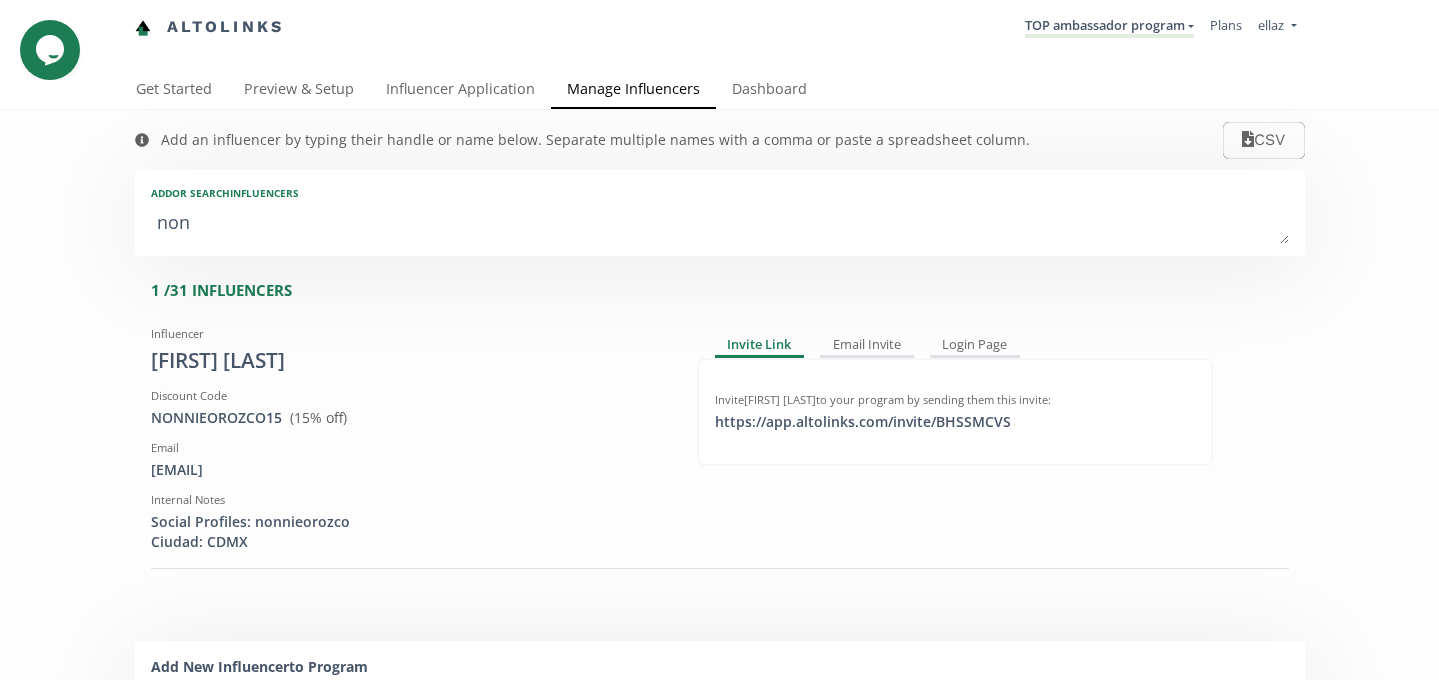 type on "nonn" 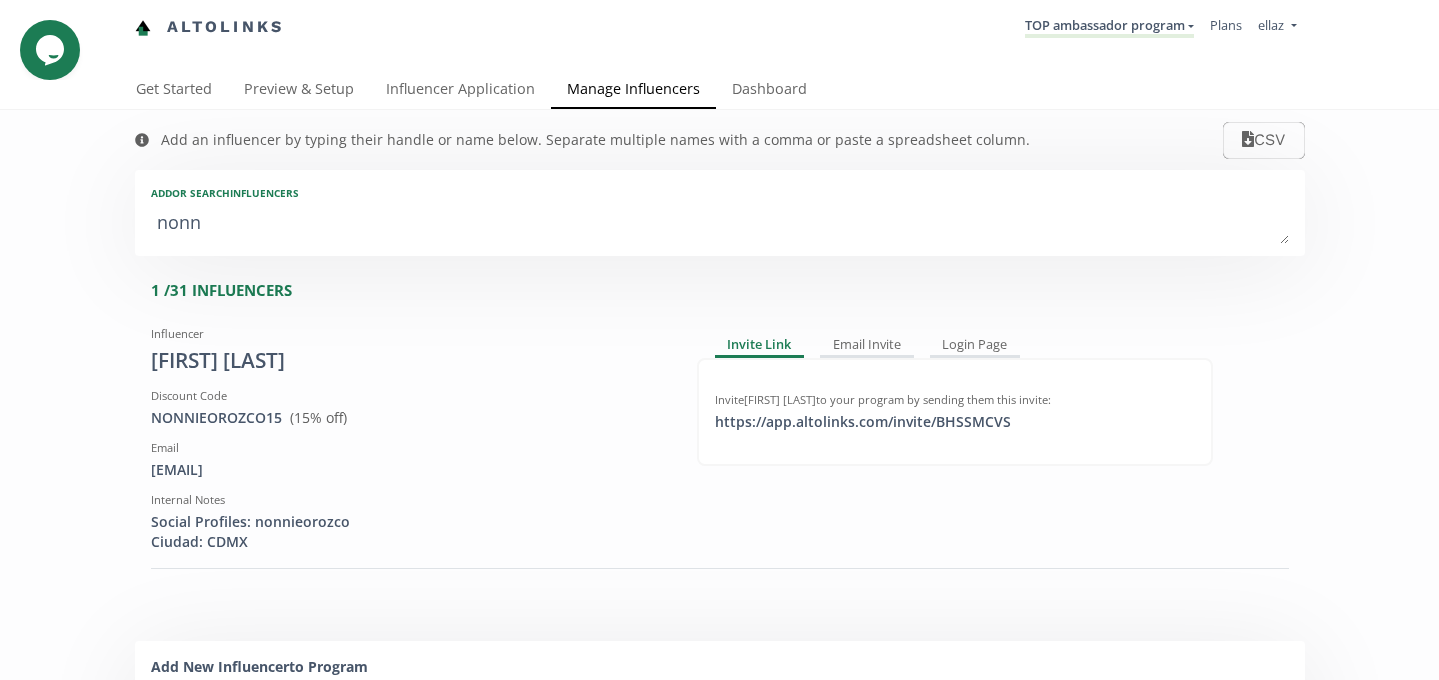type on "nonni" 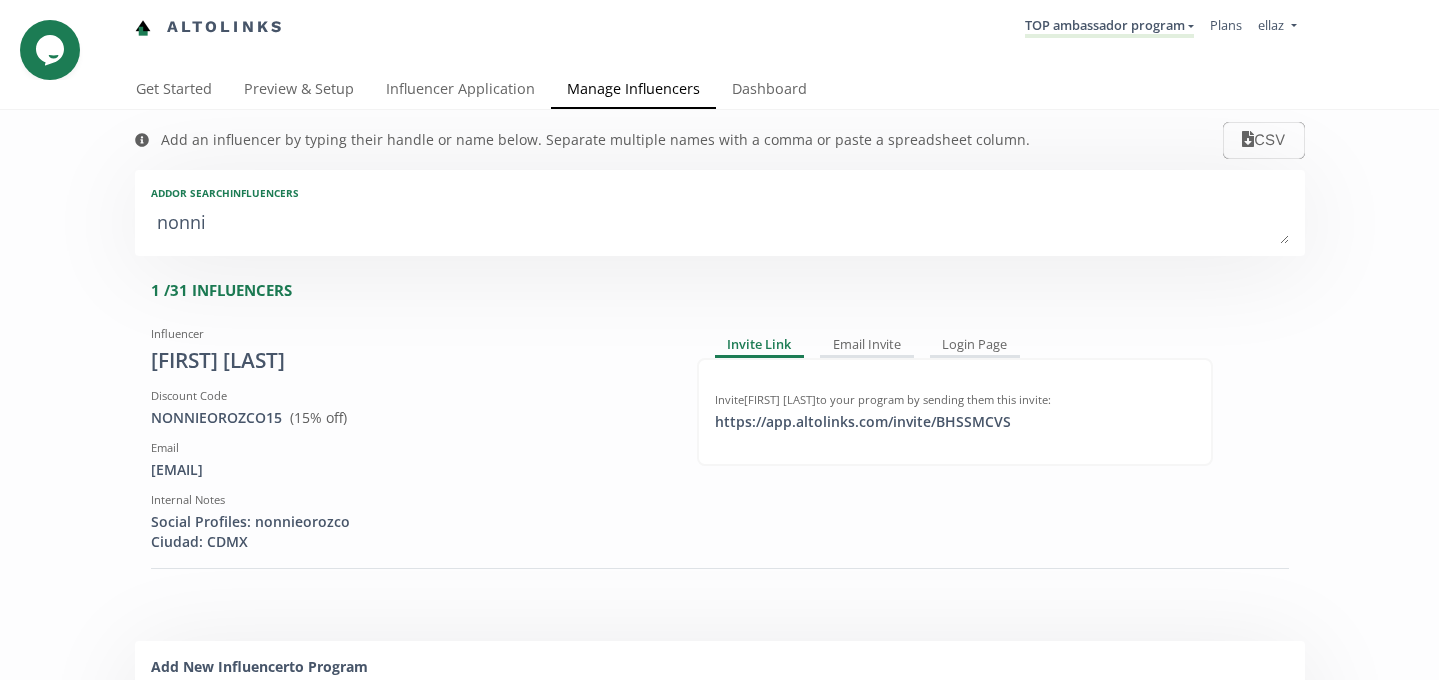 type on "nonnie" 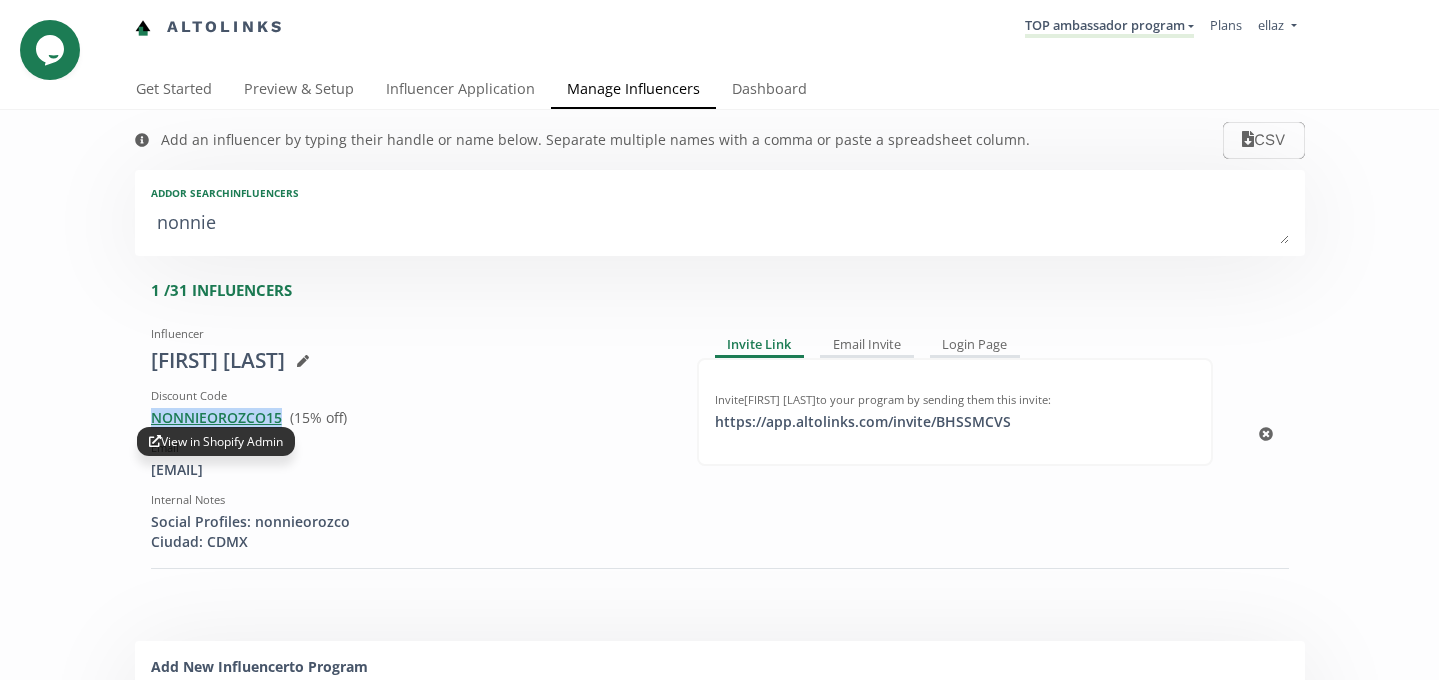 drag, startPoint x: 284, startPoint y: 418, endPoint x: 154, endPoint y: 414, distance: 130.06152 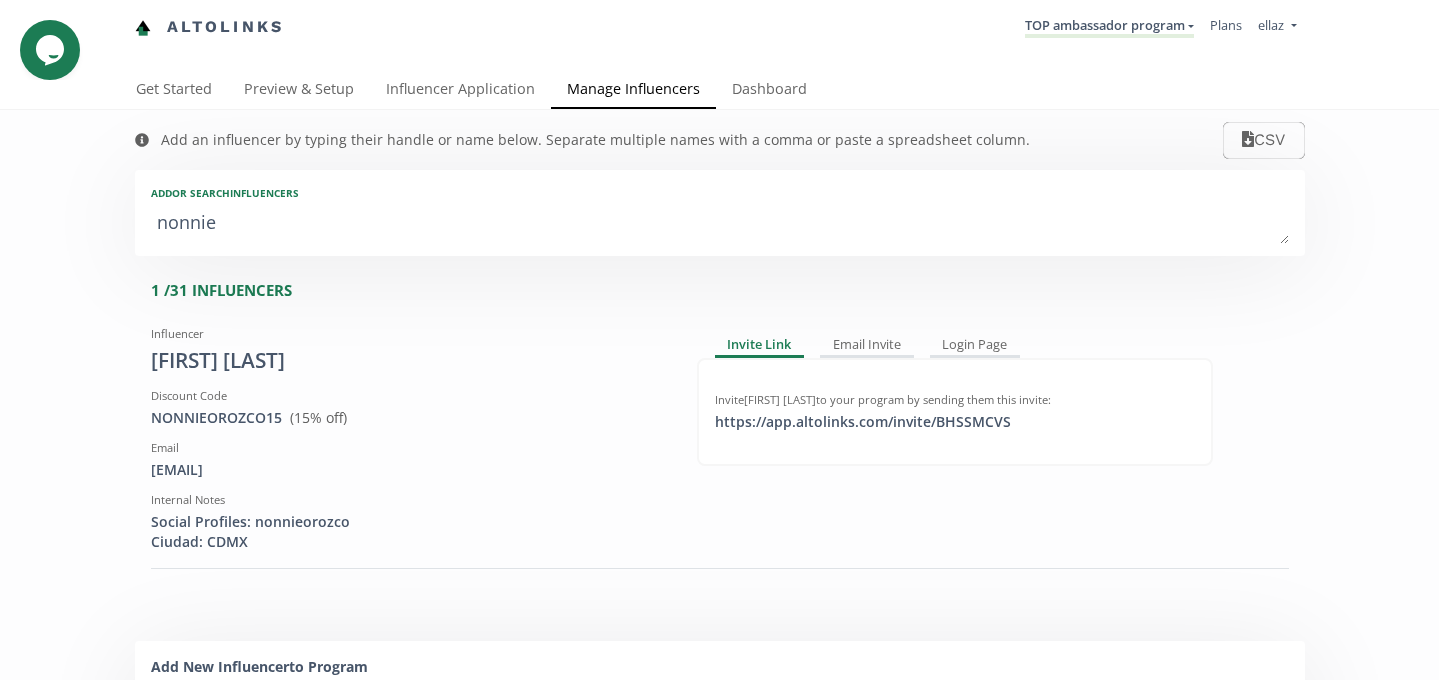 click on "nonnie" at bounding box center (720, 224) 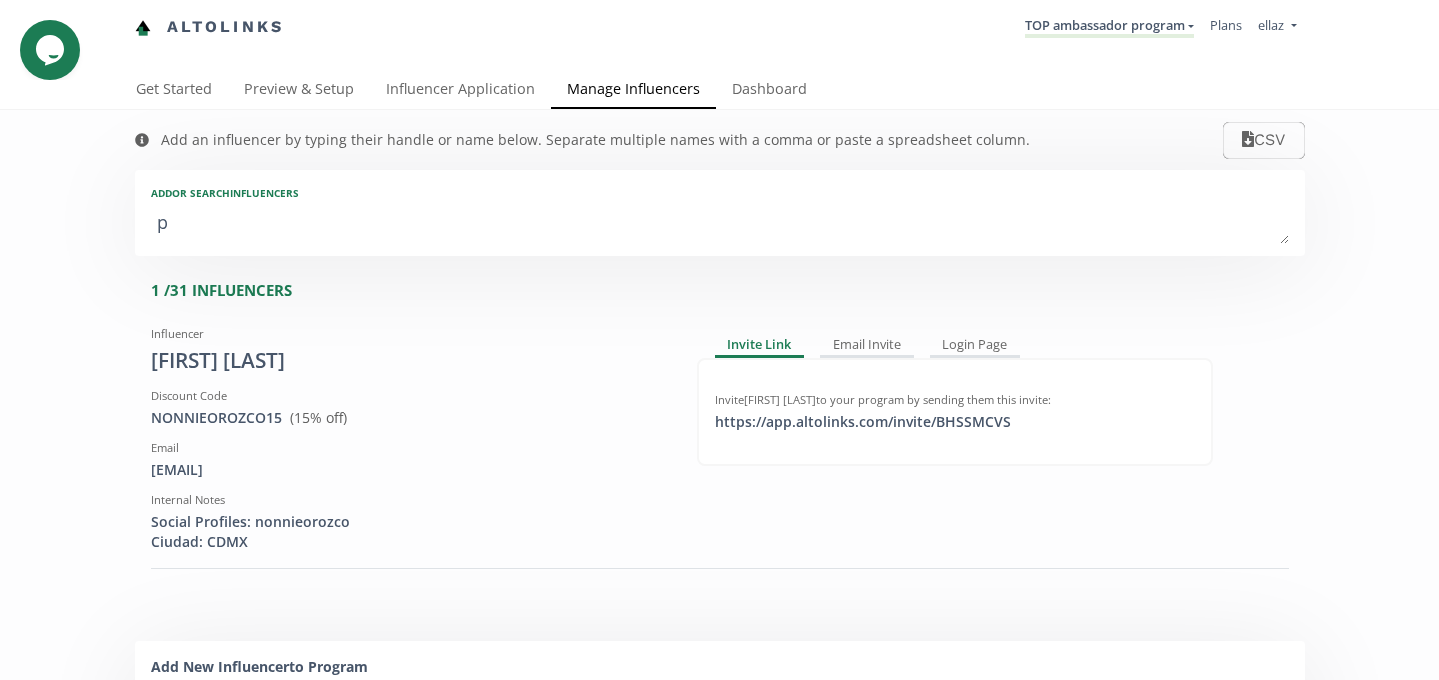 type on "pa" 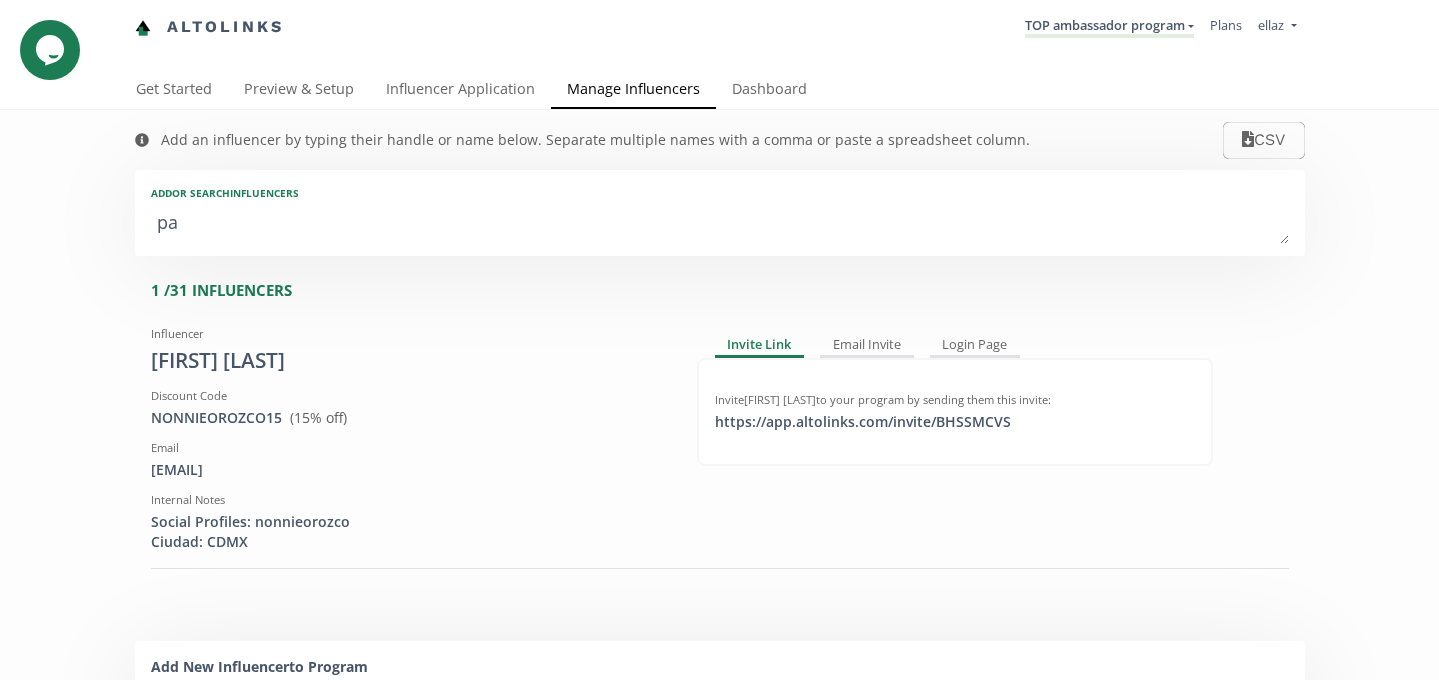 type on "pa" 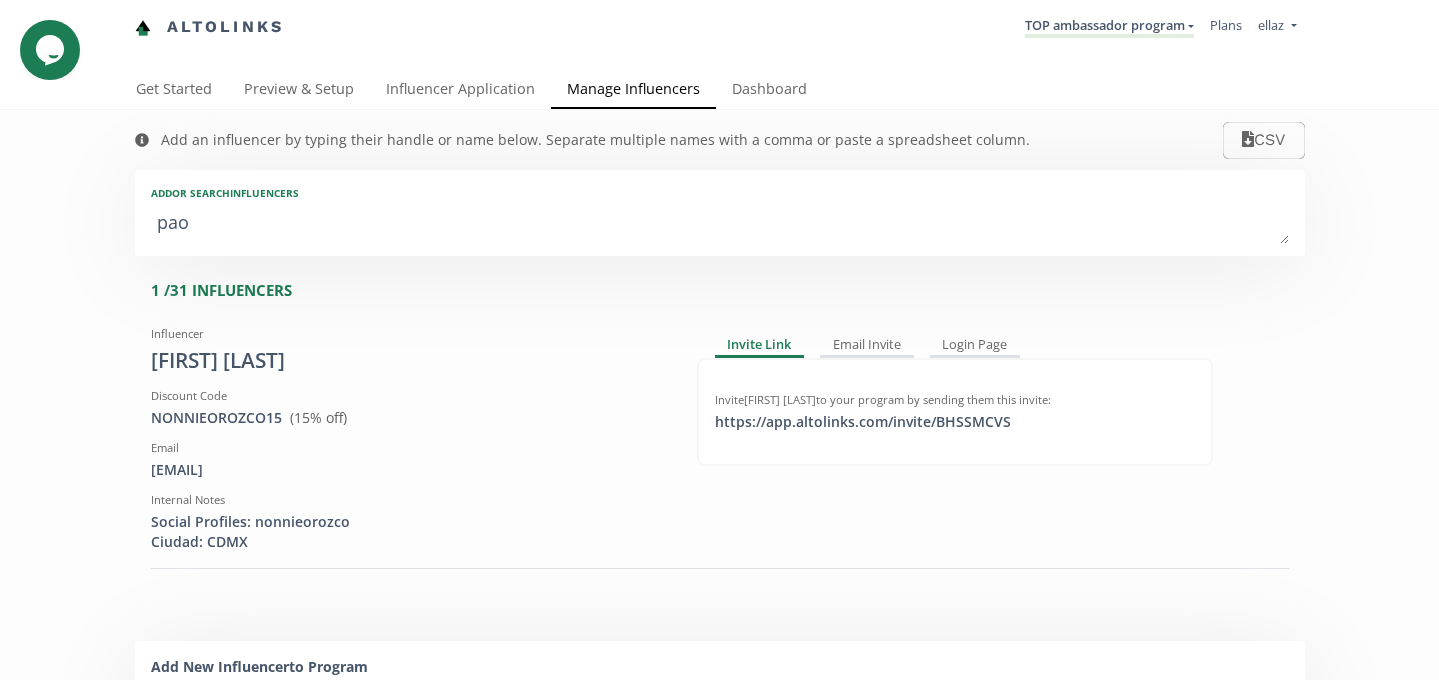 type on "pao" 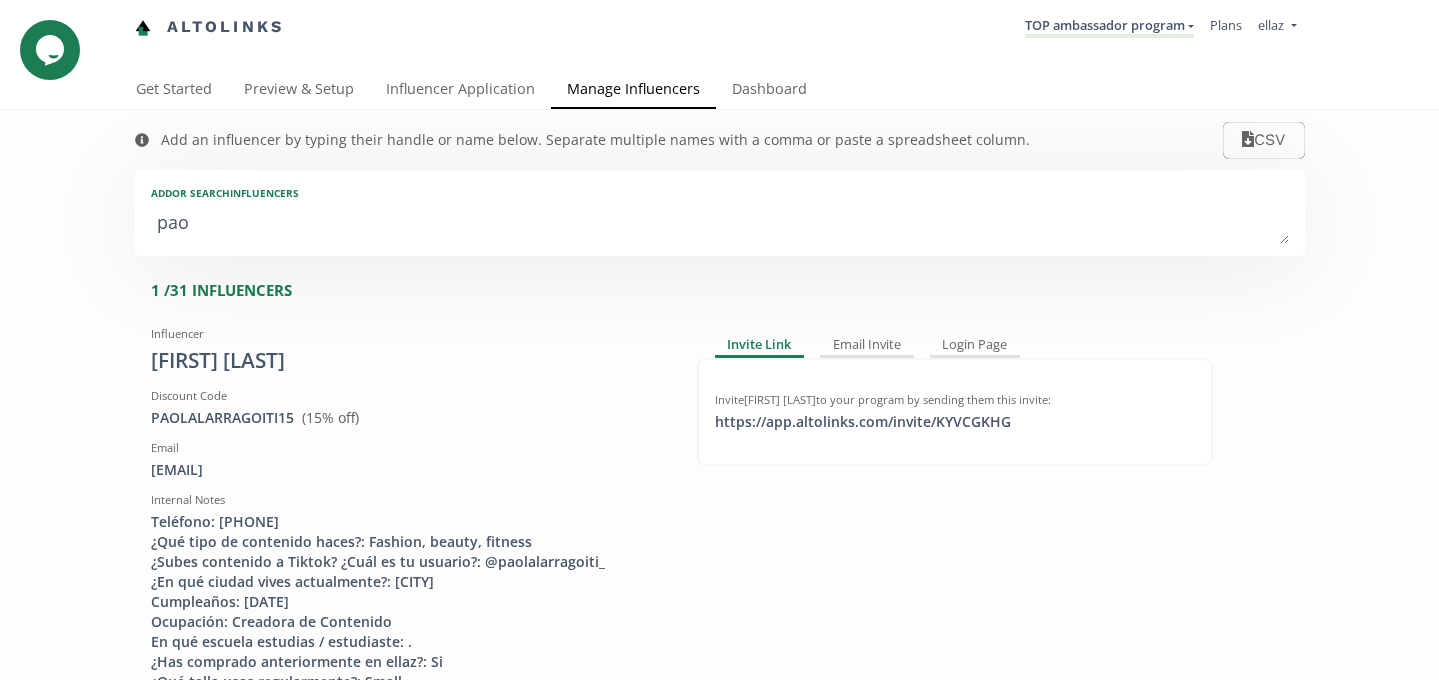 type on "paol" 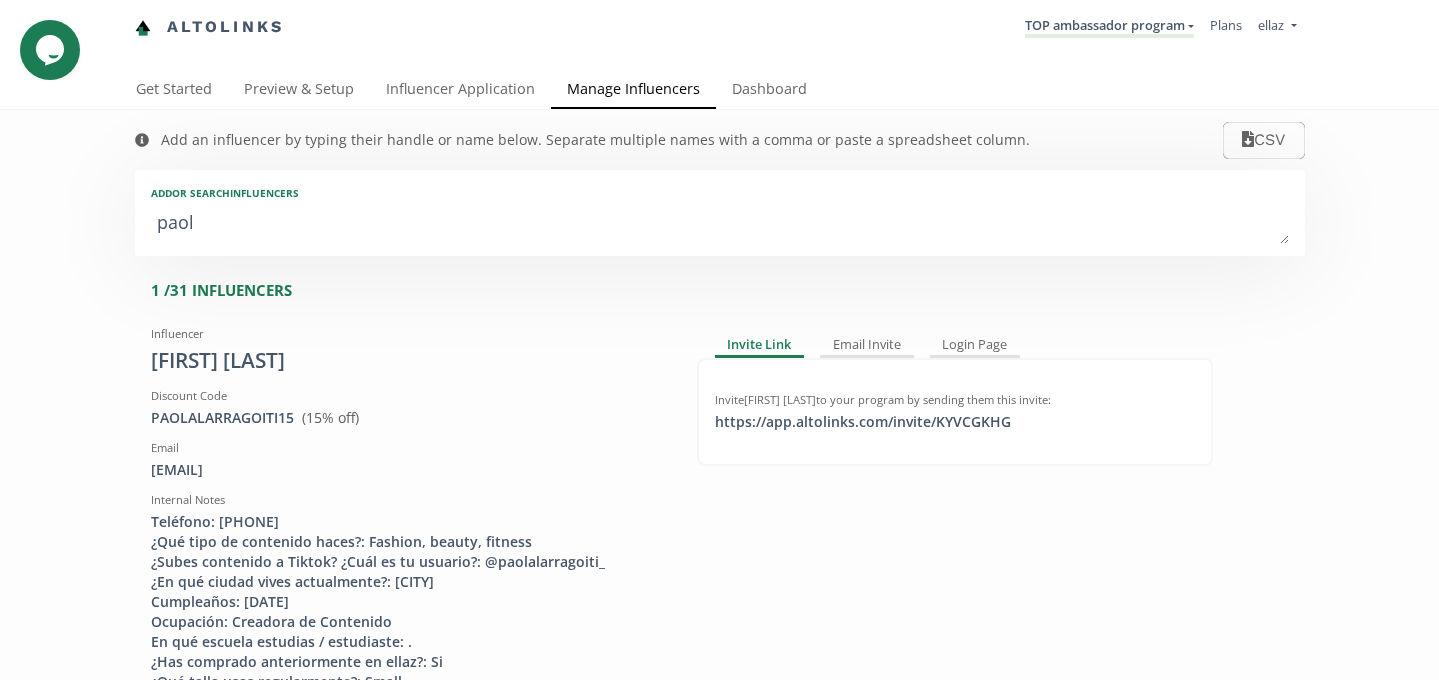type on "paola" 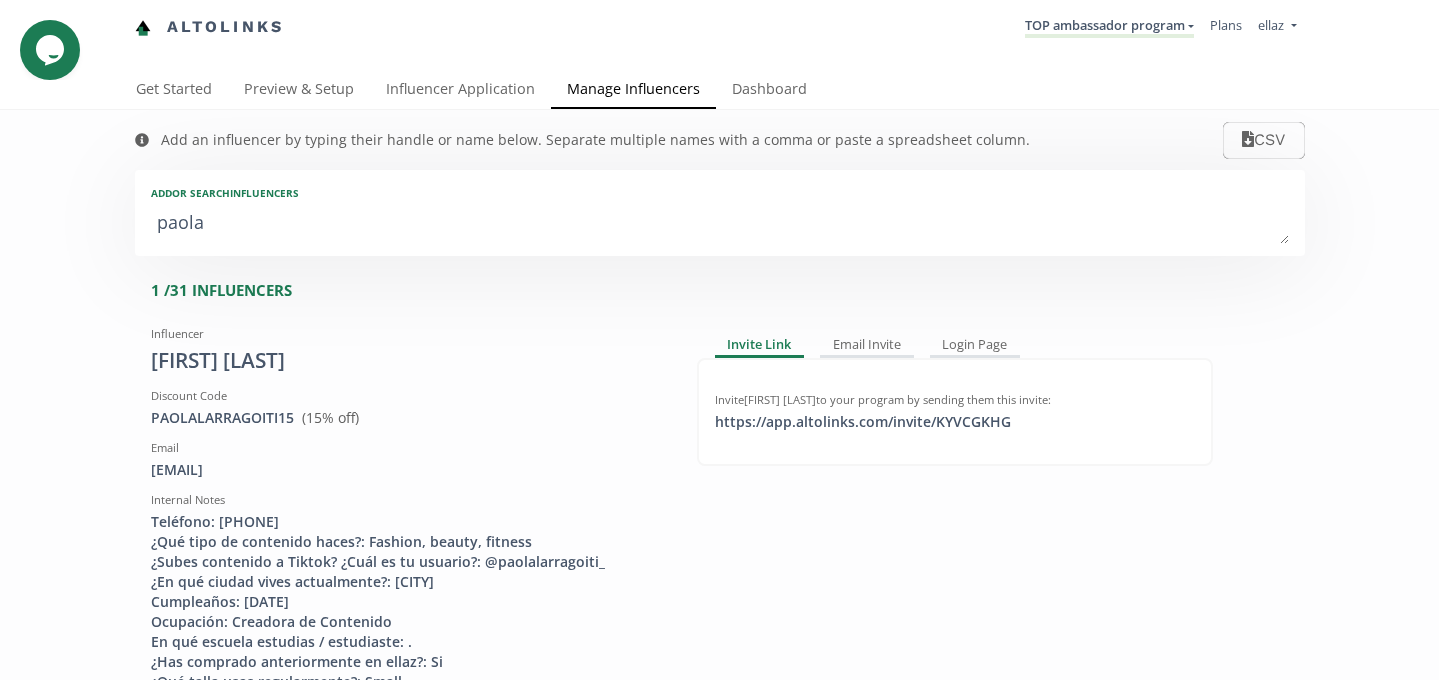 type on "paola l" 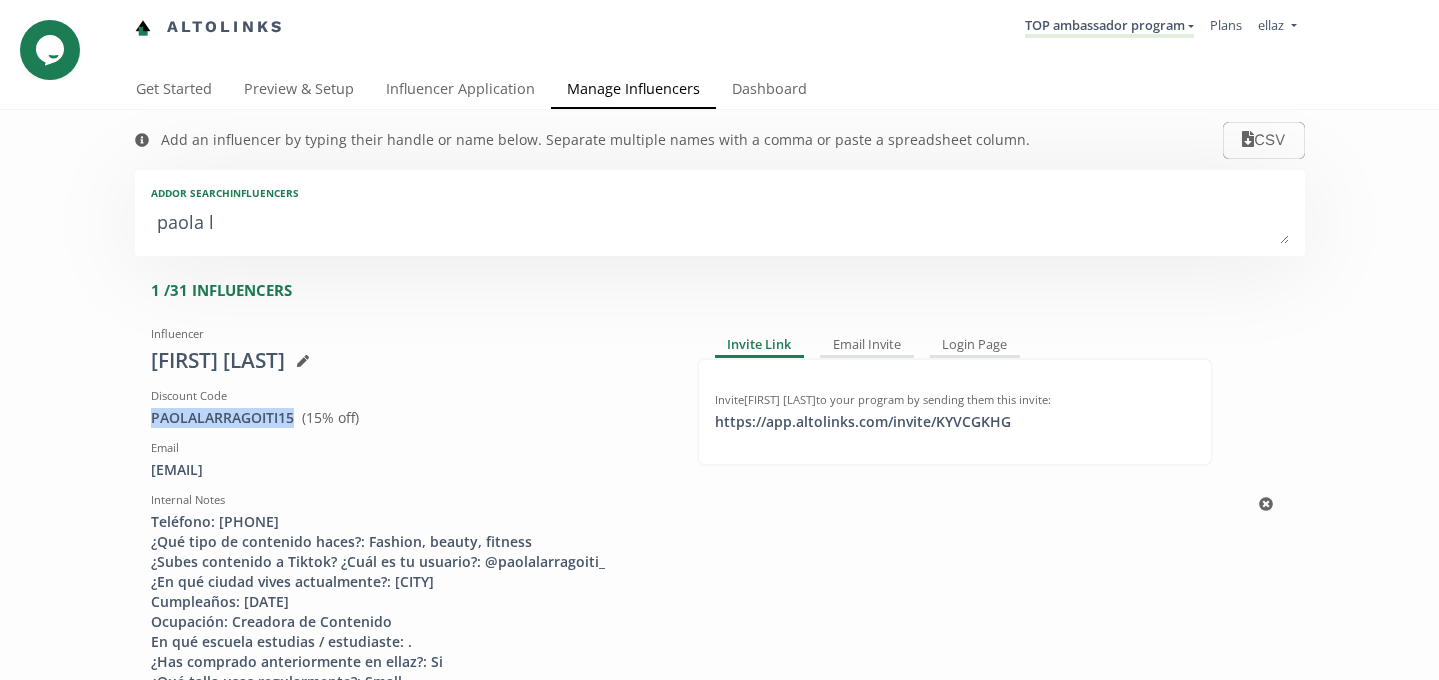 drag, startPoint x: 295, startPoint y: 419, endPoint x: 149, endPoint y: 418, distance: 146.00342 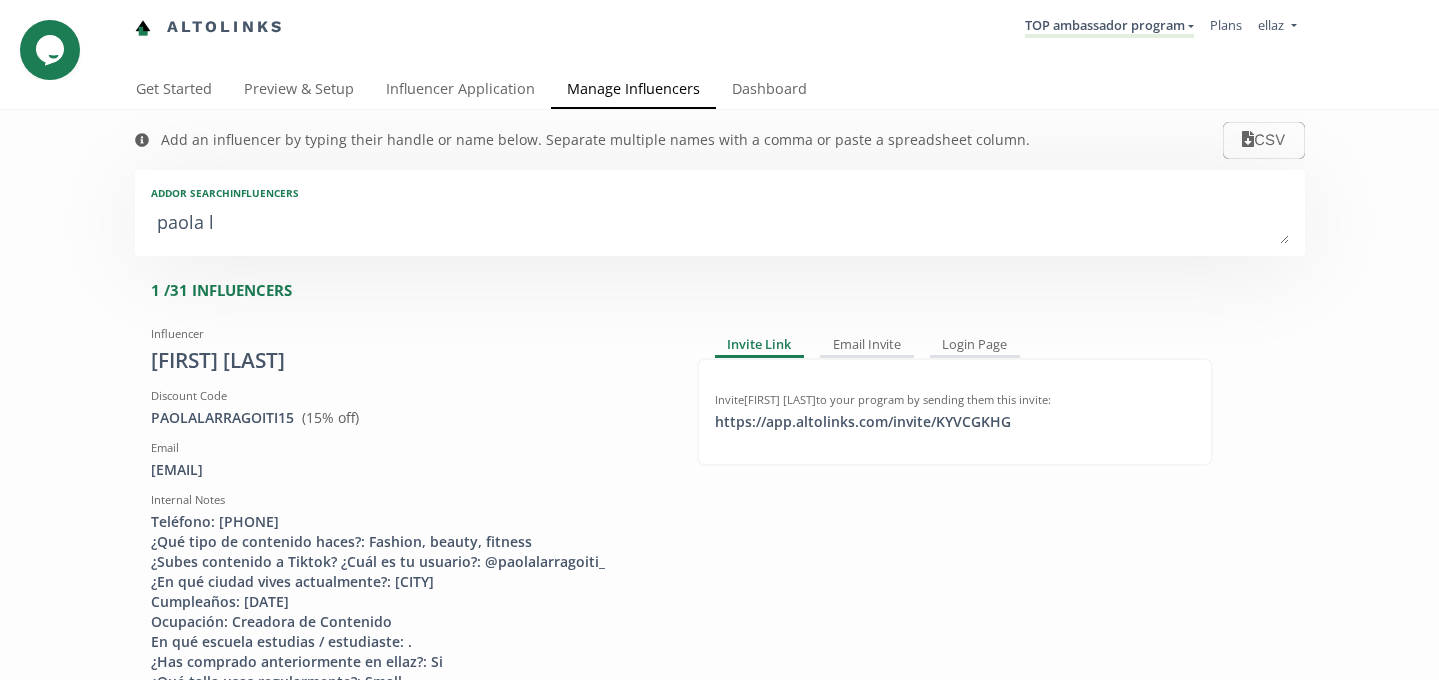 click on "paola l" at bounding box center (720, 224) 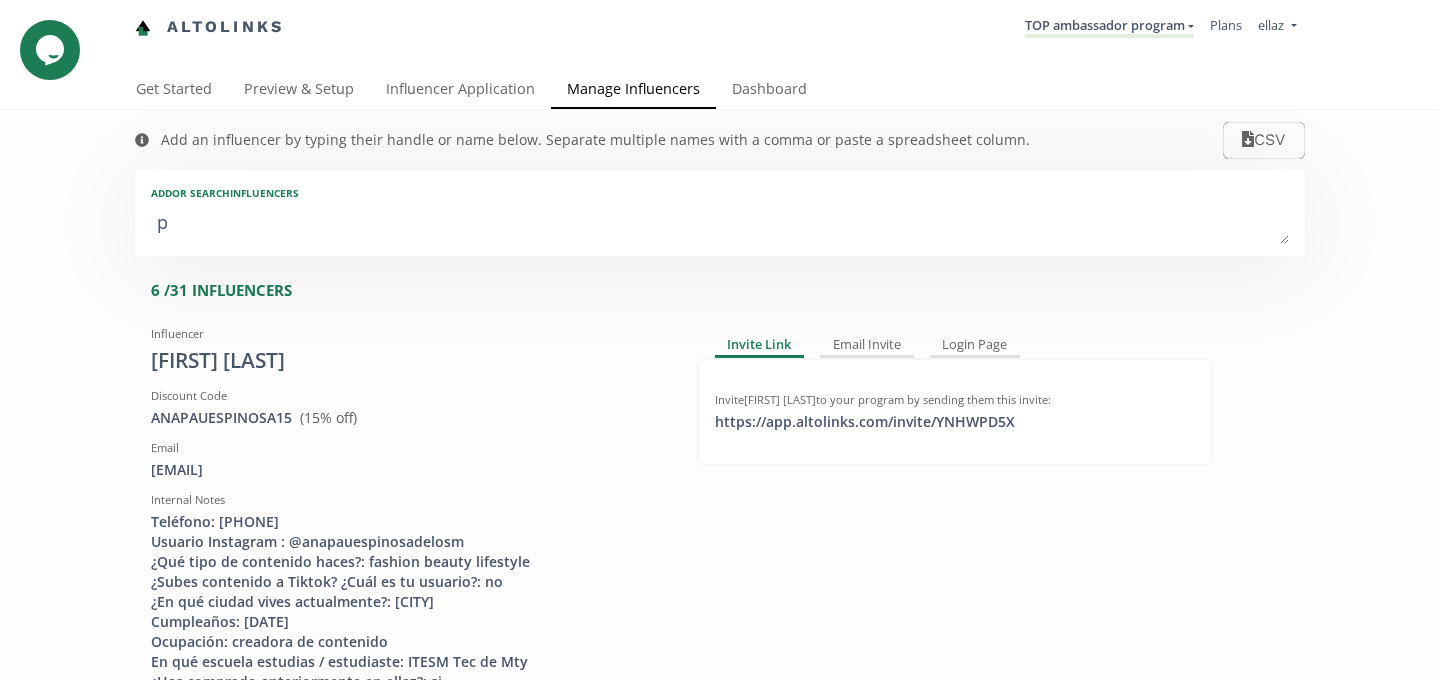 type on "pa" 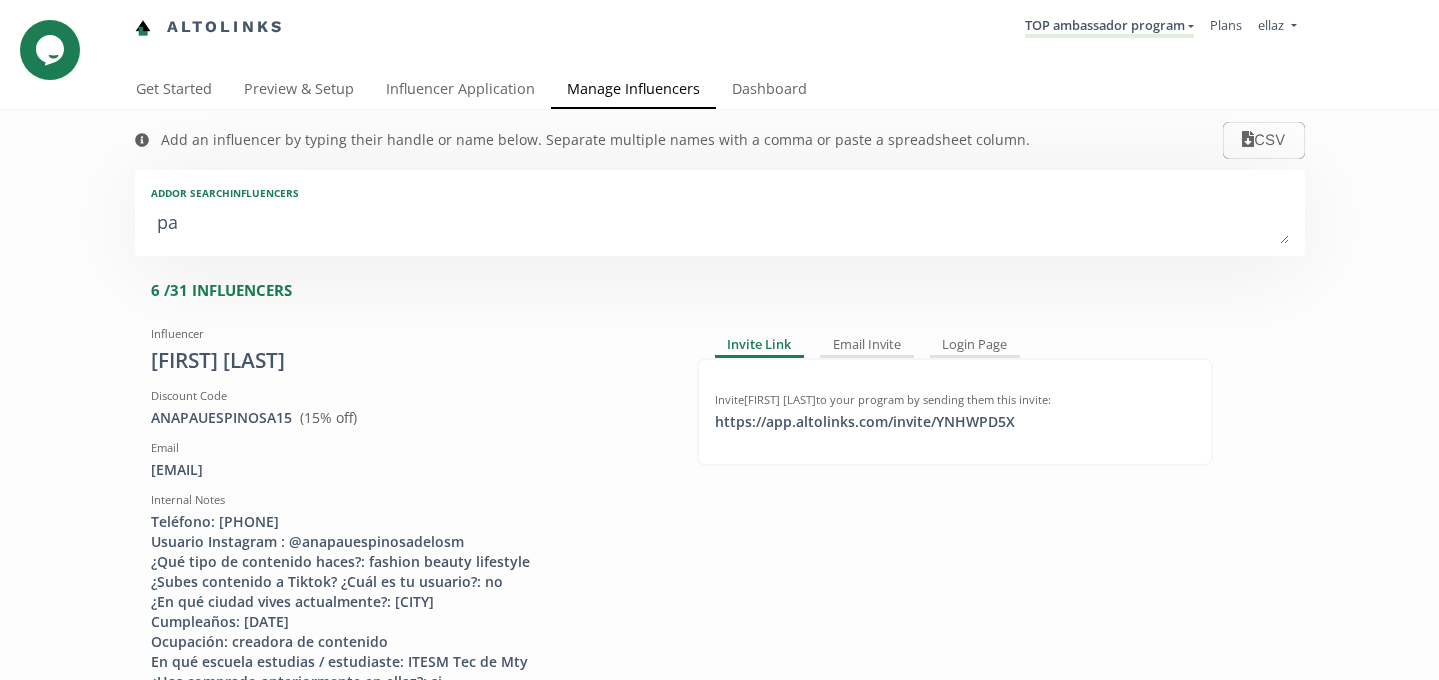 type on "pau" 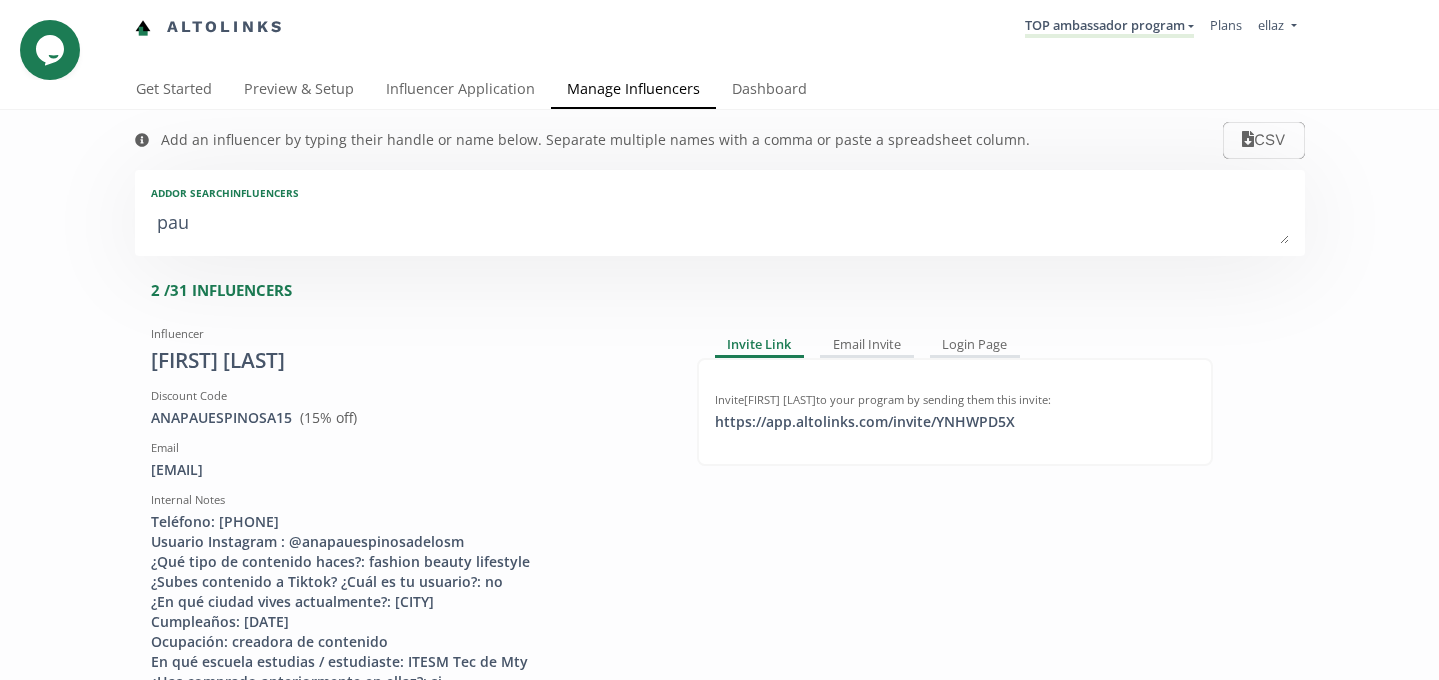 type on "paul" 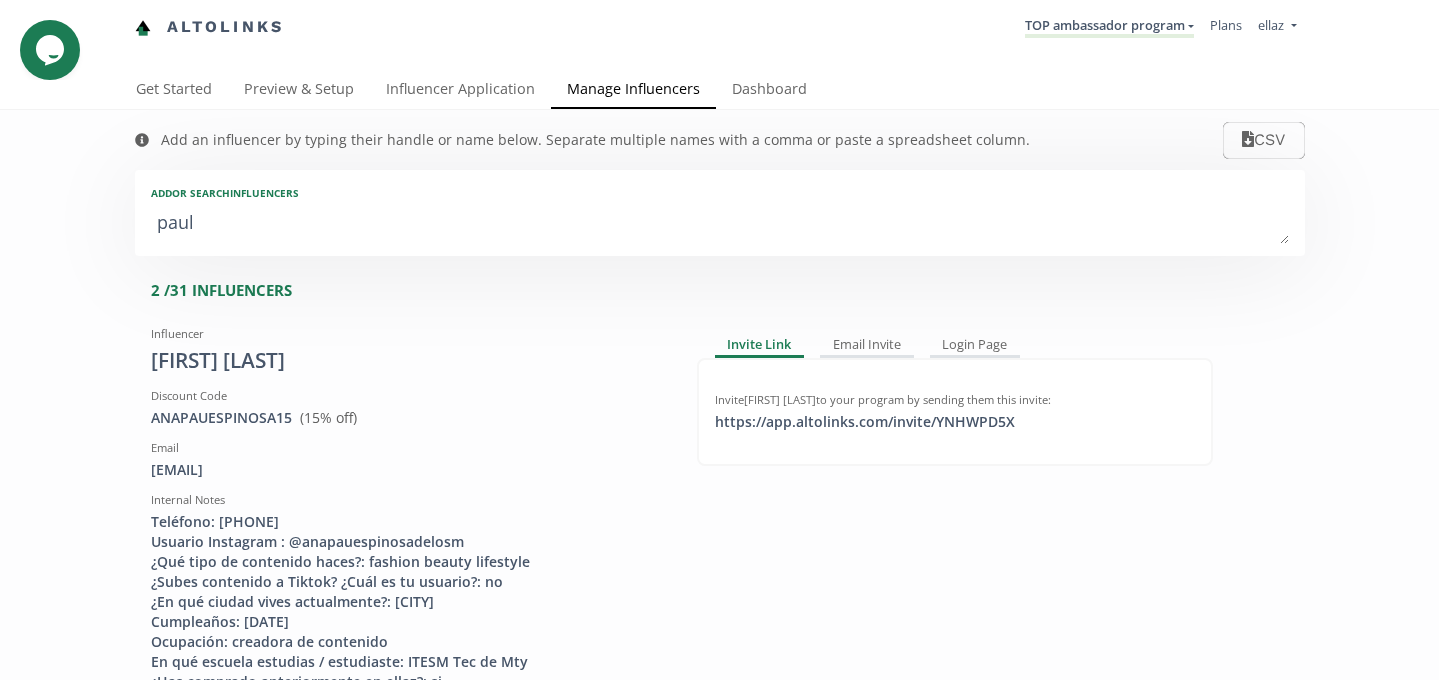 type on "pauli" 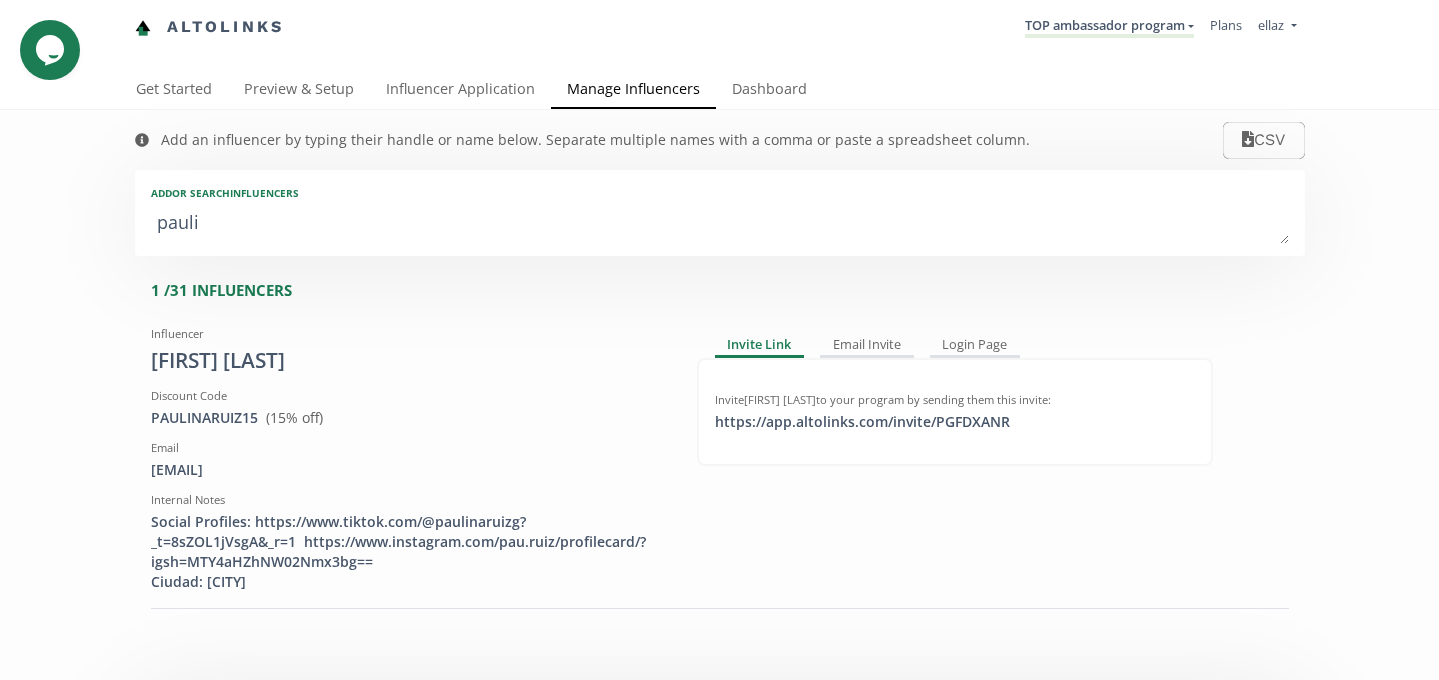 type on "paulin" 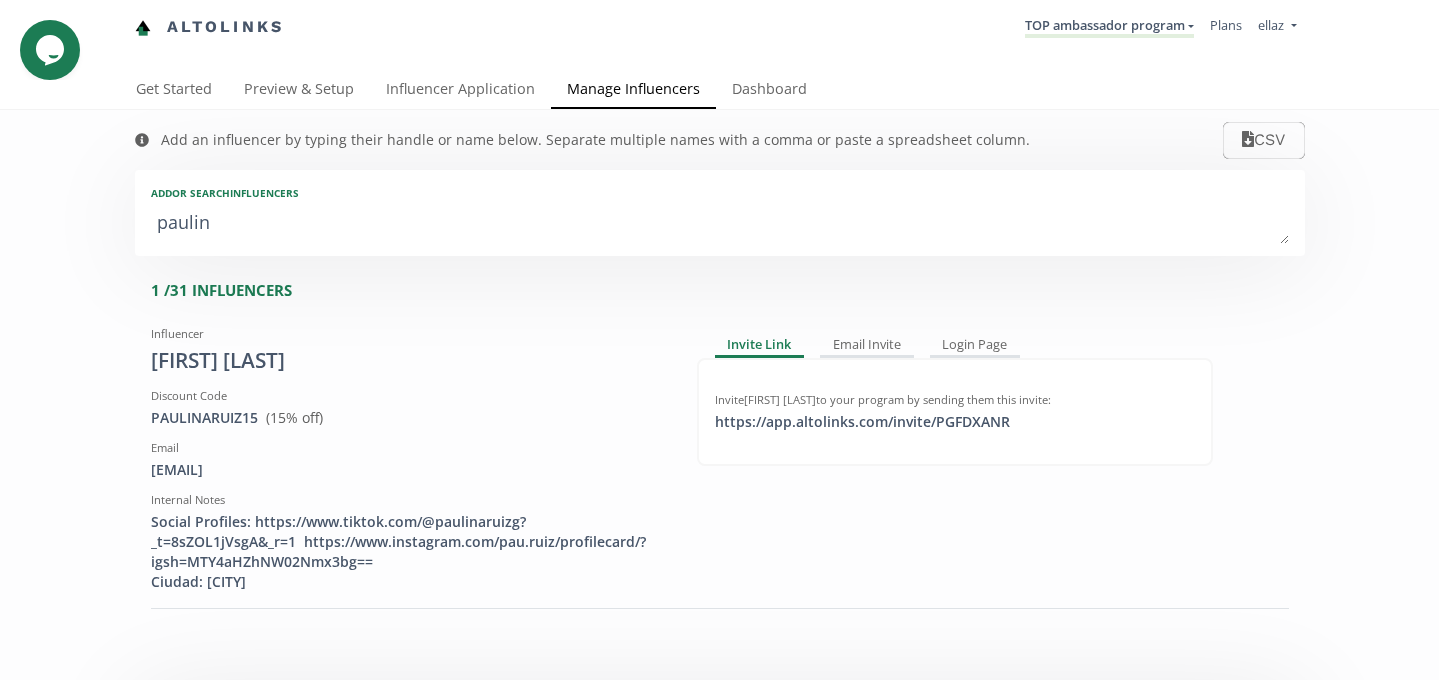 type on "paulina" 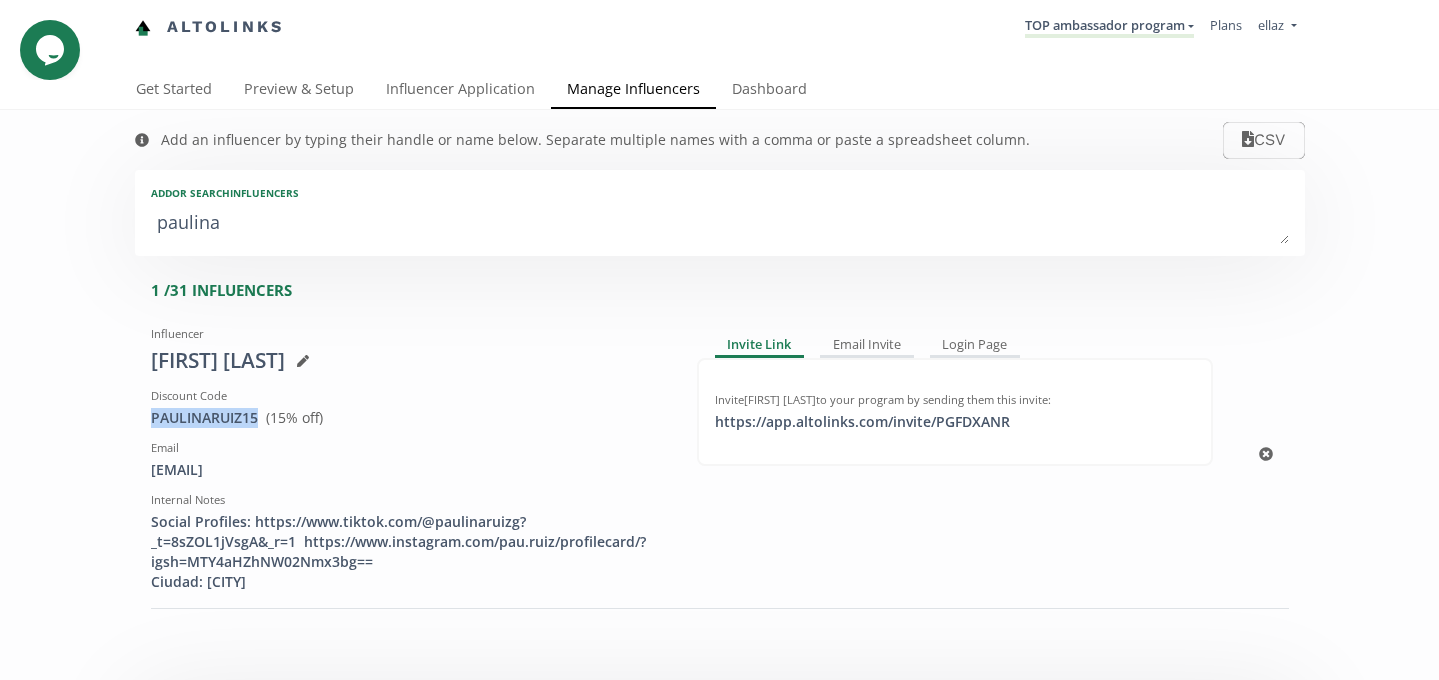 drag, startPoint x: 262, startPoint y: 417, endPoint x: 147, endPoint y: 416, distance: 115.00435 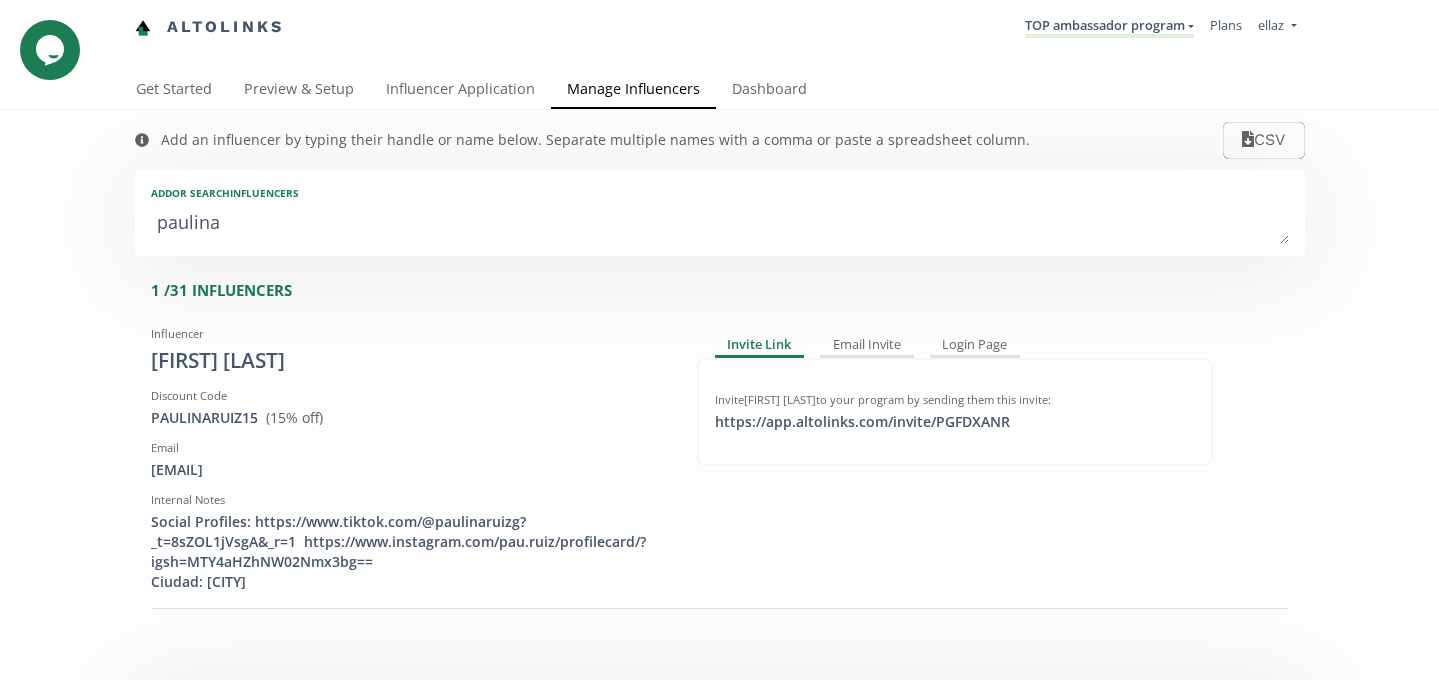 click on "paulina" at bounding box center [720, 224] 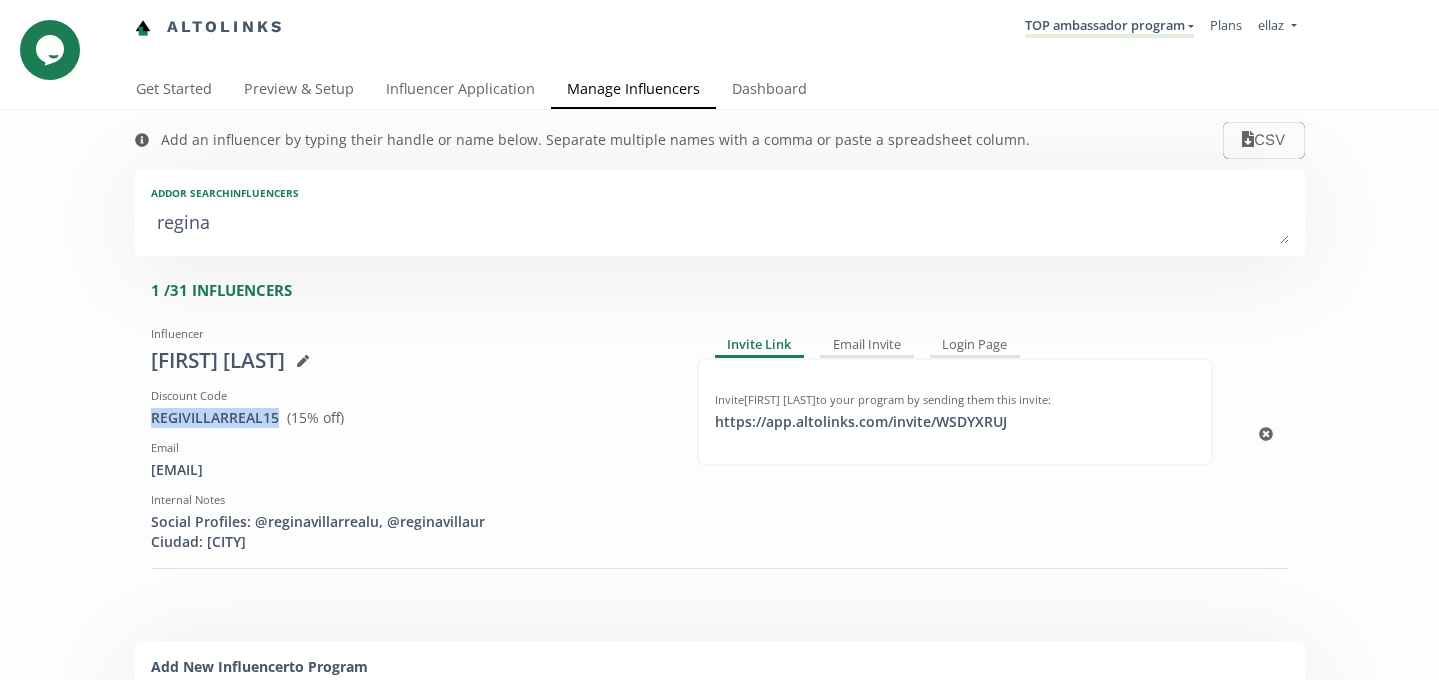 drag, startPoint x: 278, startPoint y: 413, endPoint x: 147, endPoint y: 413, distance: 131 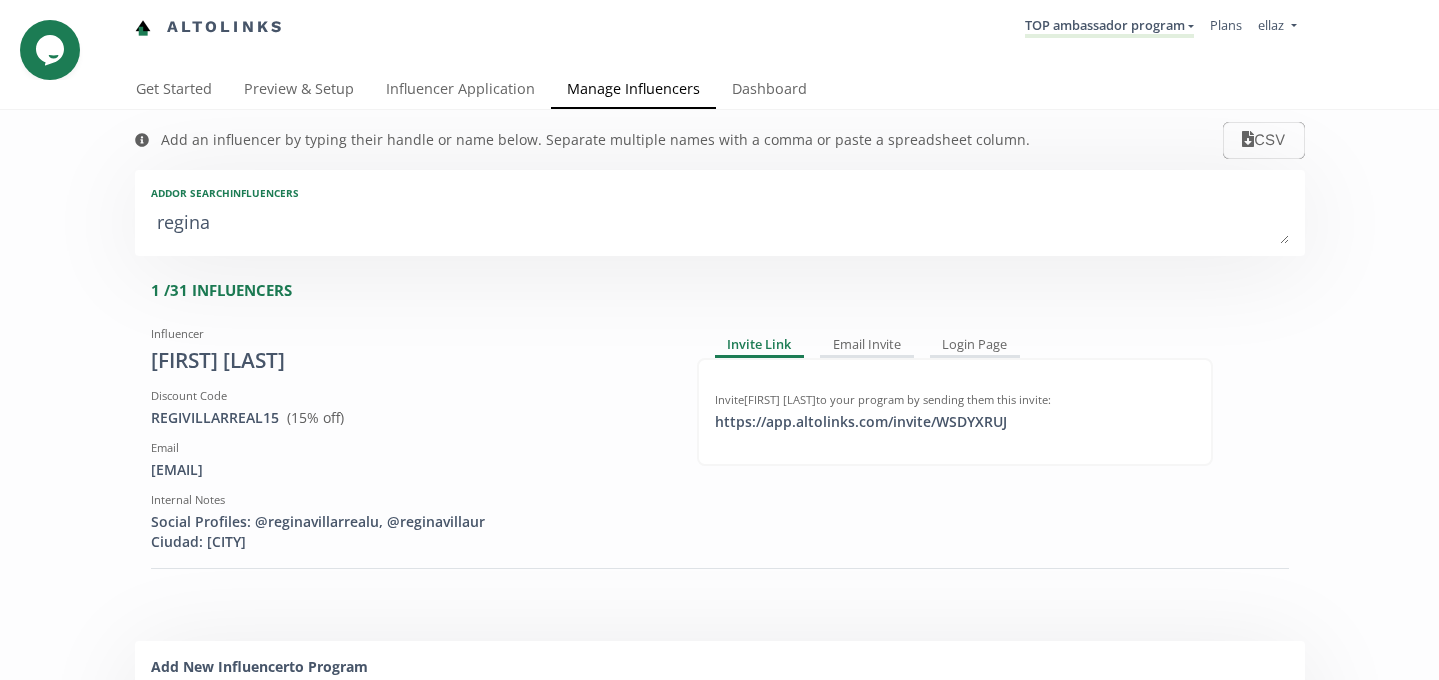 click on "regina" at bounding box center (720, 224) 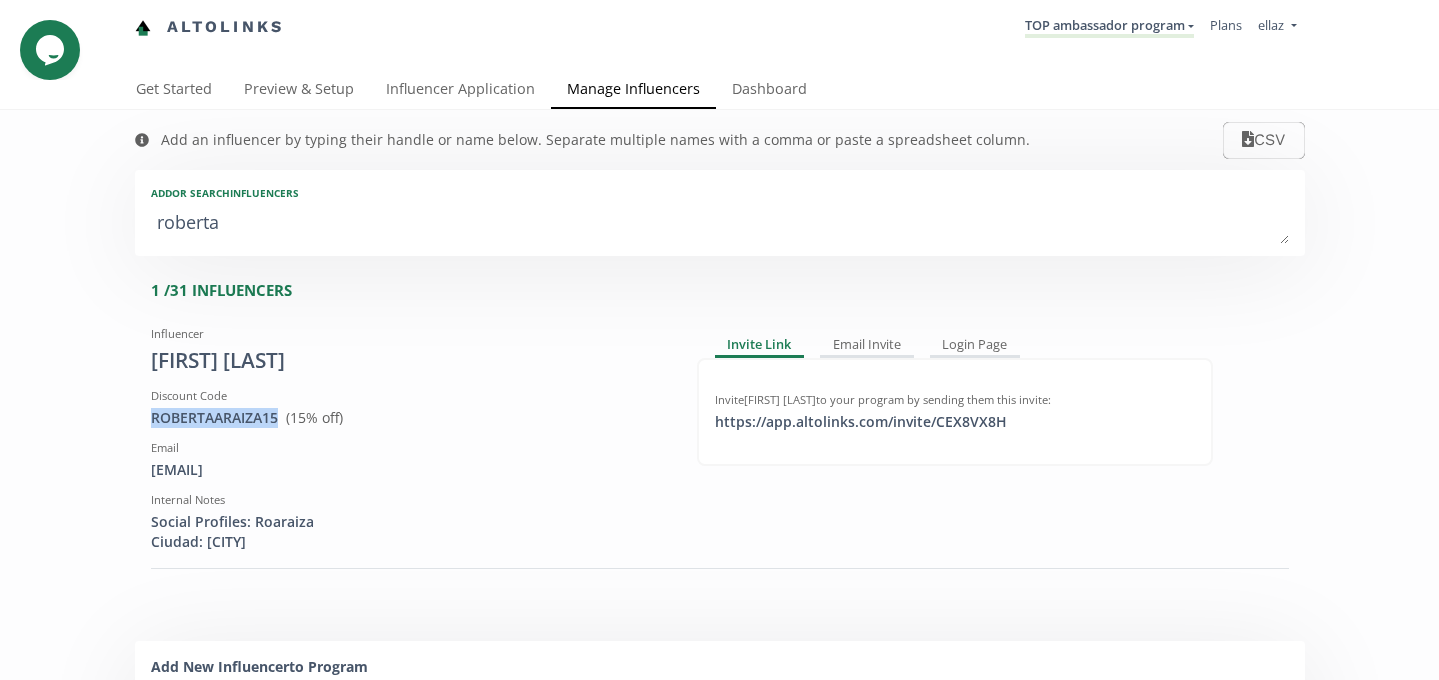 drag, startPoint x: 278, startPoint y: 417, endPoint x: 134, endPoint y: 413, distance: 144.05554 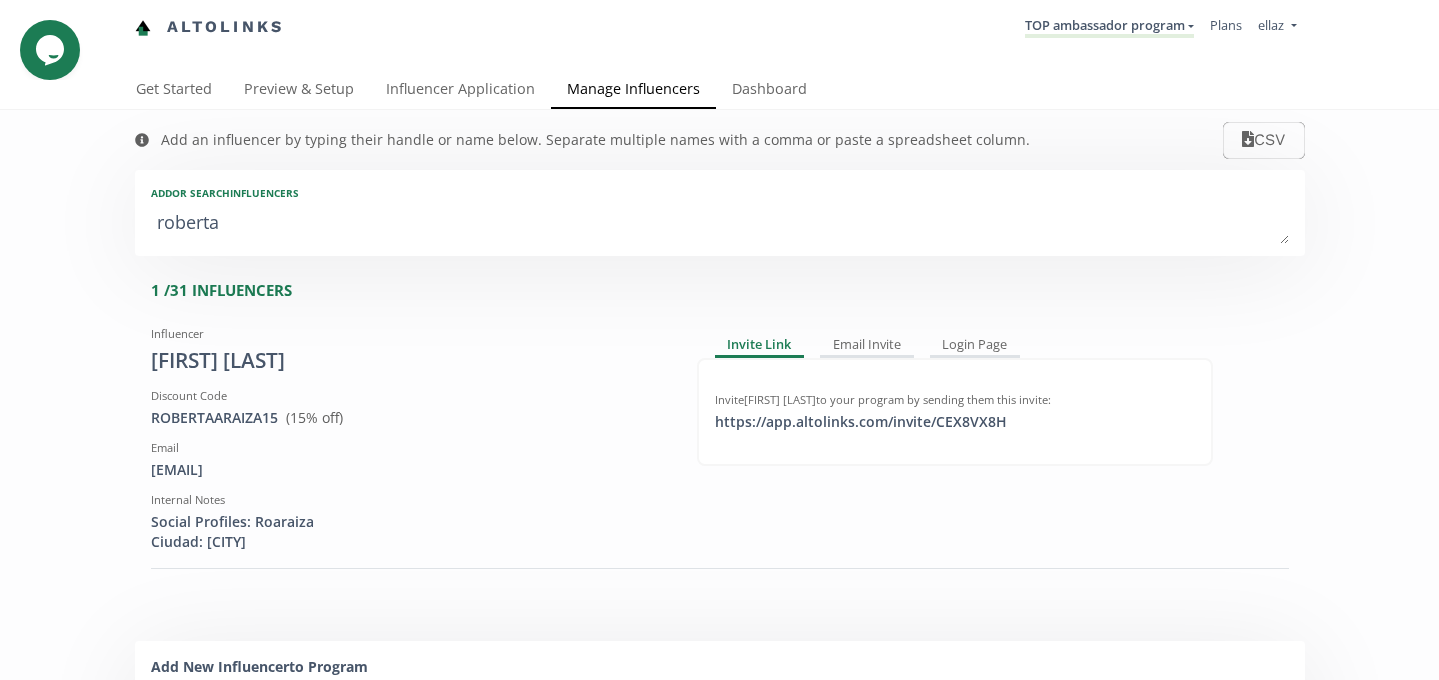 click on "roberta" at bounding box center (720, 224) 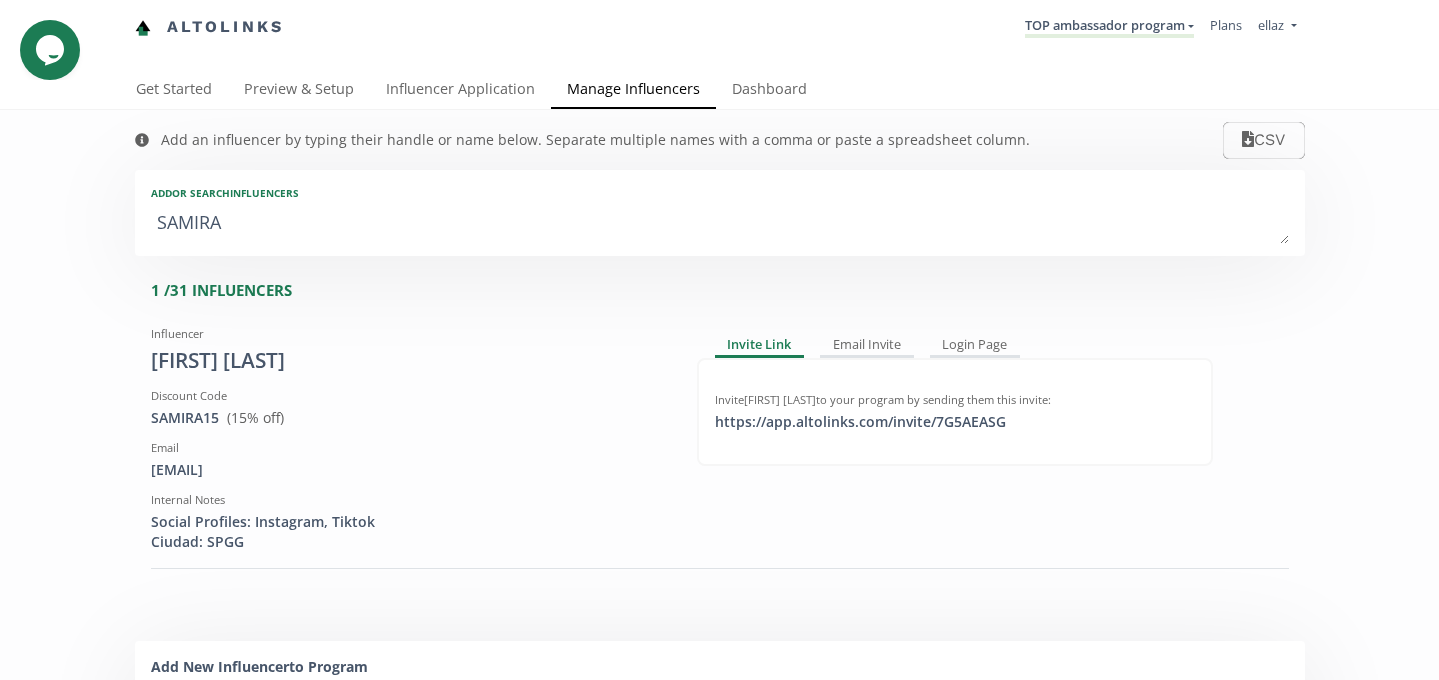 click on "SAMIRA" at bounding box center (720, 224) 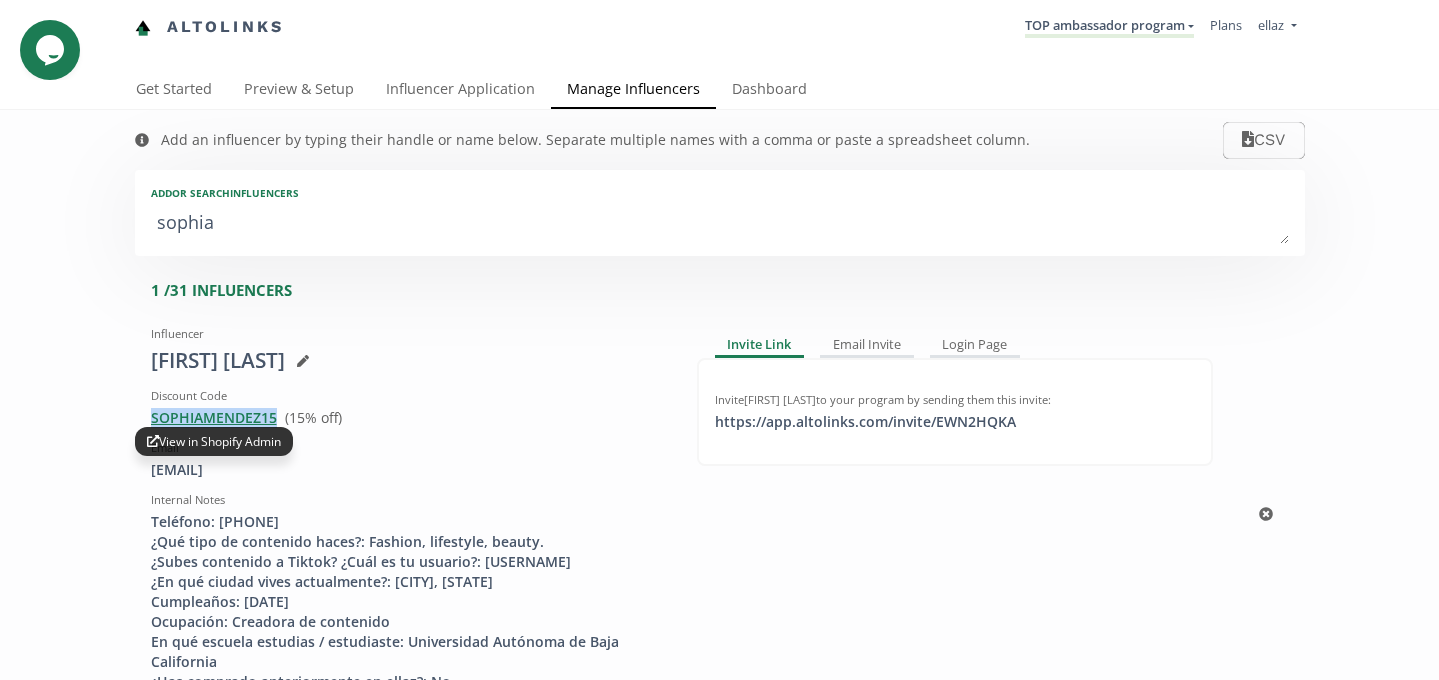 drag, startPoint x: 278, startPoint y: 418, endPoint x: 154, endPoint y: 418, distance: 124 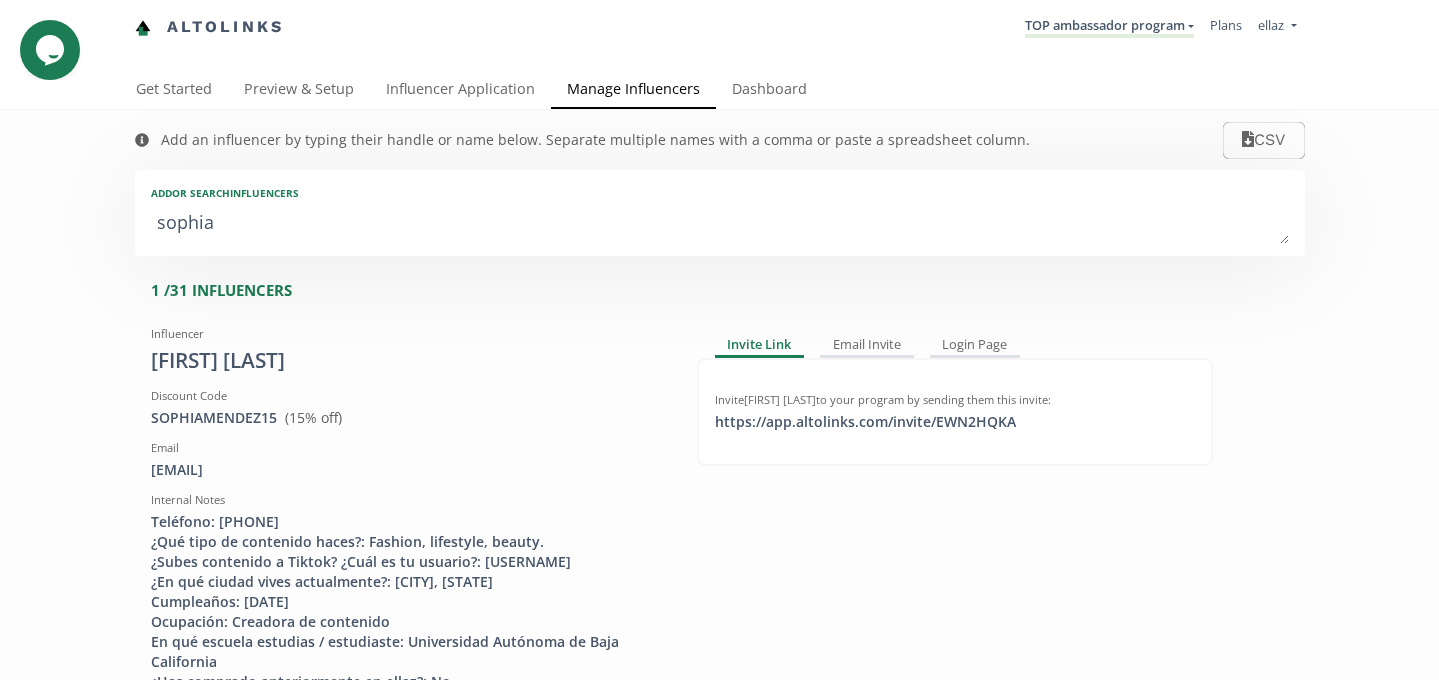 click on "sophia" at bounding box center (720, 224) 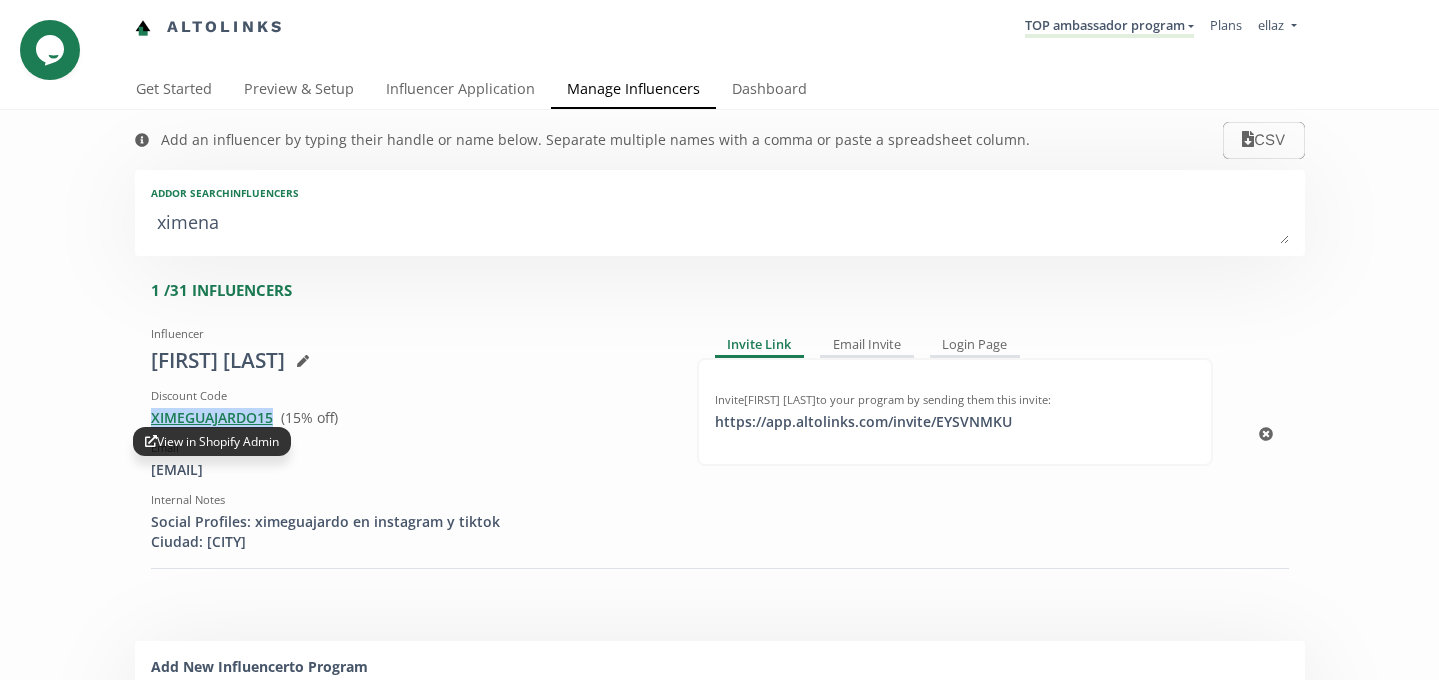 drag, startPoint x: 274, startPoint y: 419, endPoint x: 152, endPoint y: 418, distance: 122.0041 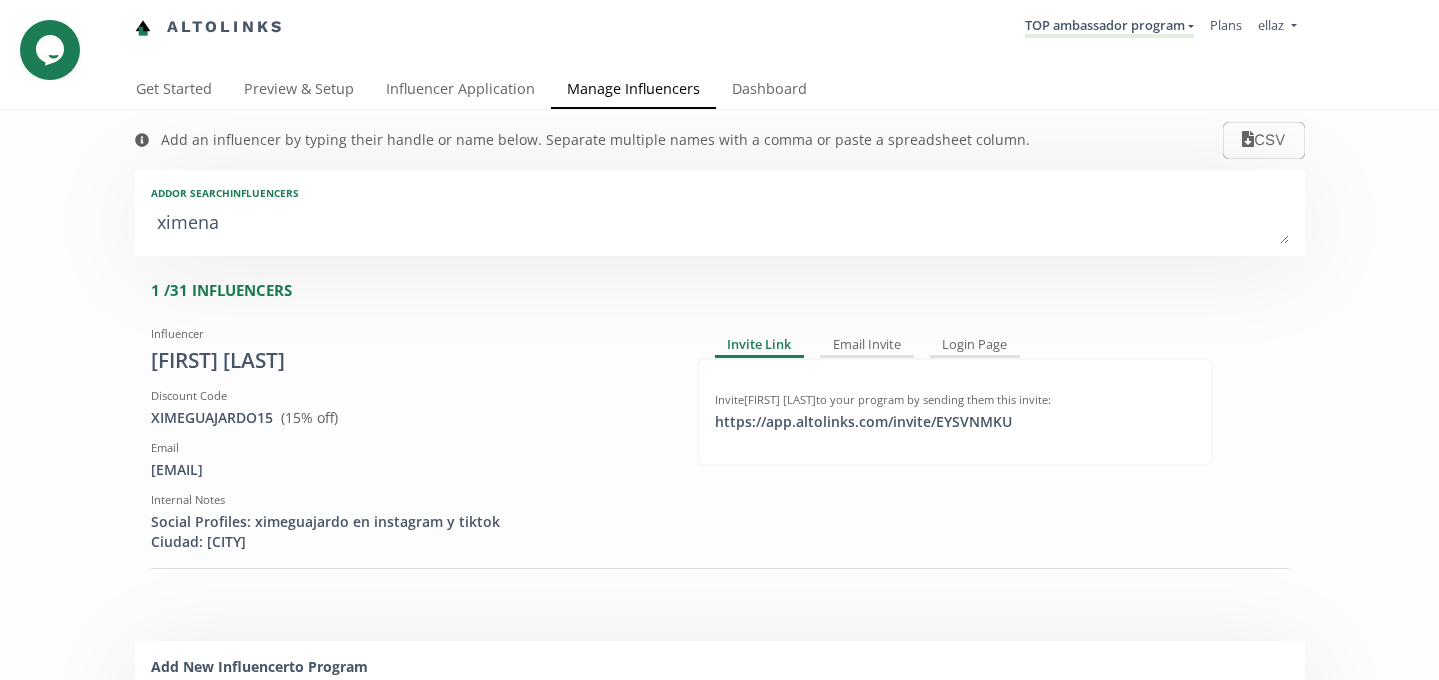 click on "ximena" at bounding box center (720, 224) 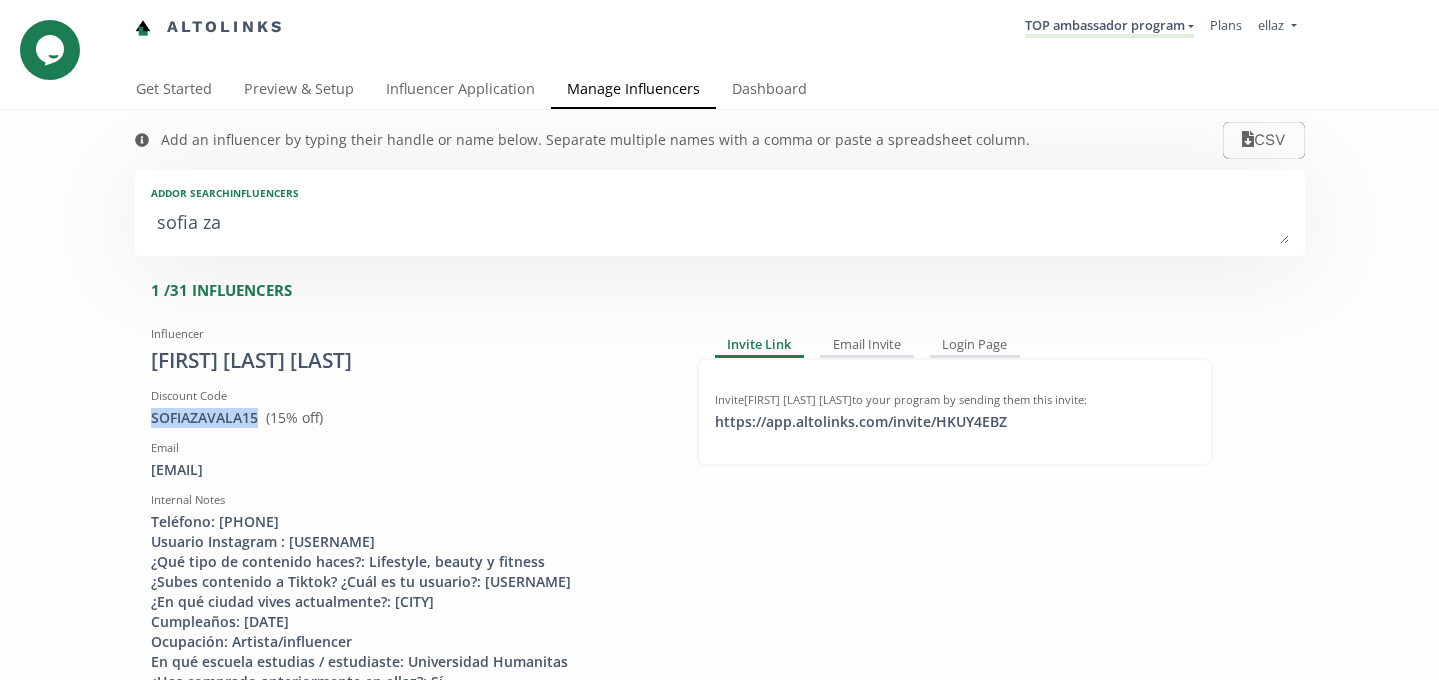 drag, startPoint x: 258, startPoint y: 416, endPoint x: 126, endPoint y: 416, distance: 132 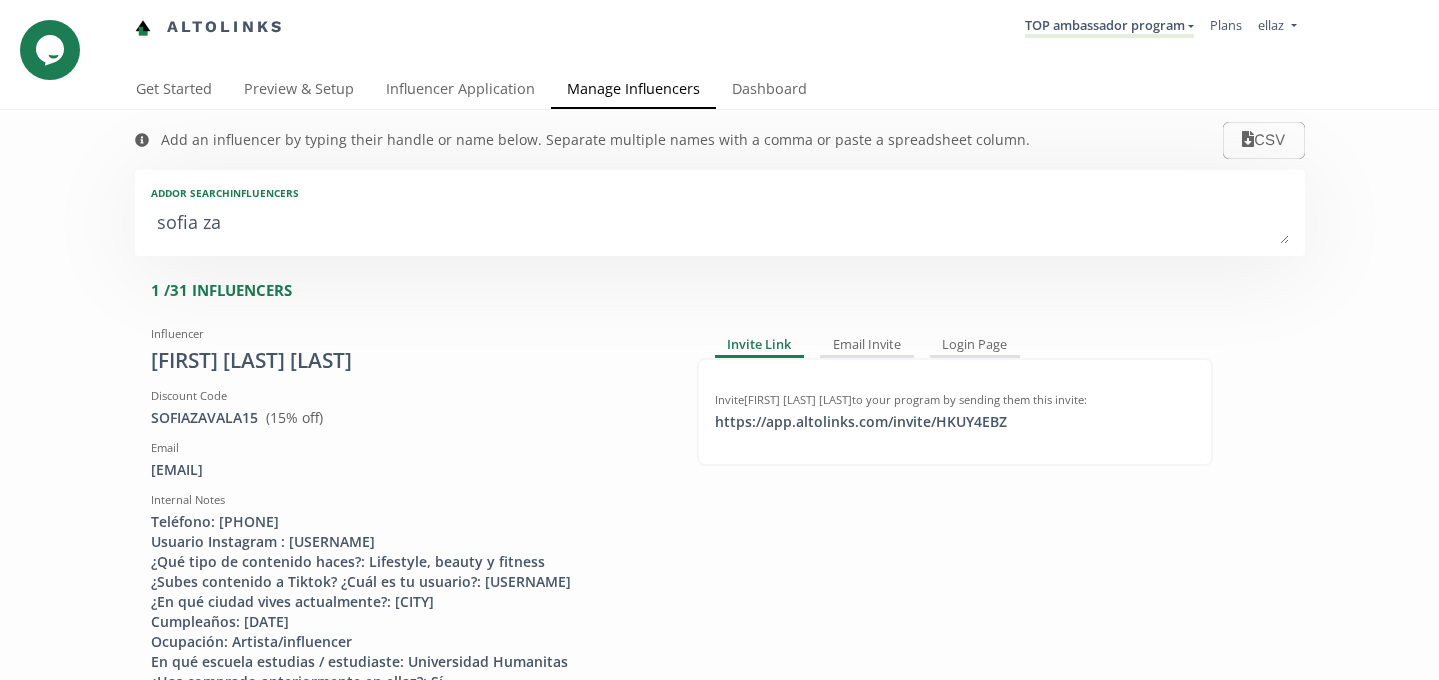 click on "sofia za" at bounding box center (720, 224) 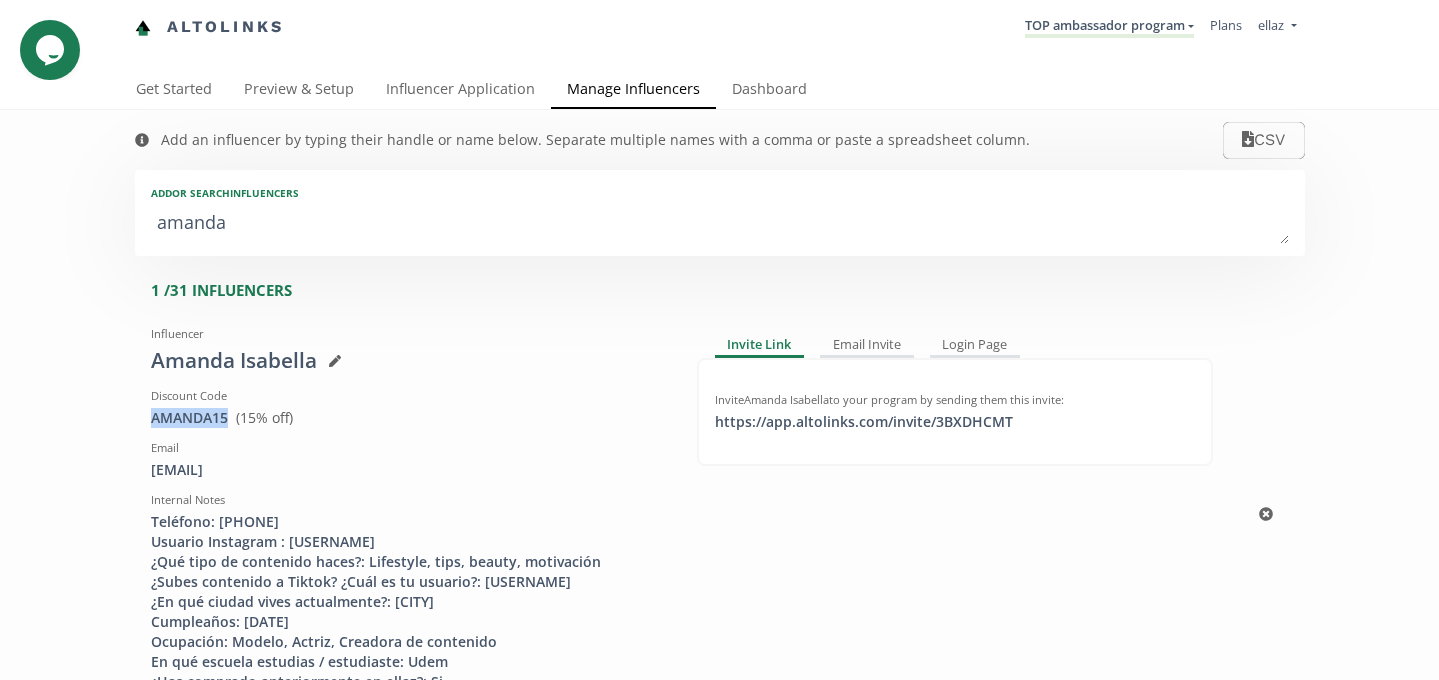 drag, startPoint x: 233, startPoint y: 419, endPoint x: 137, endPoint y: 417, distance: 96.02083 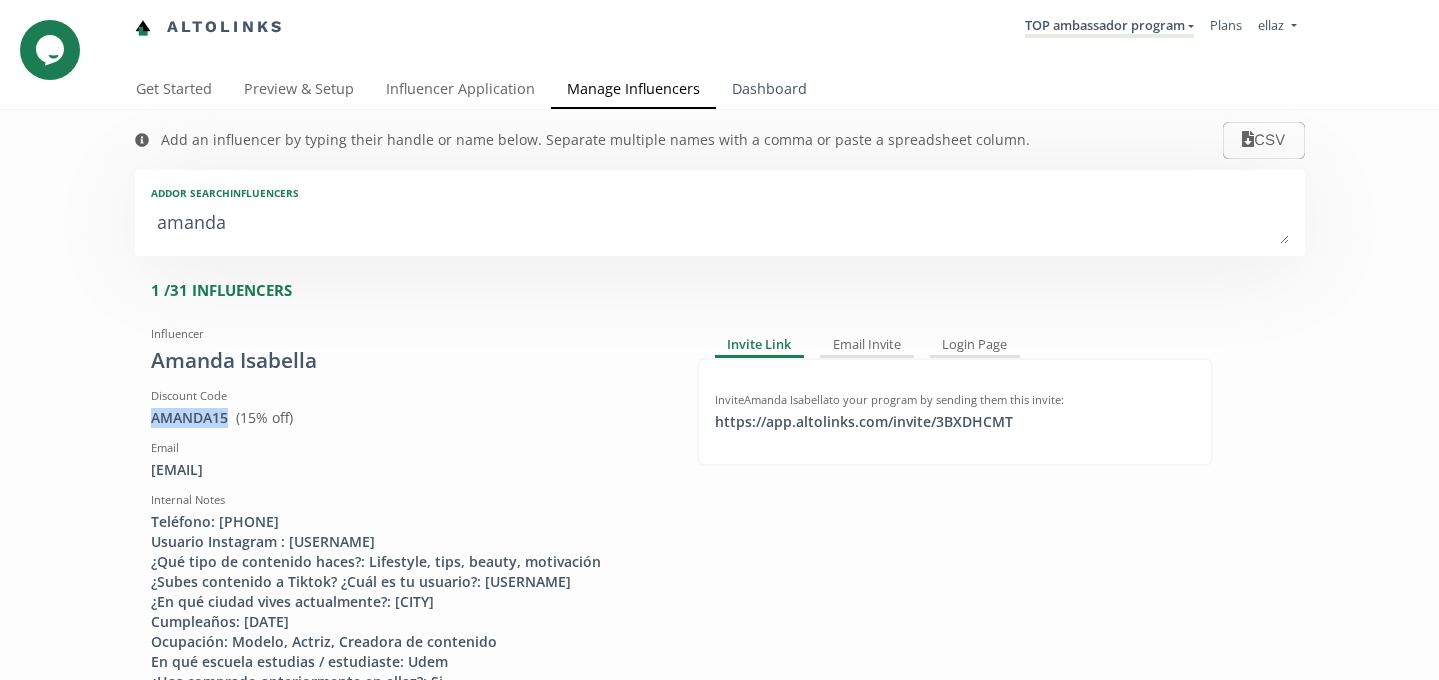 click on "Dashboard" at bounding box center (769, 91) 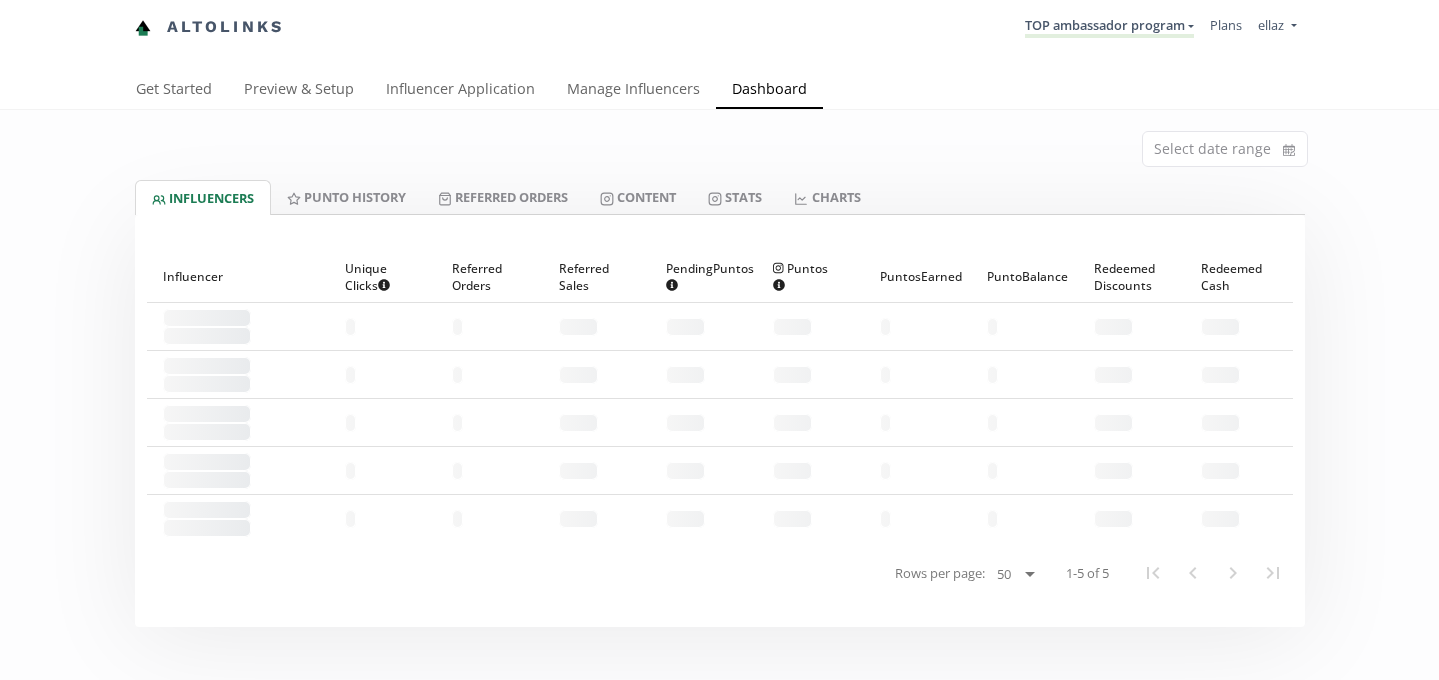 scroll, scrollTop: 0, scrollLeft: 0, axis: both 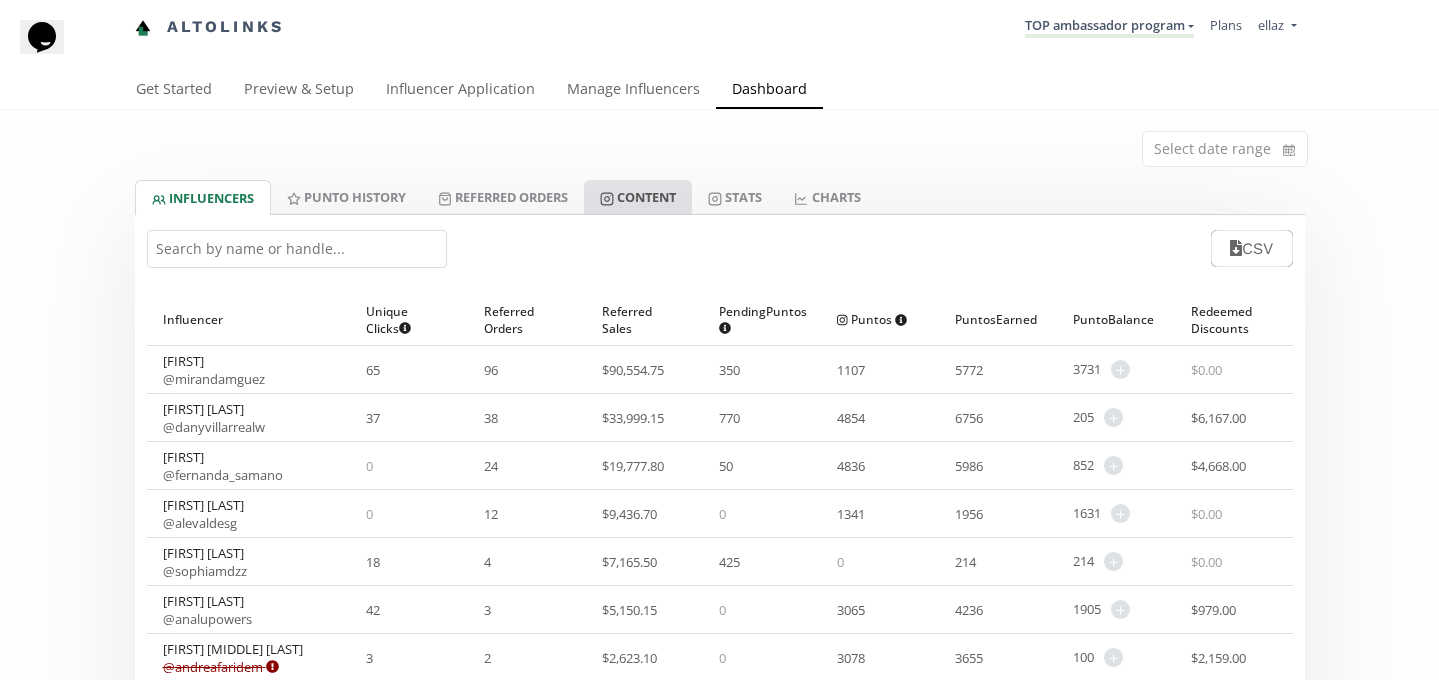 click on "Content" at bounding box center (638, 197) 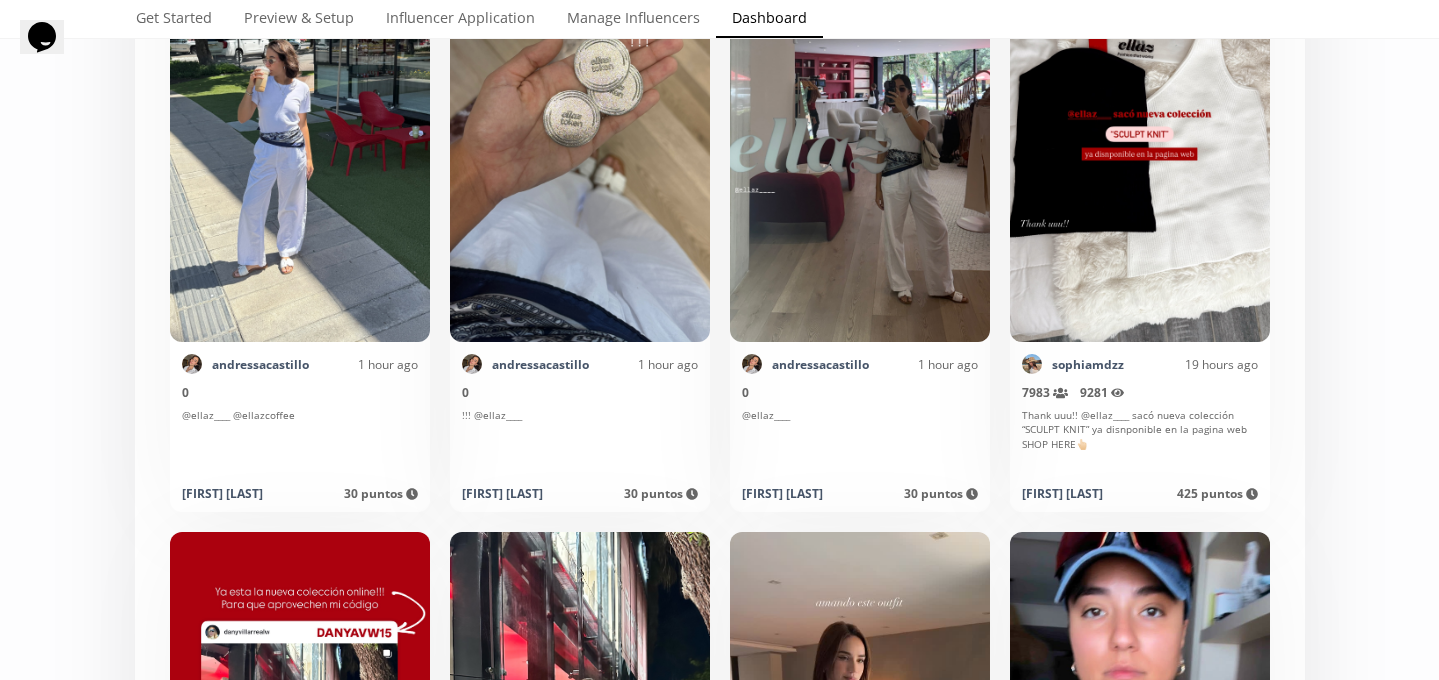 scroll, scrollTop: 0, scrollLeft: 0, axis: both 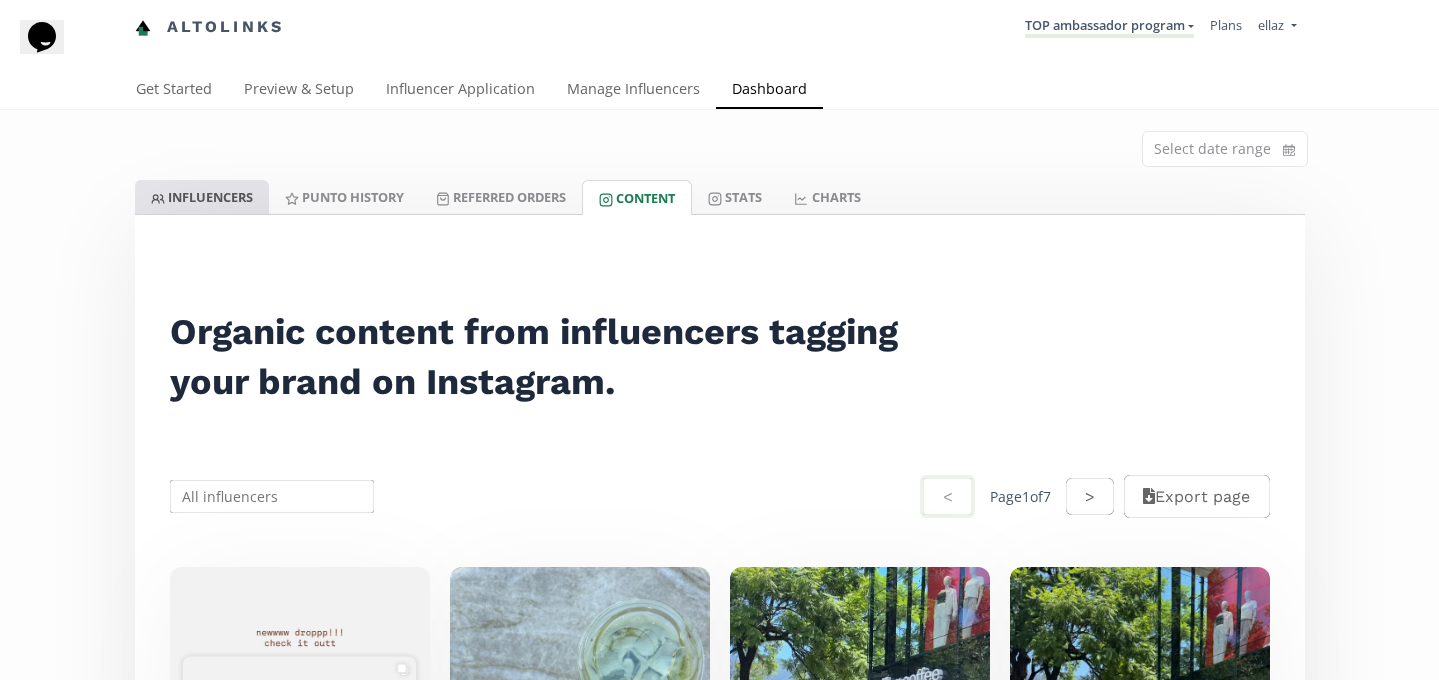click on "INFLUENCERS" at bounding box center (202, 197) 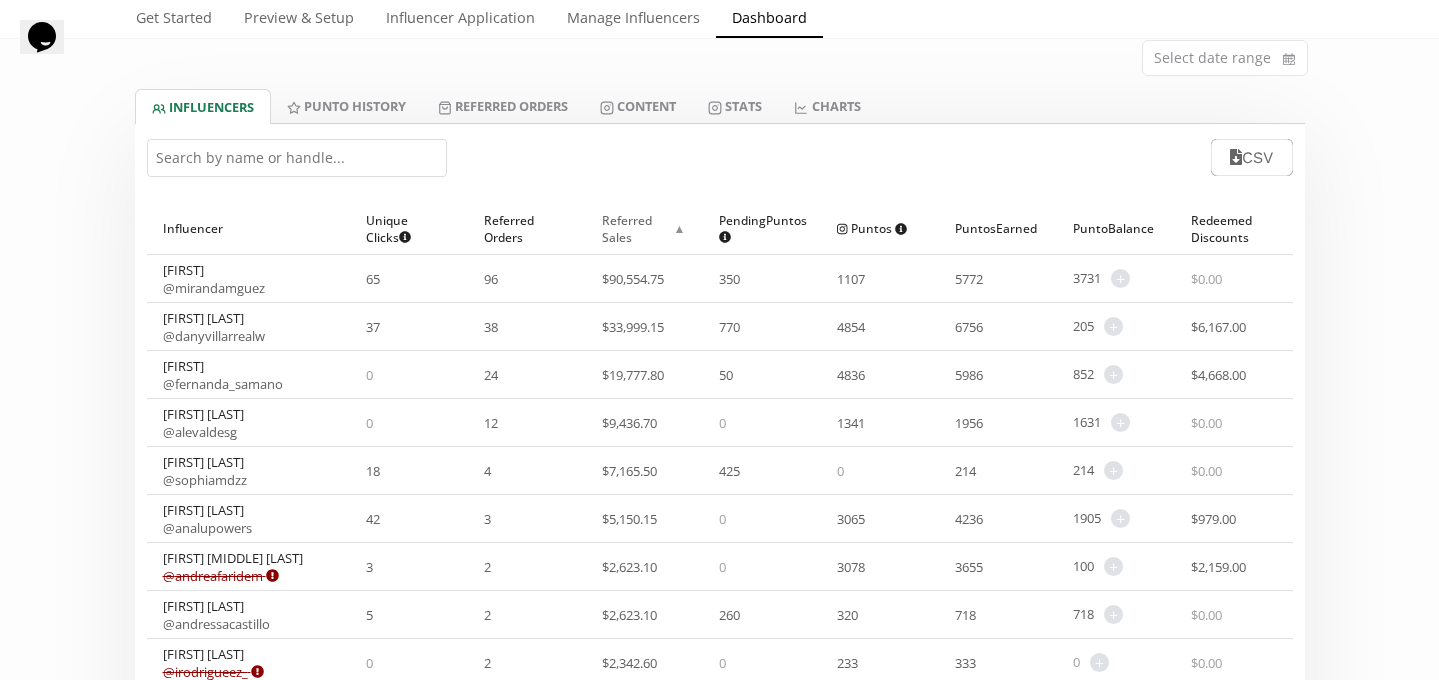 scroll, scrollTop: 92, scrollLeft: 0, axis: vertical 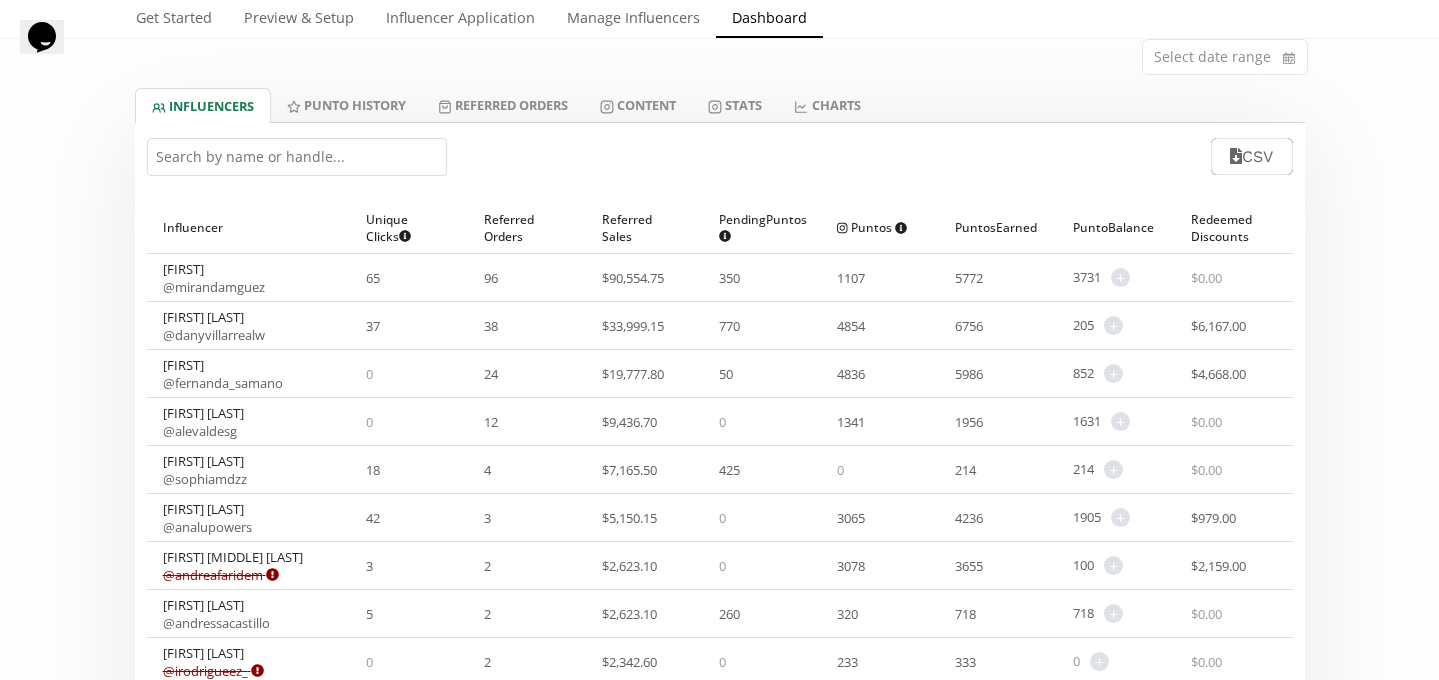 click on "2" at bounding box center [527, 661] 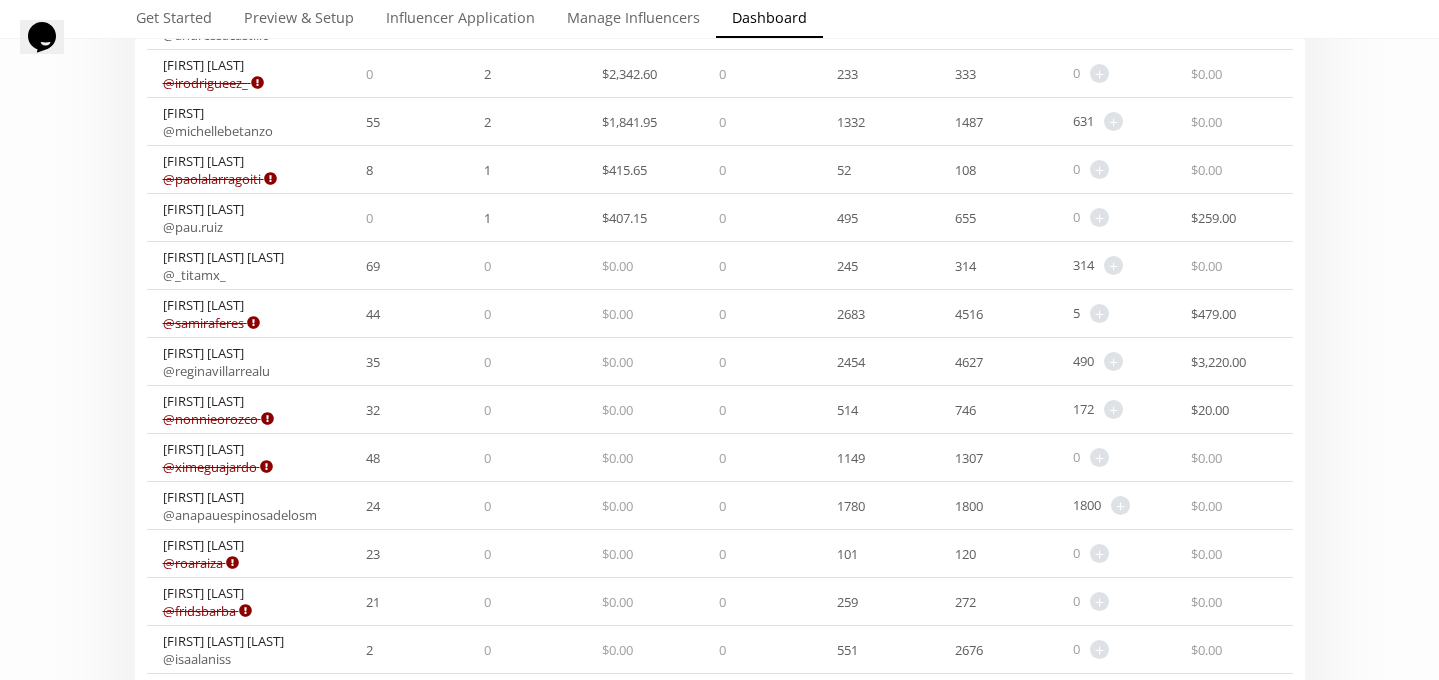 scroll, scrollTop: 0, scrollLeft: 0, axis: both 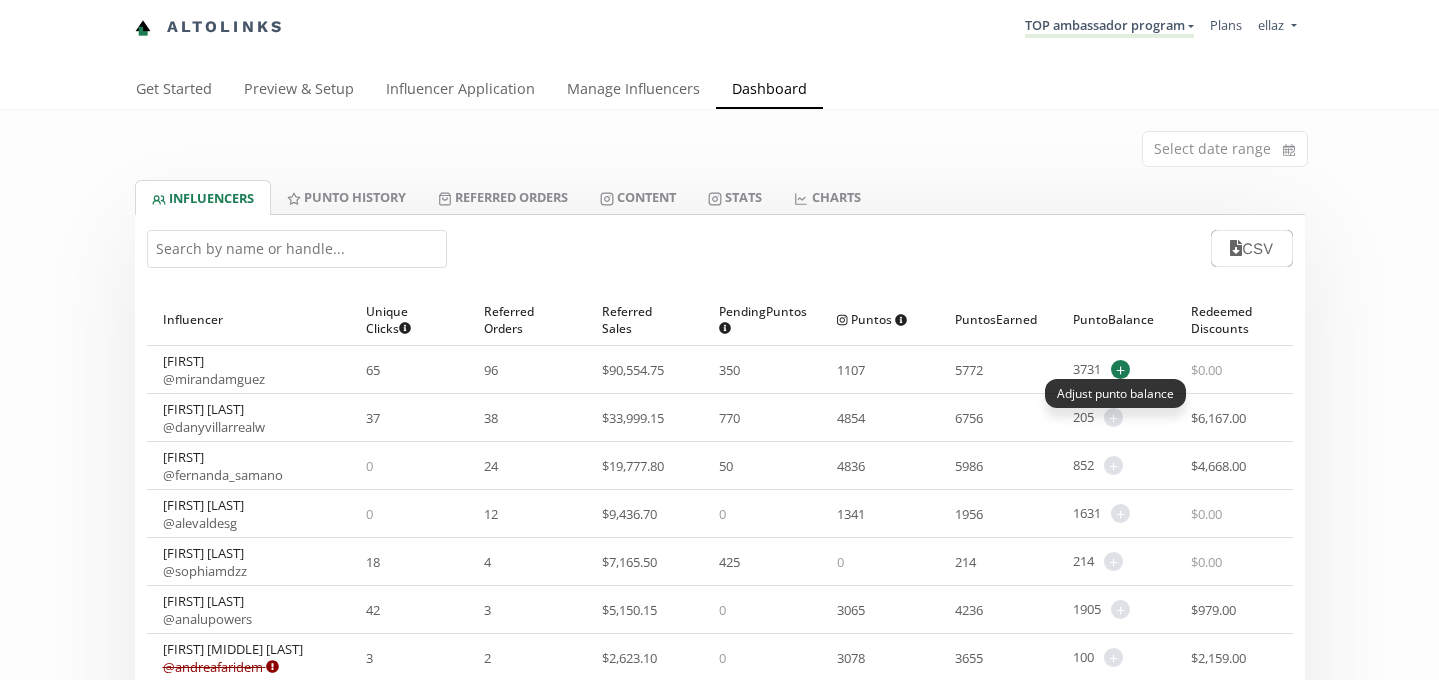 click on "+" at bounding box center [1120, 369] 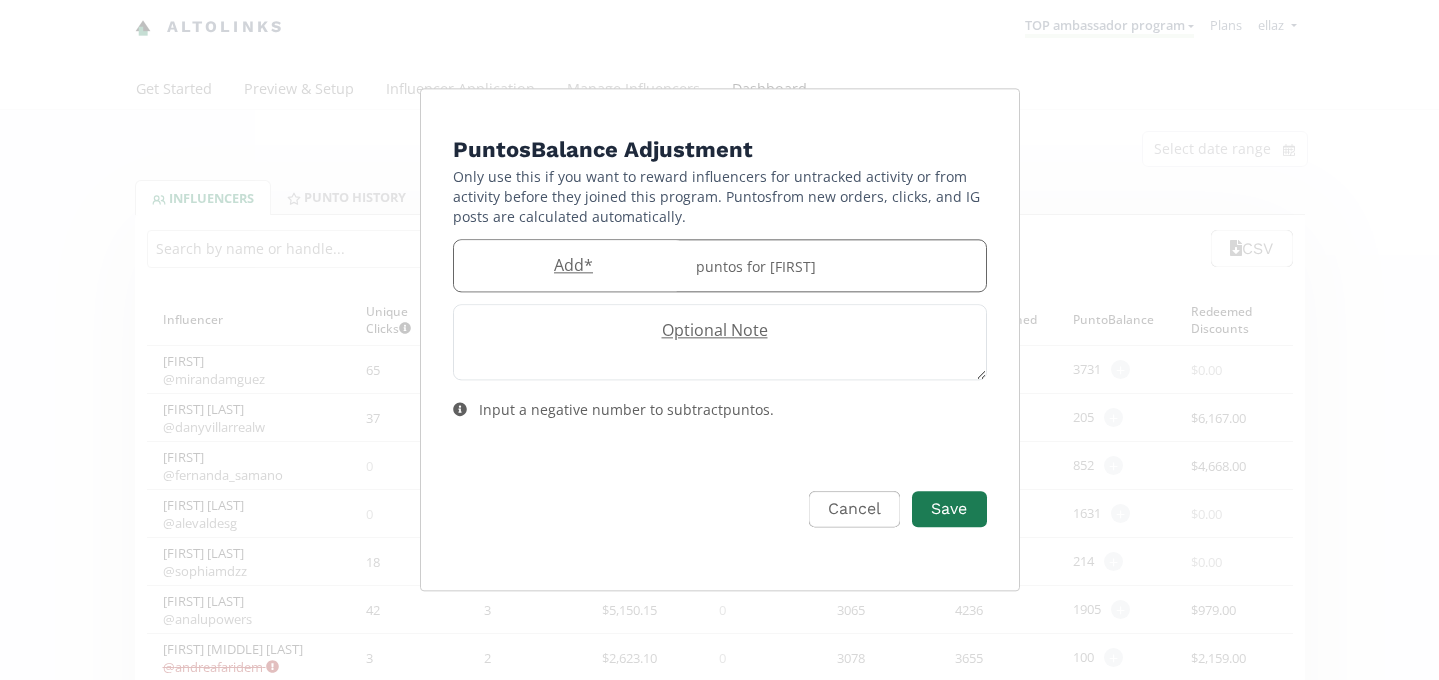 click on "Add *" at bounding box center [569, 265] 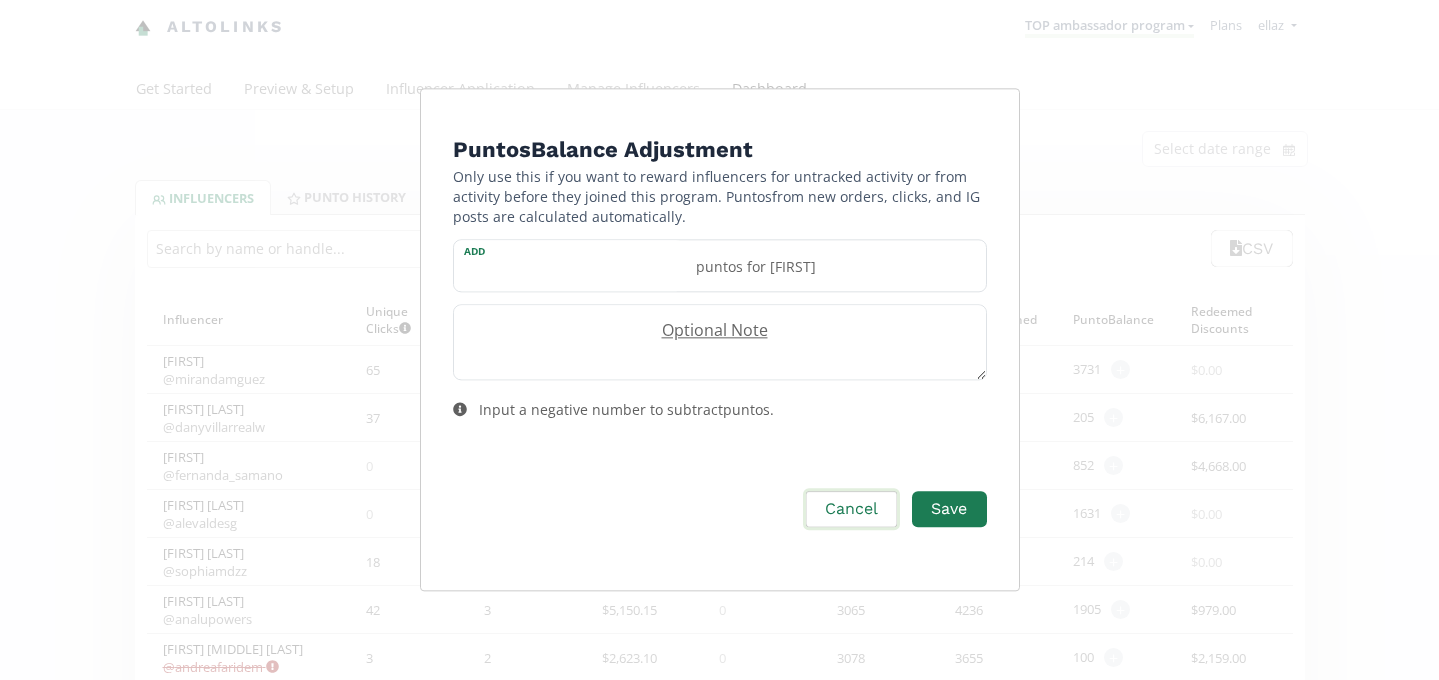 click on "Cancel" at bounding box center [851, 509] 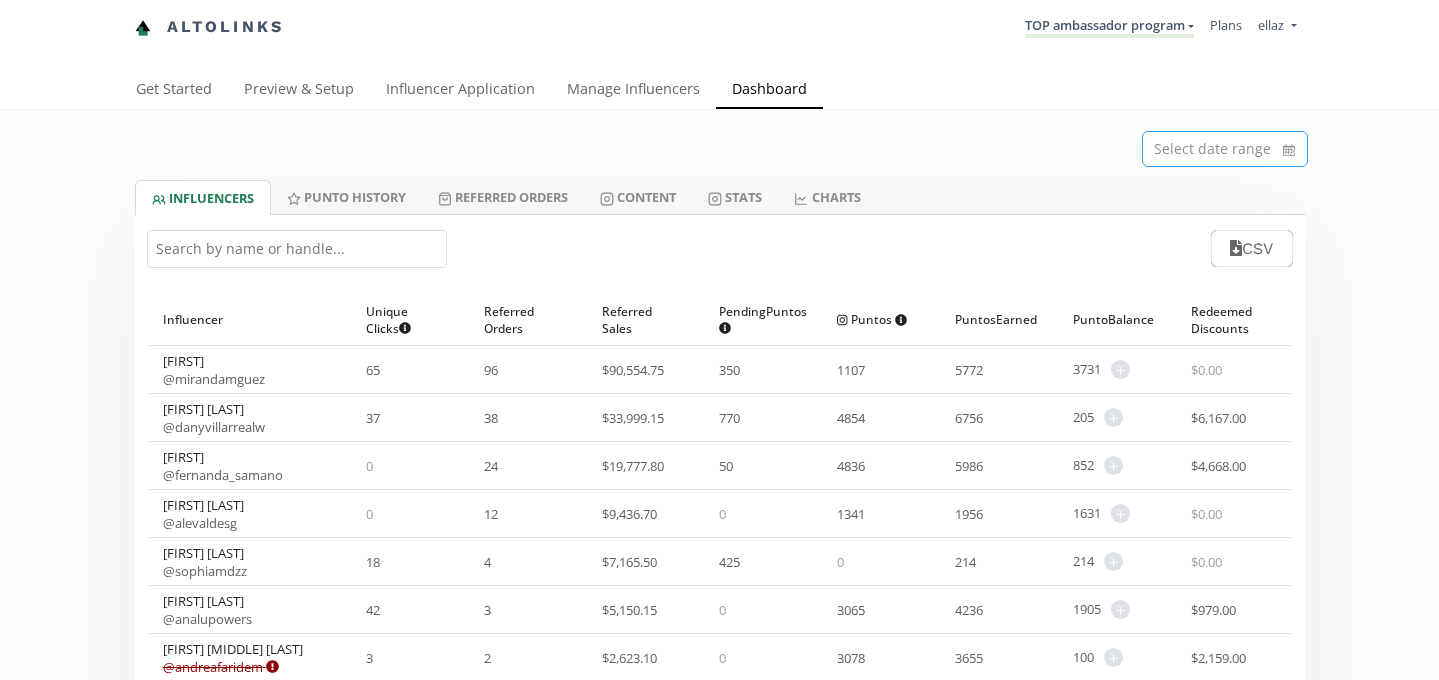click at bounding box center (1225, 149) 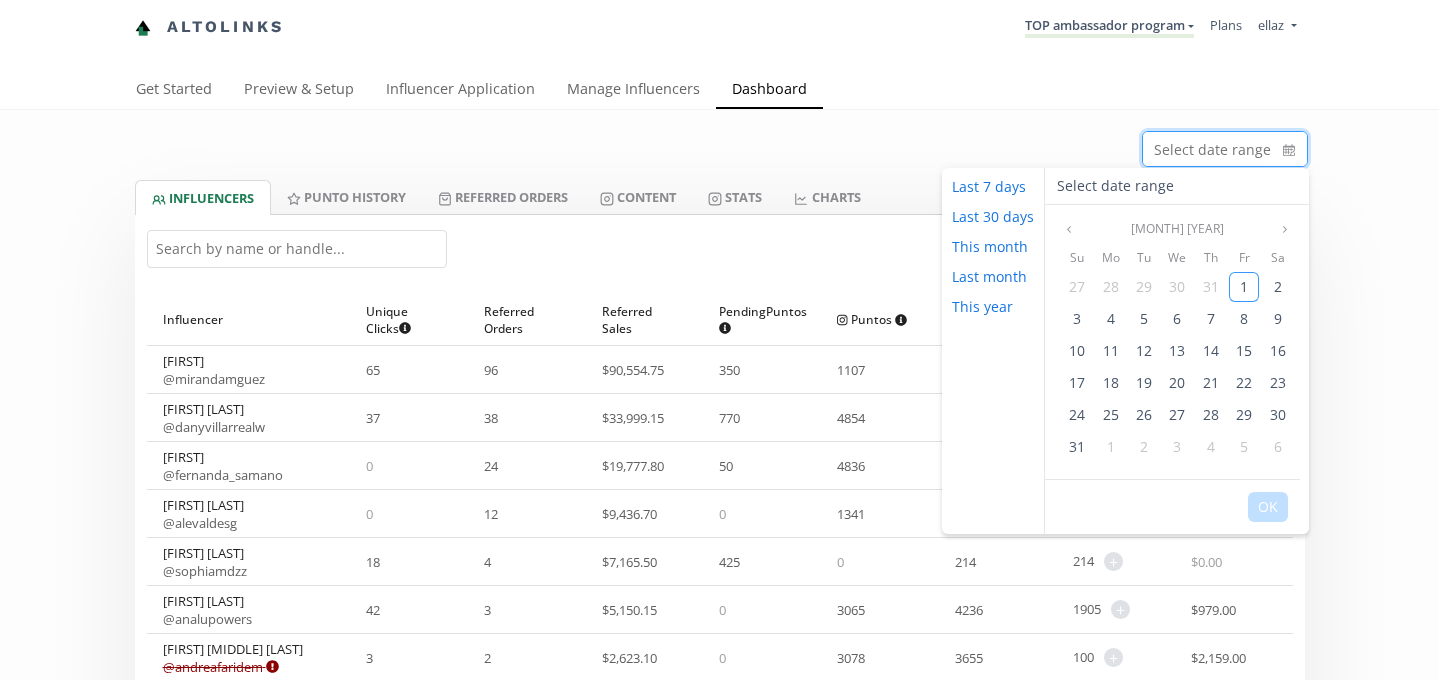 click on "Get Started
Preview & Setup
Influencer Application
Manage Influencers
Dashboard" at bounding box center (712, 90) 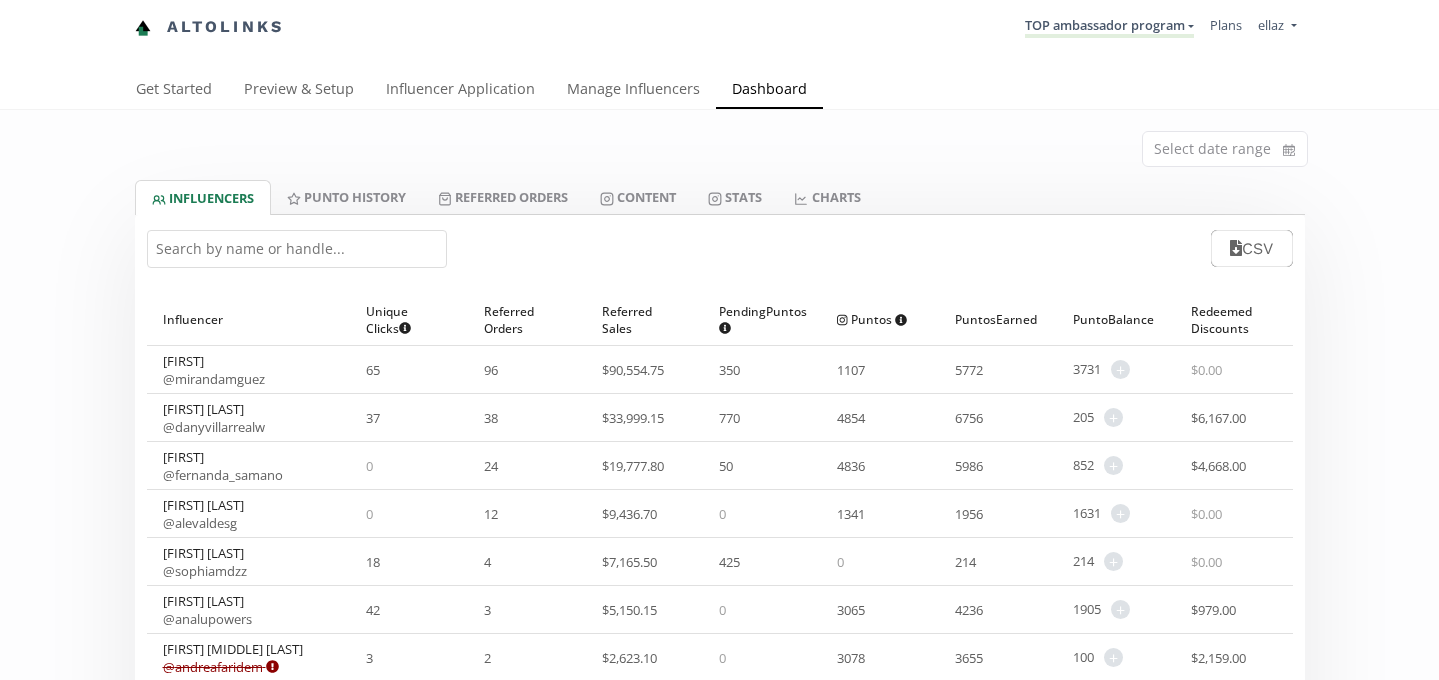 click on "Select date range" at bounding box center [720, 145] 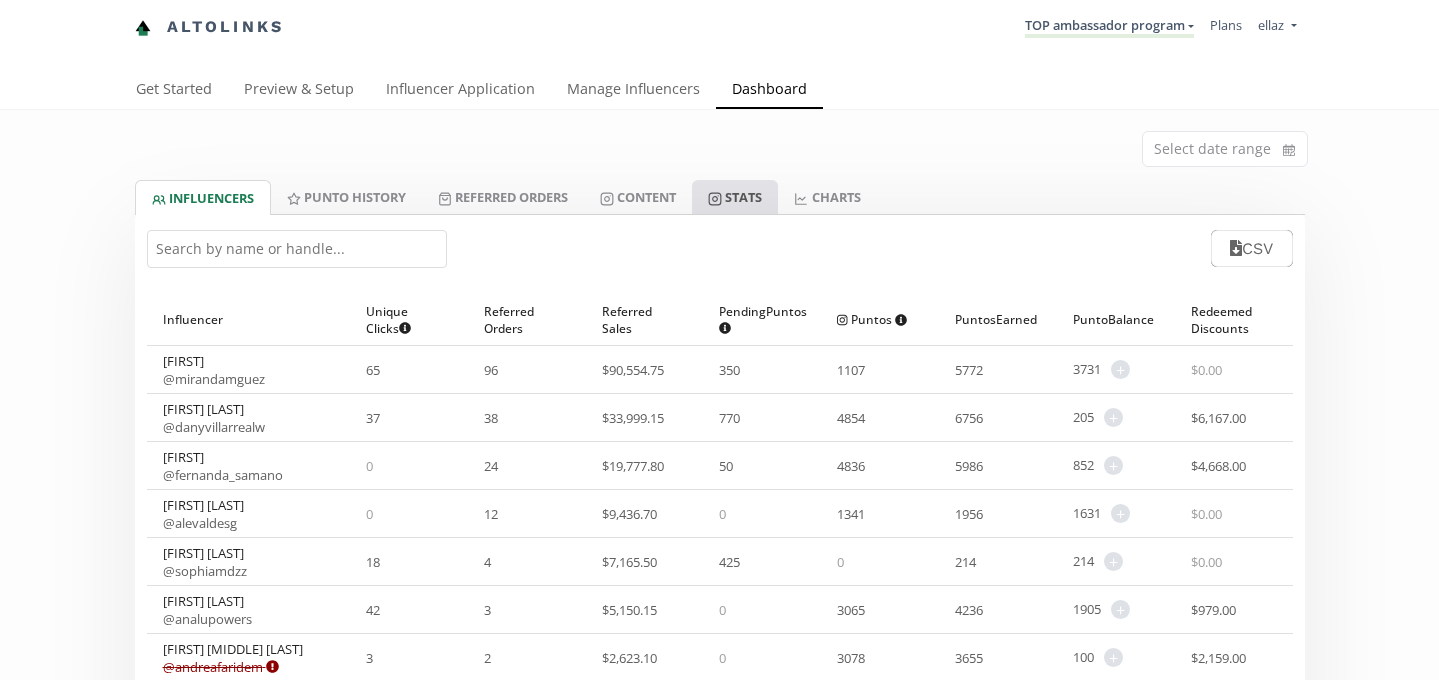 click 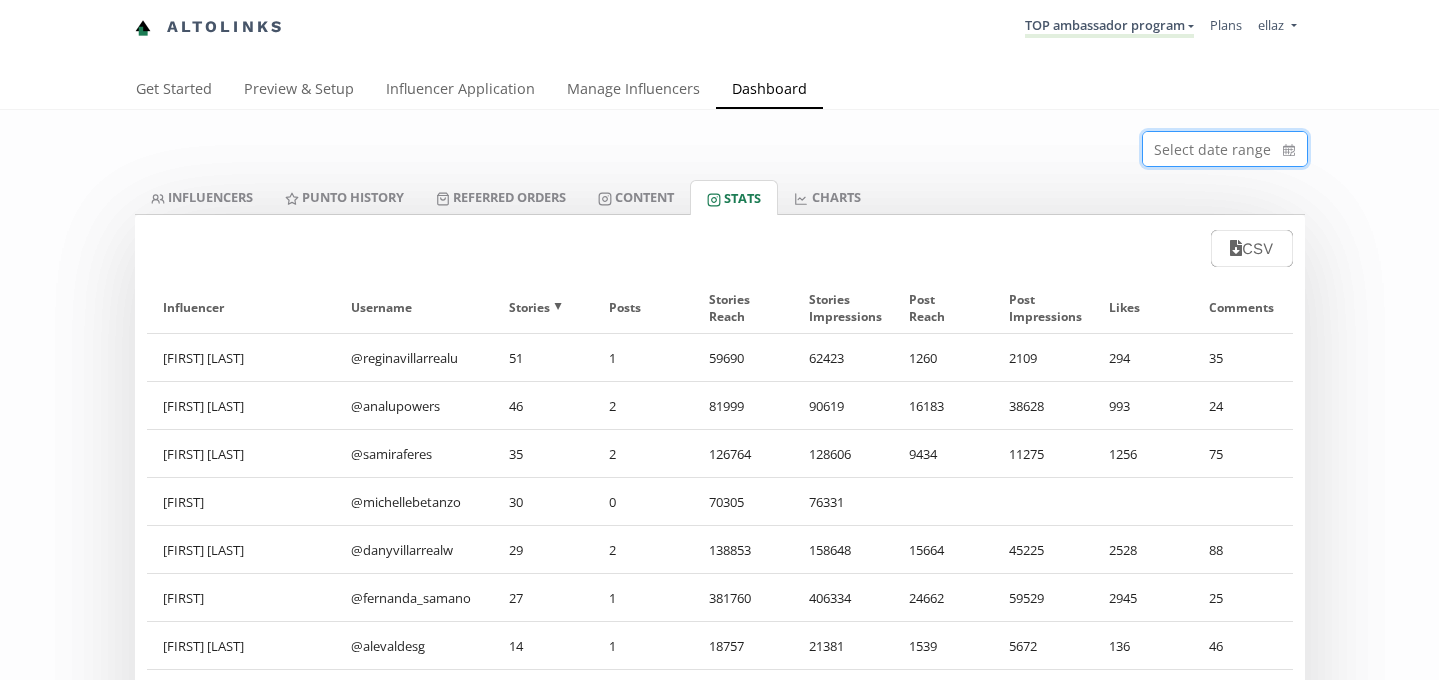 click at bounding box center (1225, 149) 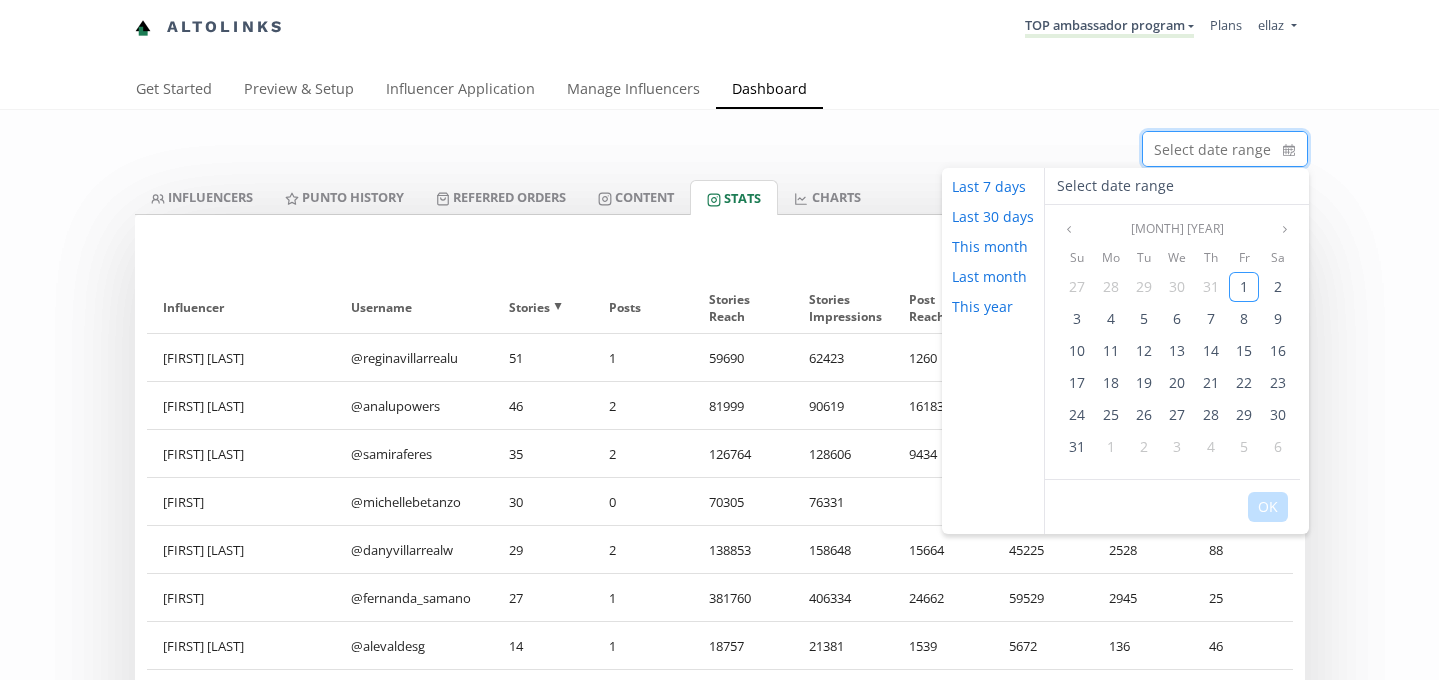 click on "[MONTH] [YEAR]" at bounding box center [1177, 229] 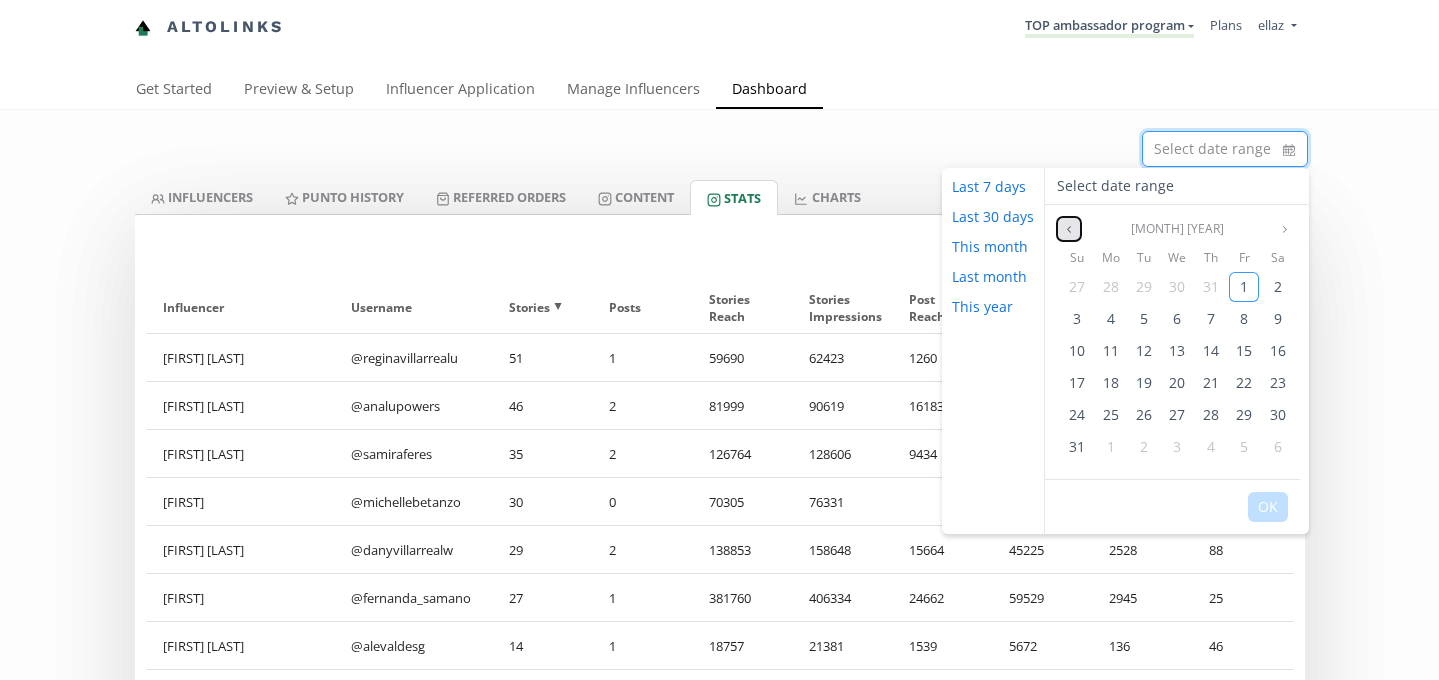 click 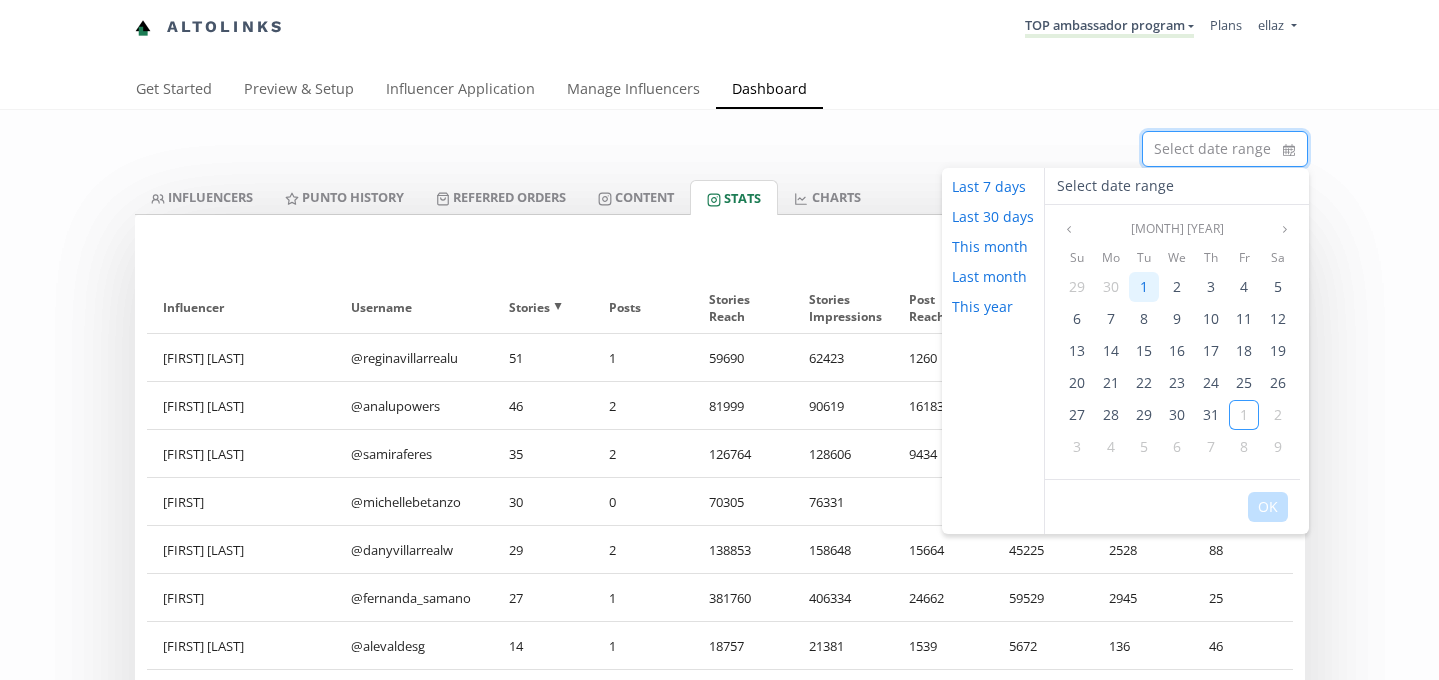 click on "1" at bounding box center [1144, 287] 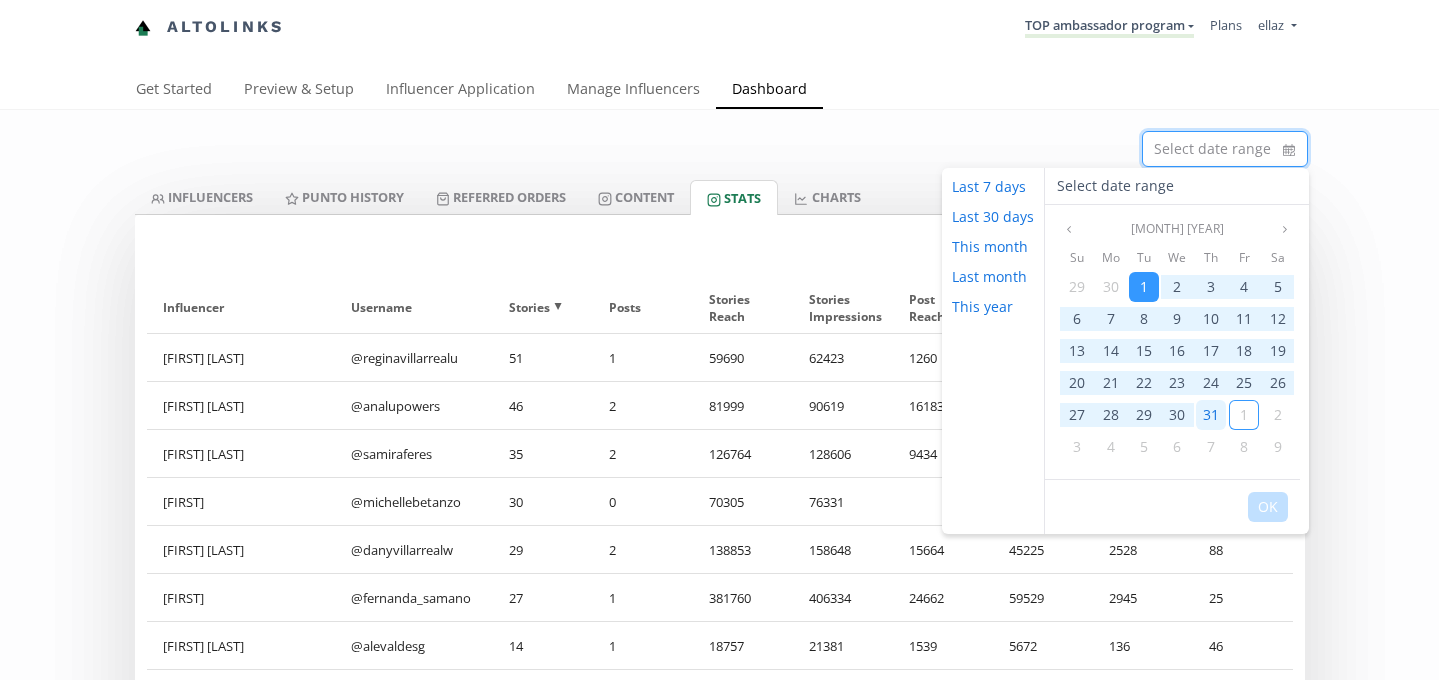 click on "31" at bounding box center (1211, 414) 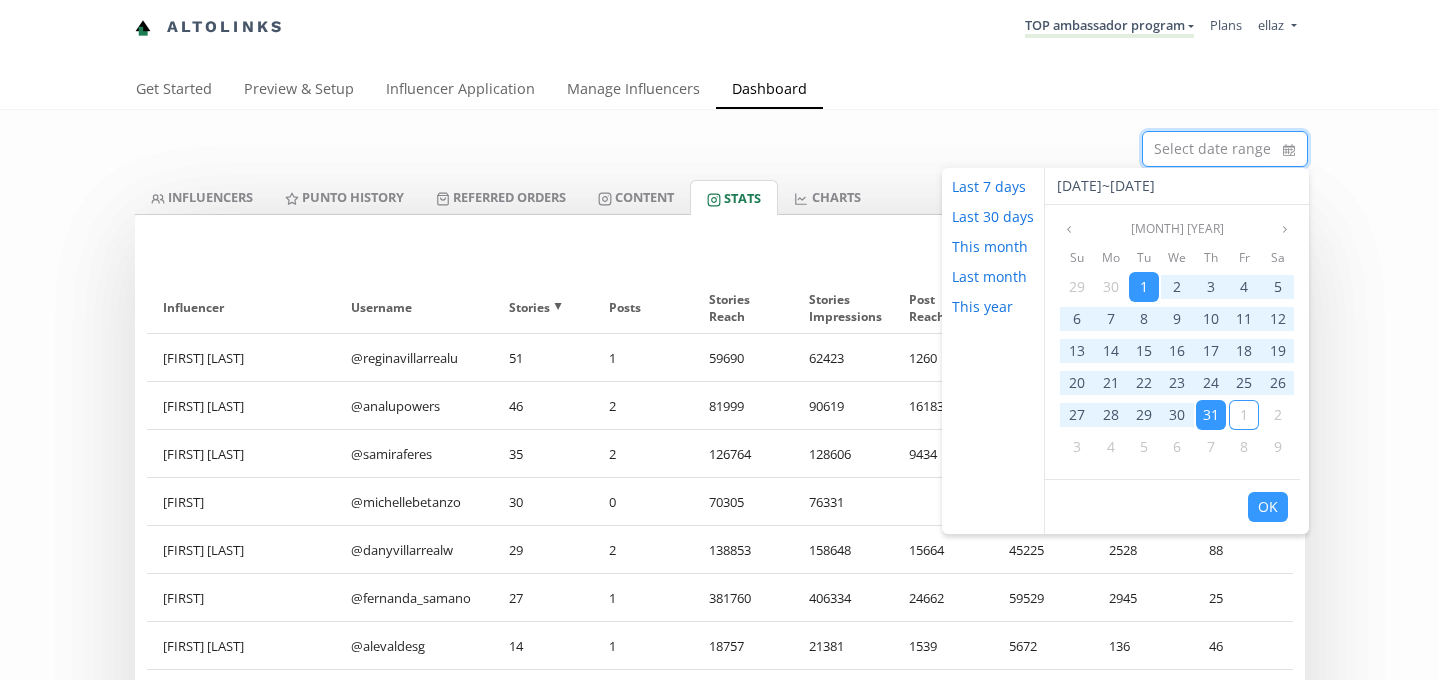 click on "OK" at bounding box center [1172, 506] 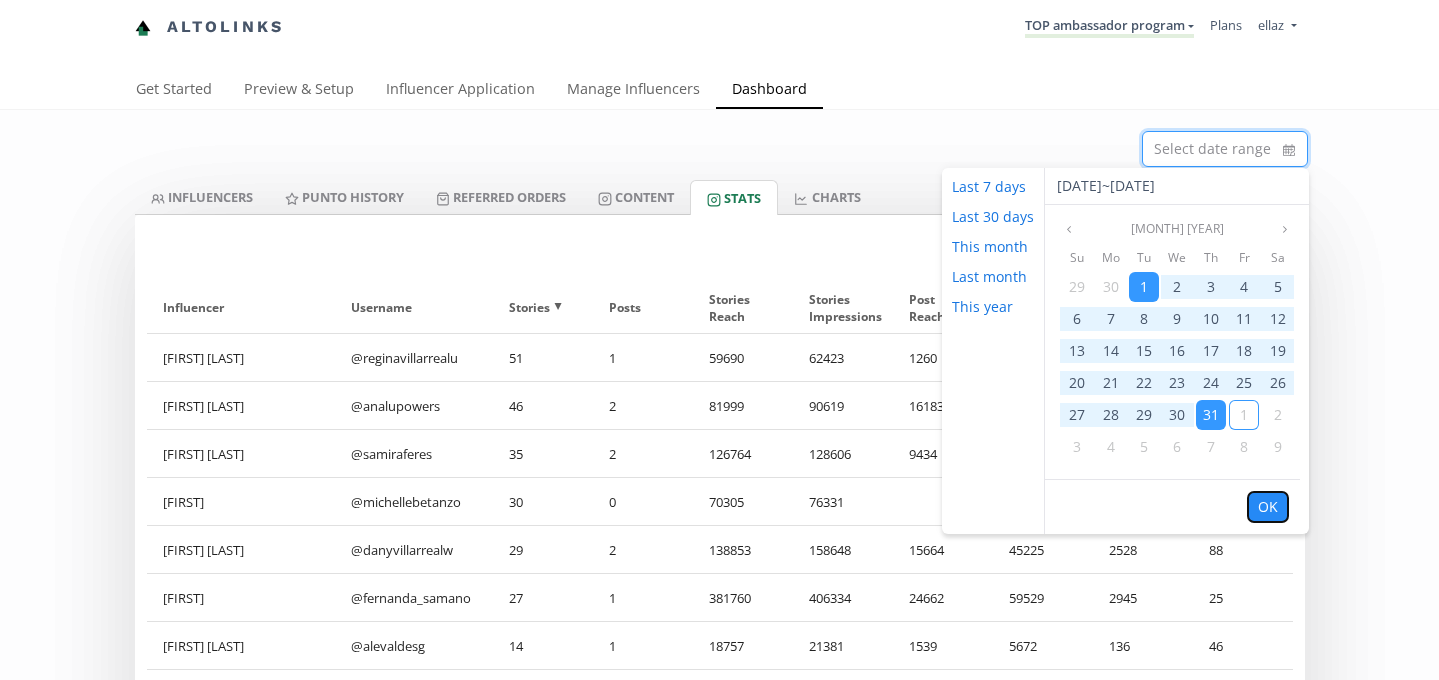 click on "OK" at bounding box center [1268, 507] 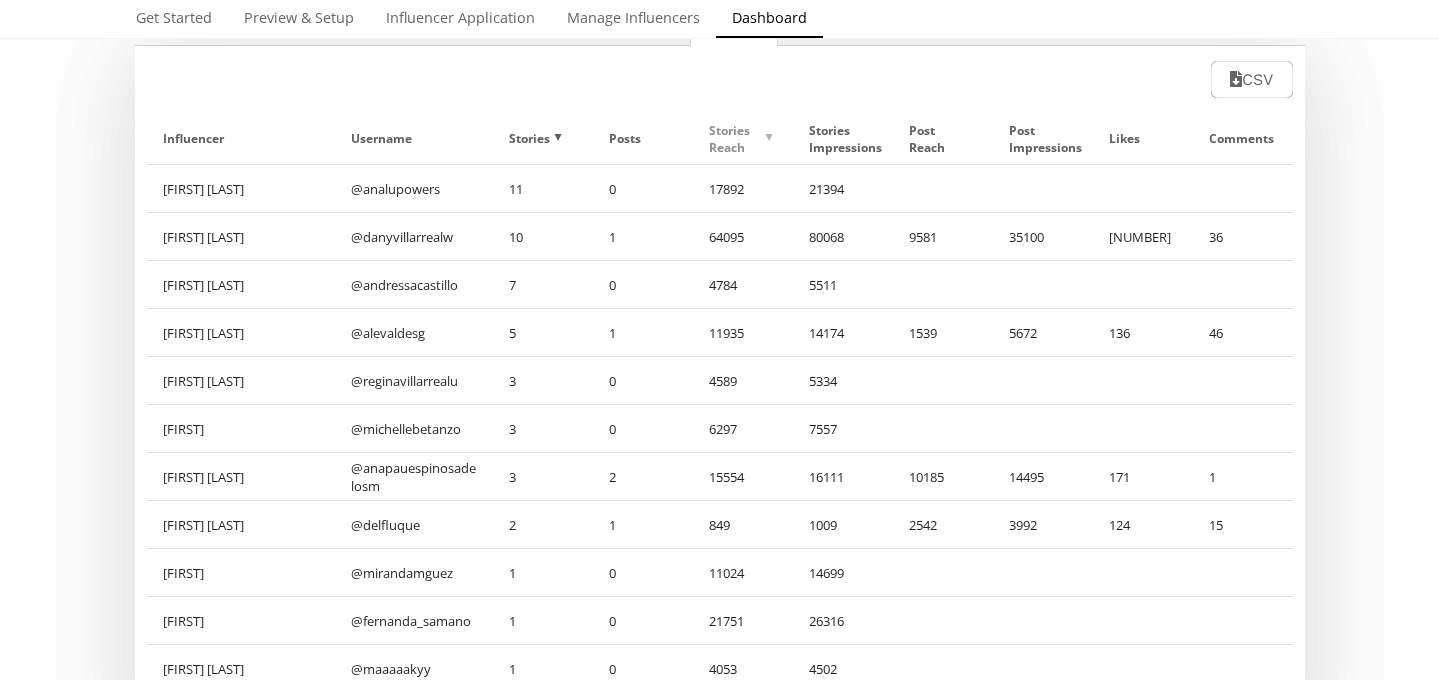 scroll, scrollTop: 171, scrollLeft: 0, axis: vertical 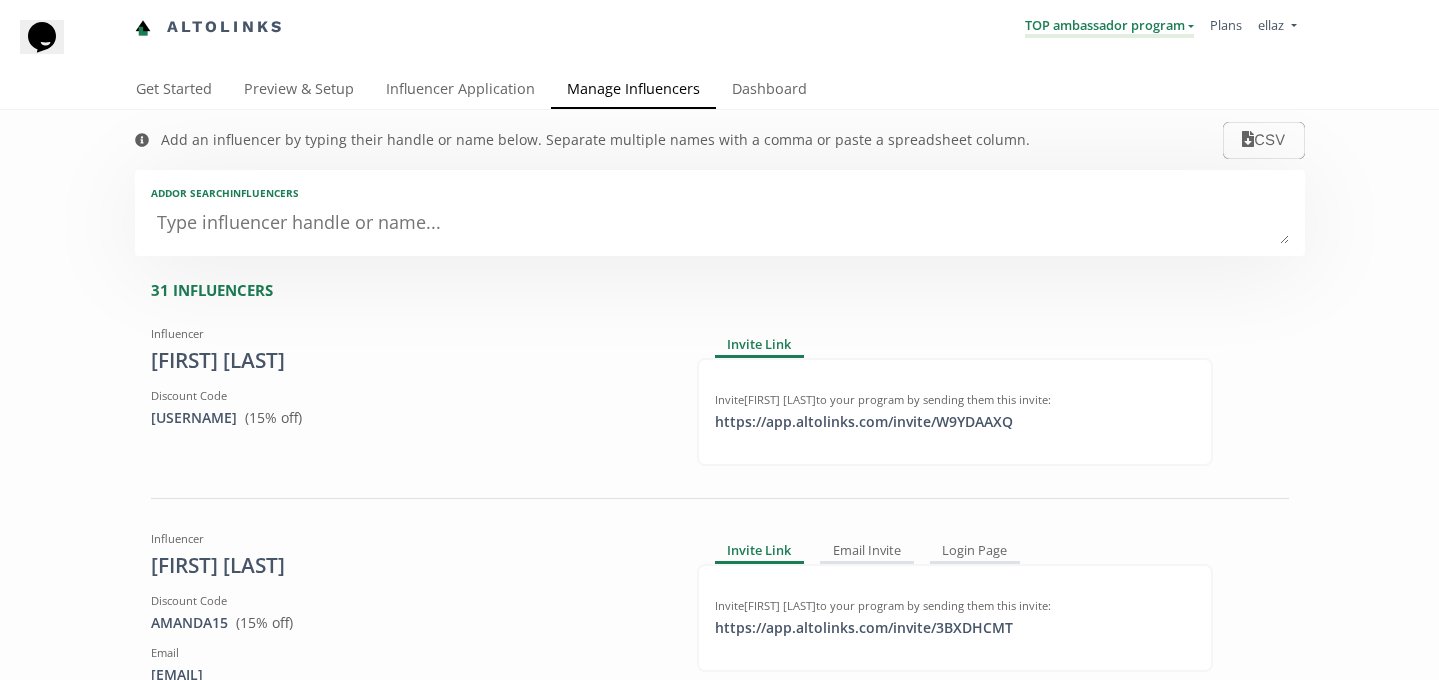 click on "TOP ambassador program" at bounding box center [1109, 27] 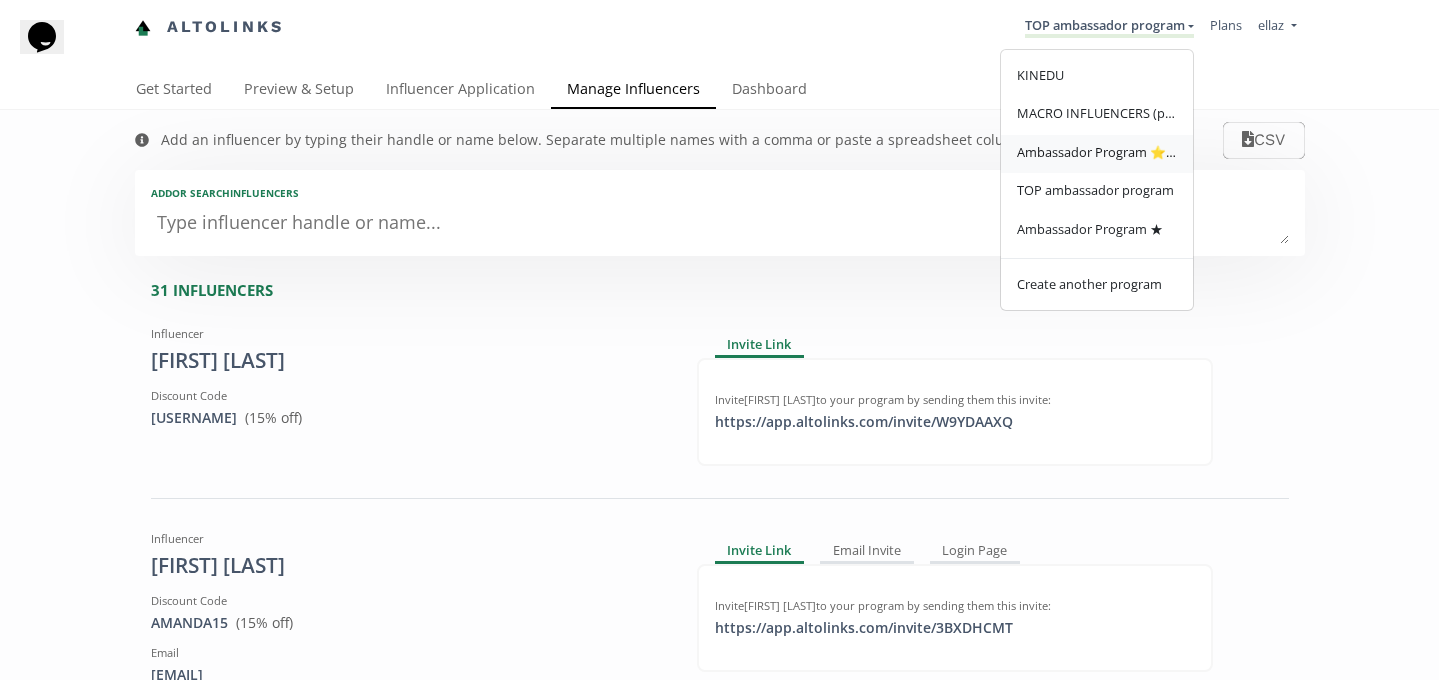 click on "Ambassador Program ⭐️⭐️" at bounding box center [1097, 154] 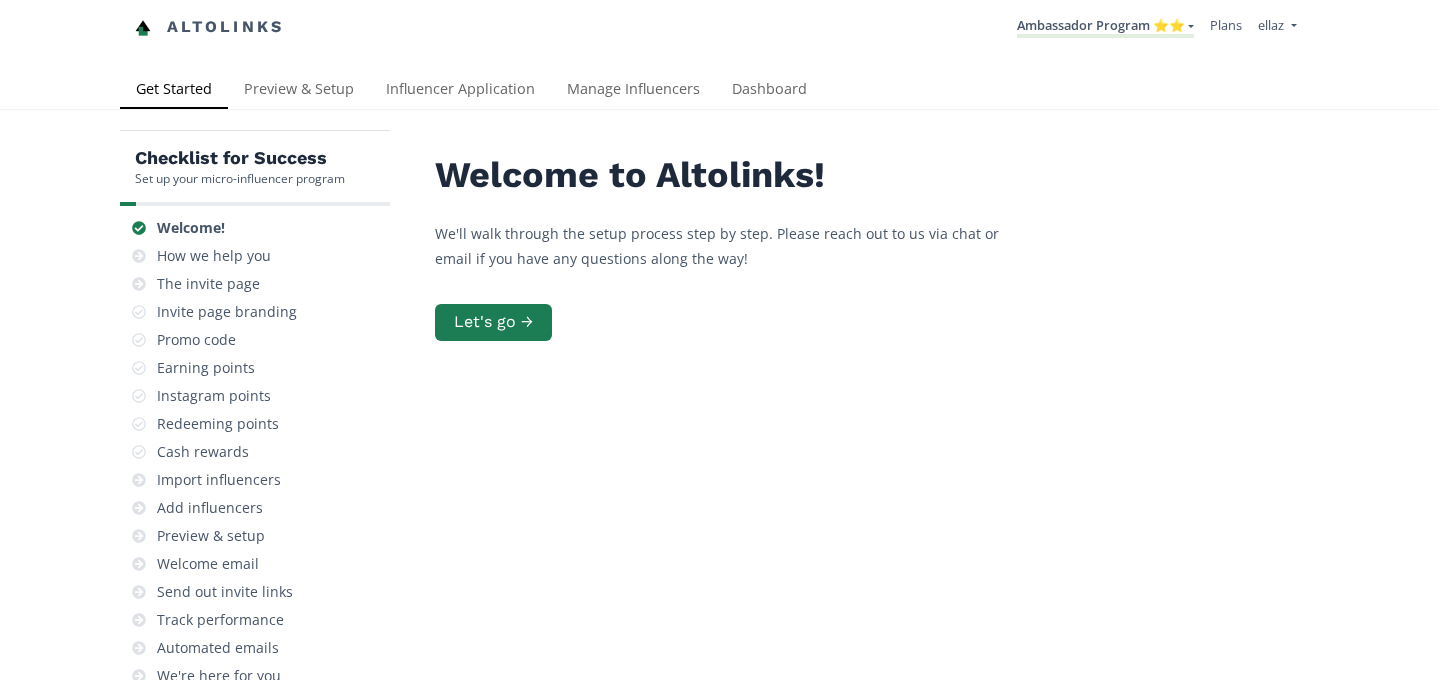 scroll, scrollTop: 0, scrollLeft: 0, axis: both 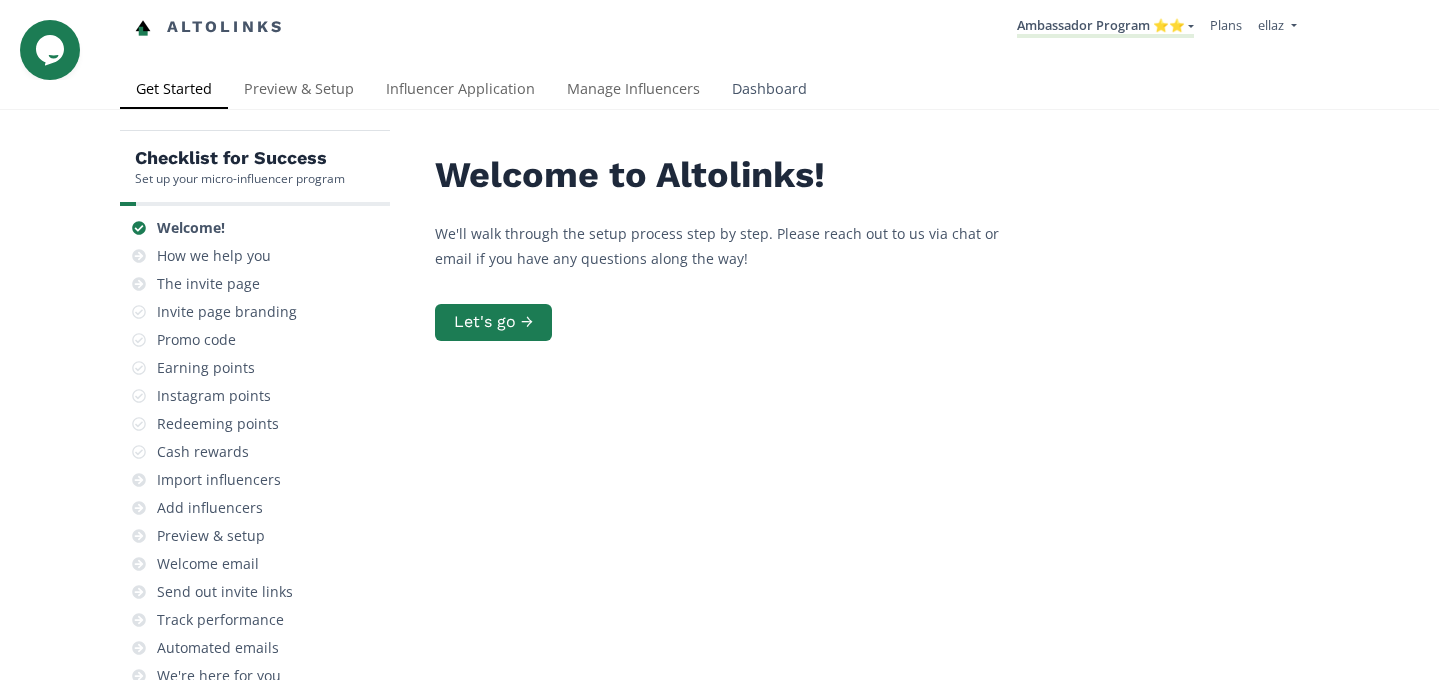 click on "Dashboard" at bounding box center [769, 91] 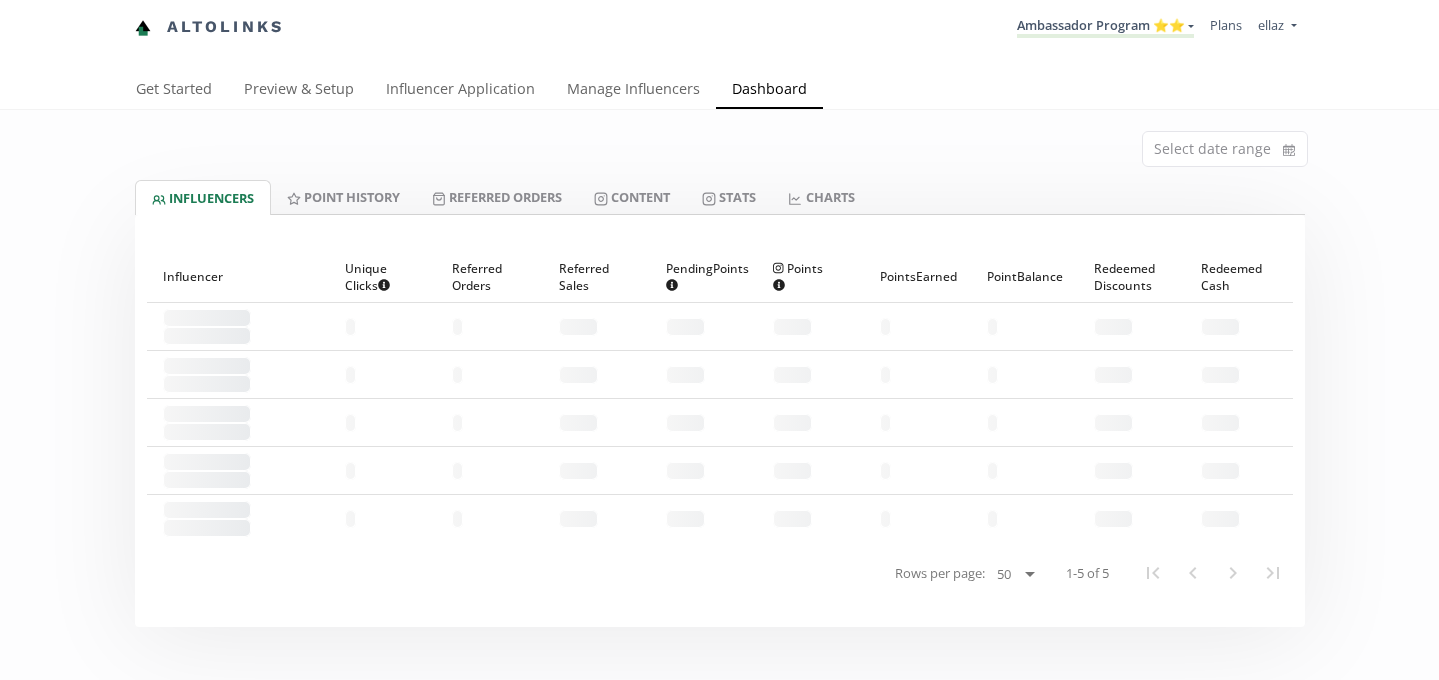 scroll, scrollTop: 0, scrollLeft: 0, axis: both 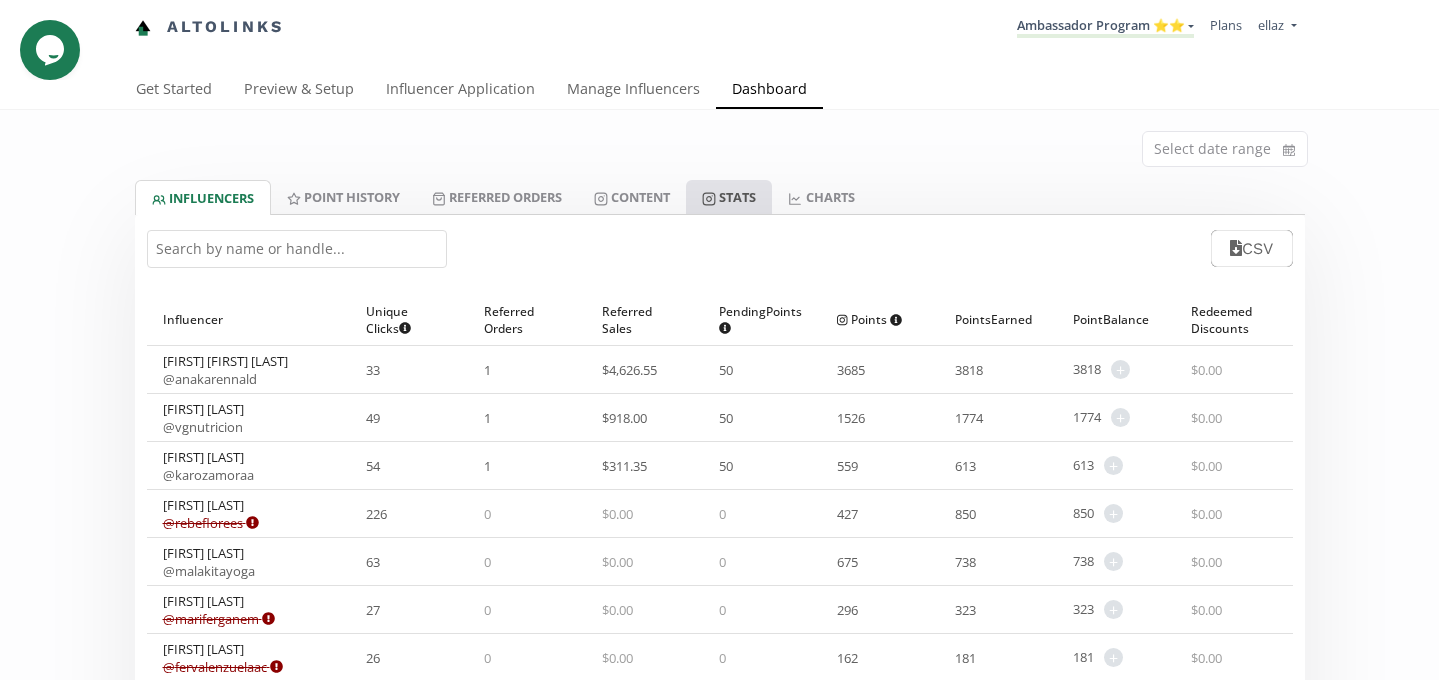 click on "Stats" at bounding box center (729, 197) 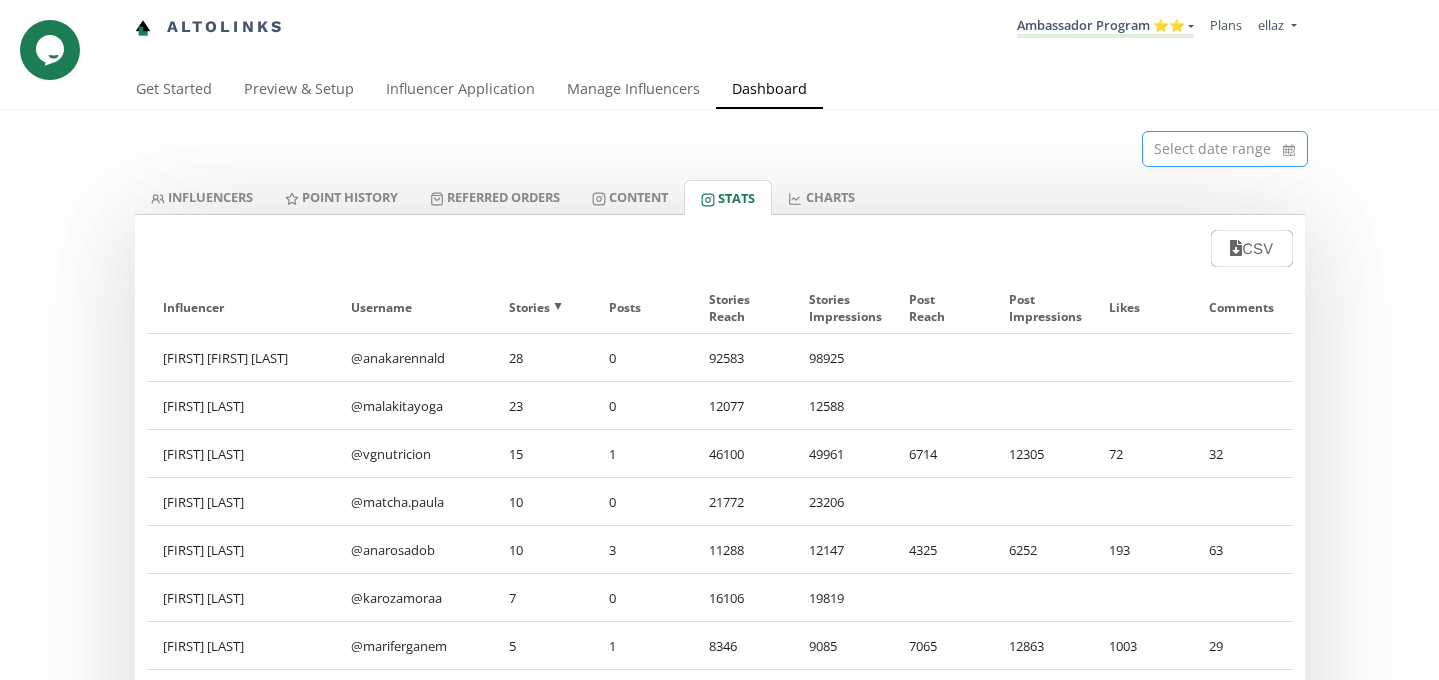click at bounding box center (1225, 149) 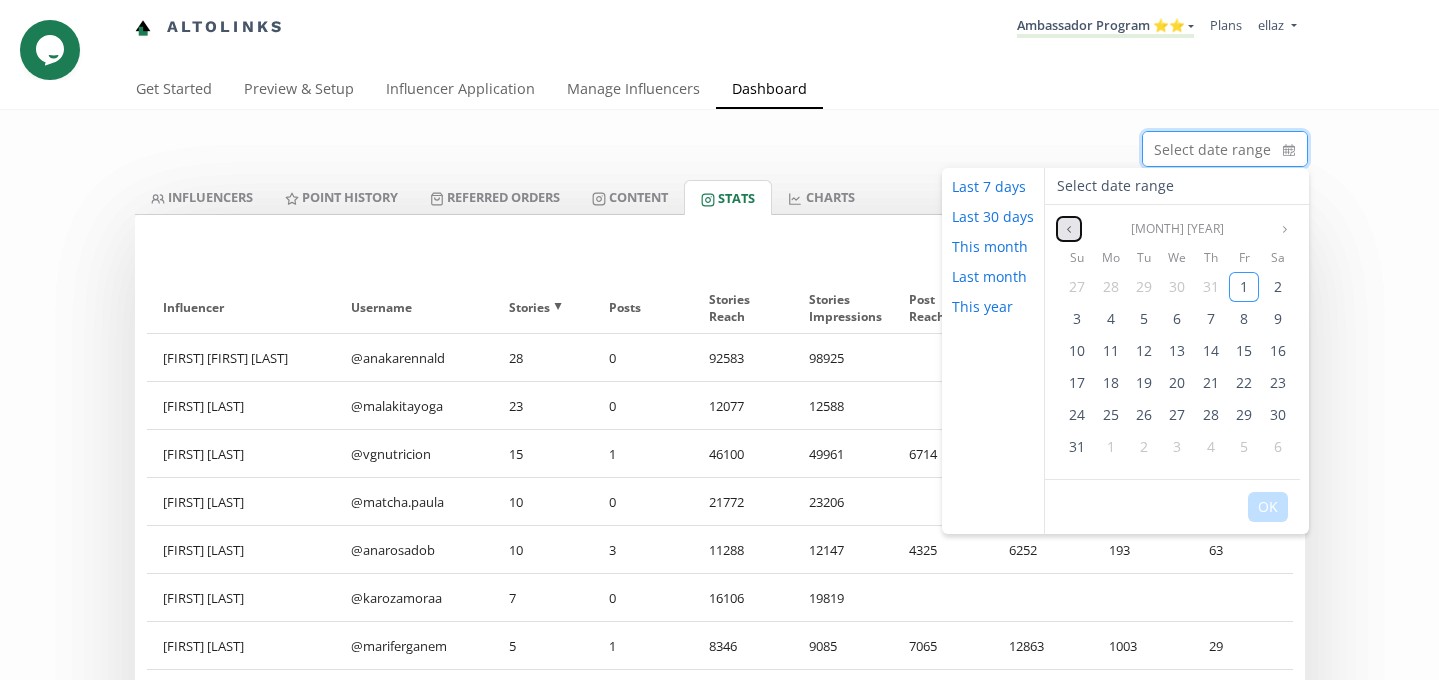 click 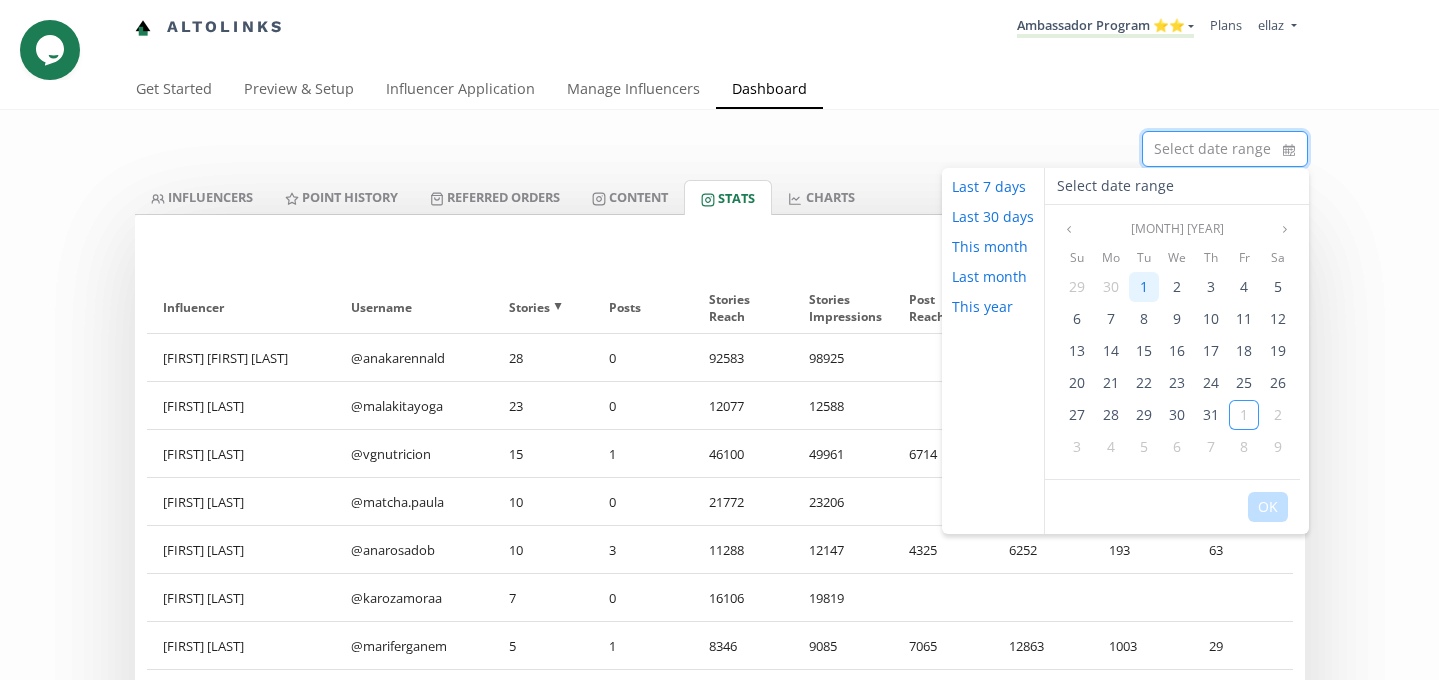 click on "1" at bounding box center (1144, 287) 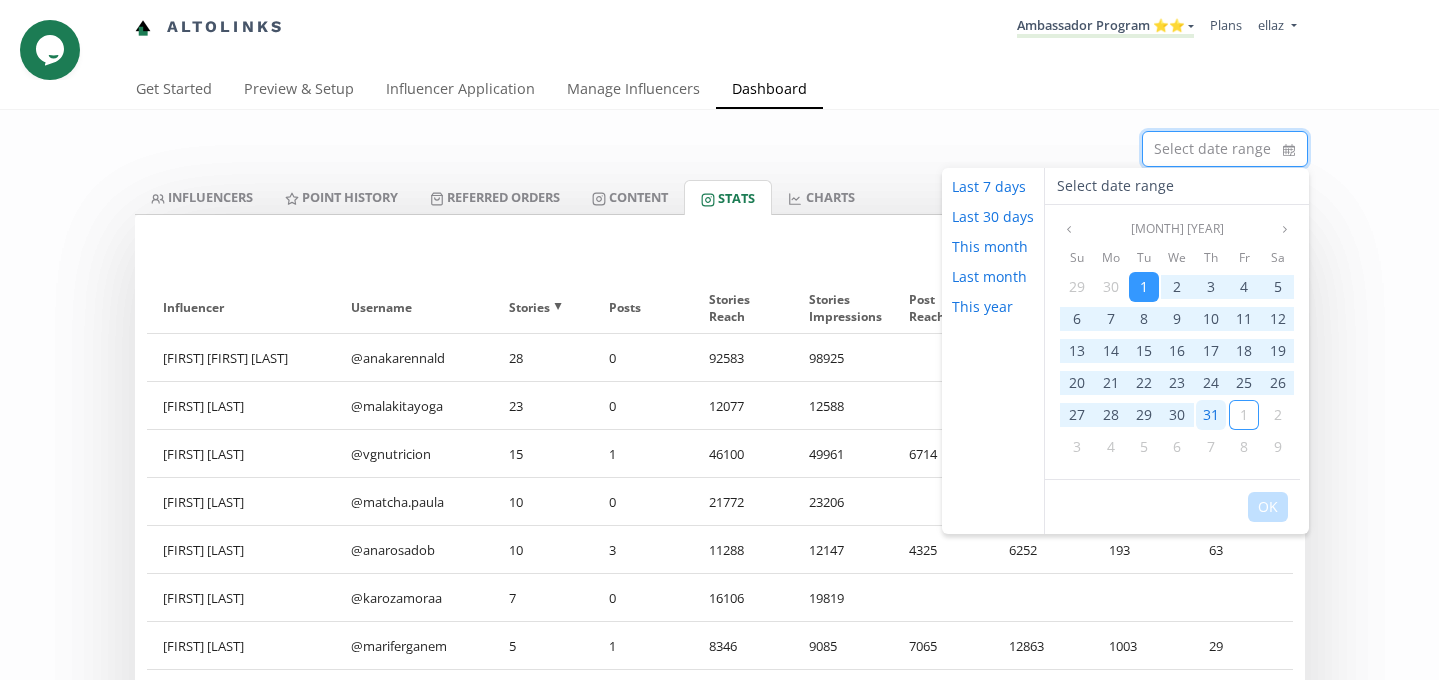 click on "31" at bounding box center [1211, 414] 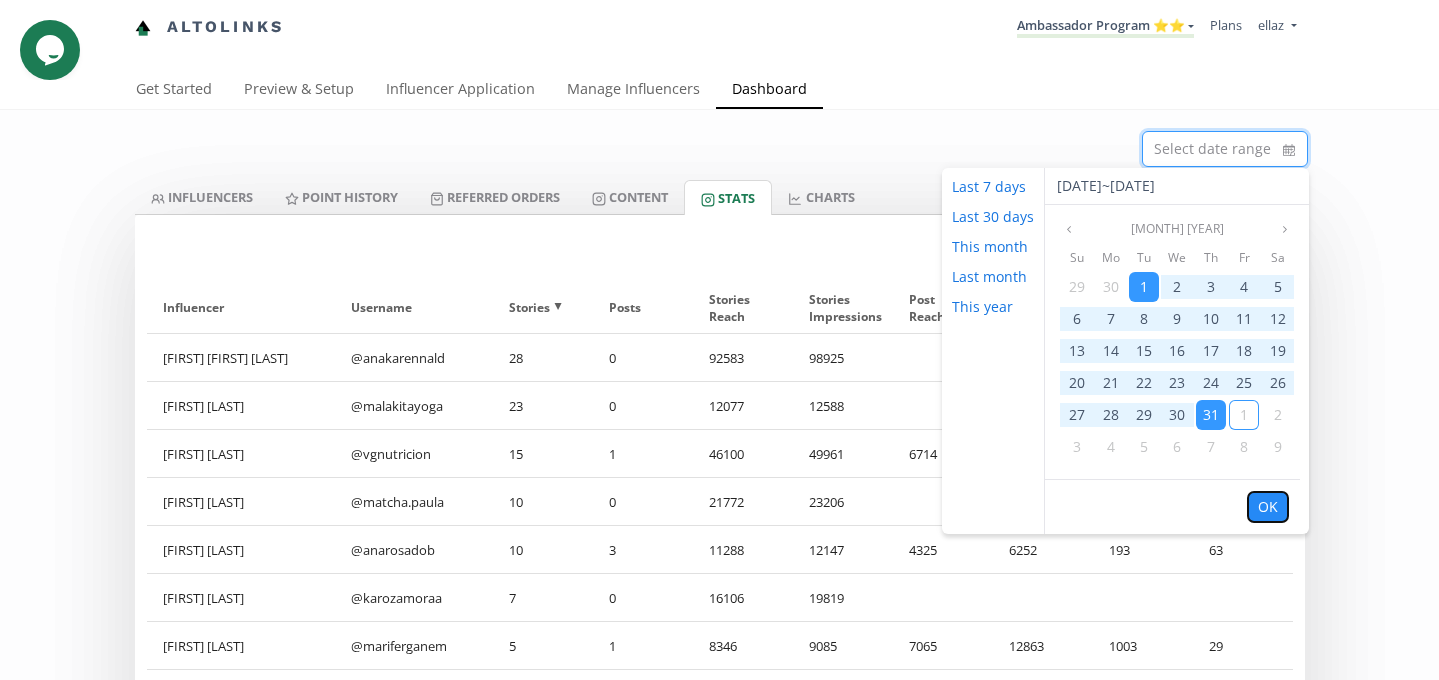 click on "OK" at bounding box center [1268, 507] 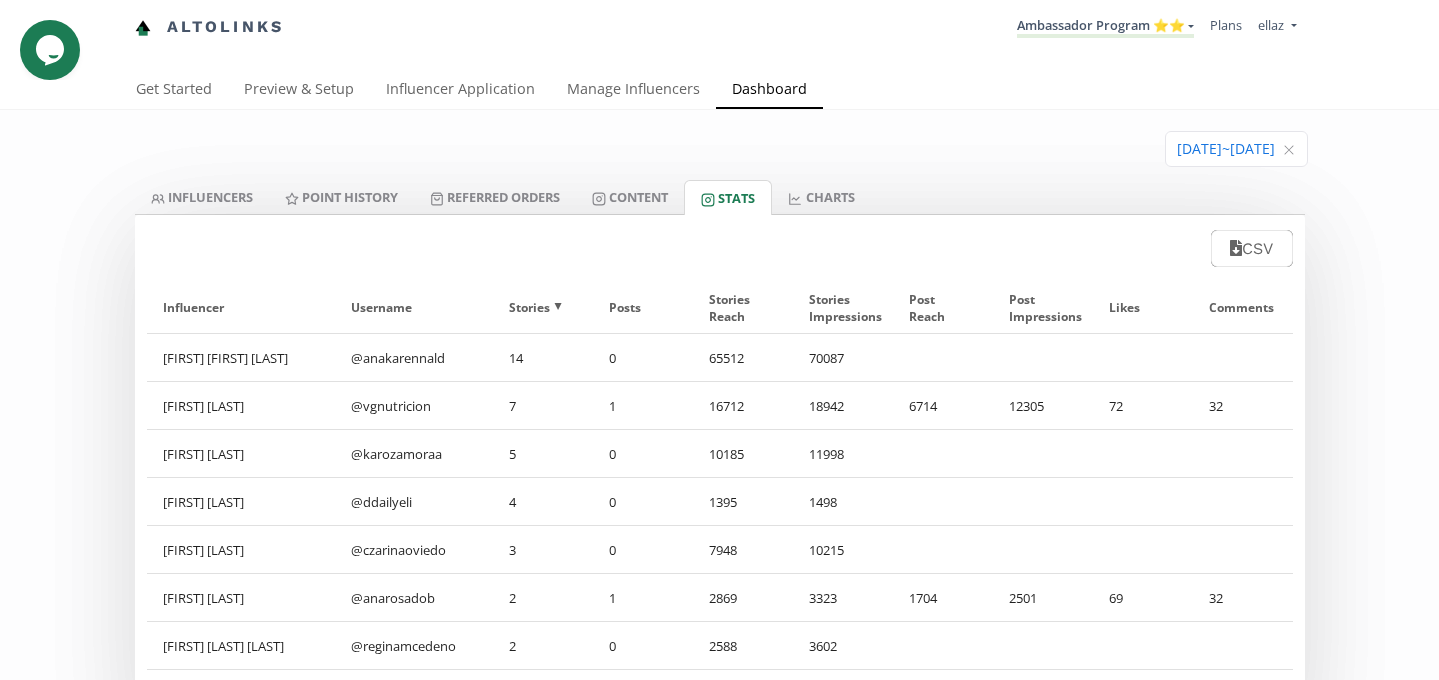 click on "CSV" at bounding box center (720, 242) 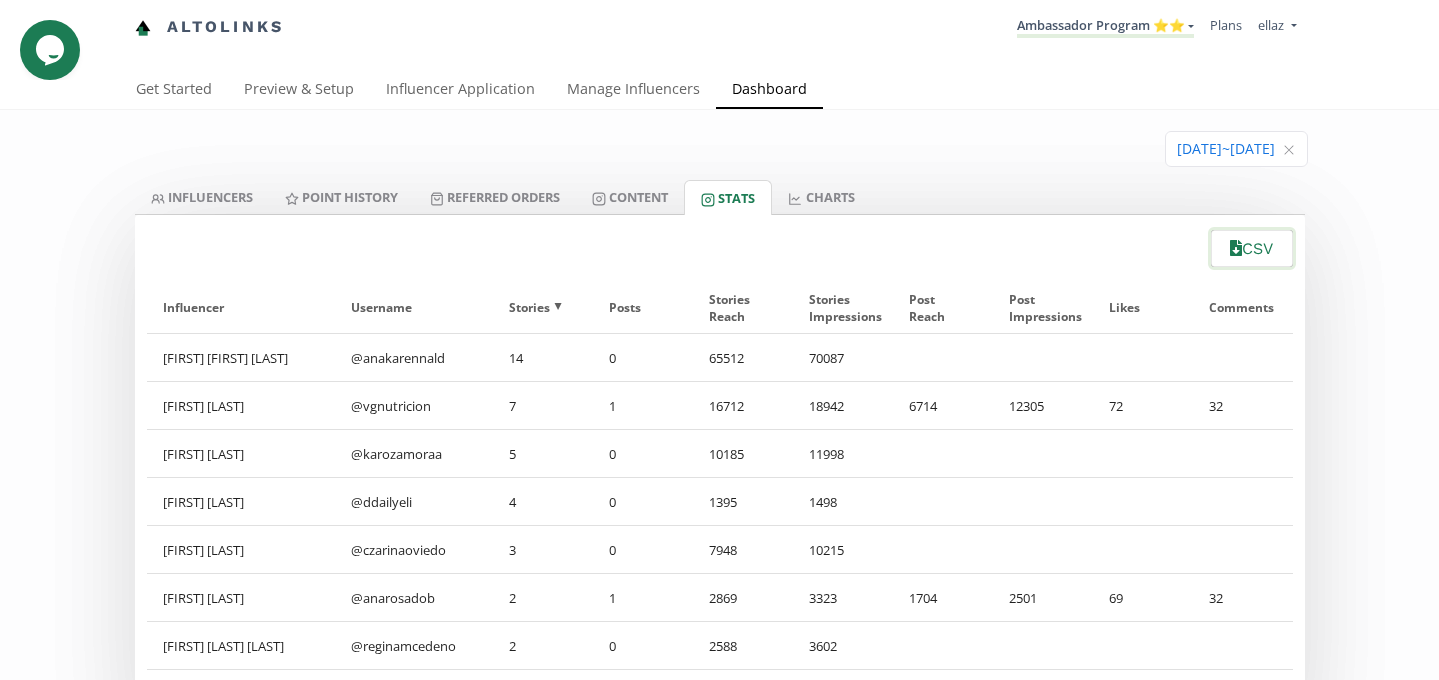 click 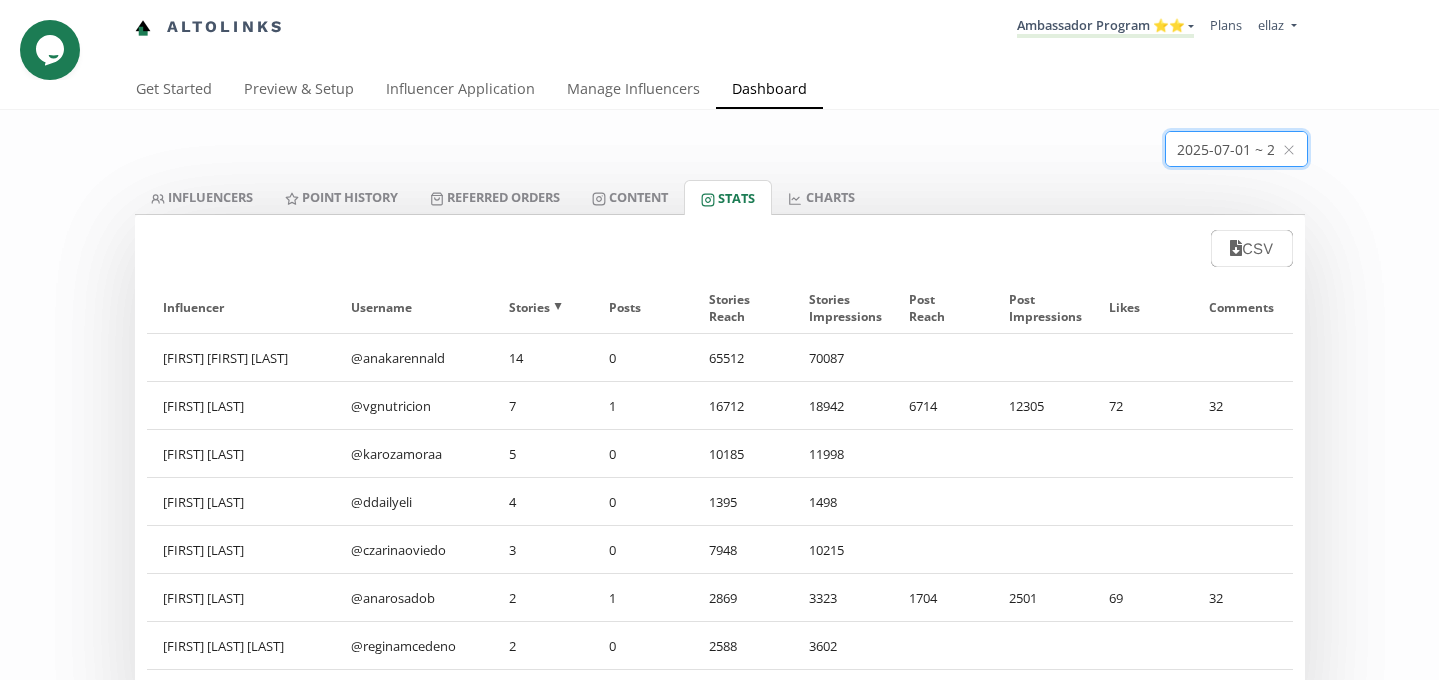 click at bounding box center (1236, 149) 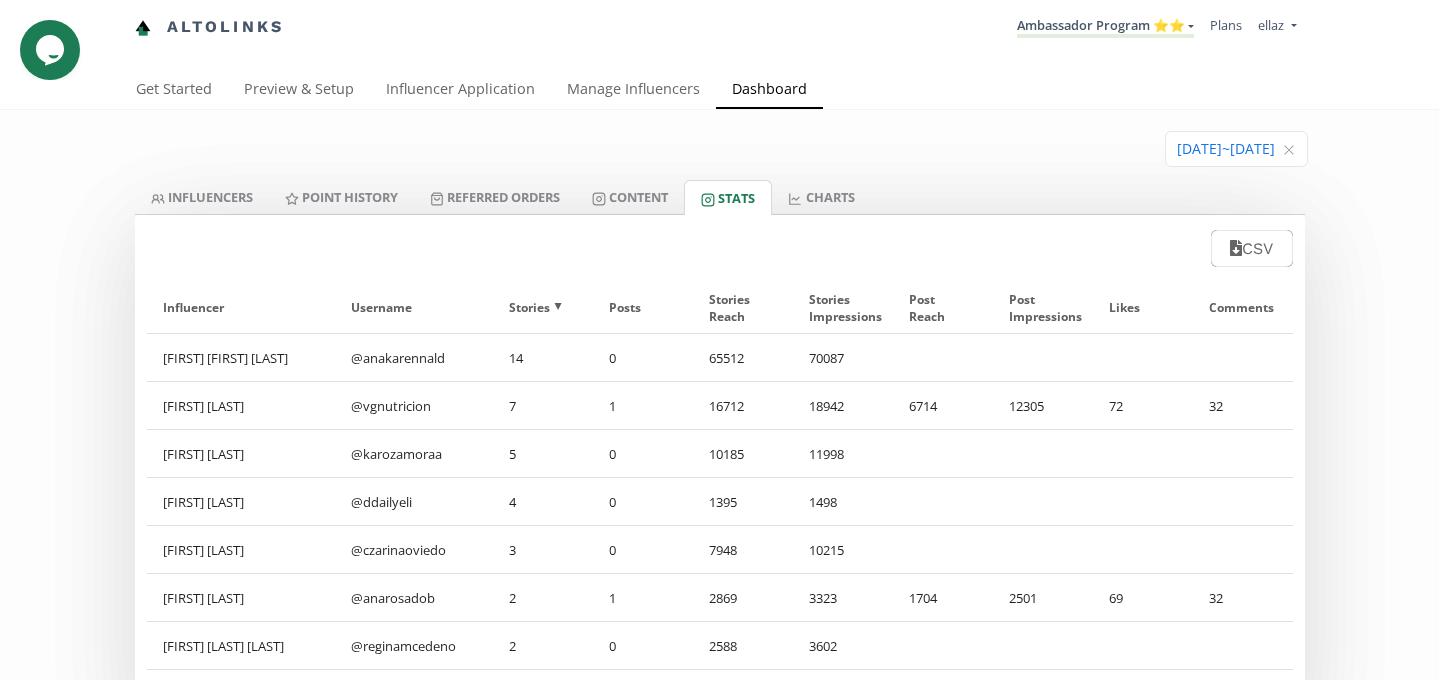 click on "Ana Karen Aldape" at bounding box center [241, 357] 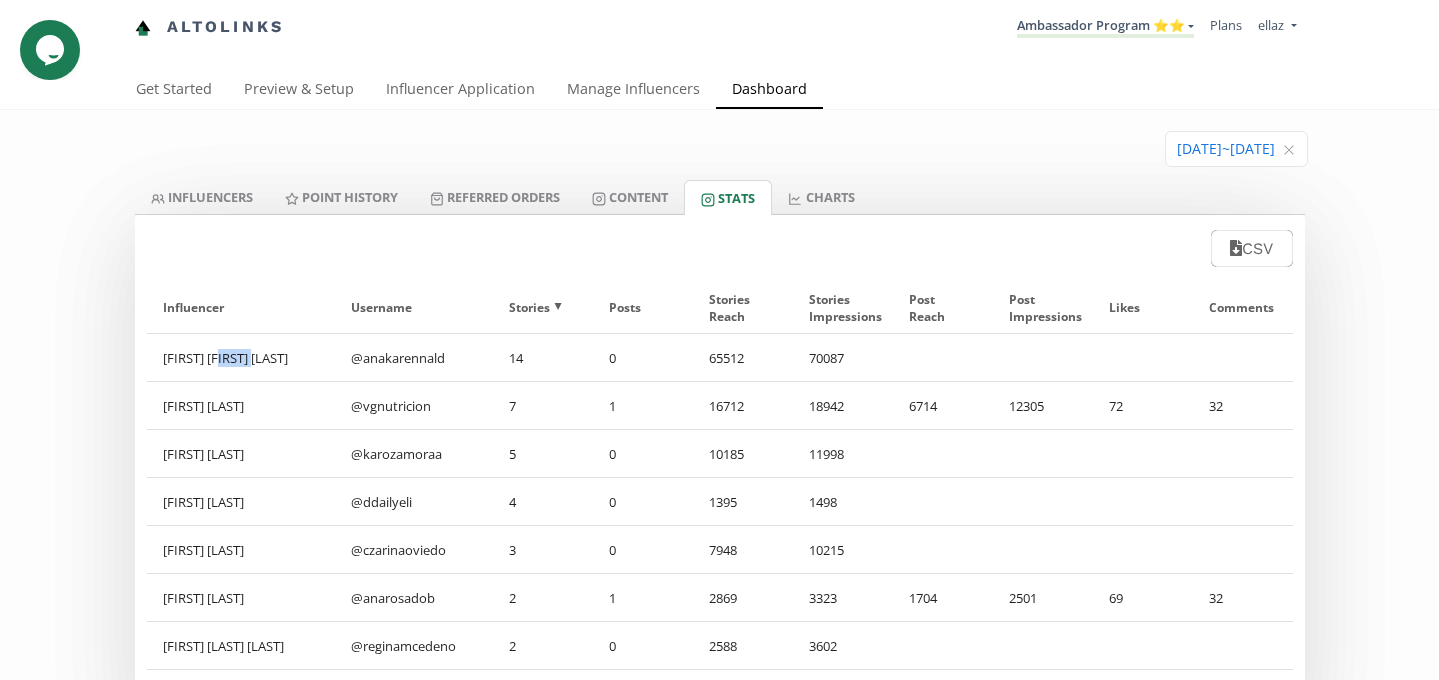 click on "Ana Karen Aldape" at bounding box center (241, 357) 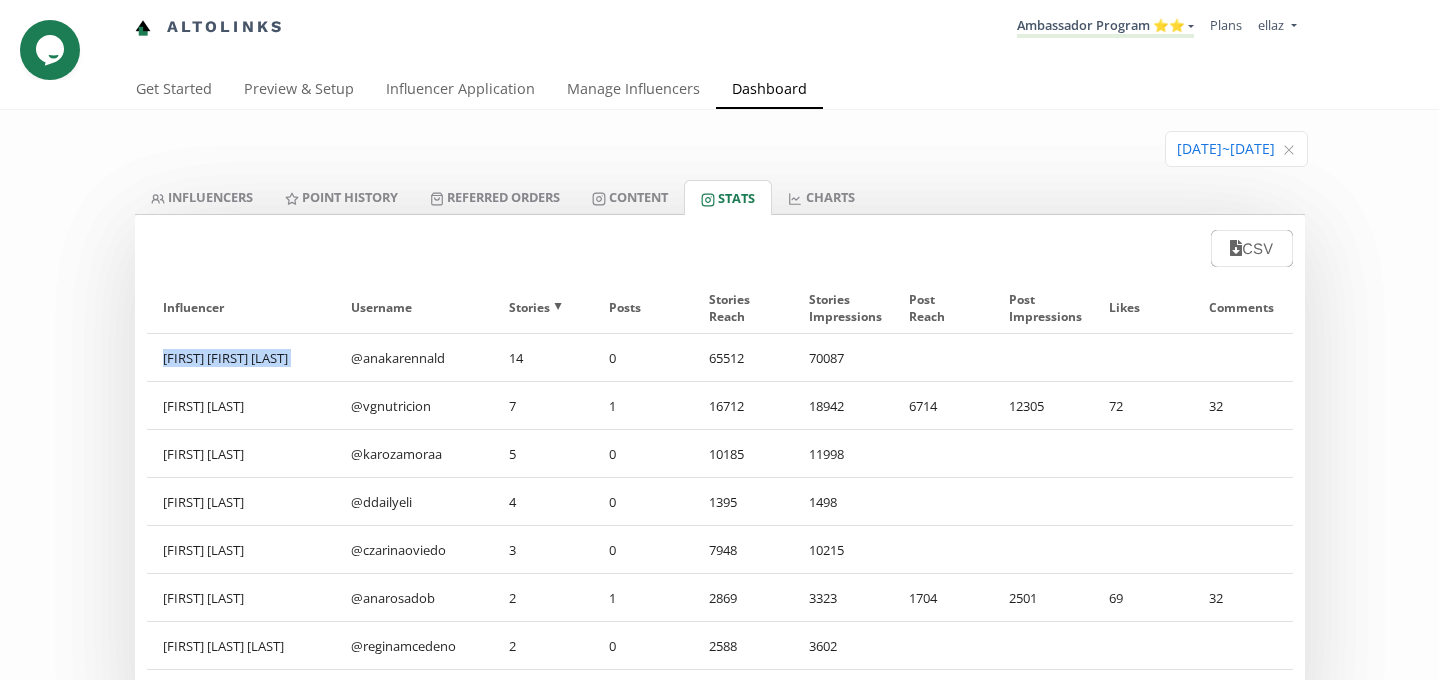 click on "Ana Karen Aldape" at bounding box center [241, 357] 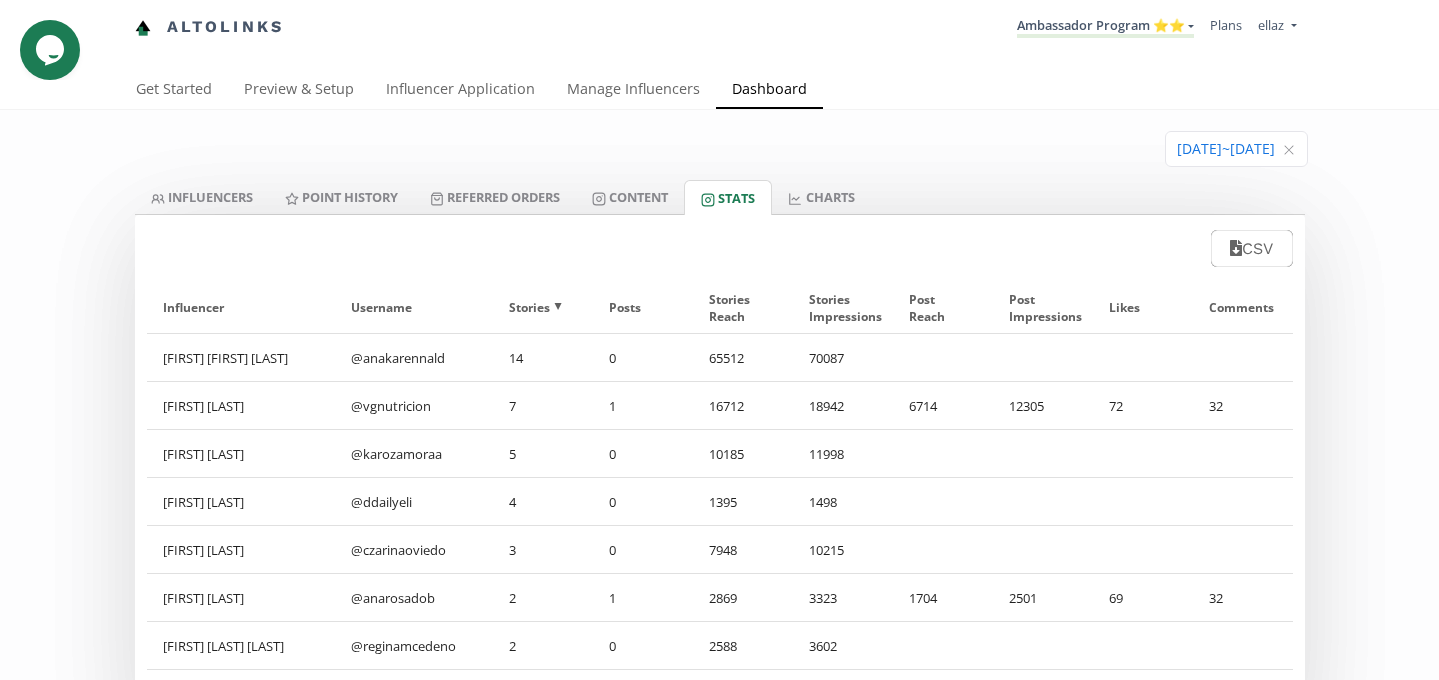 click on "@ anakarennald" at bounding box center (413, 357) 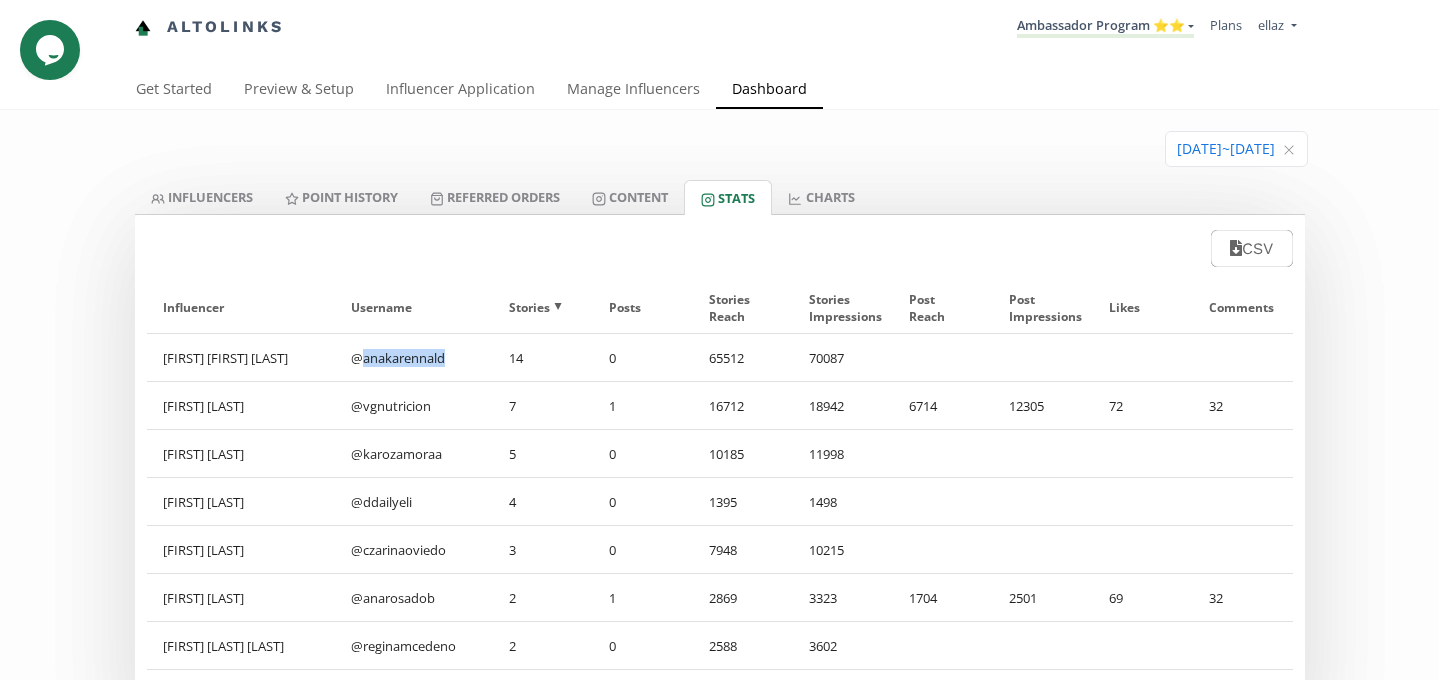 click on "@ anakarennald" at bounding box center (413, 357) 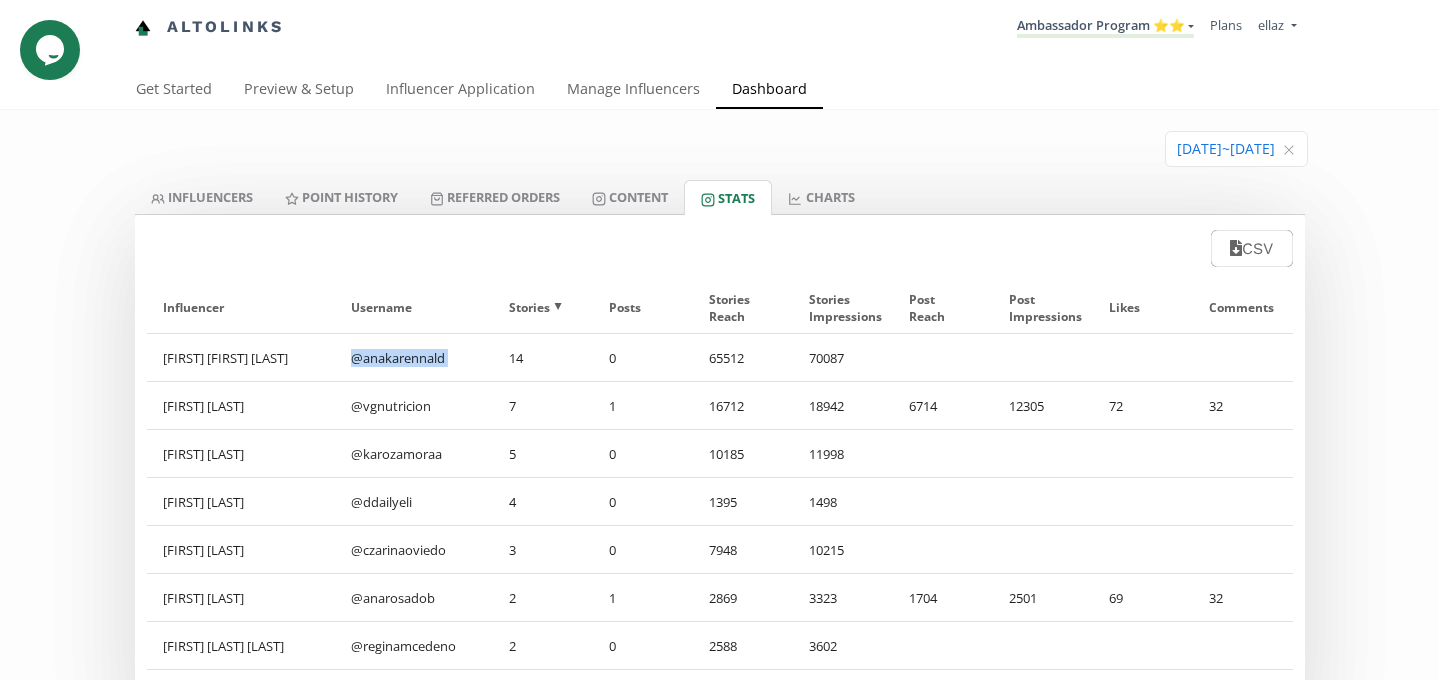 click on "@ anakarennald" at bounding box center [413, 357] 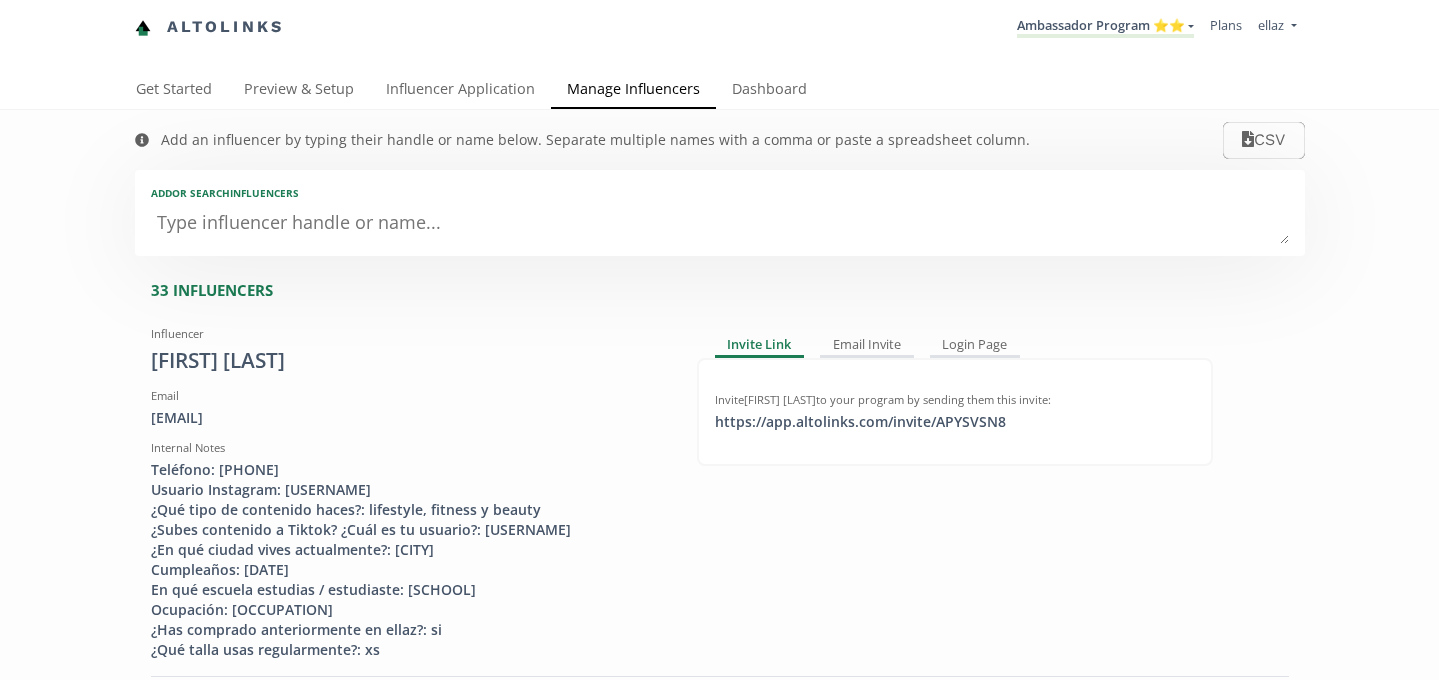 scroll, scrollTop: 0, scrollLeft: 0, axis: both 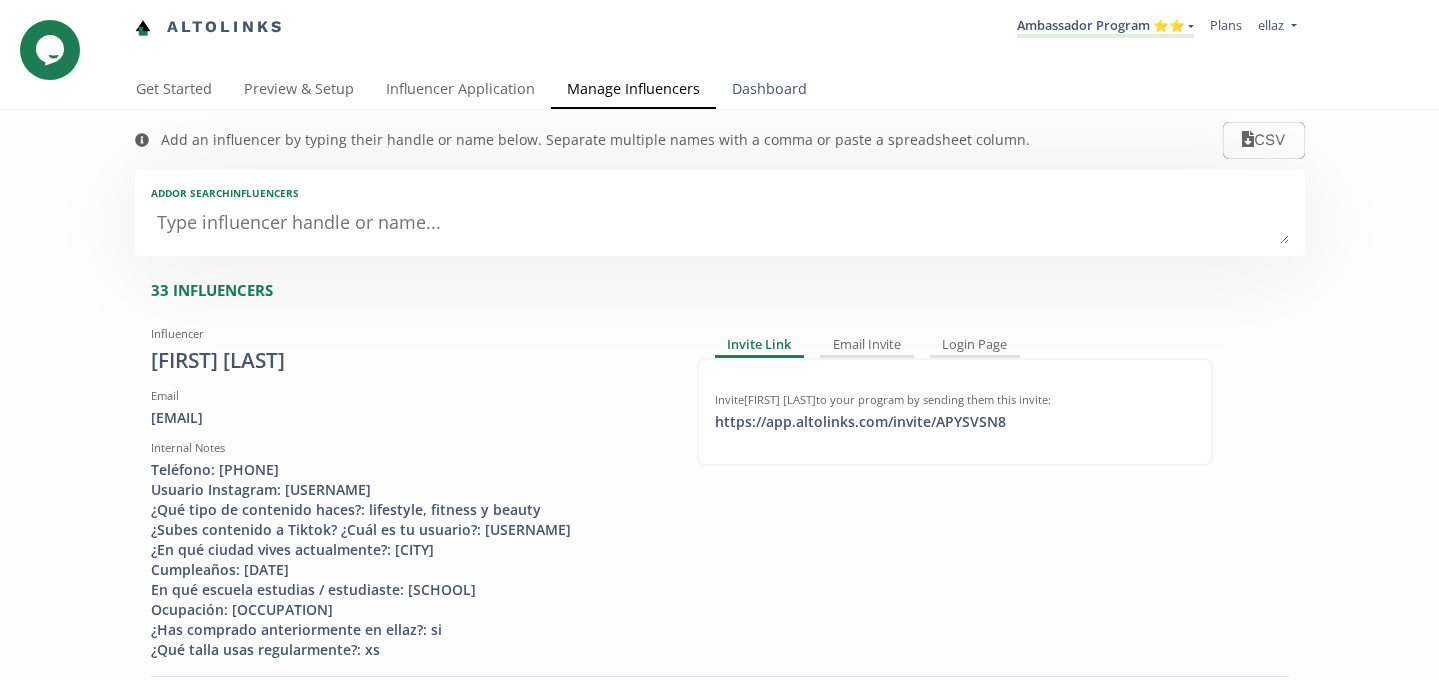 click on "Dashboard" at bounding box center [769, 91] 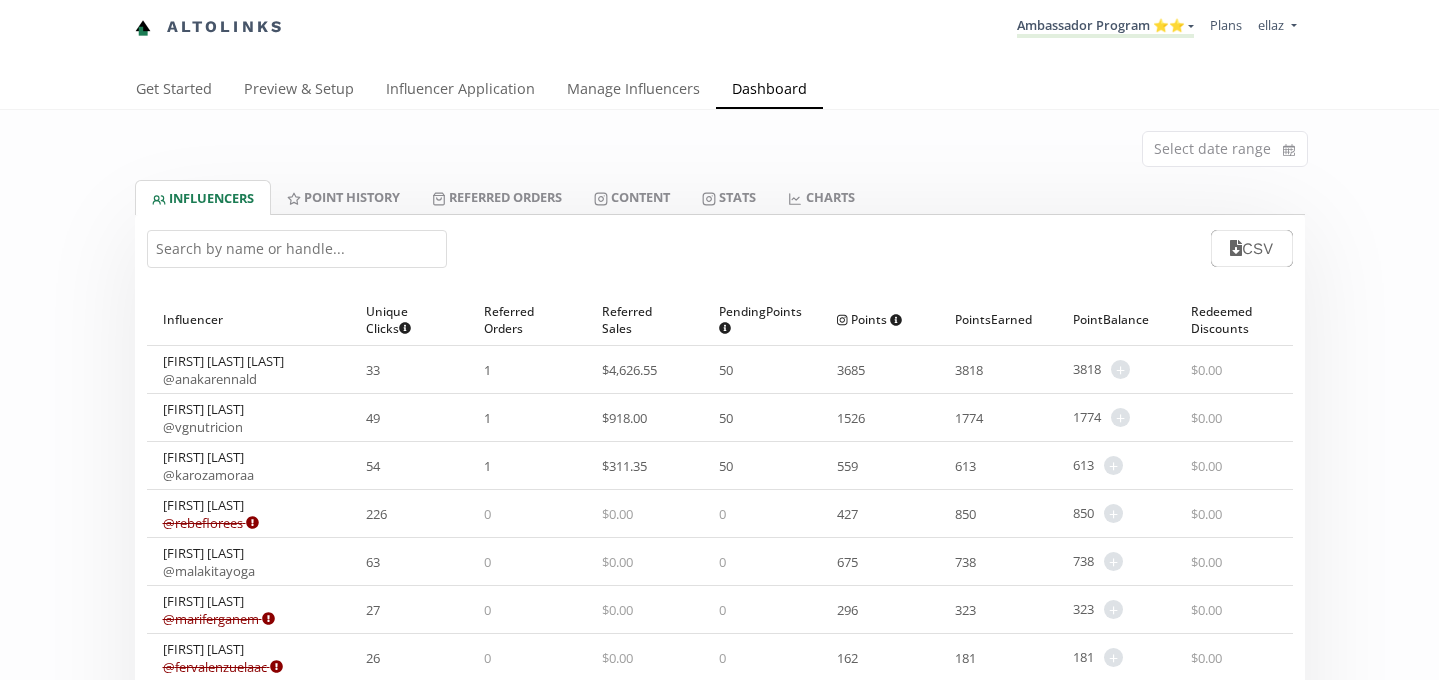 scroll, scrollTop: 0, scrollLeft: 0, axis: both 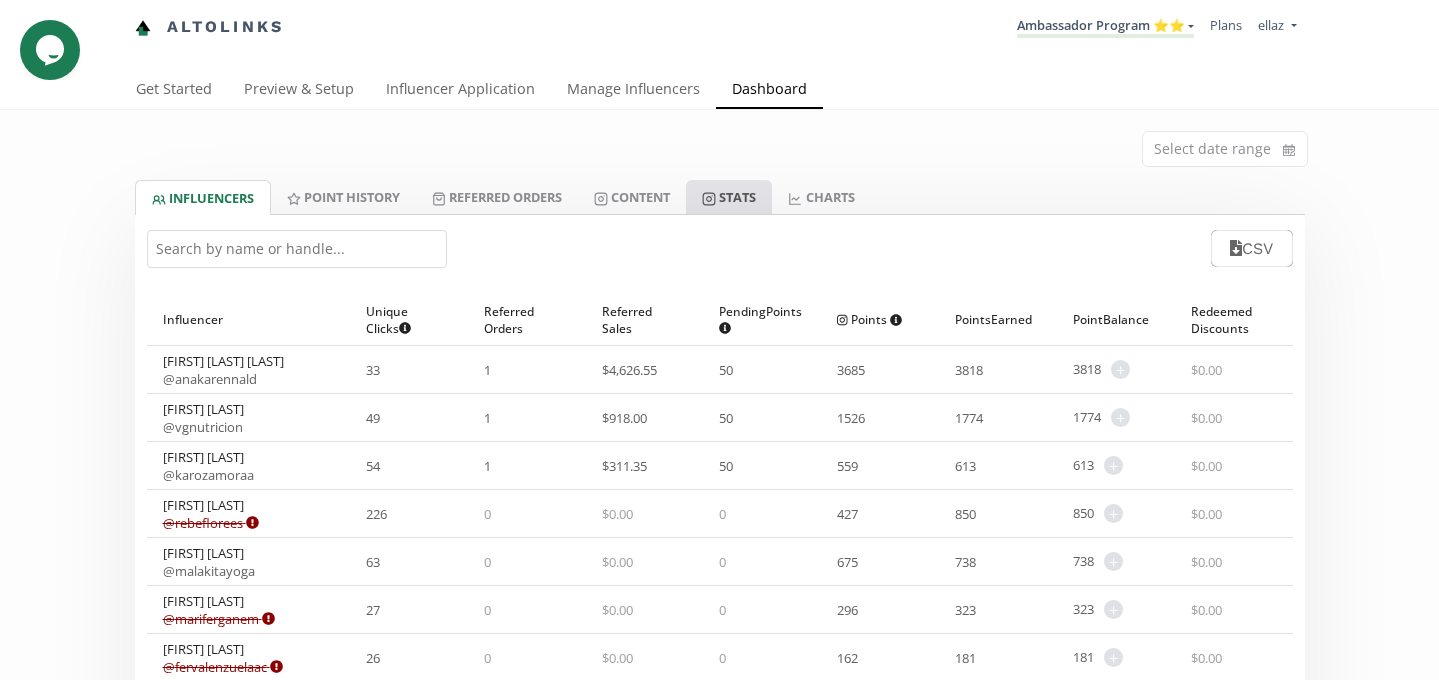 click 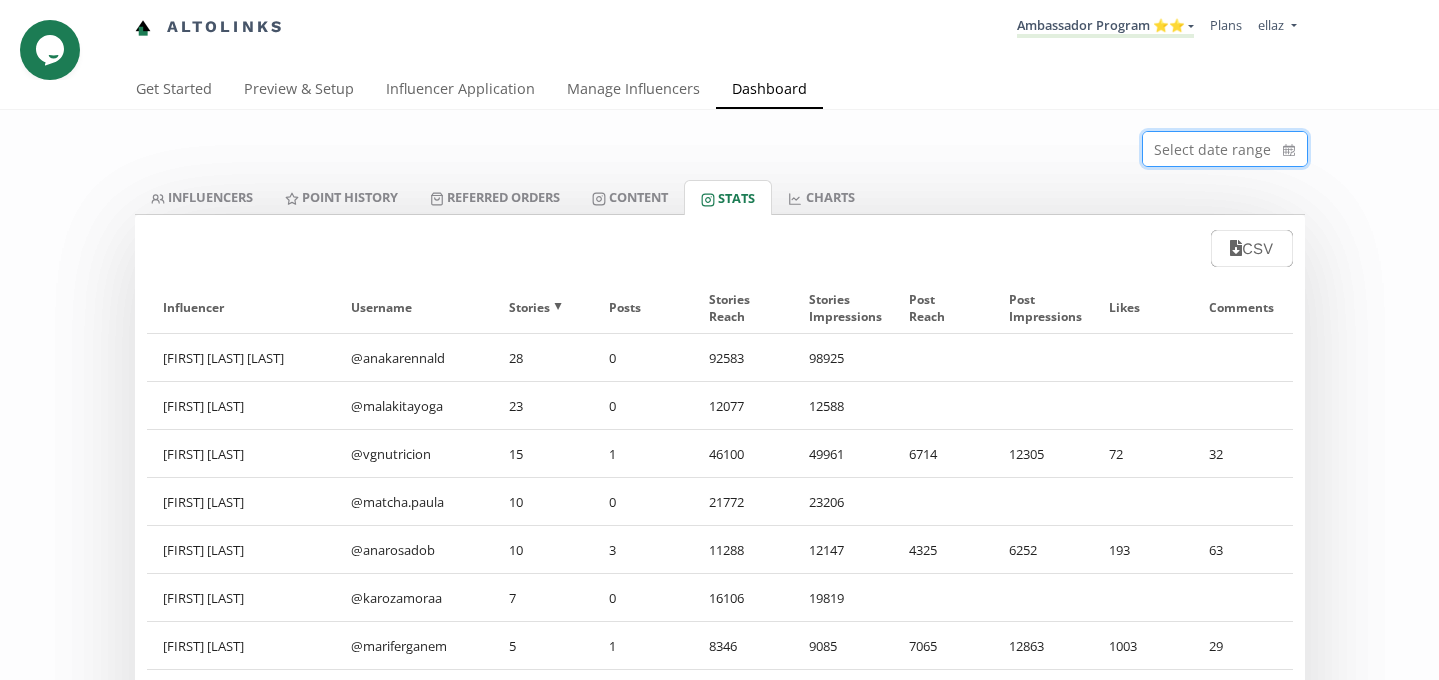 click at bounding box center (1225, 149) 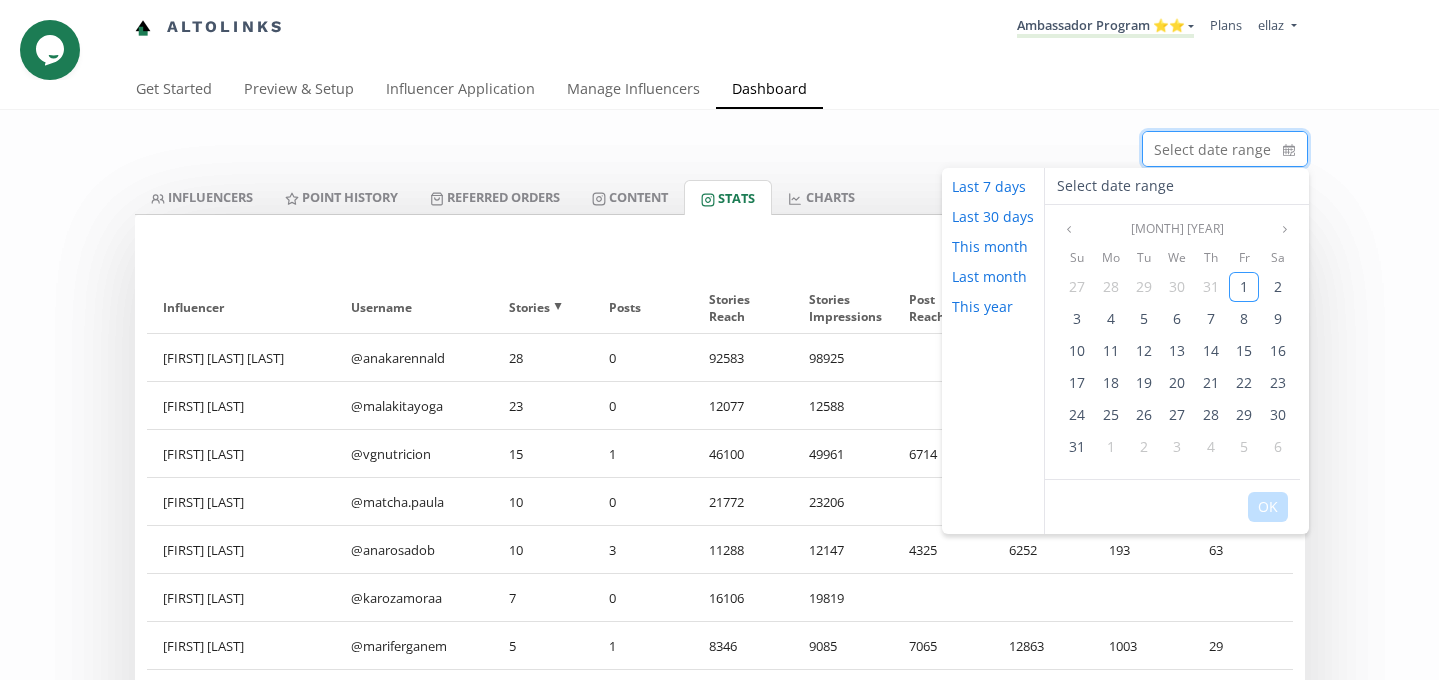 click on "[MONTH] [YEAR]" at bounding box center [1177, 229] 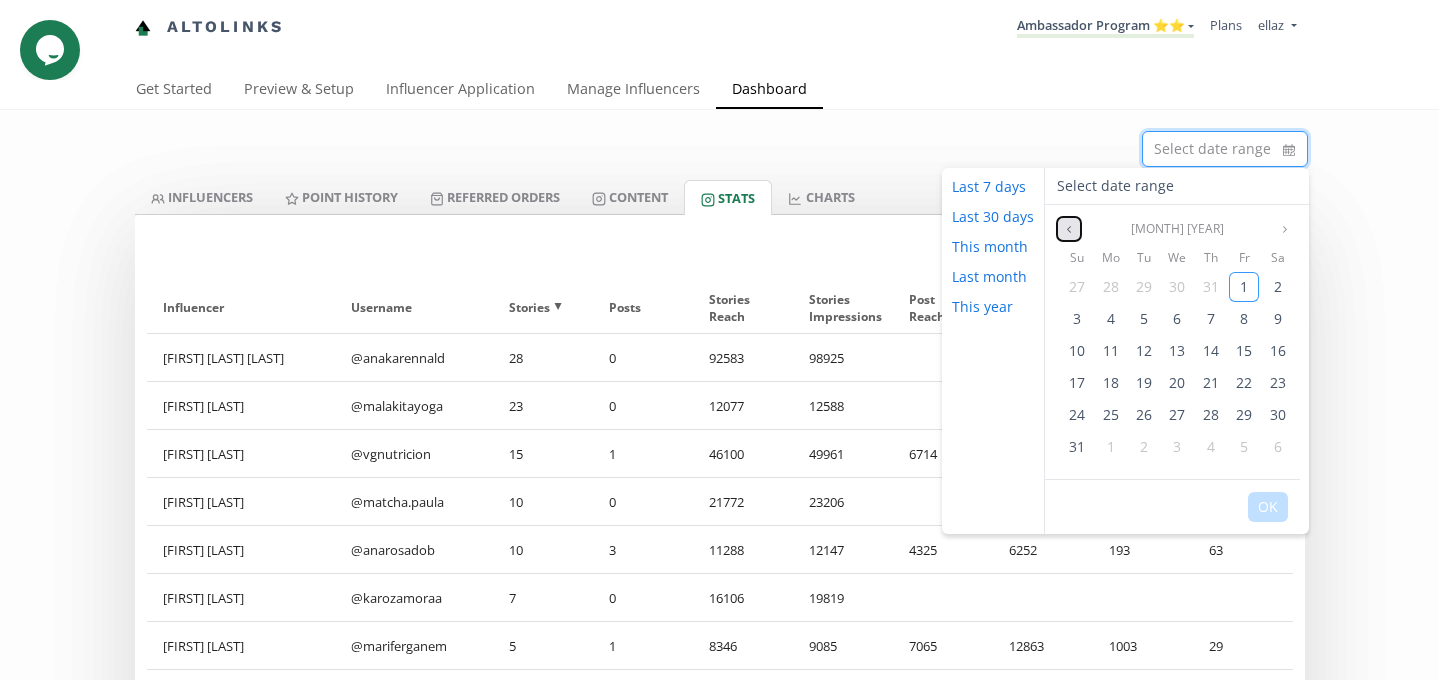 click 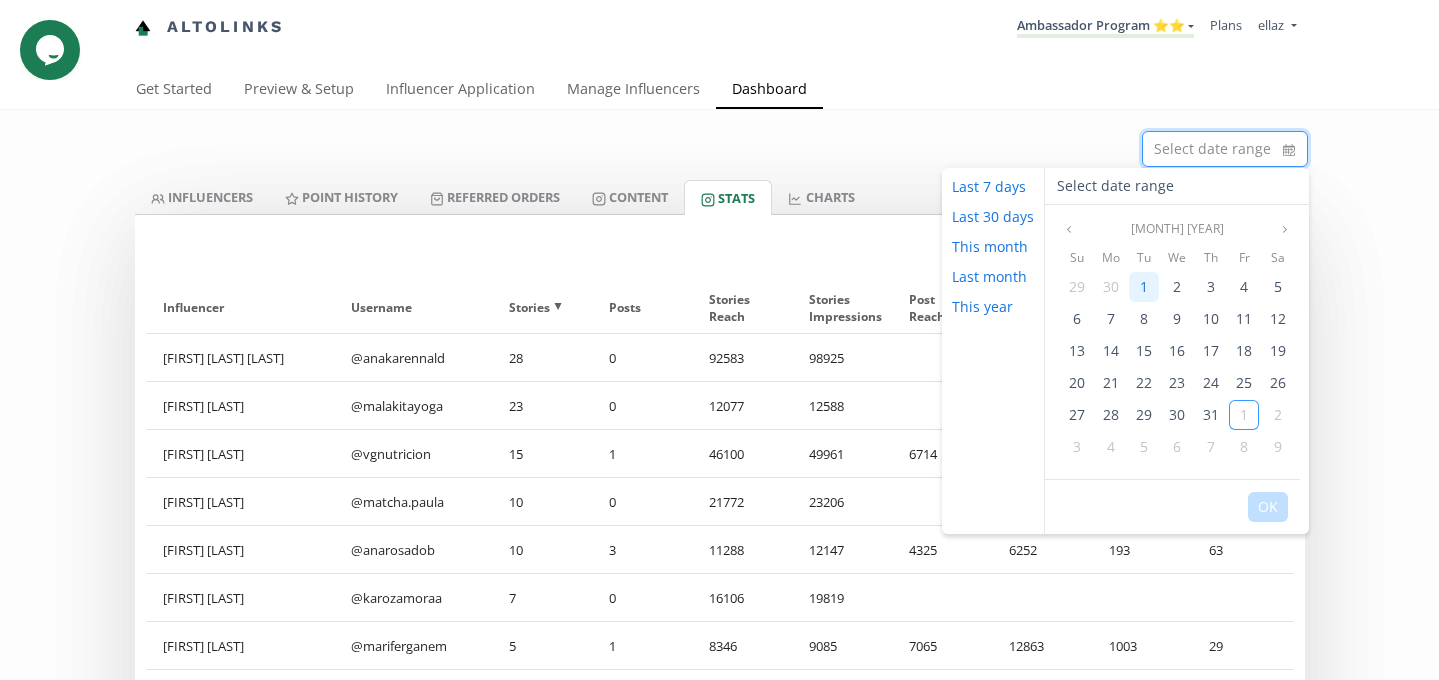 click on "1" at bounding box center [1144, 286] 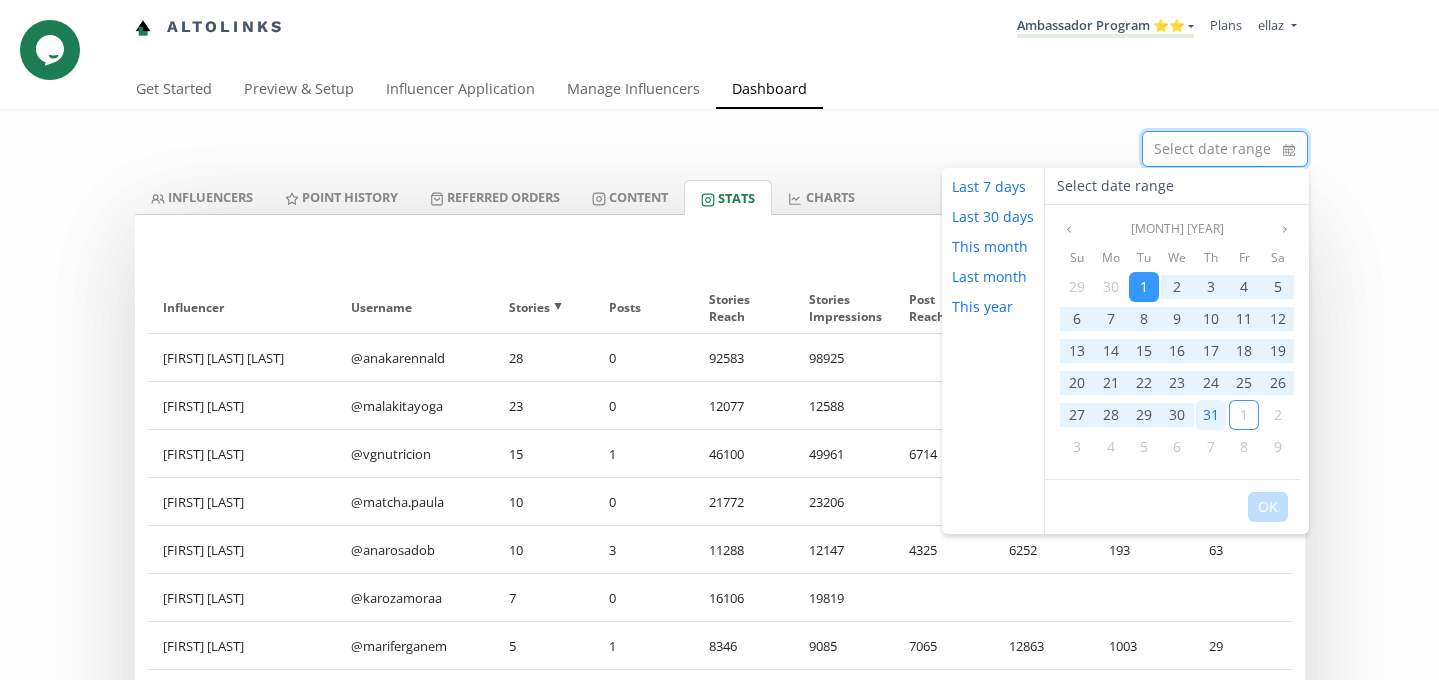 click on "31" at bounding box center (1211, 414) 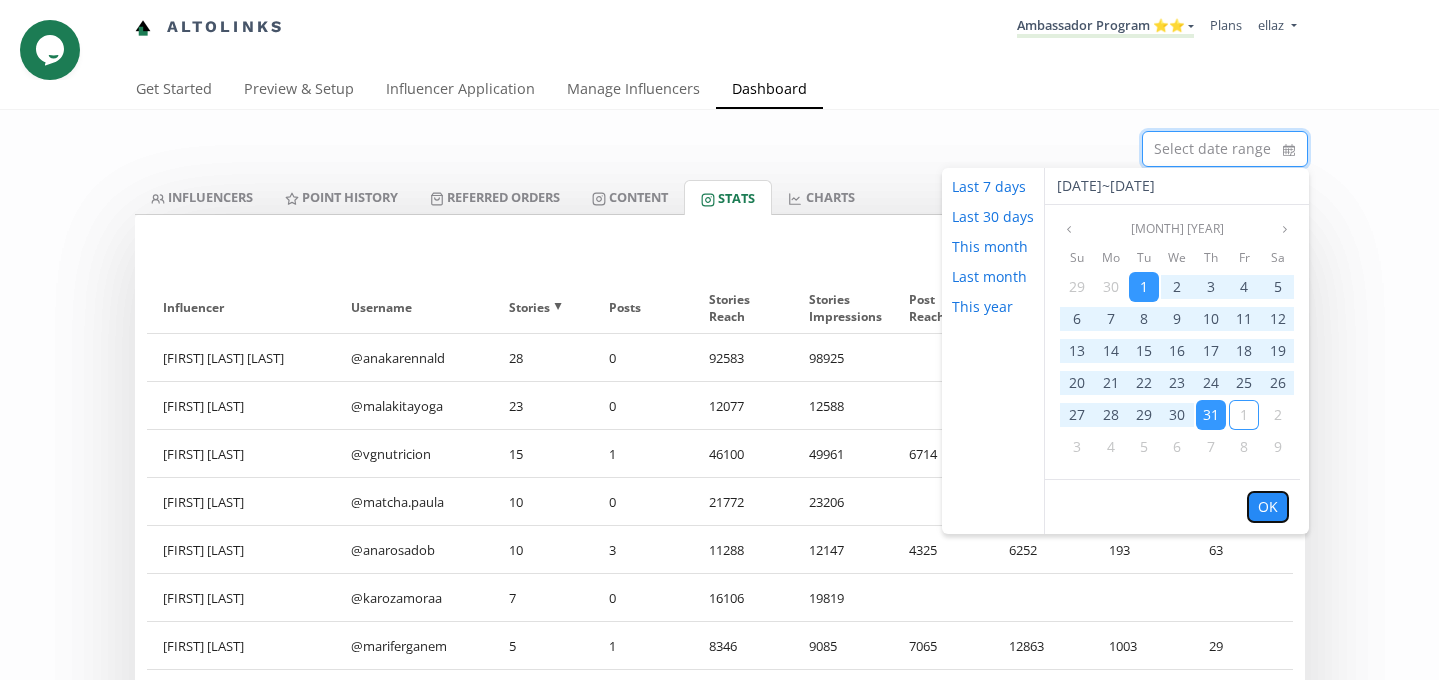 click on "OK" at bounding box center [1268, 507] 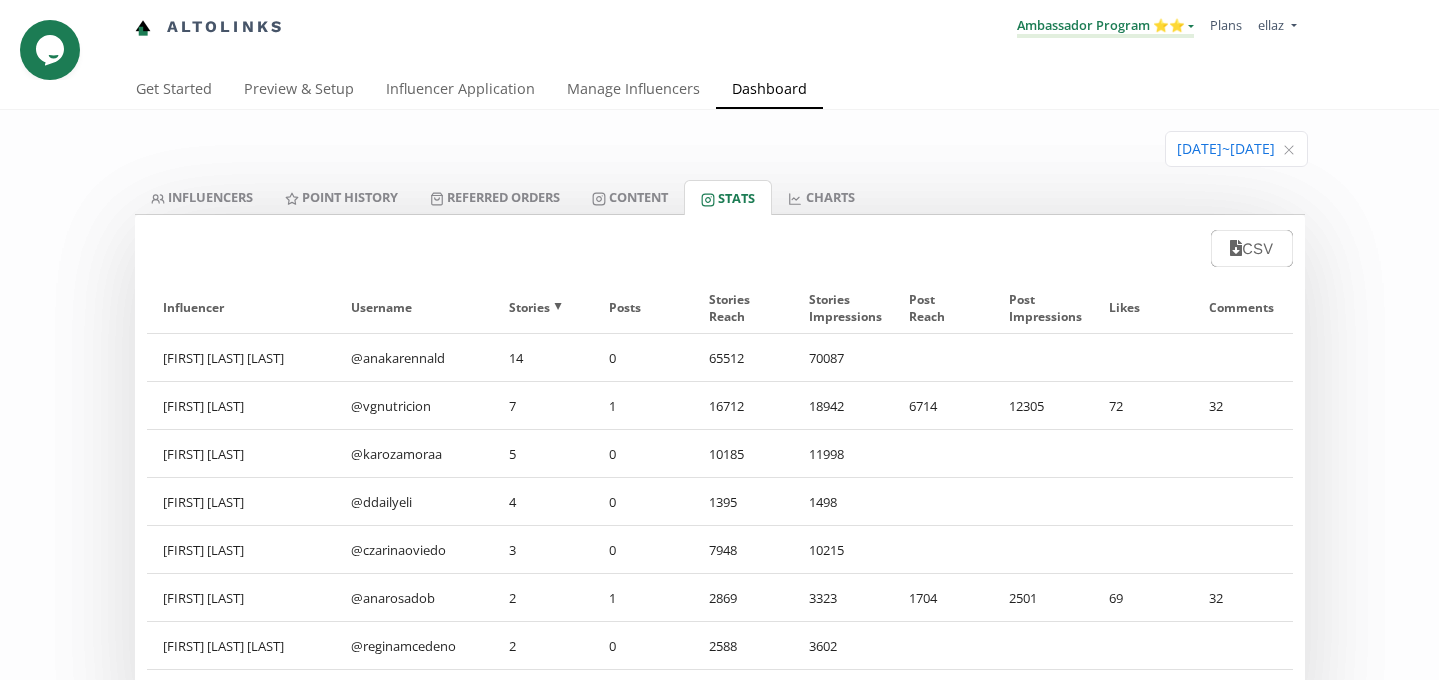click on "Ambassador Program ⭐️⭐️" at bounding box center (1105, 27) 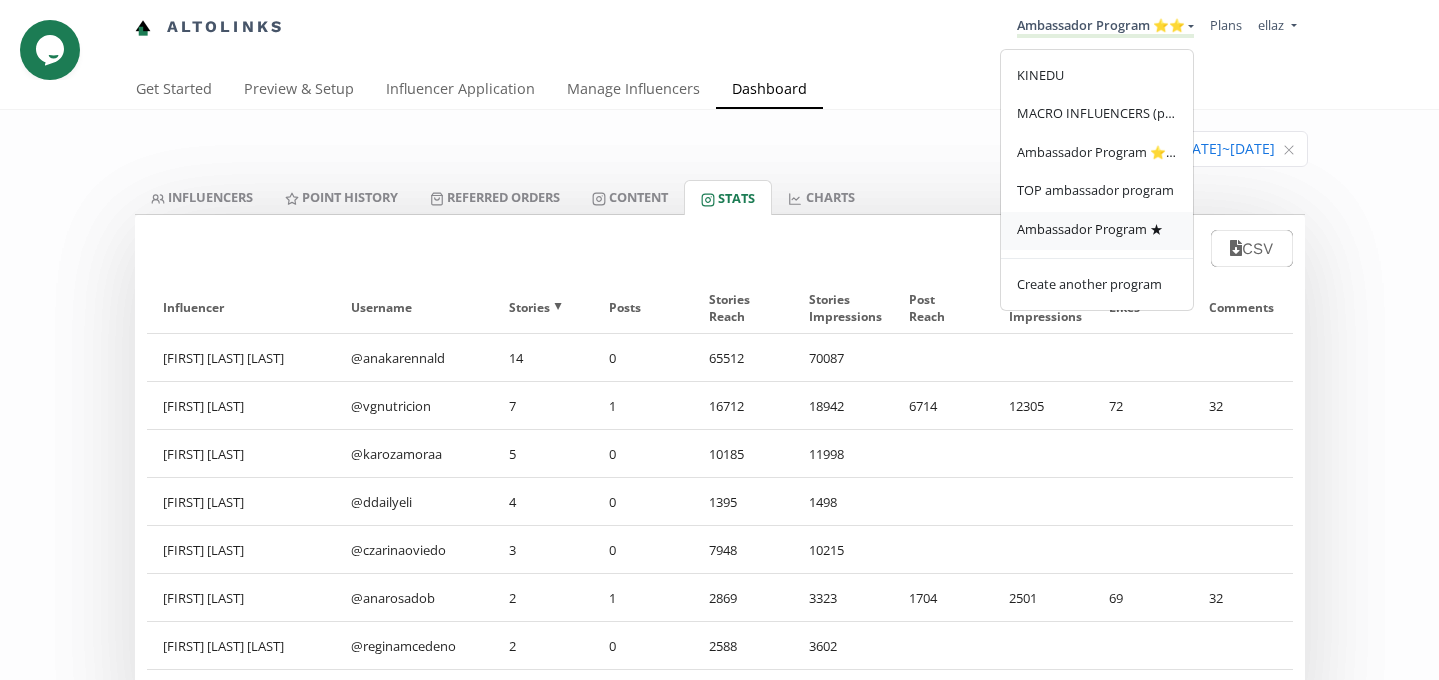 click on "Ambassador Program ★" at bounding box center (1090, 229) 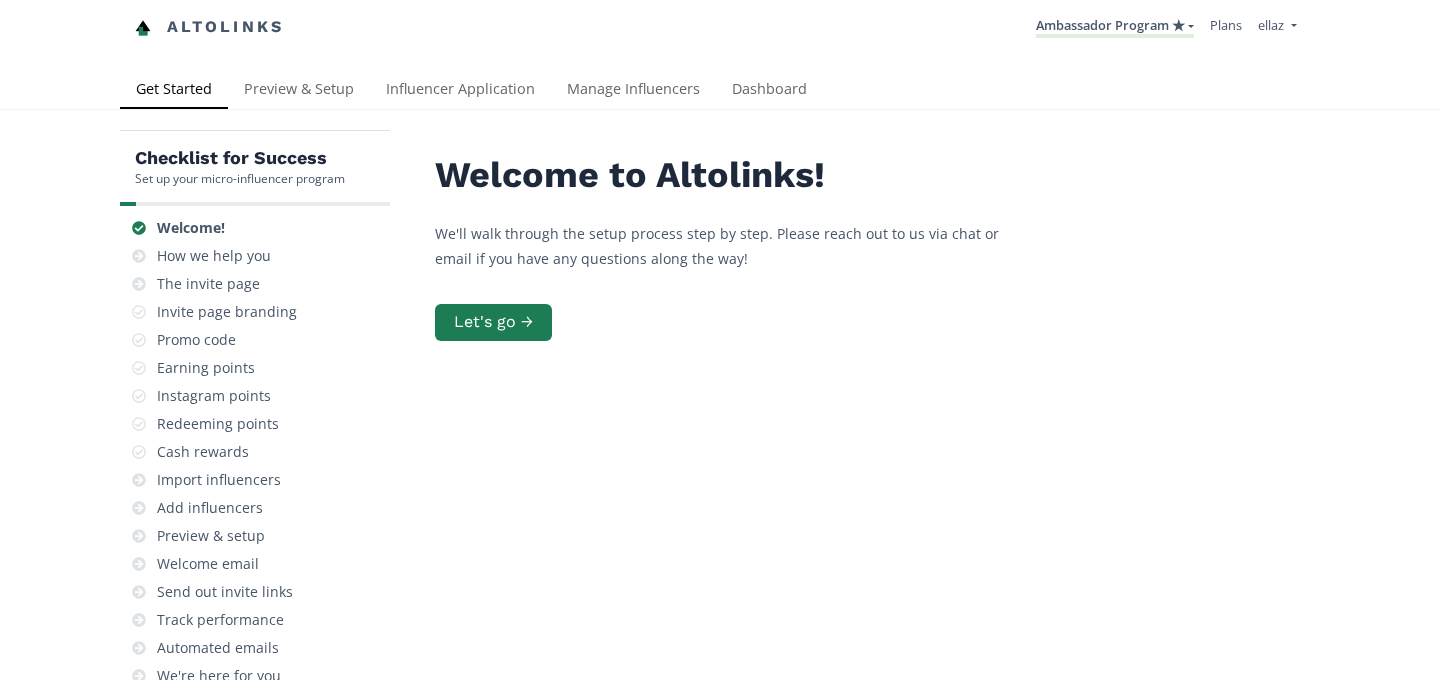 scroll, scrollTop: 0, scrollLeft: 0, axis: both 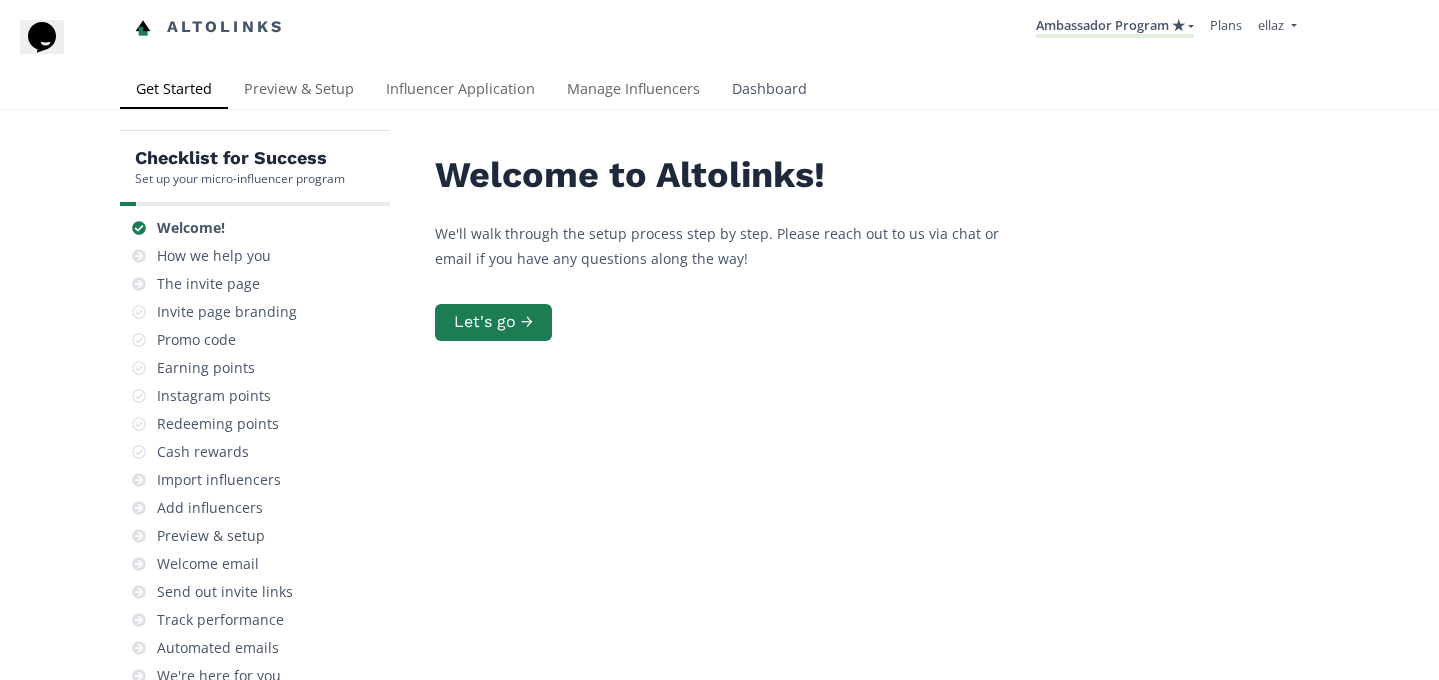 click on "Dashboard" at bounding box center [769, 91] 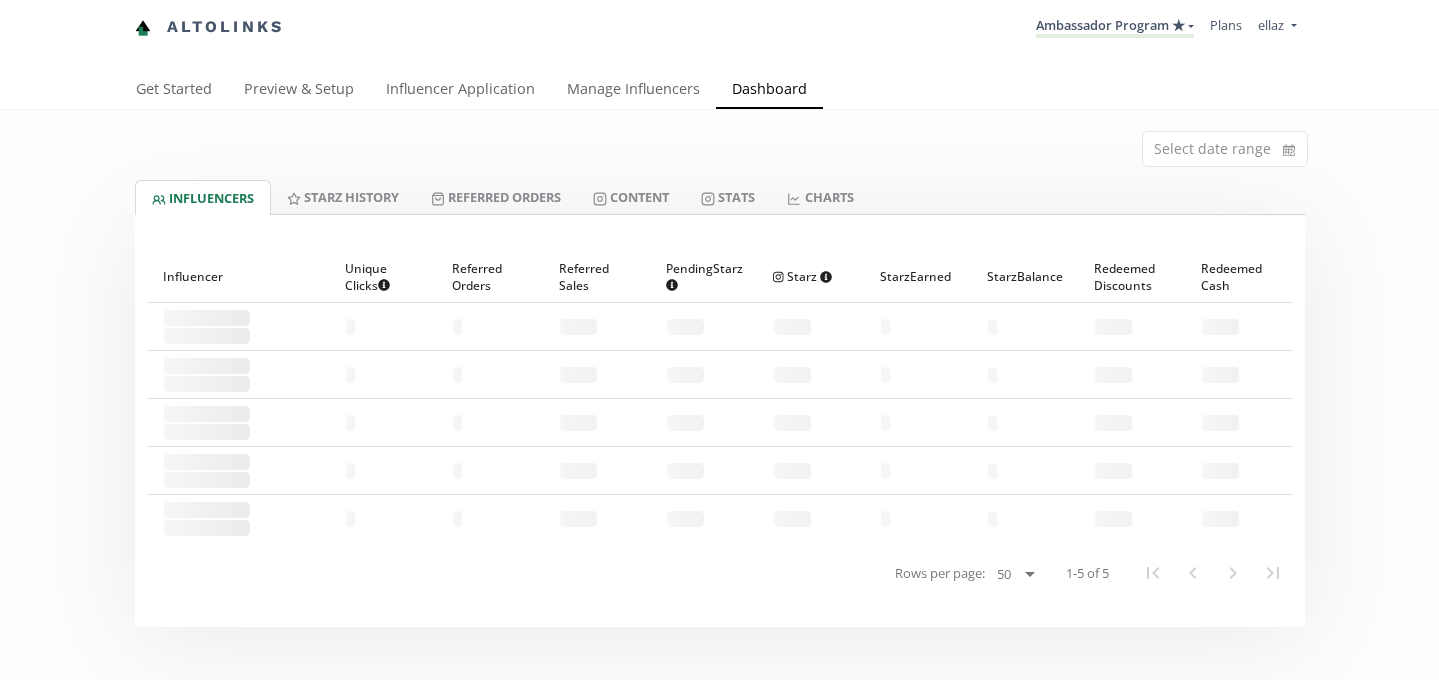 scroll, scrollTop: 0, scrollLeft: 0, axis: both 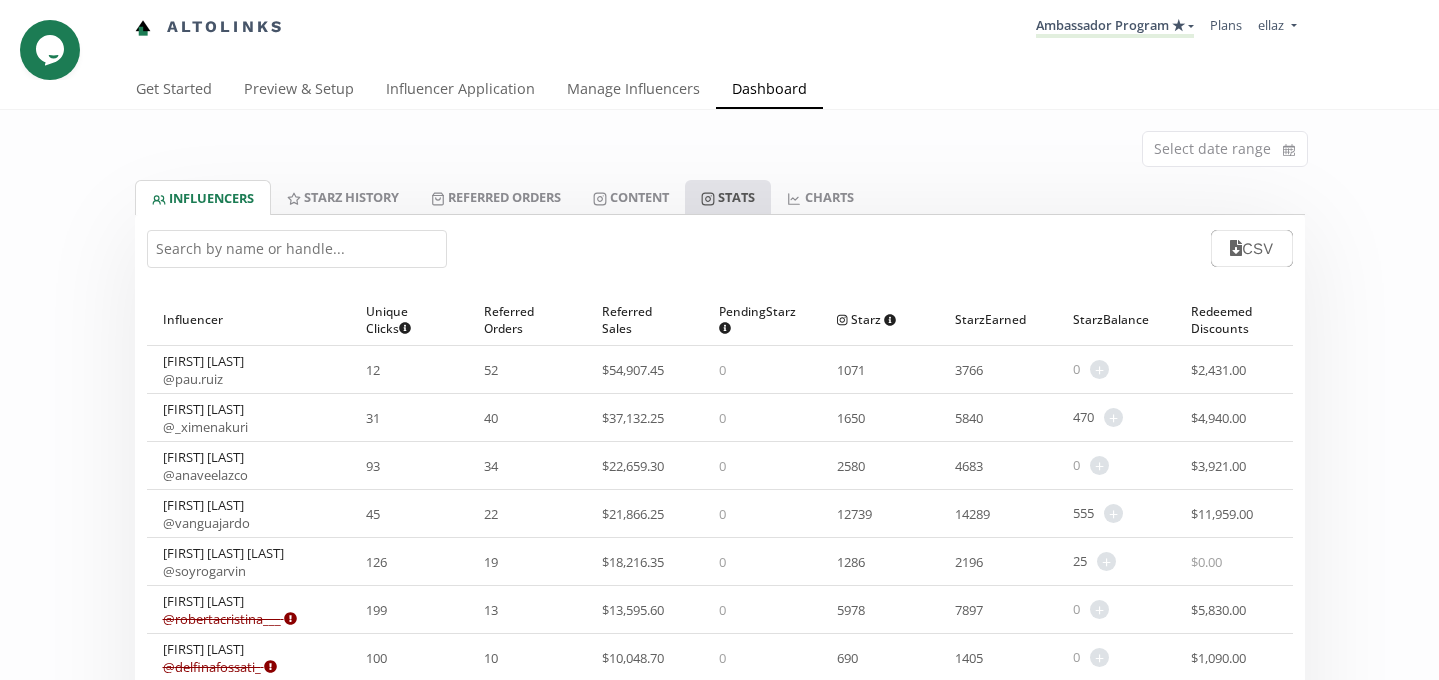 click on "Stats" at bounding box center (728, 197) 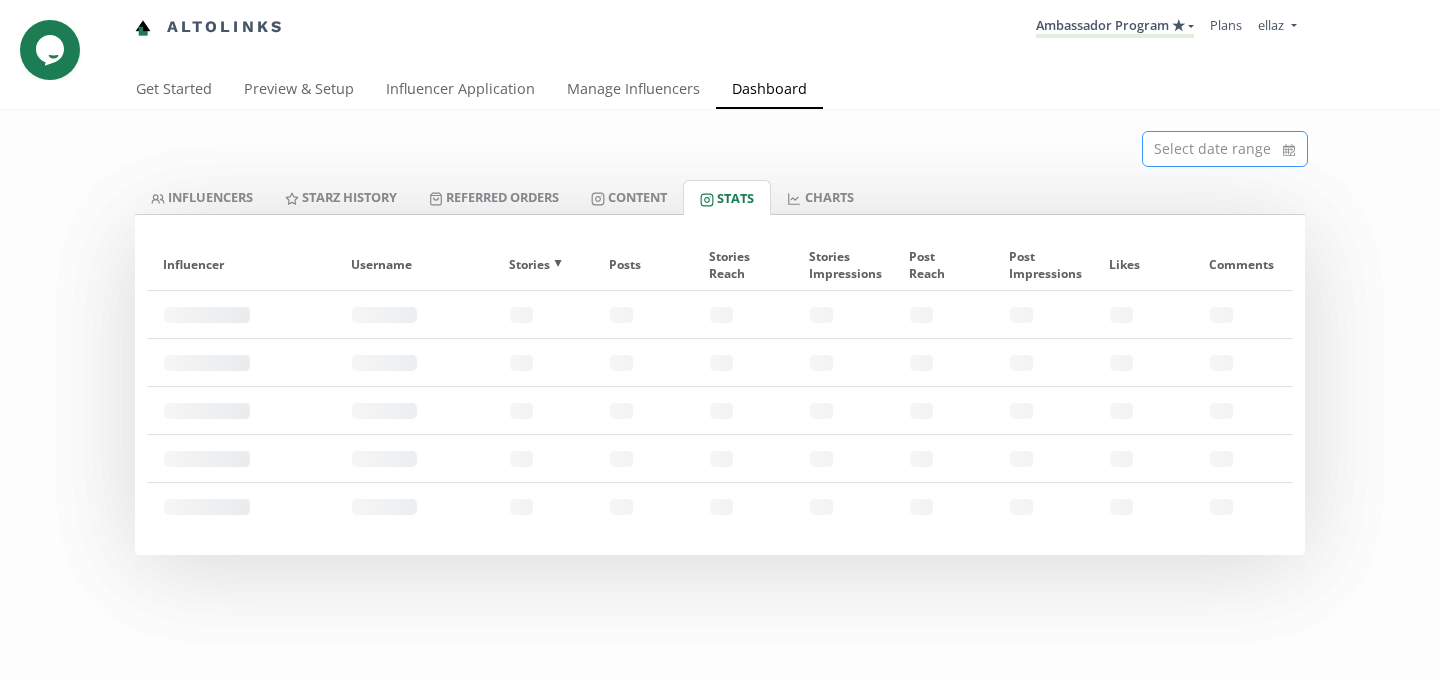 click at bounding box center (1225, 149) 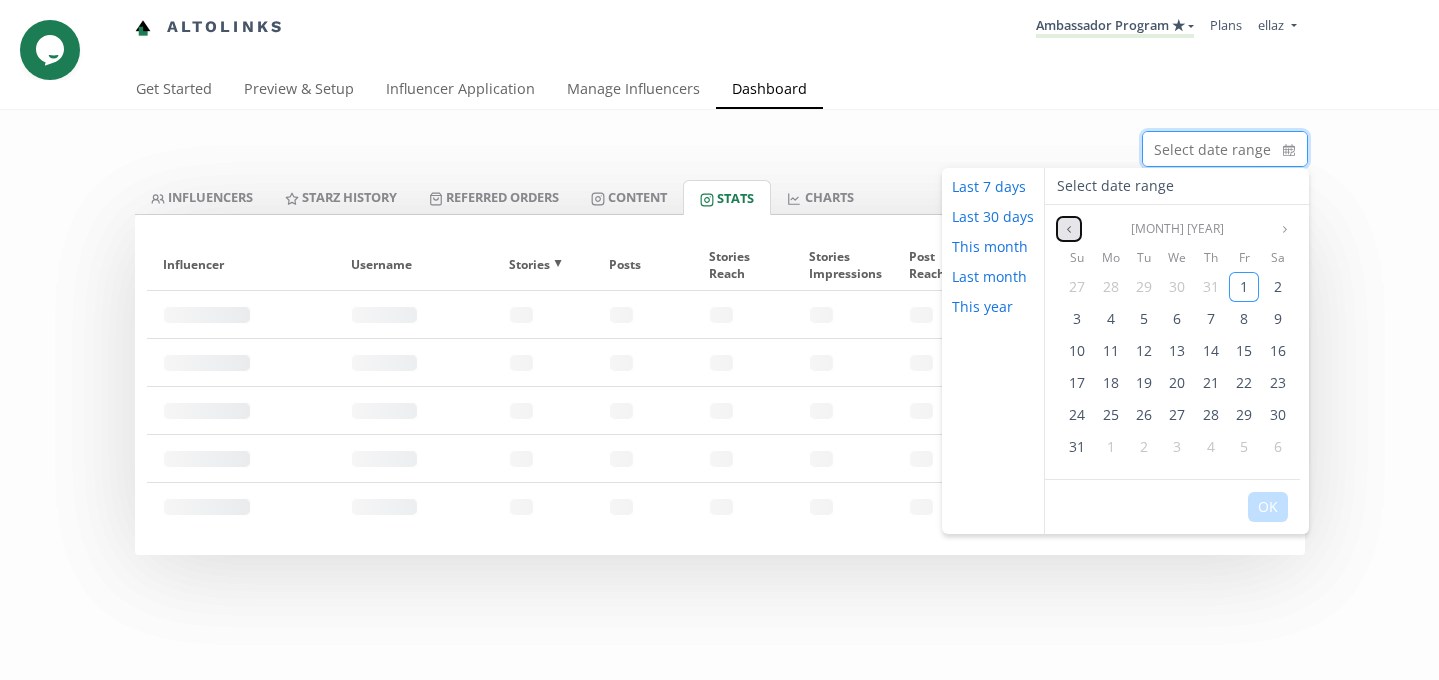 click at bounding box center (1069, 229) 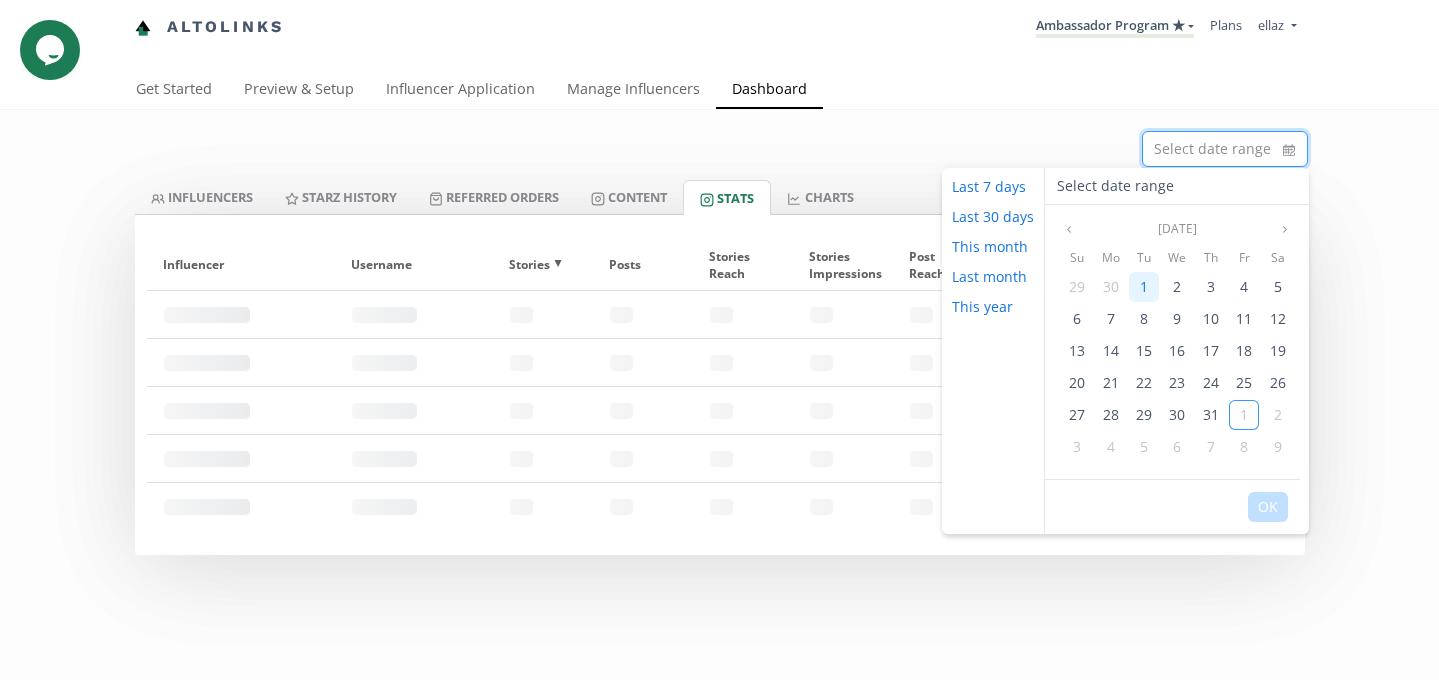click on "1" at bounding box center [1144, 286] 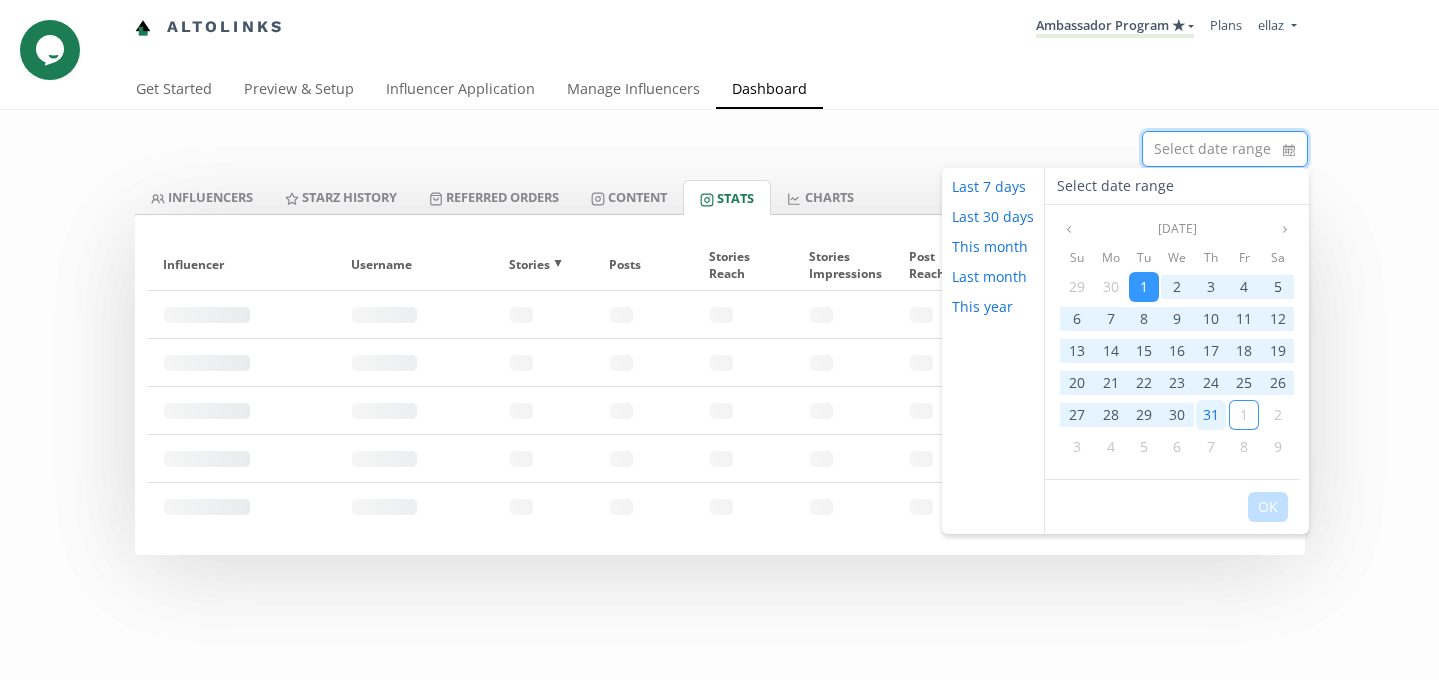 click on "31" at bounding box center [1211, 414] 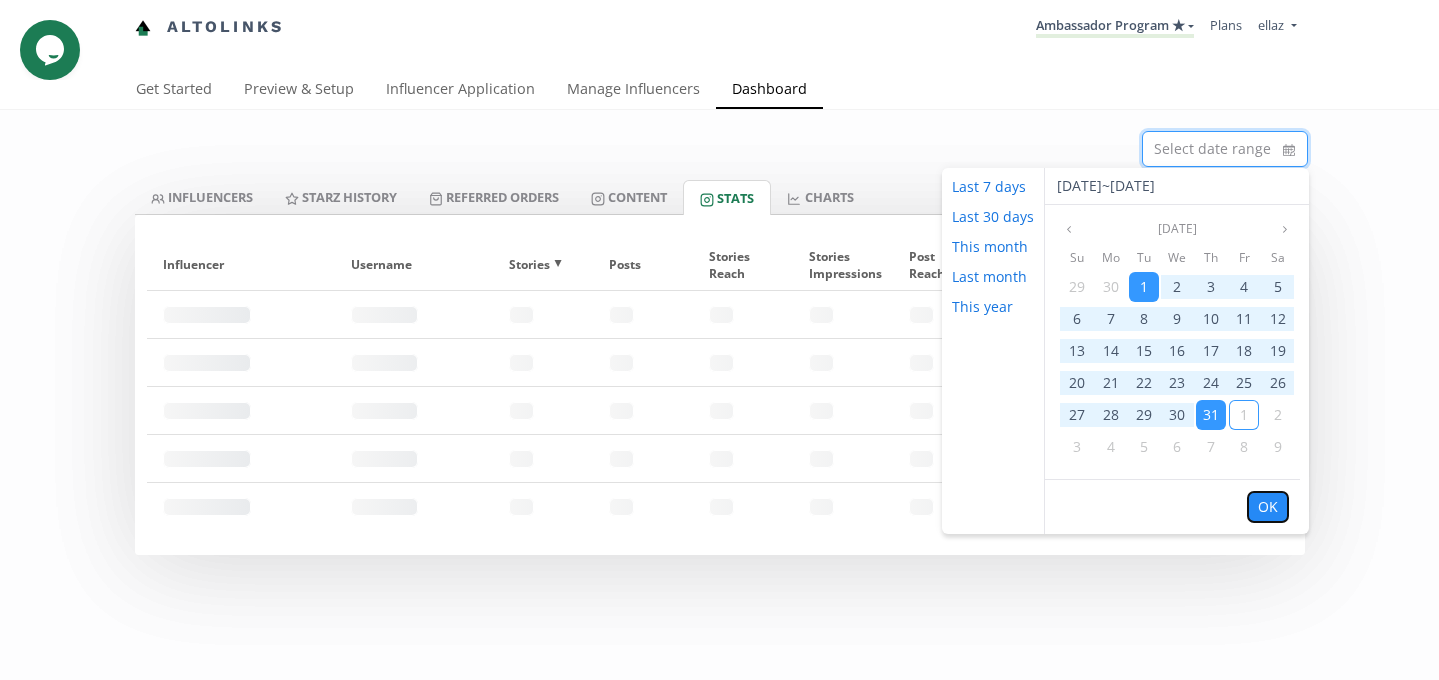 click on "OK" at bounding box center [1268, 507] 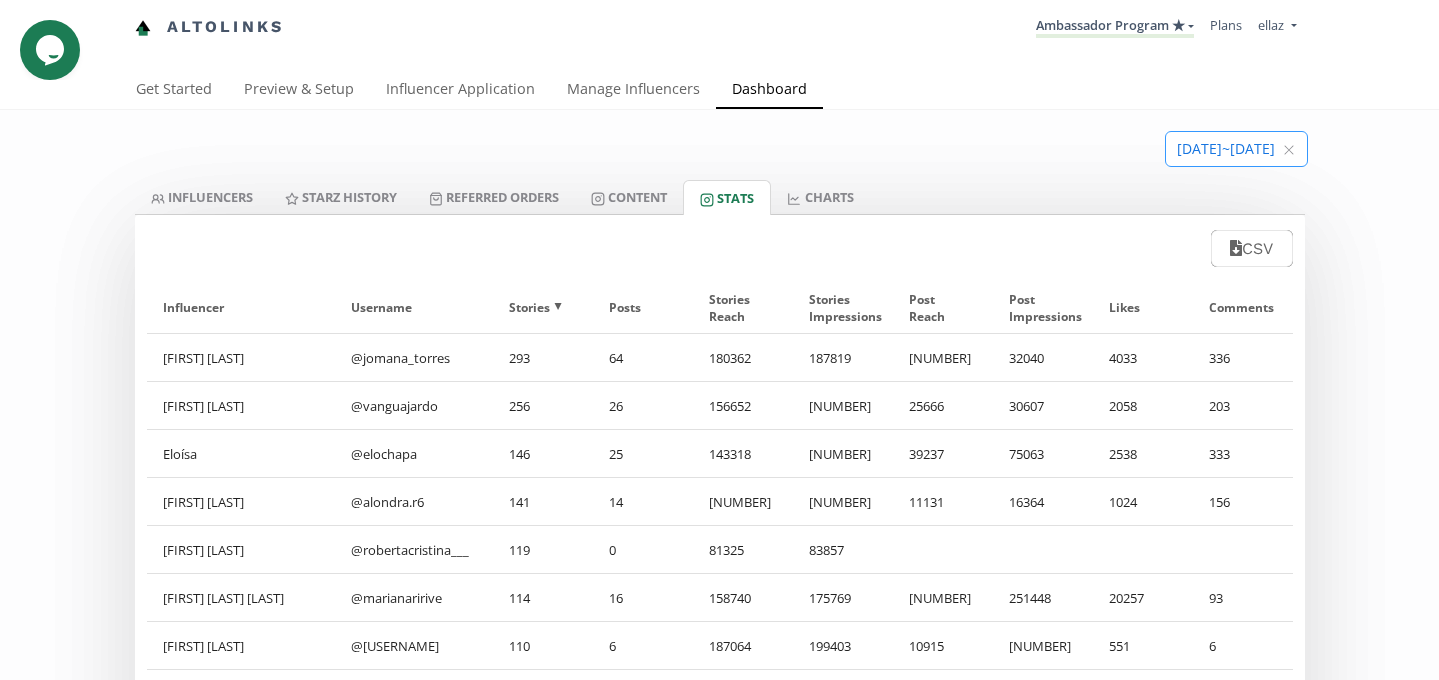 click at bounding box center (1236, 149) 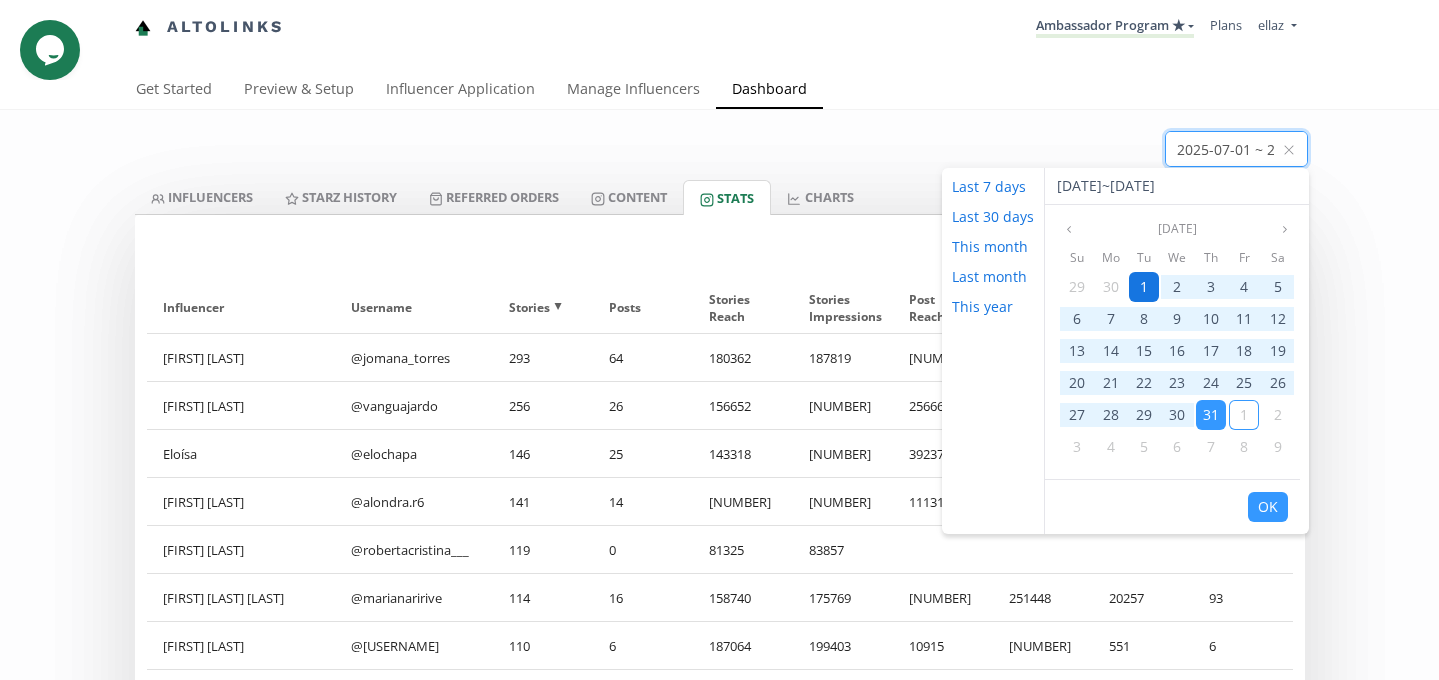 click on "1" at bounding box center [1144, 287] 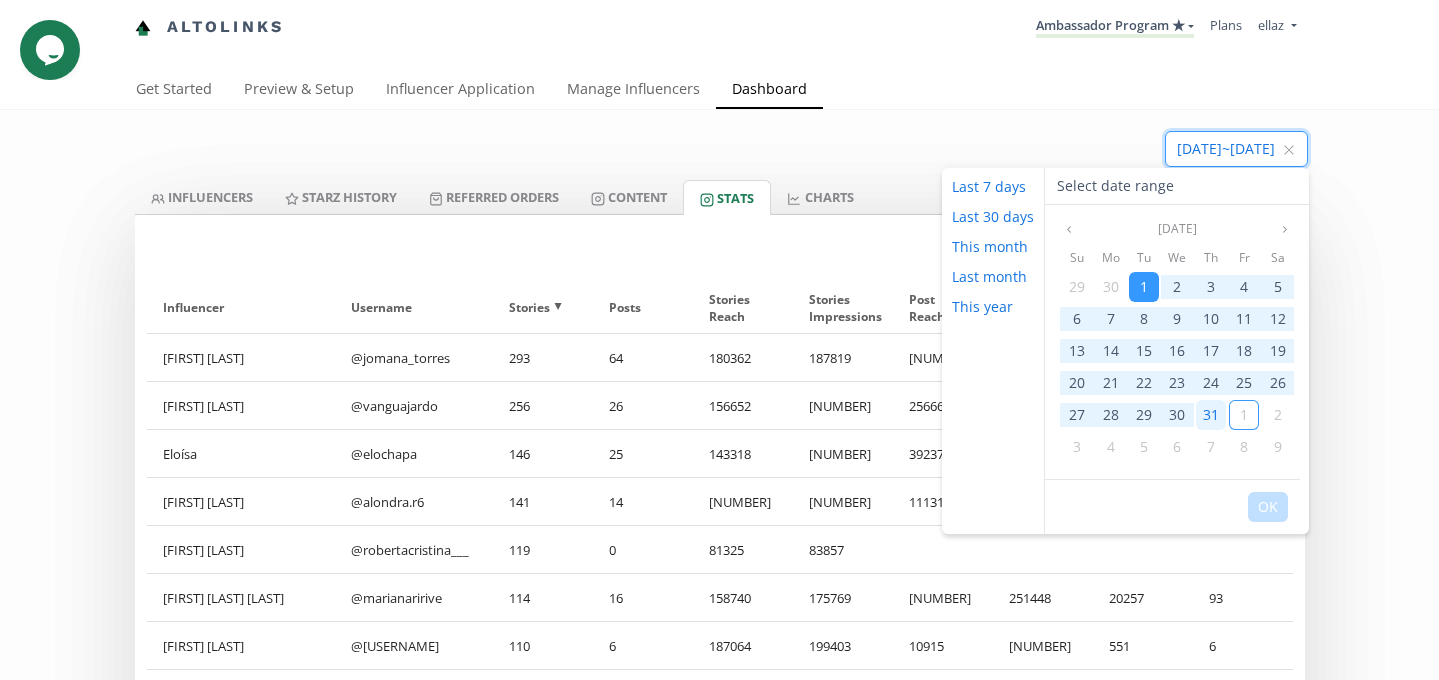 click on "31" at bounding box center [1211, 414] 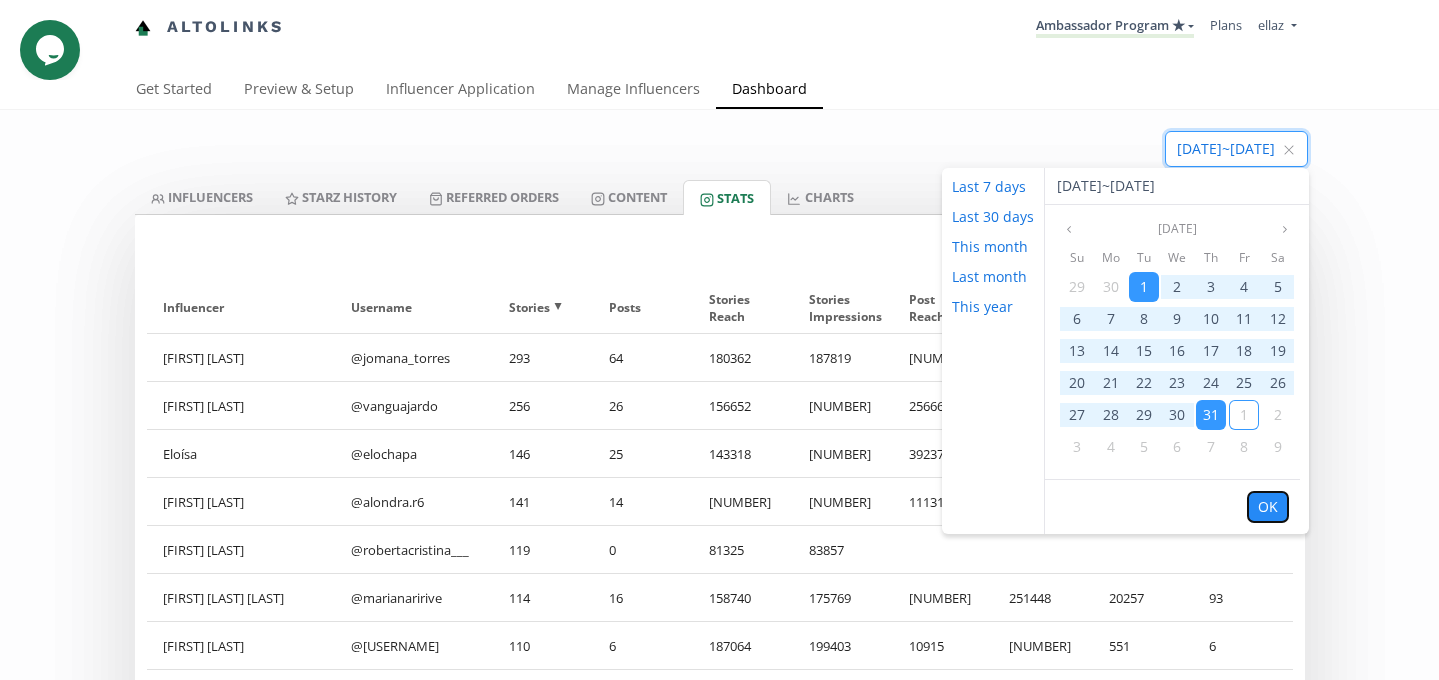 click on "OK" at bounding box center [1268, 507] 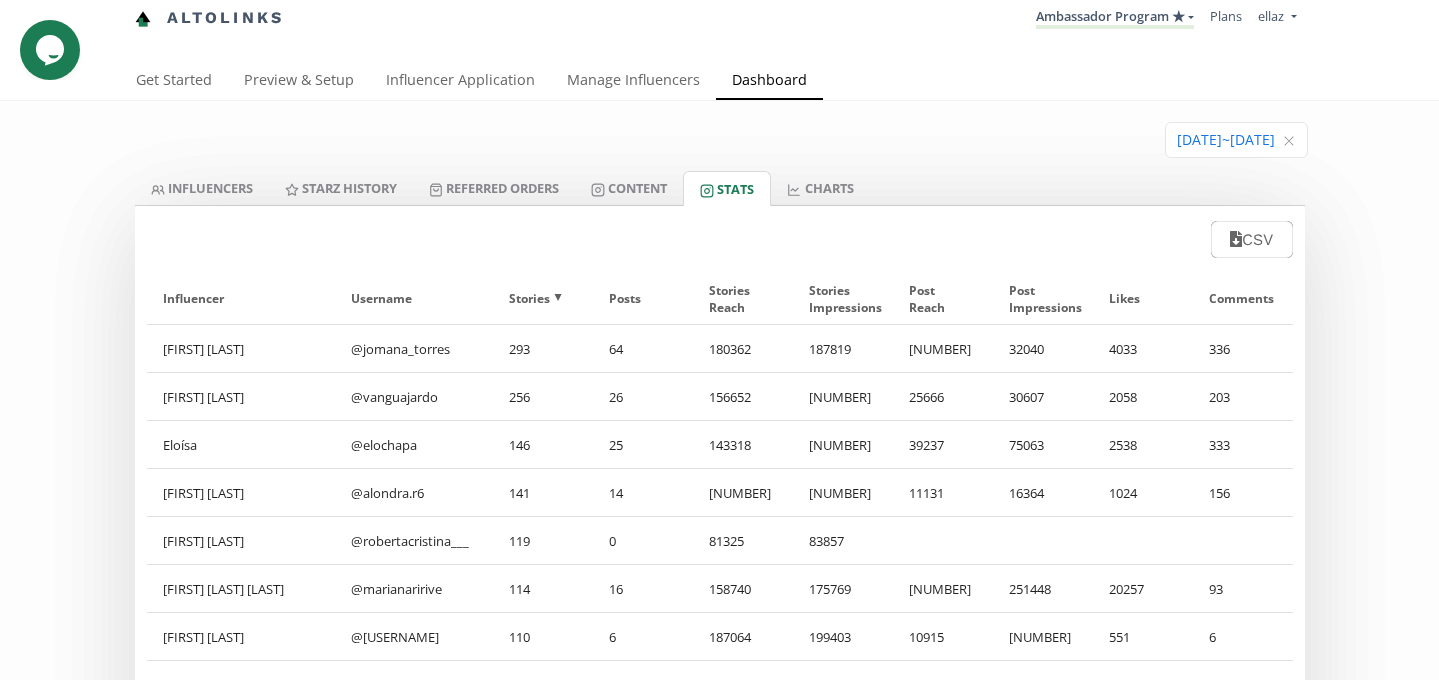 scroll, scrollTop: 0, scrollLeft: 0, axis: both 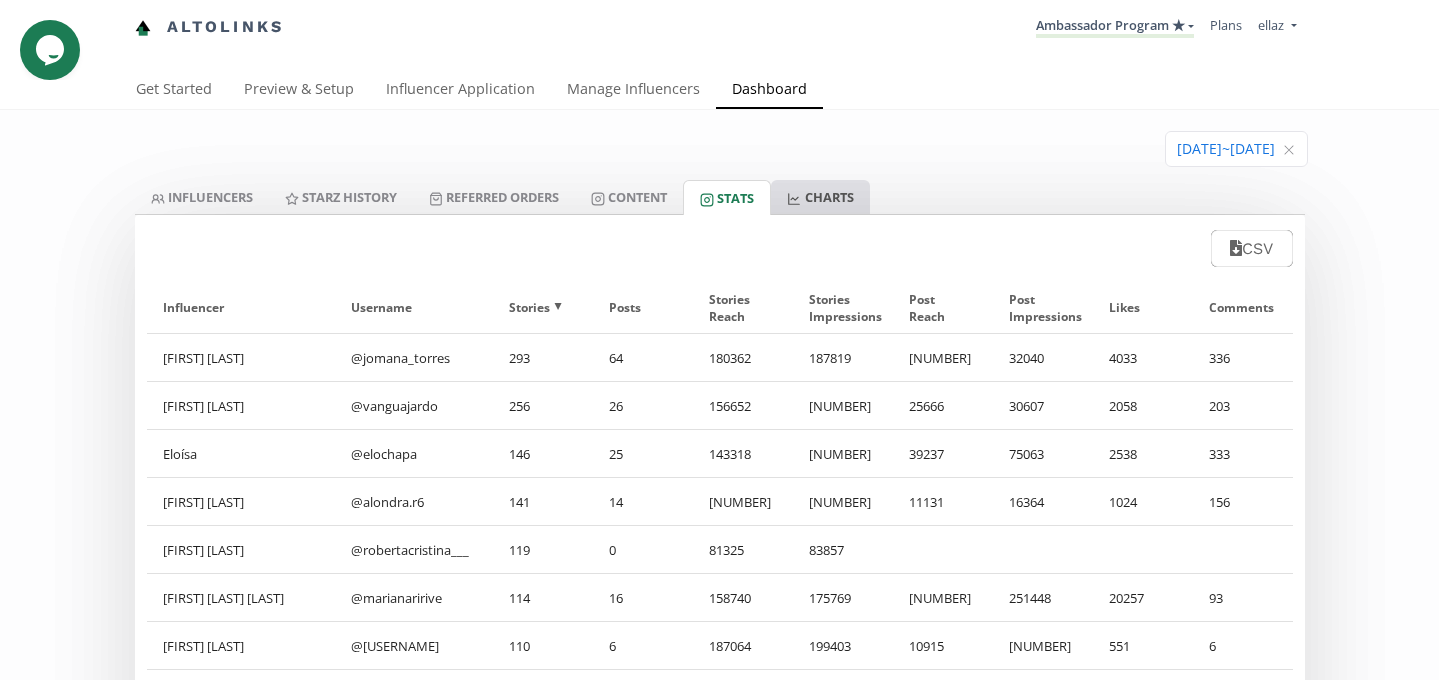 click 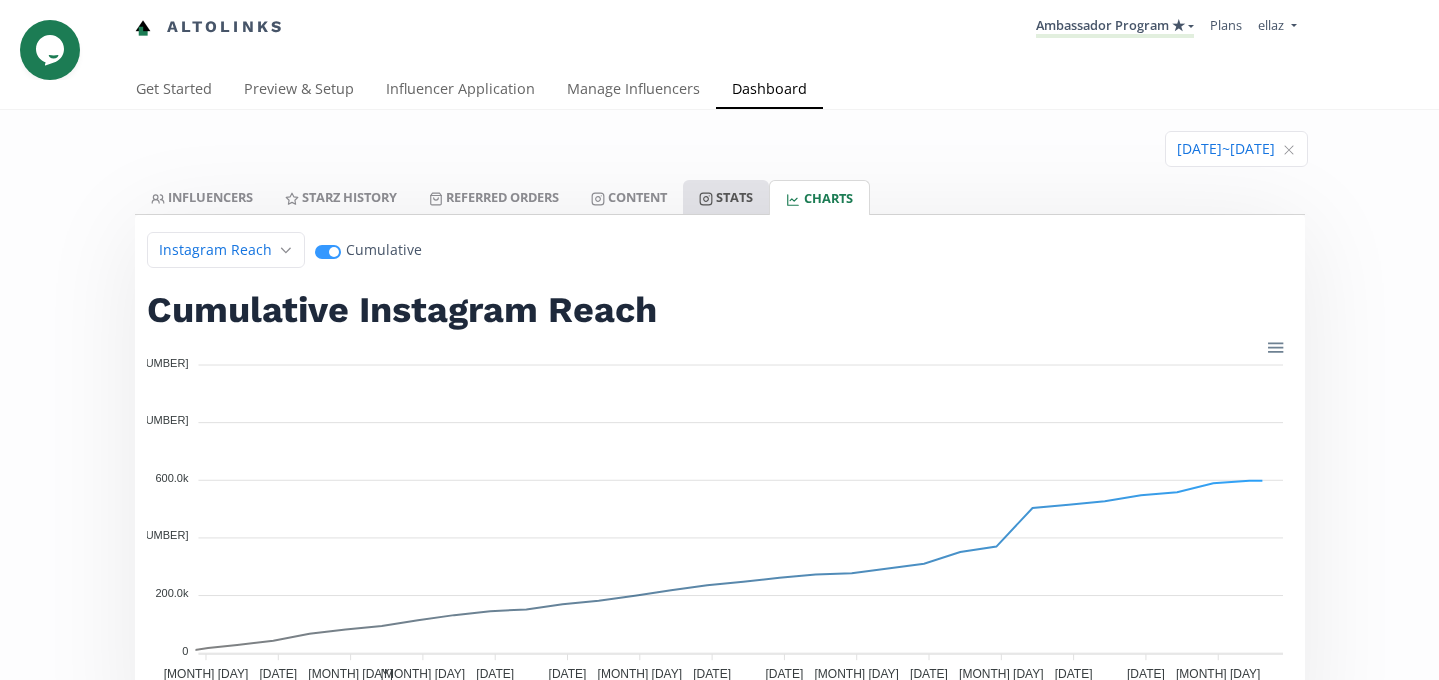 click on "Stats" at bounding box center (726, 197) 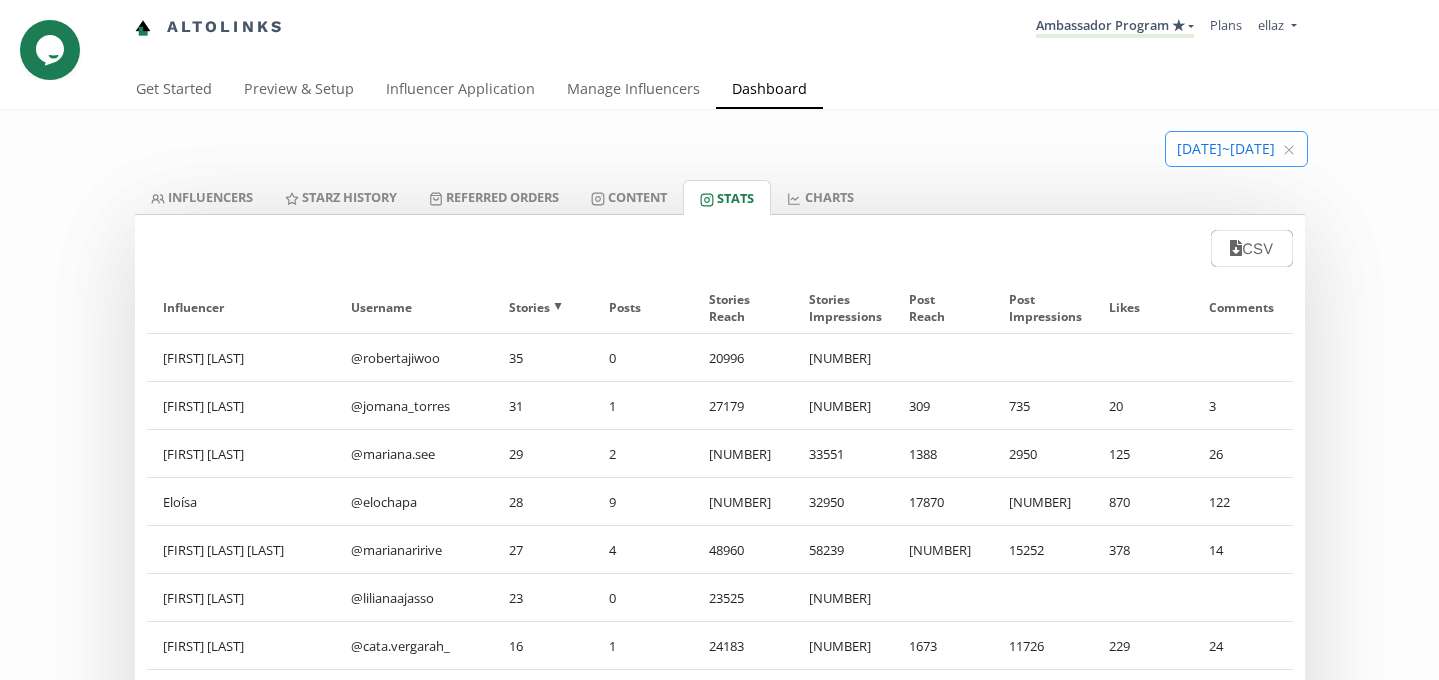 click at bounding box center (1236, 149) 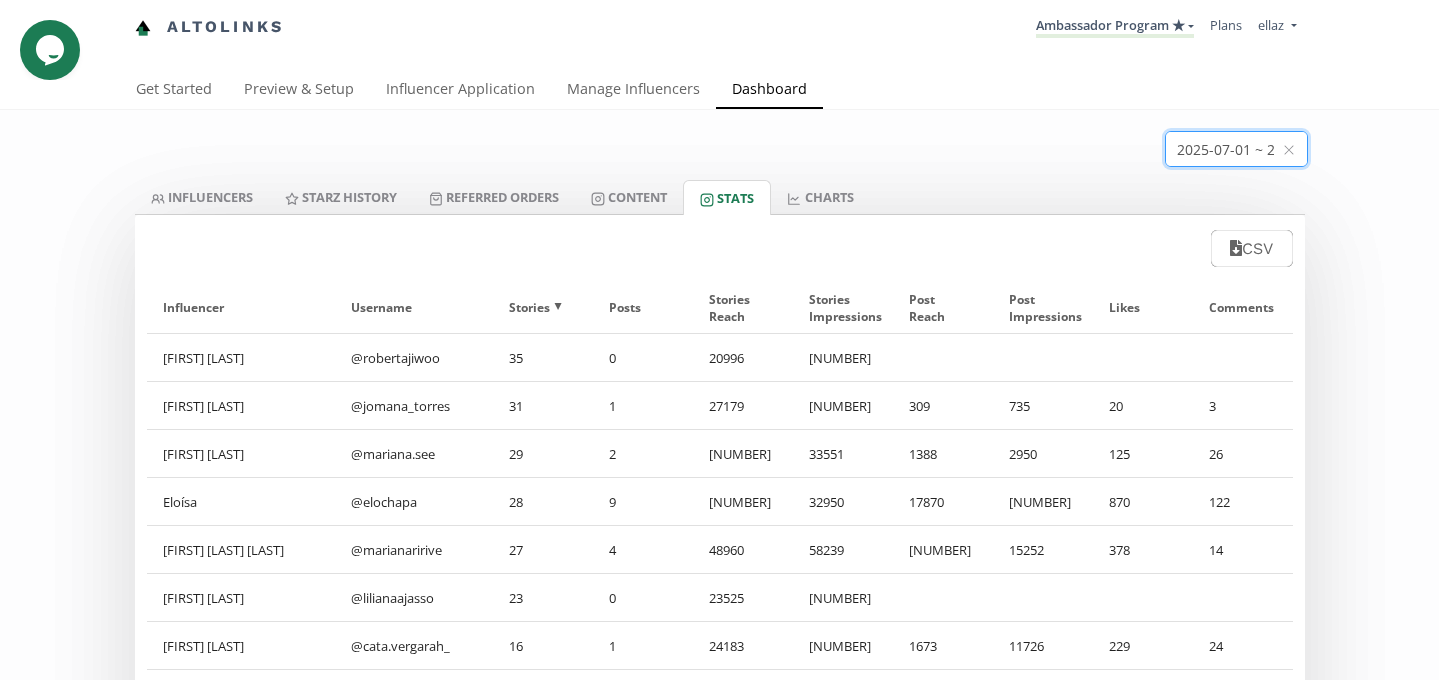 click on "[DATE] ~ [DATE]" at bounding box center (720, 145) 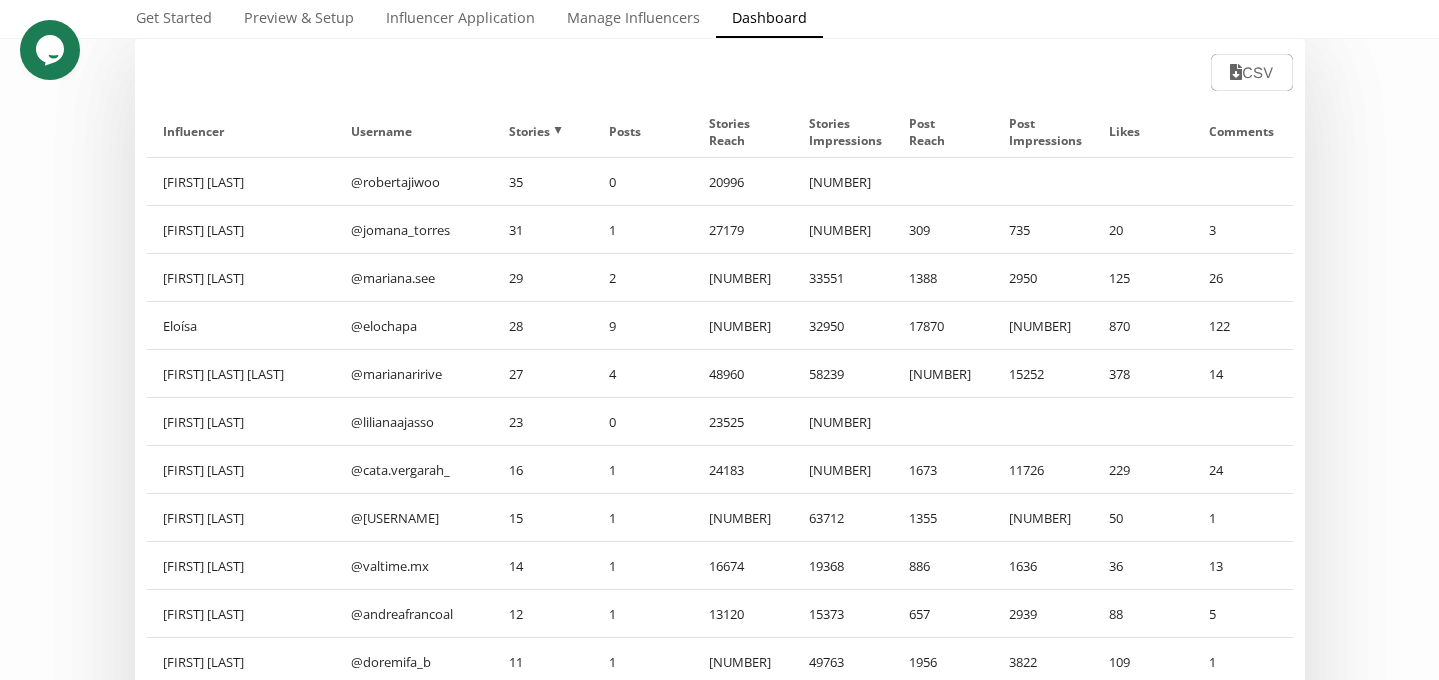 scroll, scrollTop: 172, scrollLeft: 0, axis: vertical 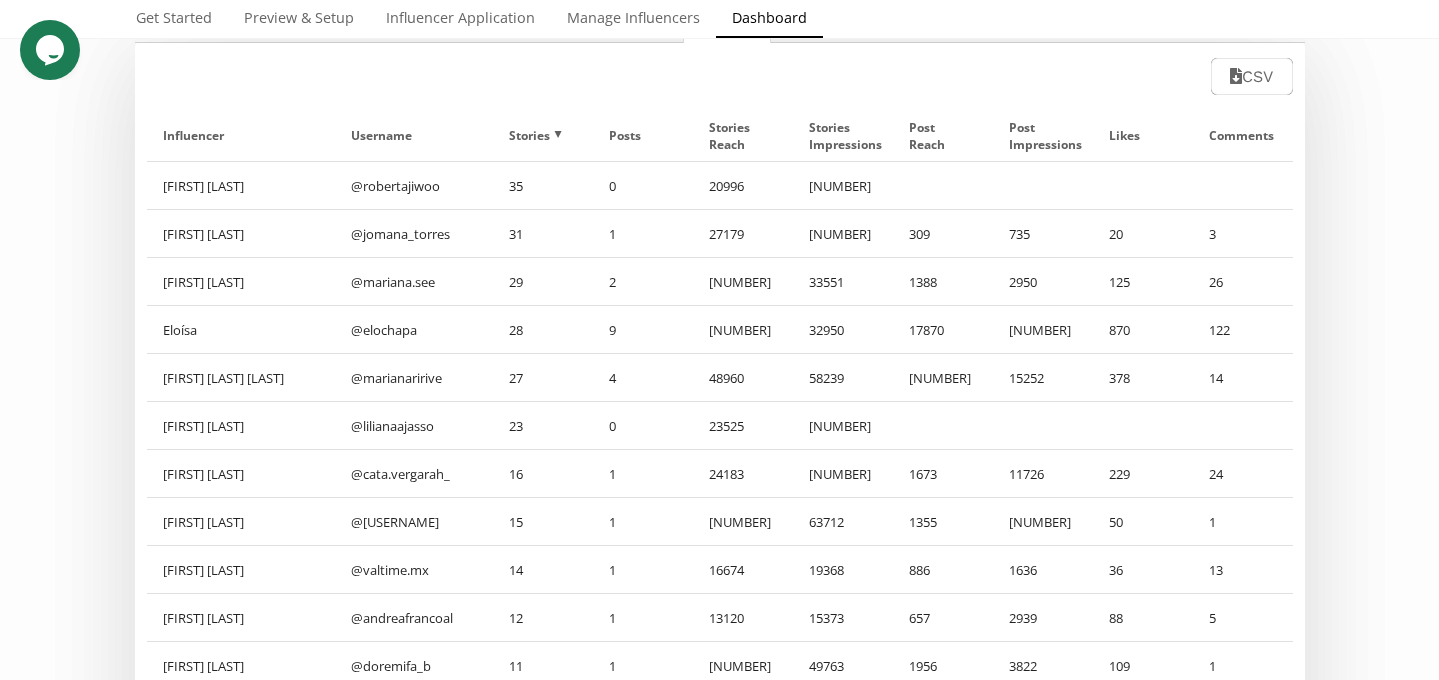 click on "[FIRST] [LAST]" at bounding box center [241, 473] 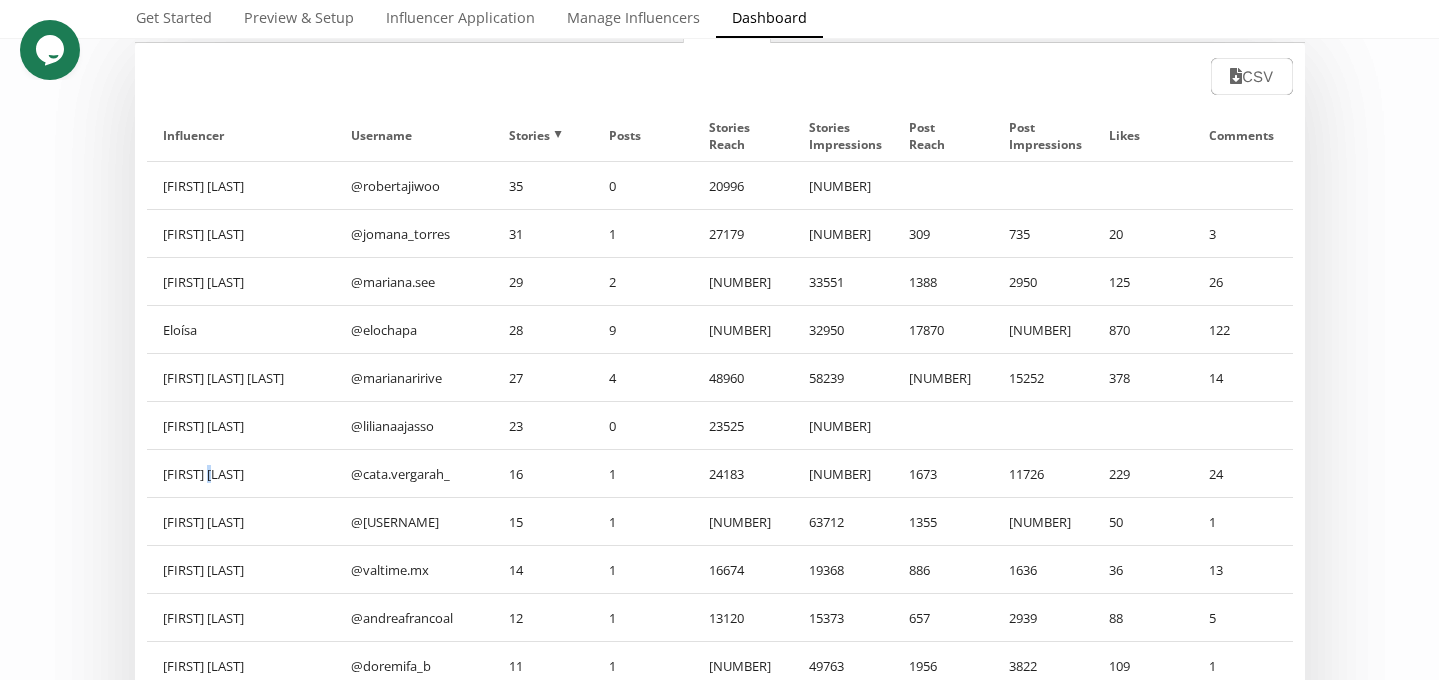 click on "[FIRST] [LAST]" at bounding box center (241, 473) 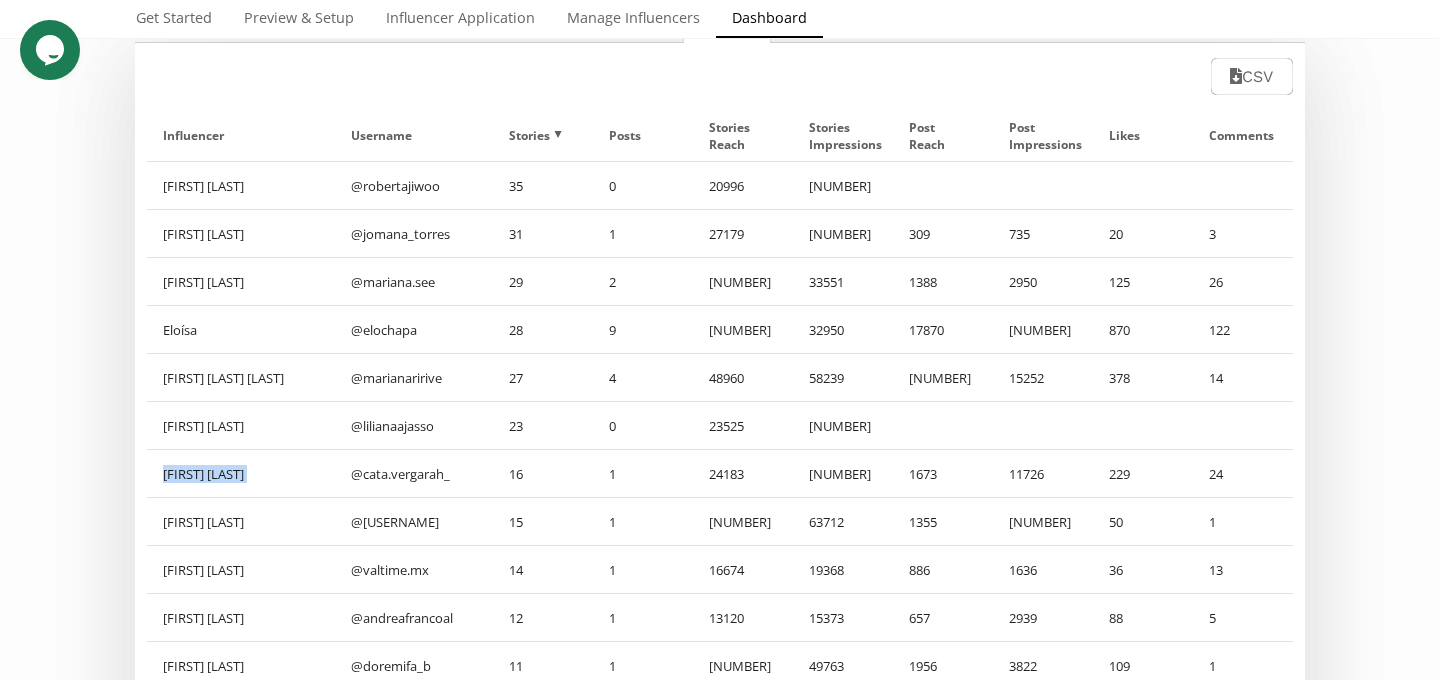 click on "[FIRST] [LAST]" at bounding box center (241, 473) 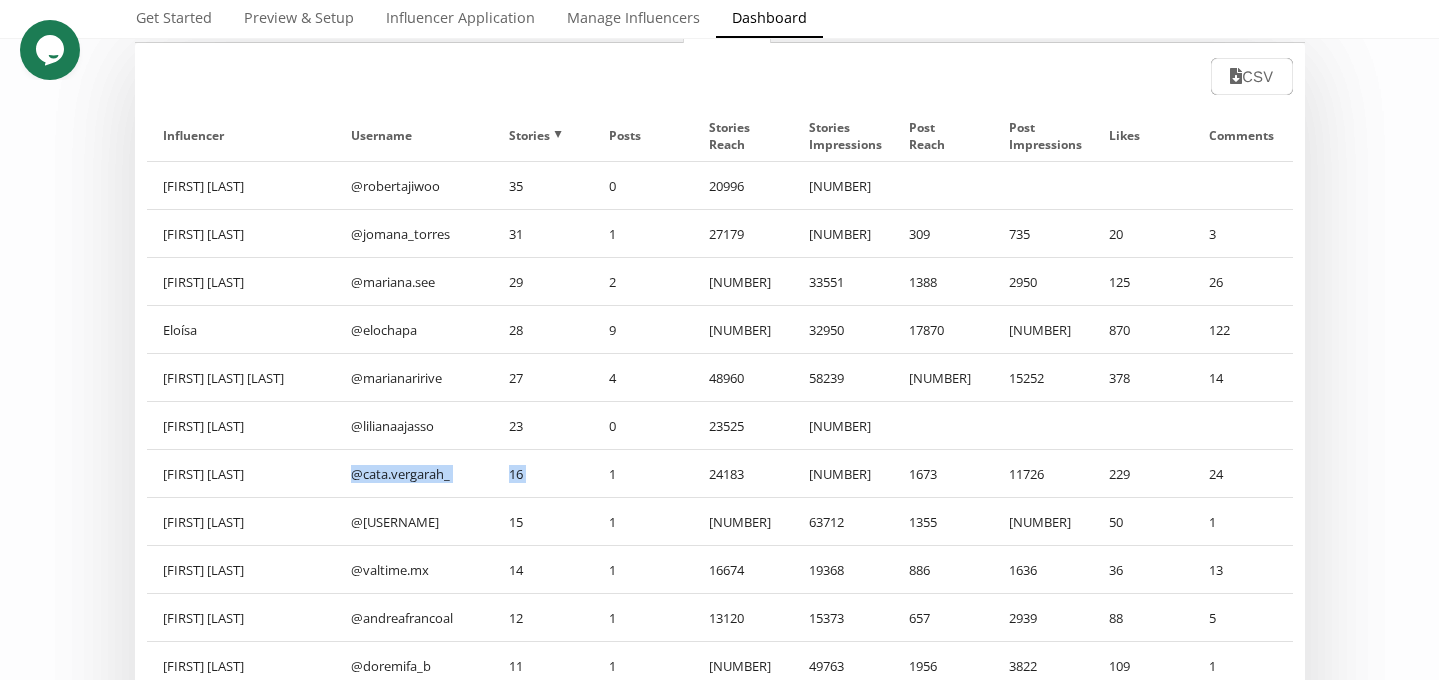 drag, startPoint x: 351, startPoint y: 472, endPoint x: 495, endPoint y: 472, distance: 144 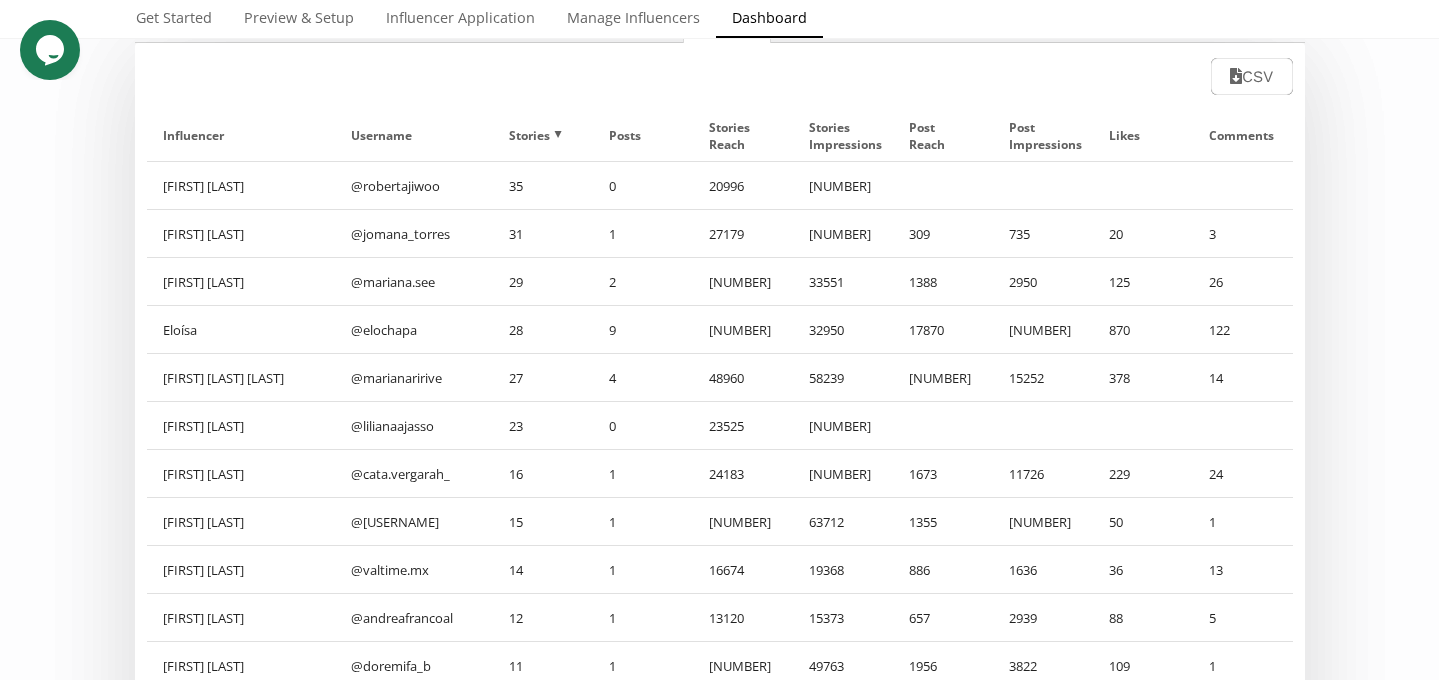 click on "@ [EMAIL]" at bounding box center (413, 473) 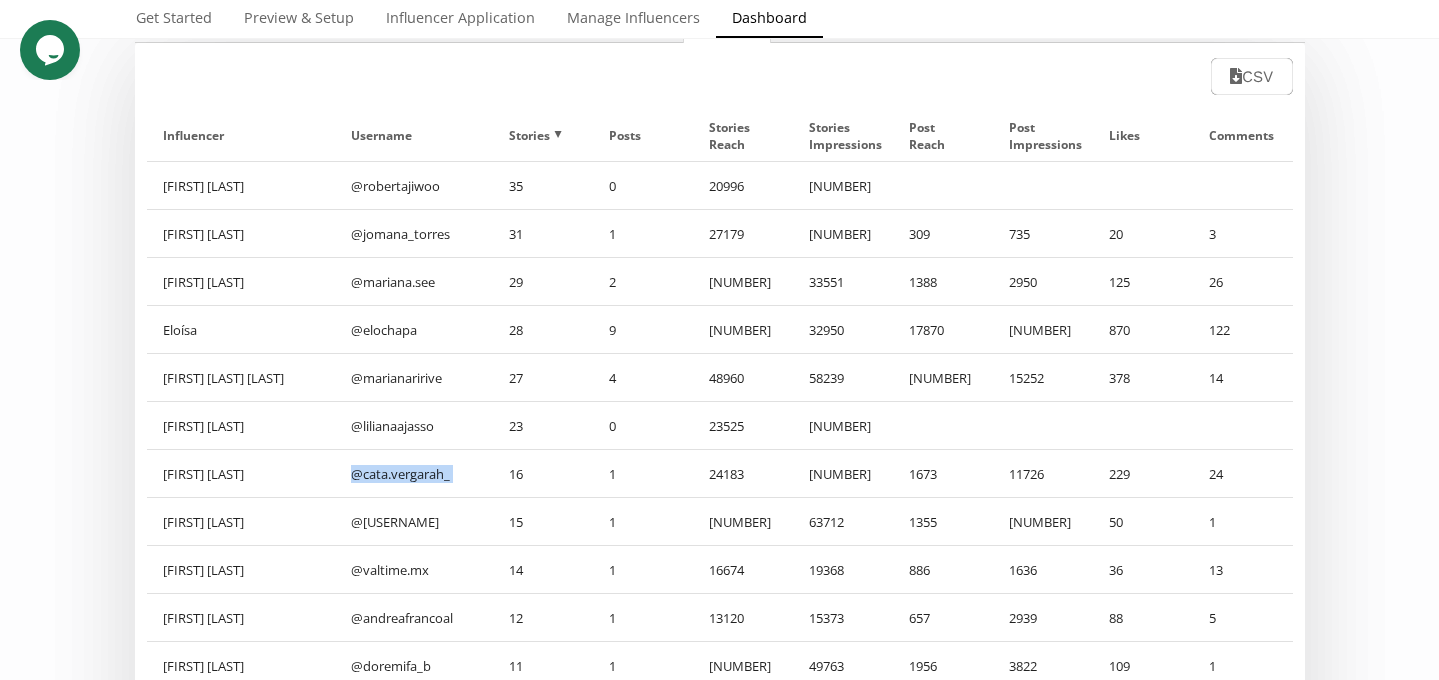 drag, startPoint x: 457, startPoint y: 478, endPoint x: 355, endPoint y: 474, distance: 102.0784 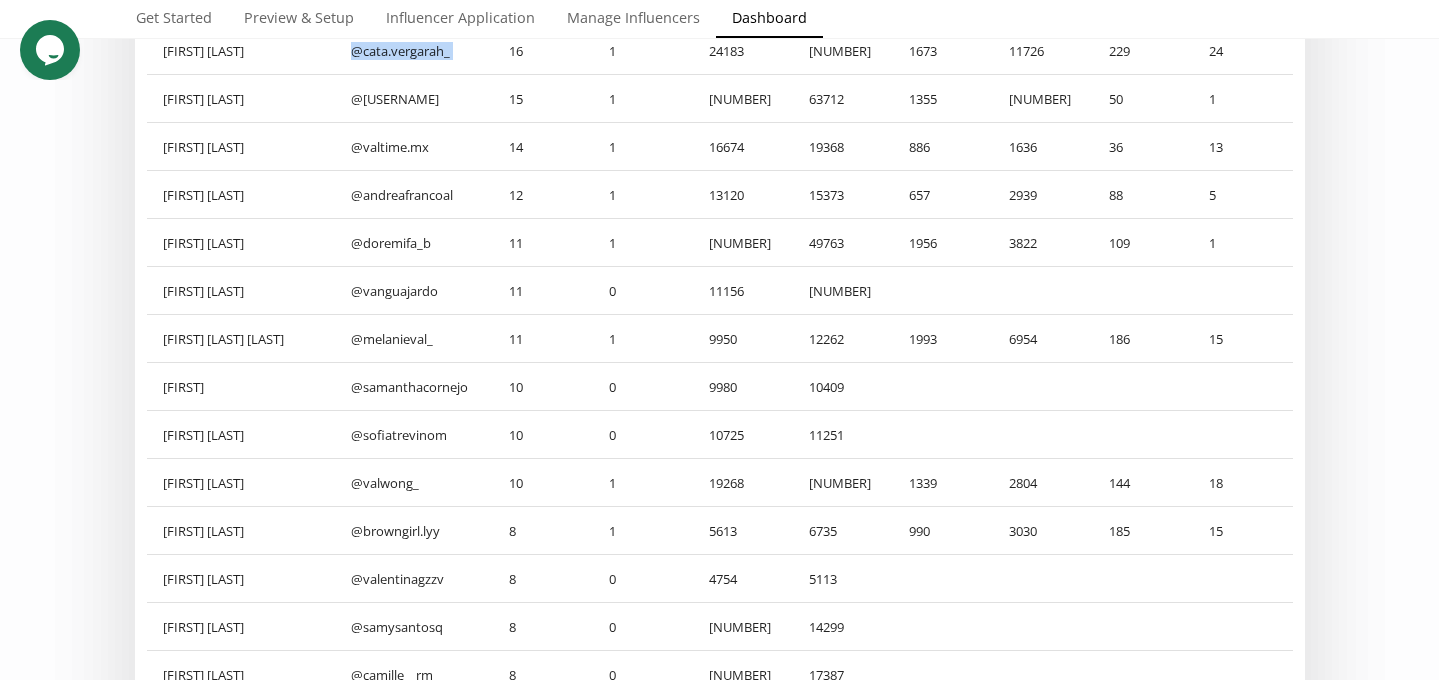 scroll, scrollTop: 0, scrollLeft: 0, axis: both 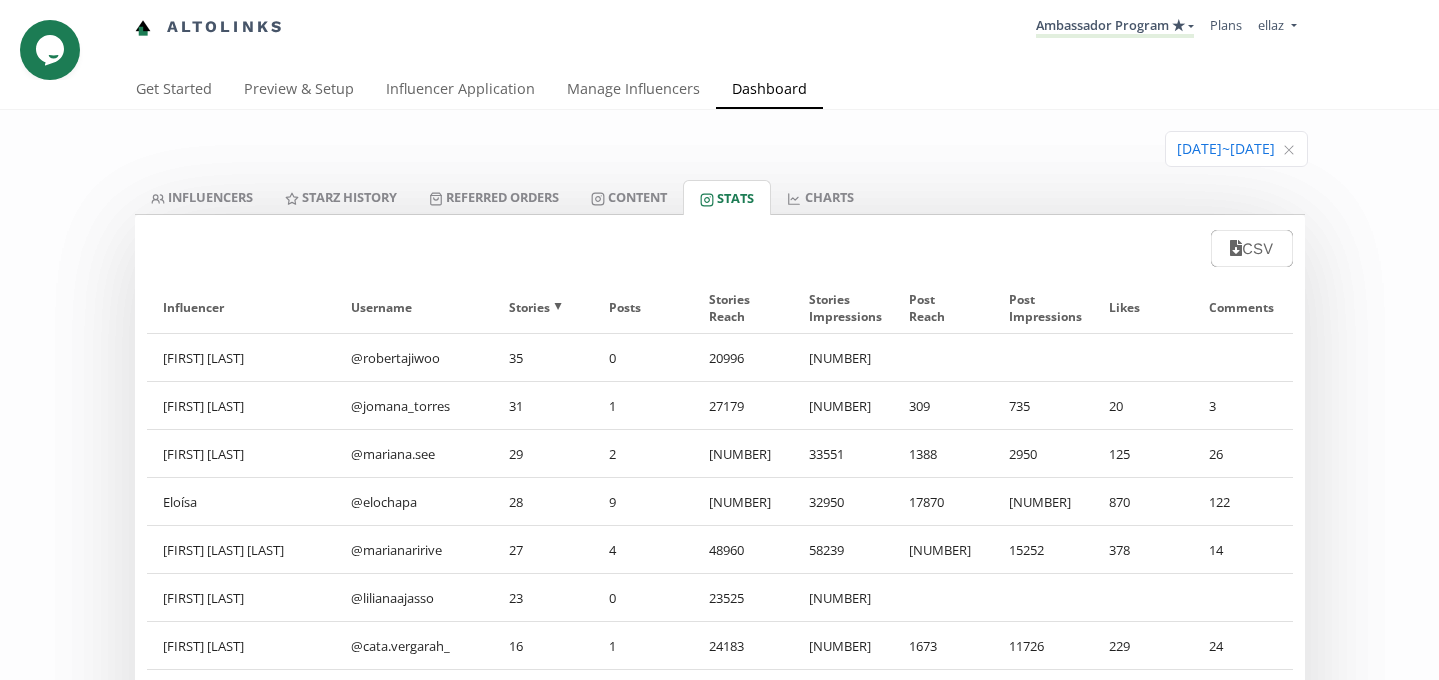 click on "[FIRST] [LAST]" at bounding box center (241, 357) 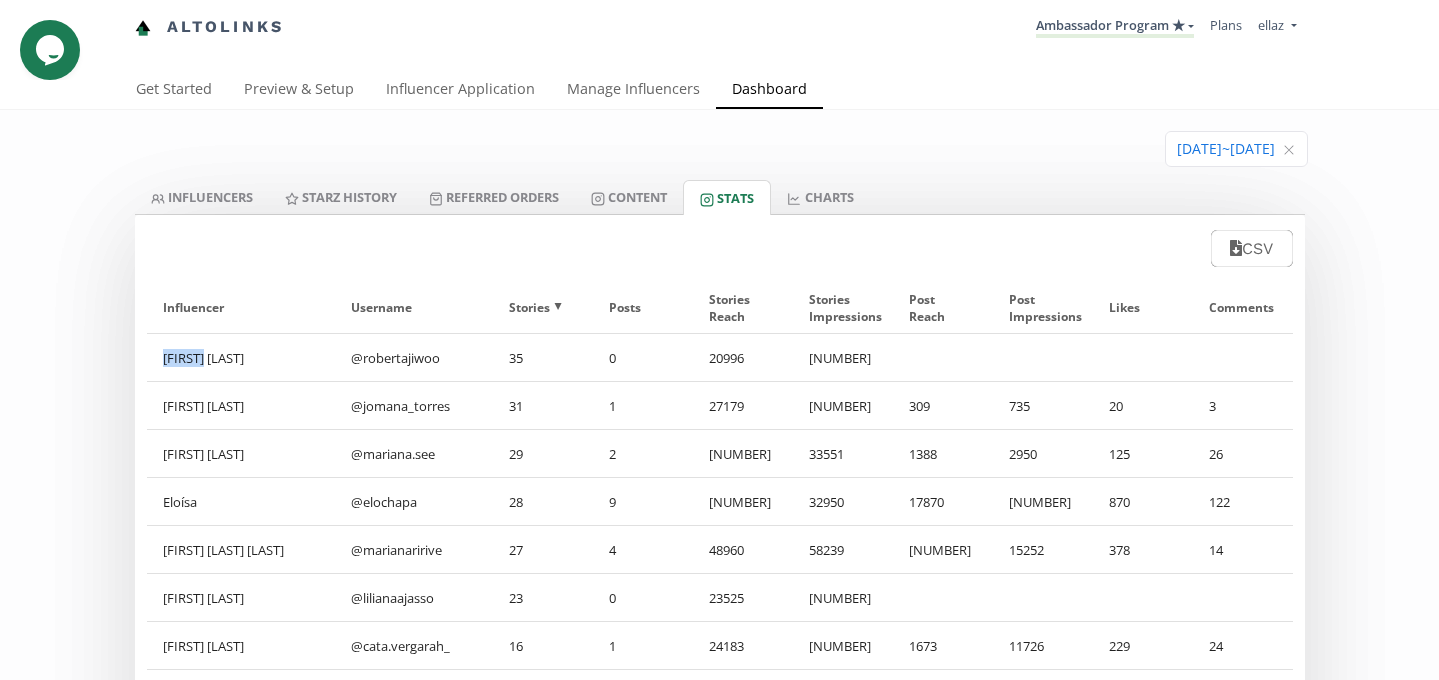 click on "[FIRST] [LAST]" at bounding box center [241, 357] 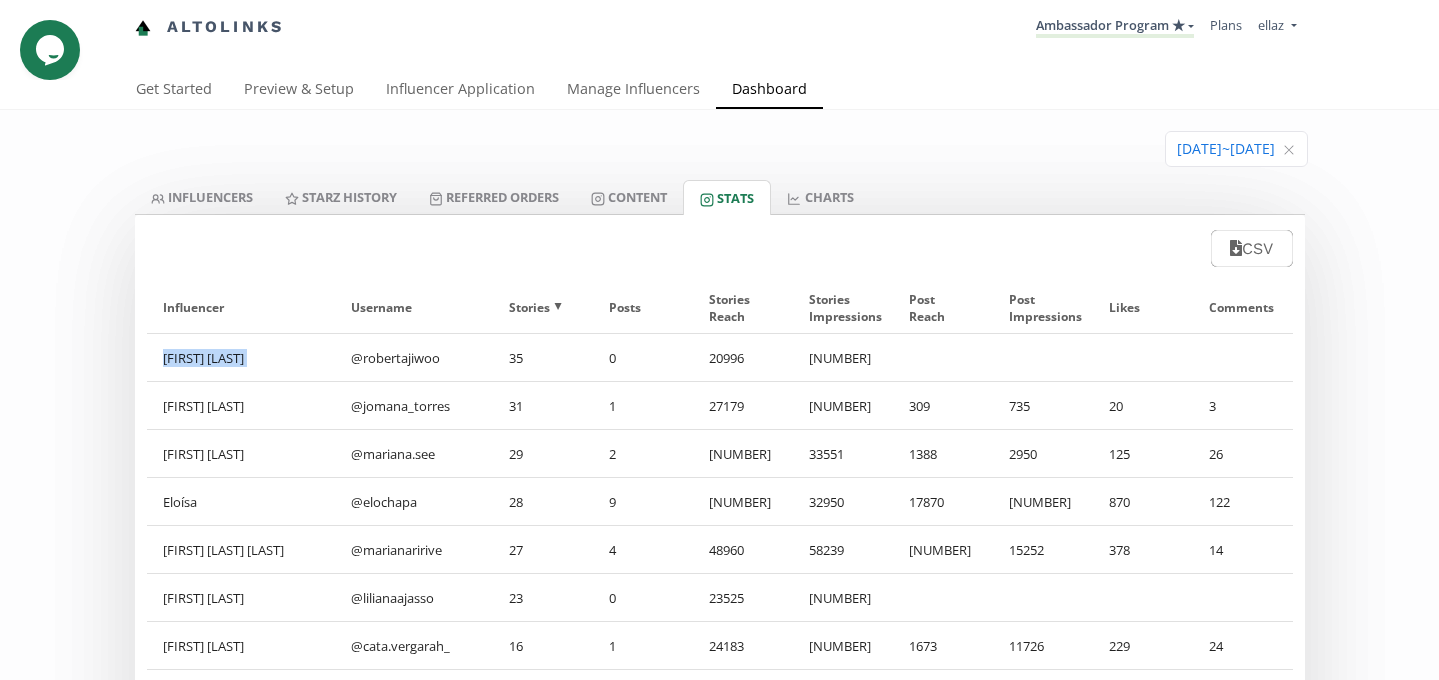 click on "[FIRST] [LAST]" at bounding box center (241, 357) 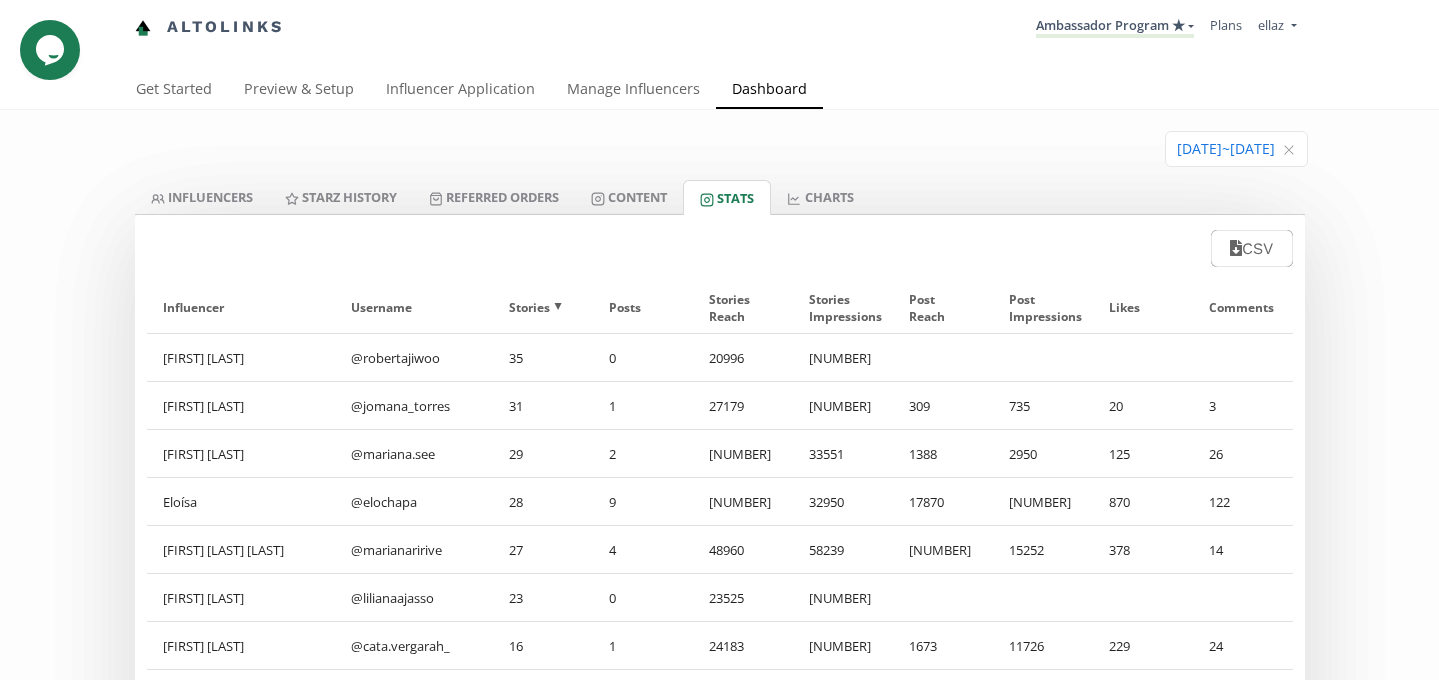 click on "@ [EMAIL]" at bounding box center (413, 357) 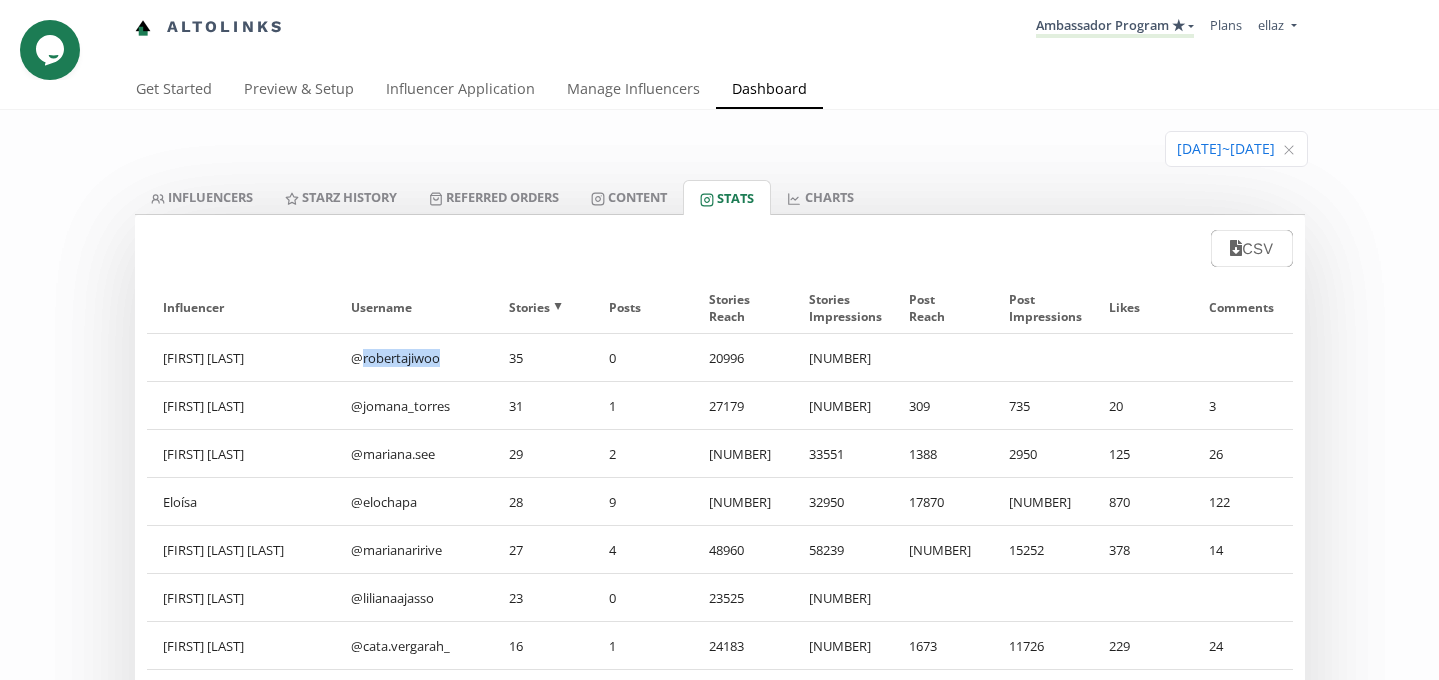 click on "@ [EMAIL]" at bounding box center [413, 357] 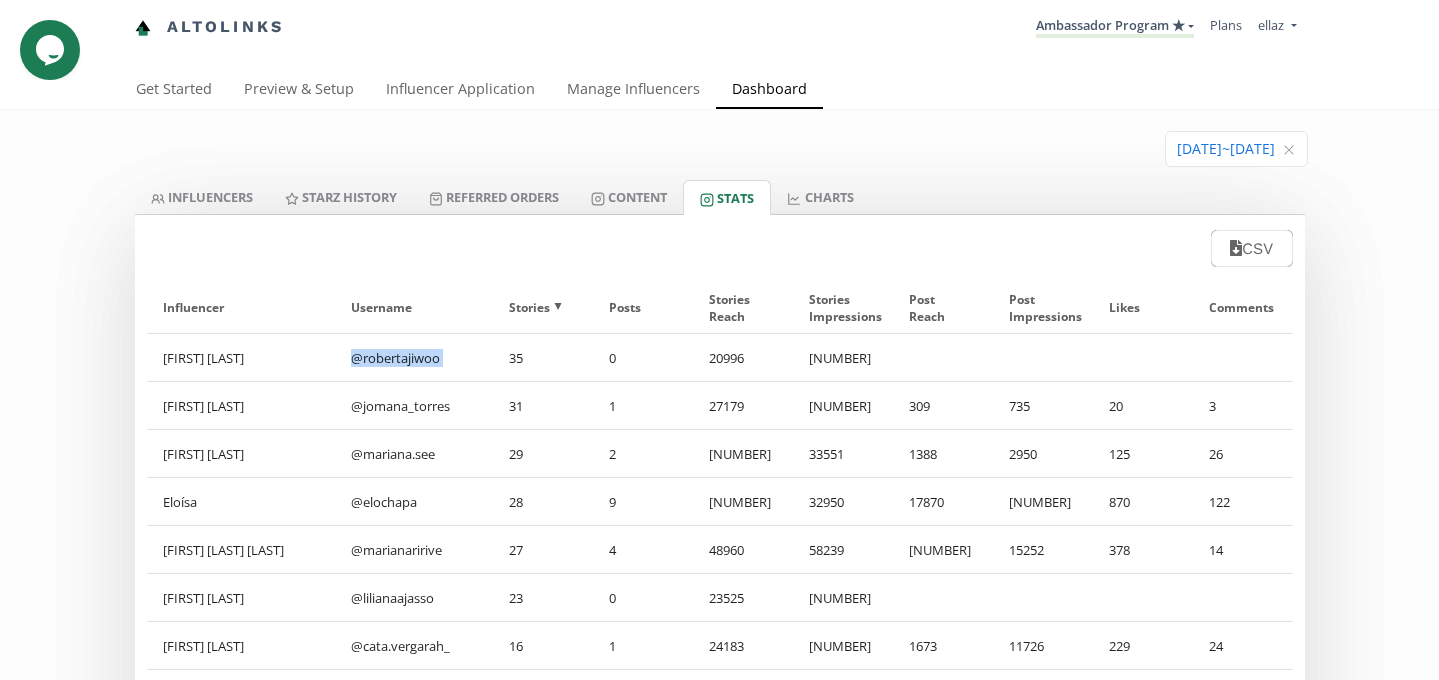 click on "@ [EMAIL]" at bounding box center [413, 357] 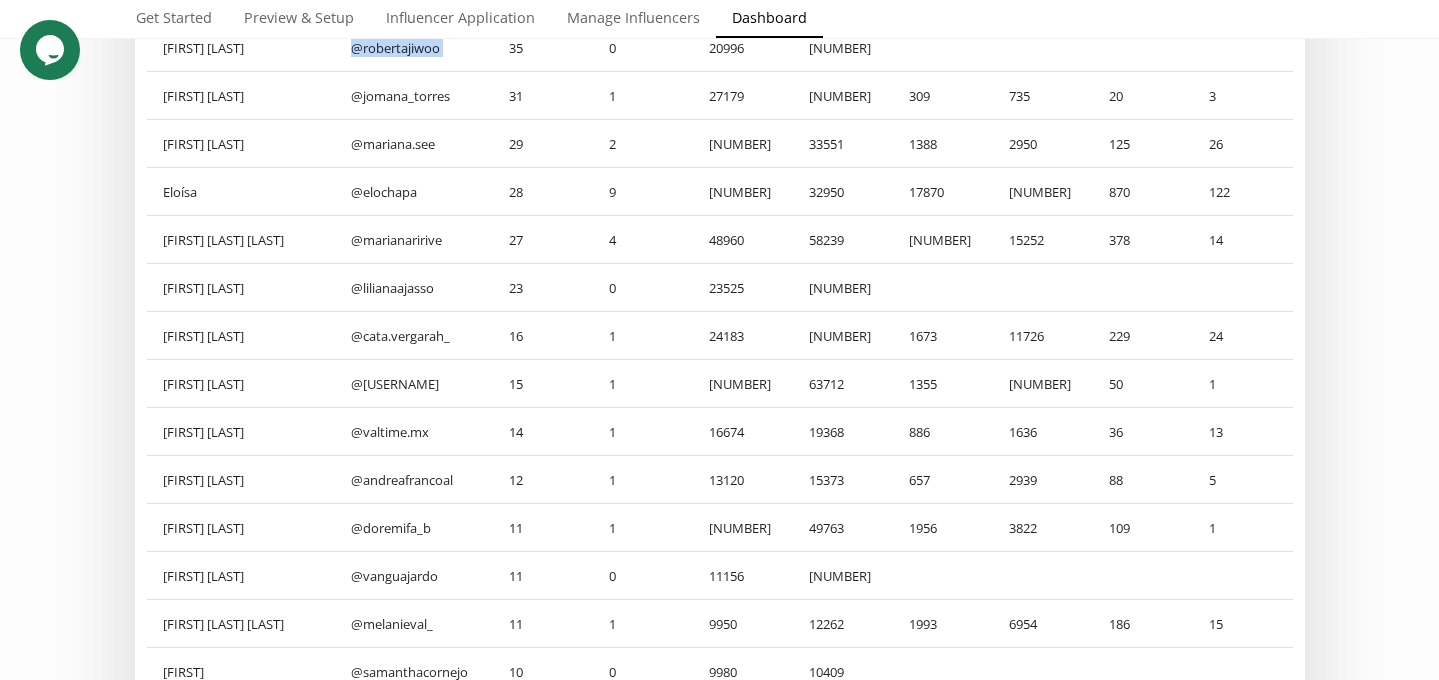 scroll, scrollTop: 0, scrollLeft: 0, axis: both 